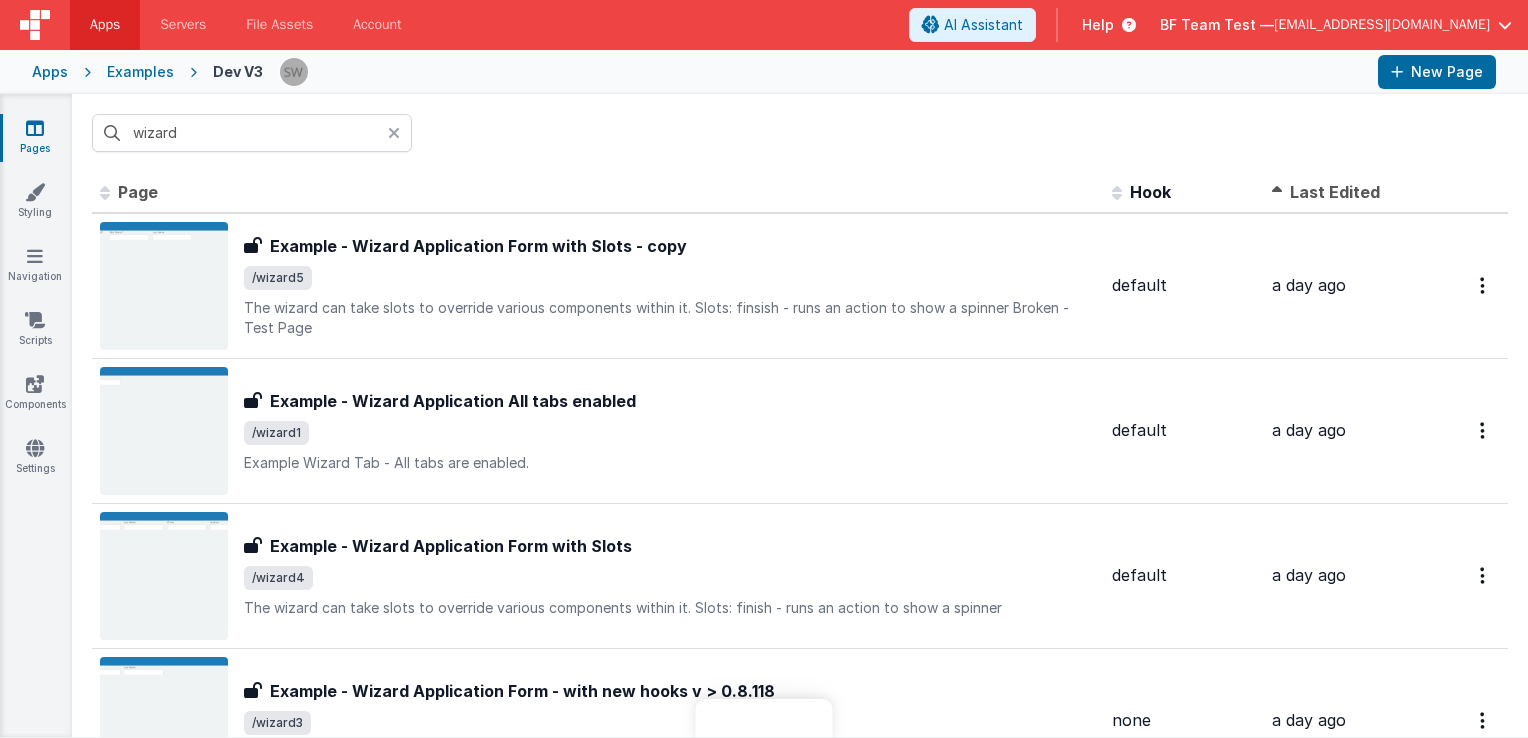 scroll, scrollTop: 0, scrollLeft: 0, axis: both 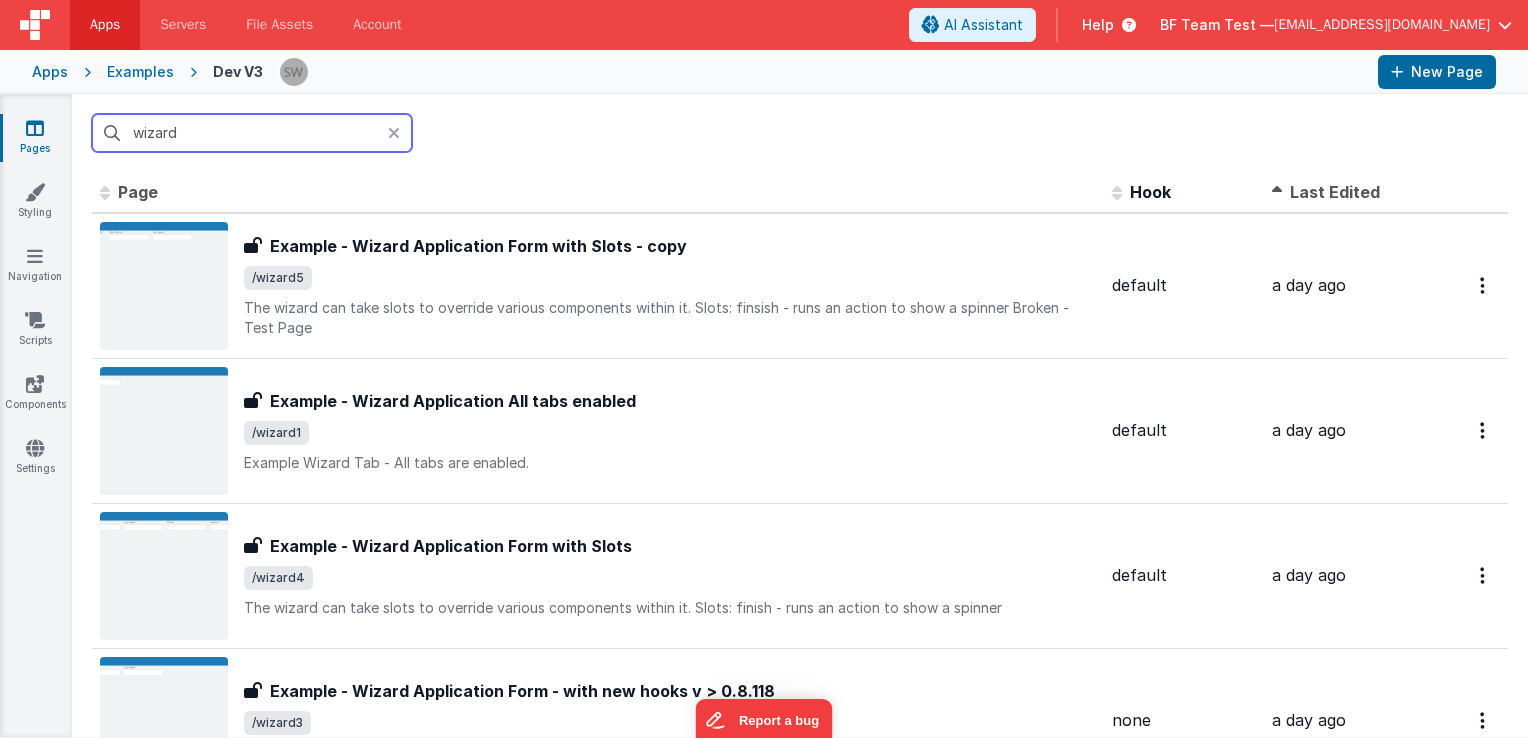 paste on "Custom input styling with font-awesome as a placeholder  ::before" 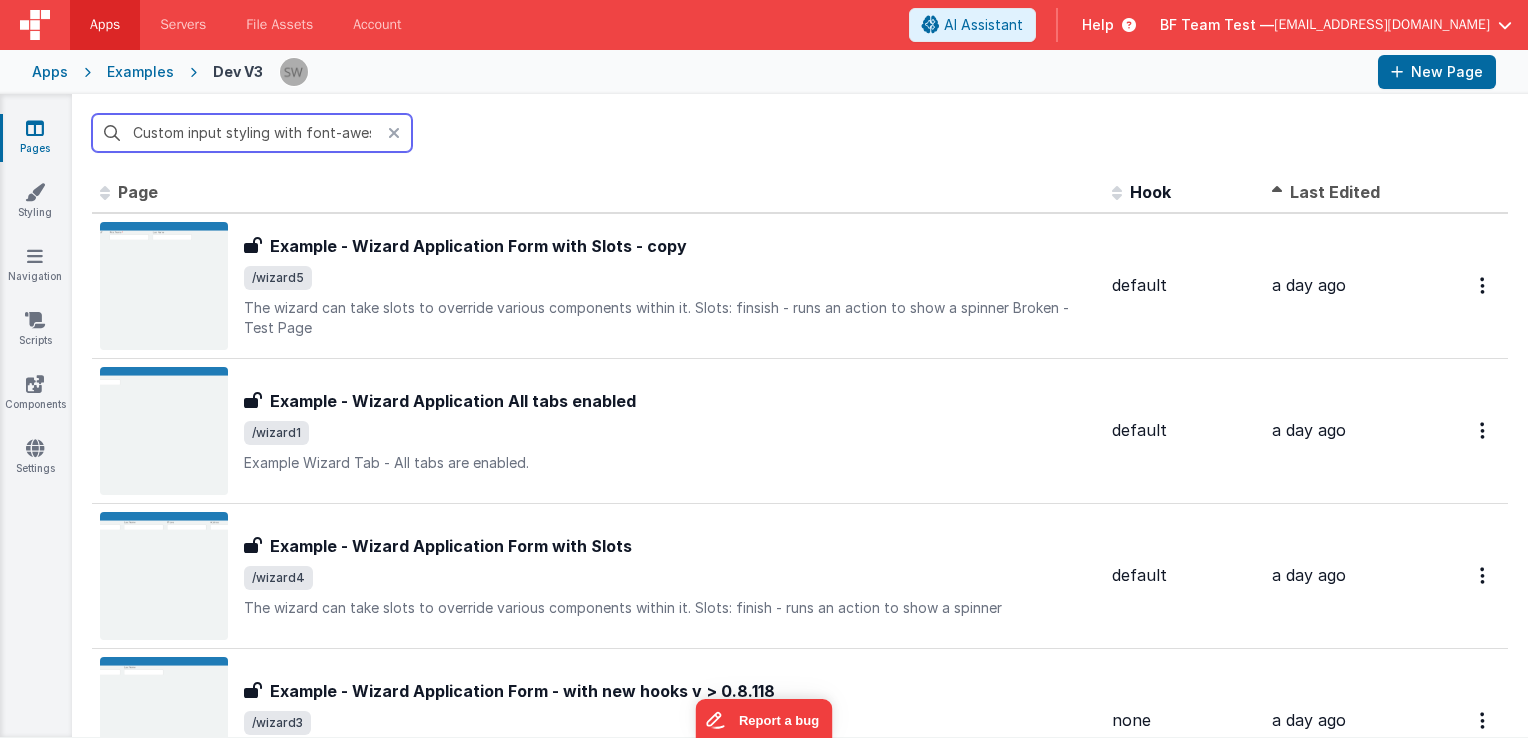 scroll, scrollTop: 0, scrollLeft: 200, axis: horizontal 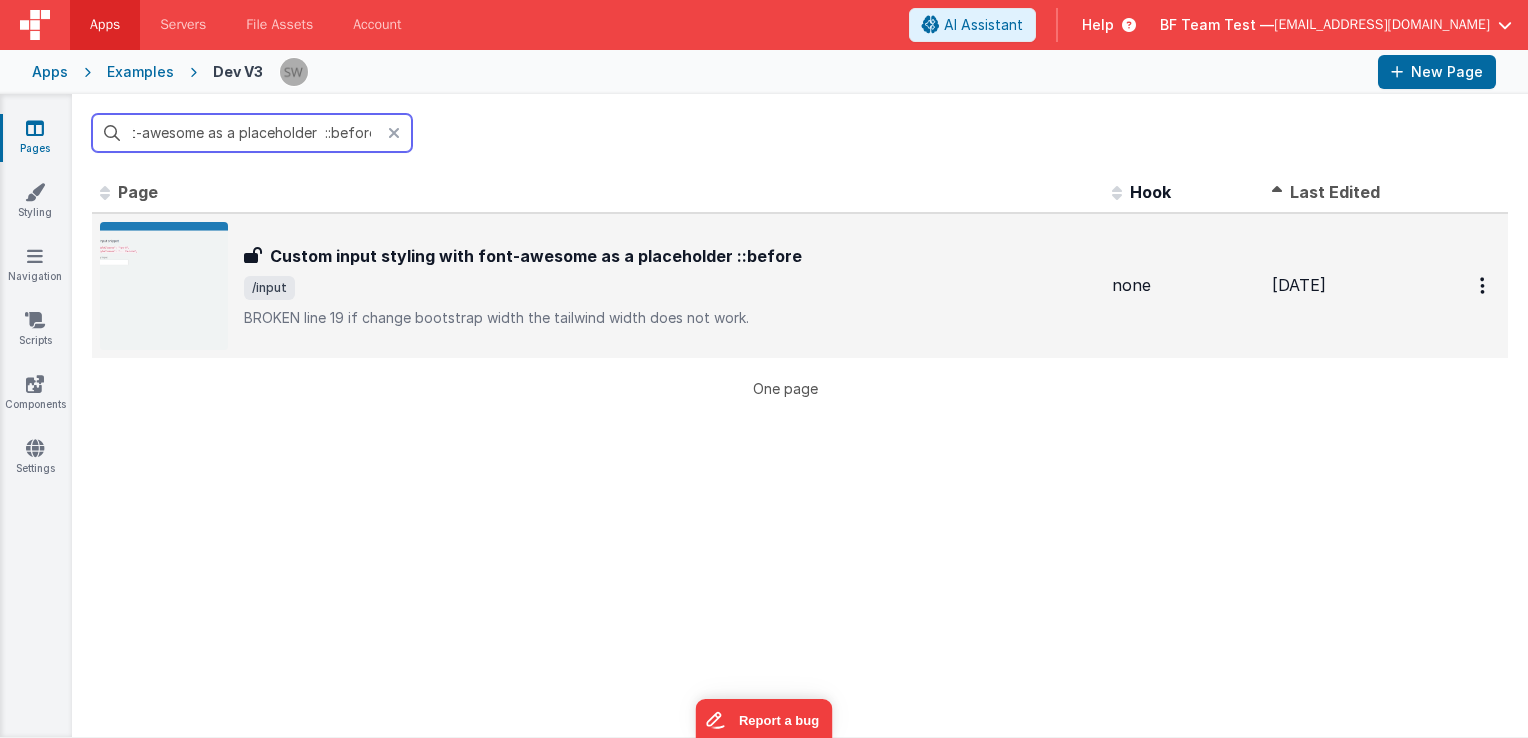 type on "Custom input styling with font-awesome as a placeholder  ::before" 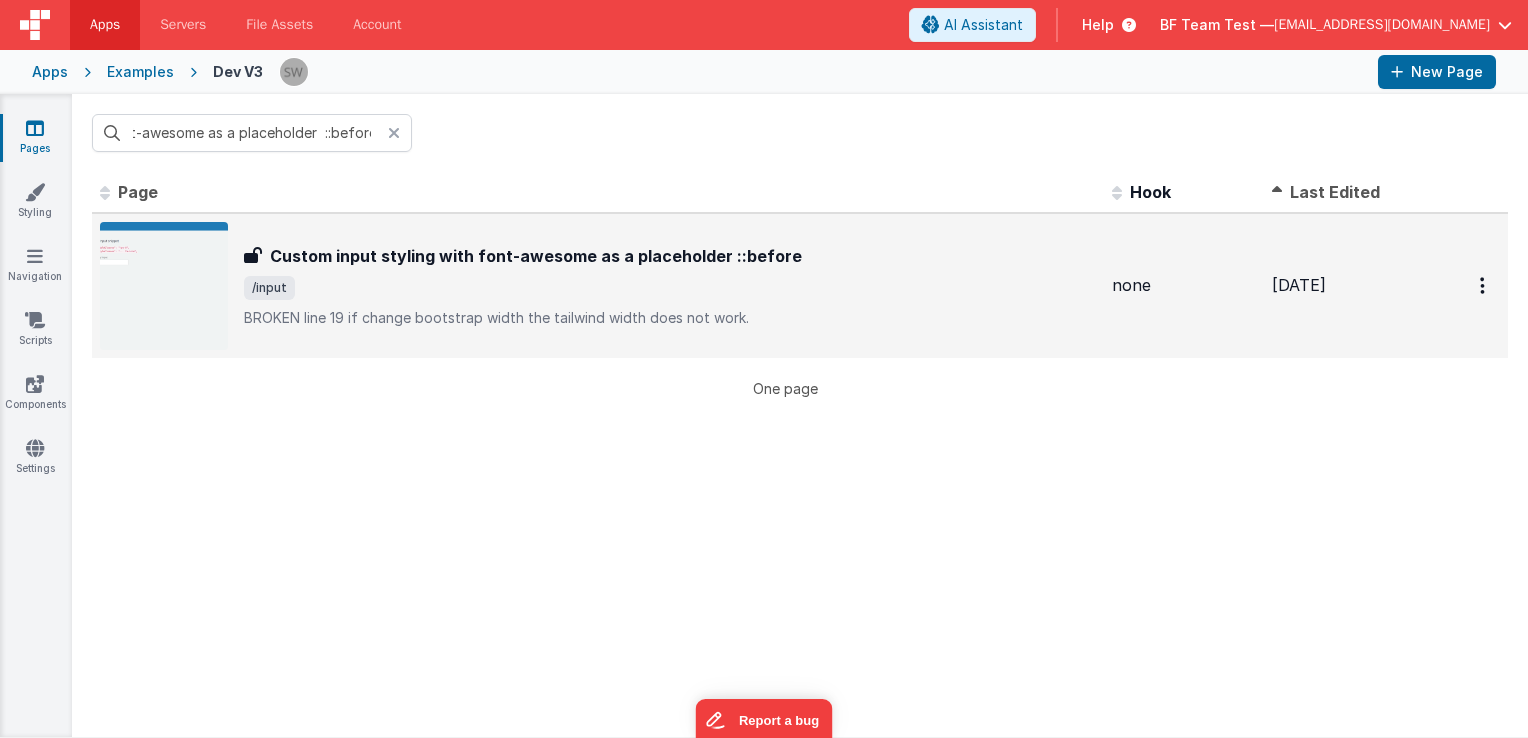 scroll, scrollTop: 0, scrollLeft: 0, axis: both 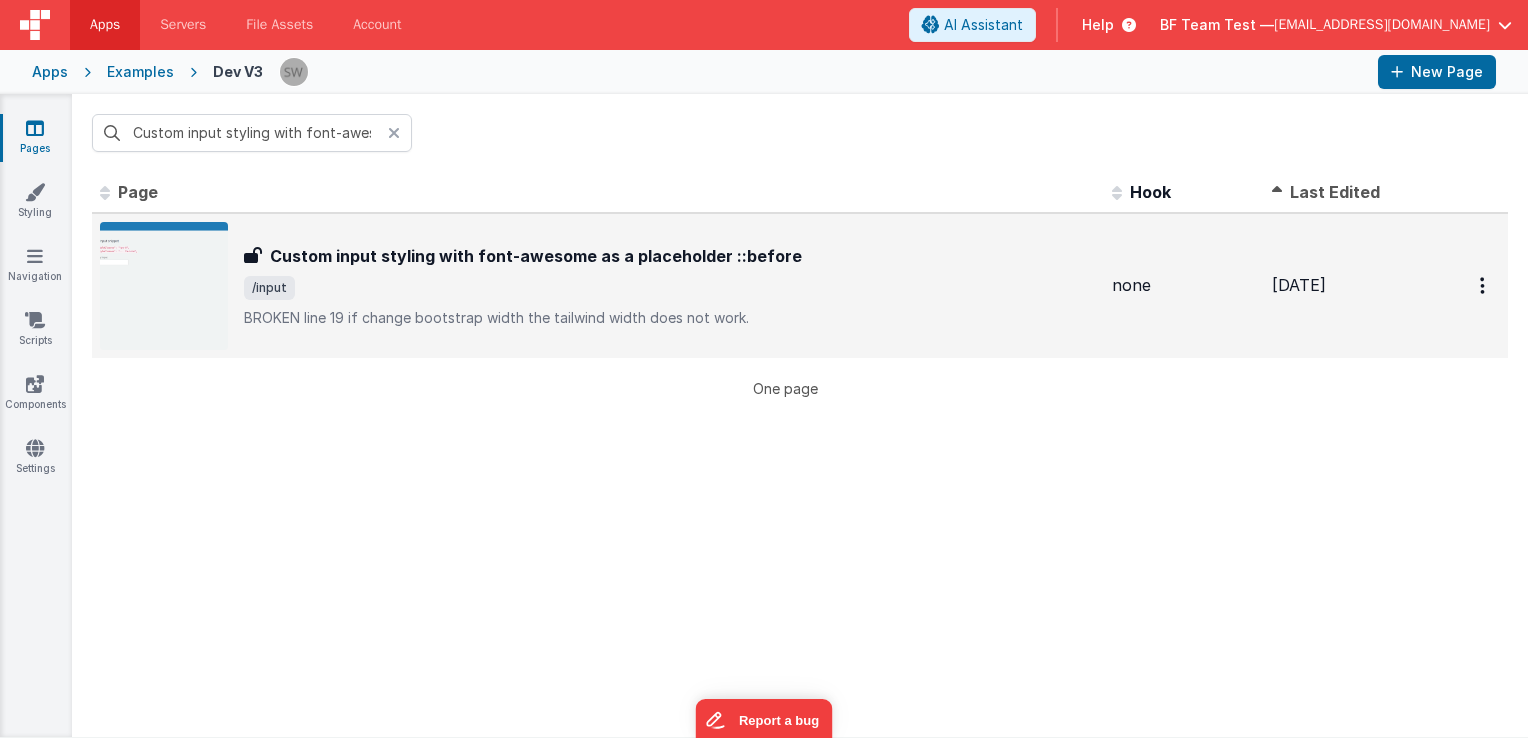 click on "Custom input styling with font-awesome as a placeholder  ::before
Custom input styling with font-awesome as a placeholder  ::before
/input   BROKEN  line 19 if change bootstrap width the tailwind width does not work." at bounding box center (670, 286) 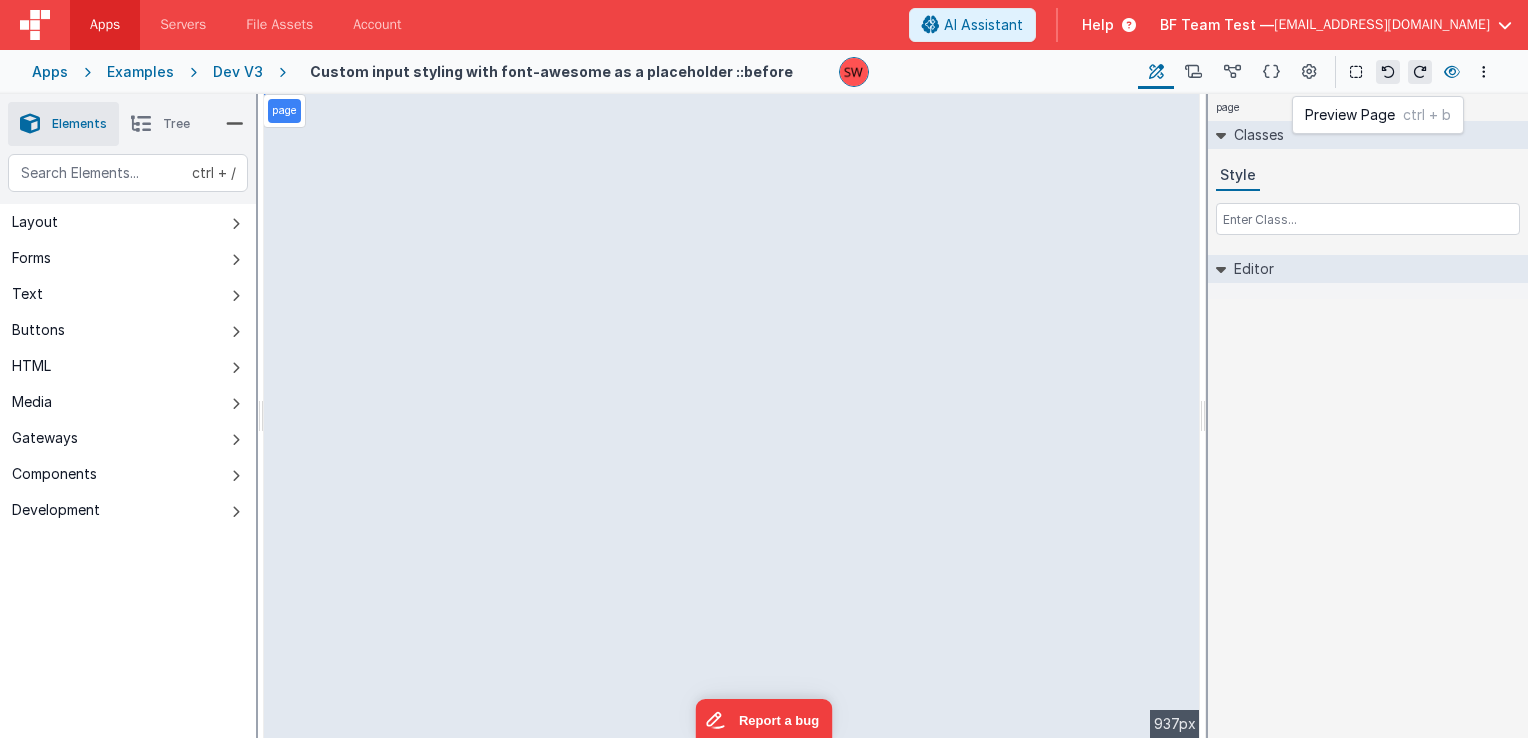 click at bounding box center [1452, 72] 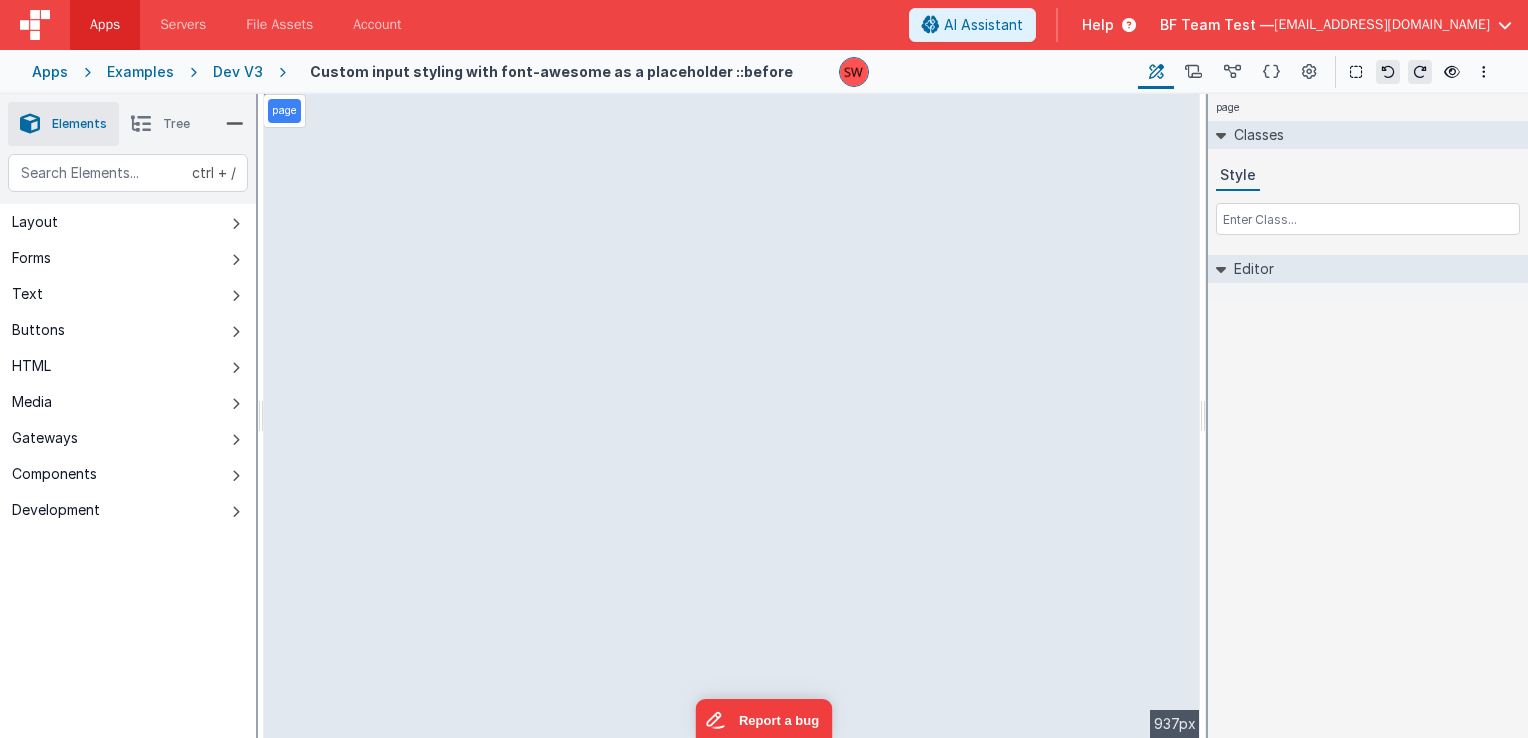 click on "Dev V3" at bounding box center (238, 72) 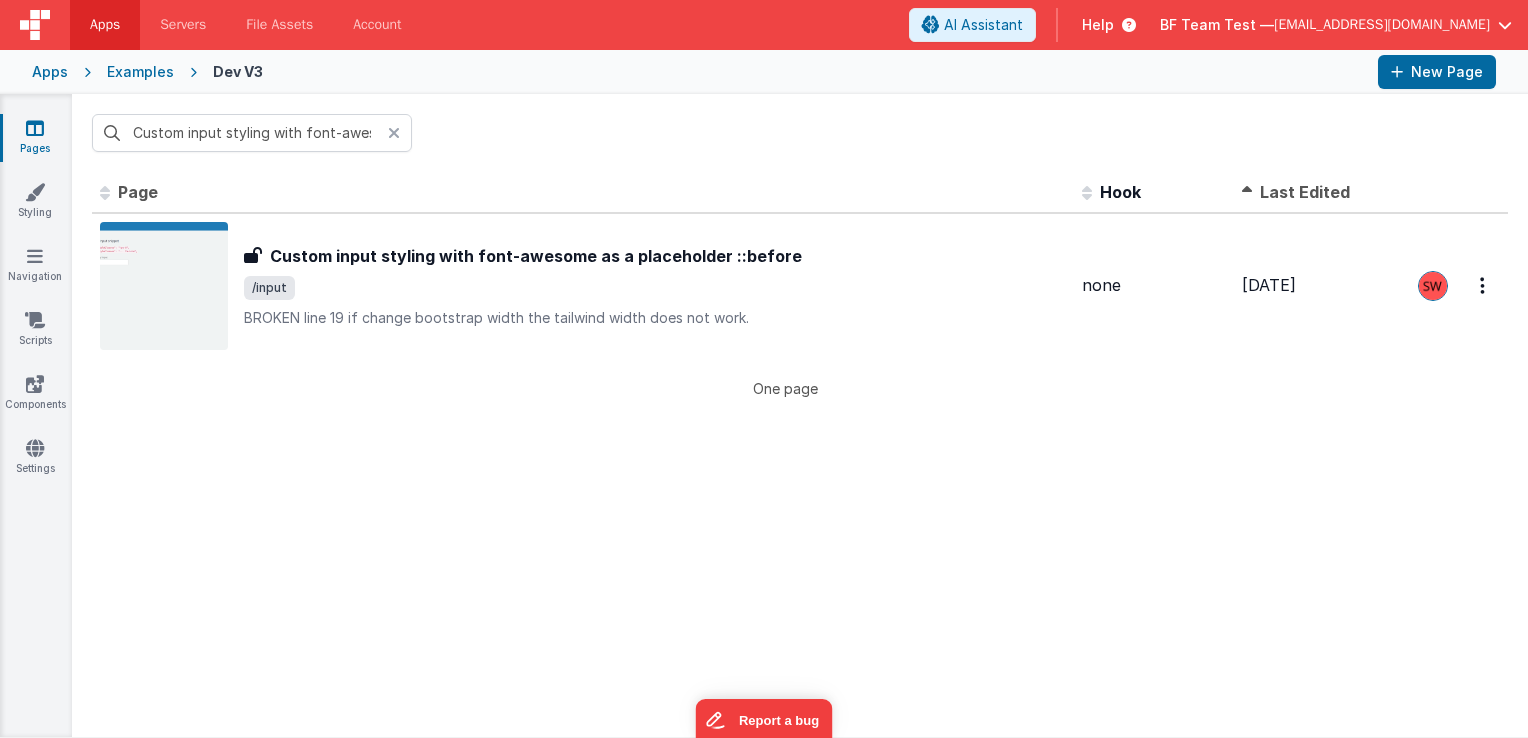 click at bounding box center (394, 133) 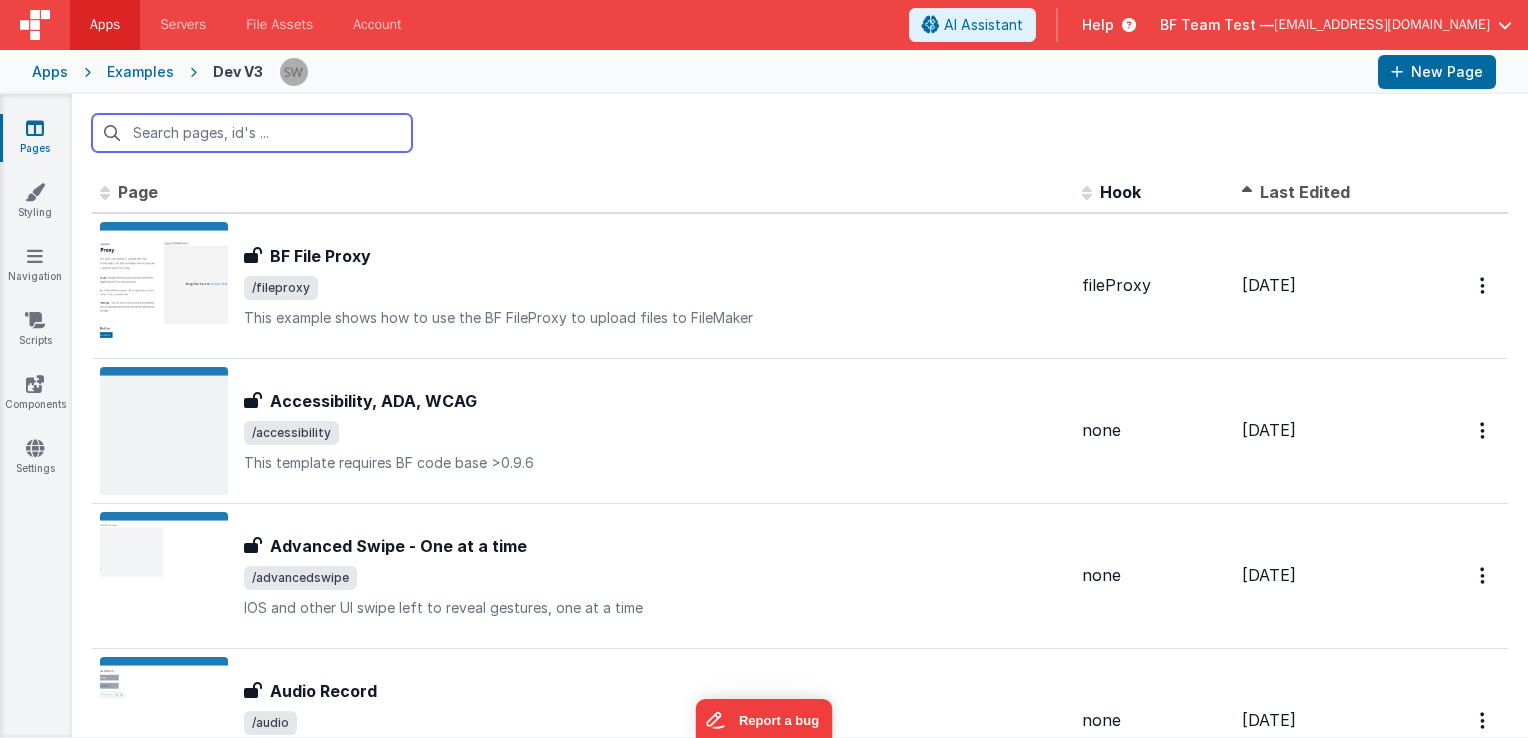 click at bounding box center [252, 133] 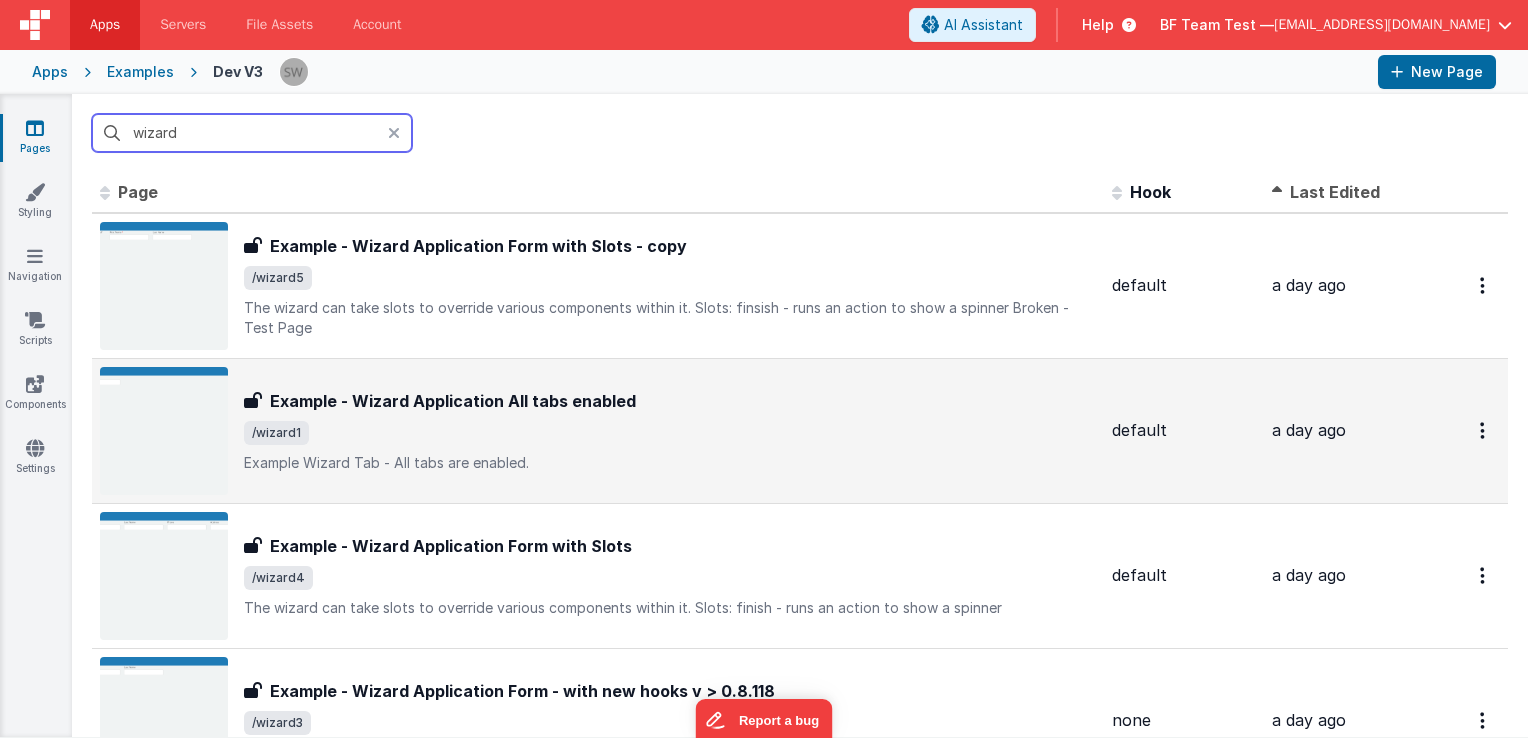 type on "wizard" 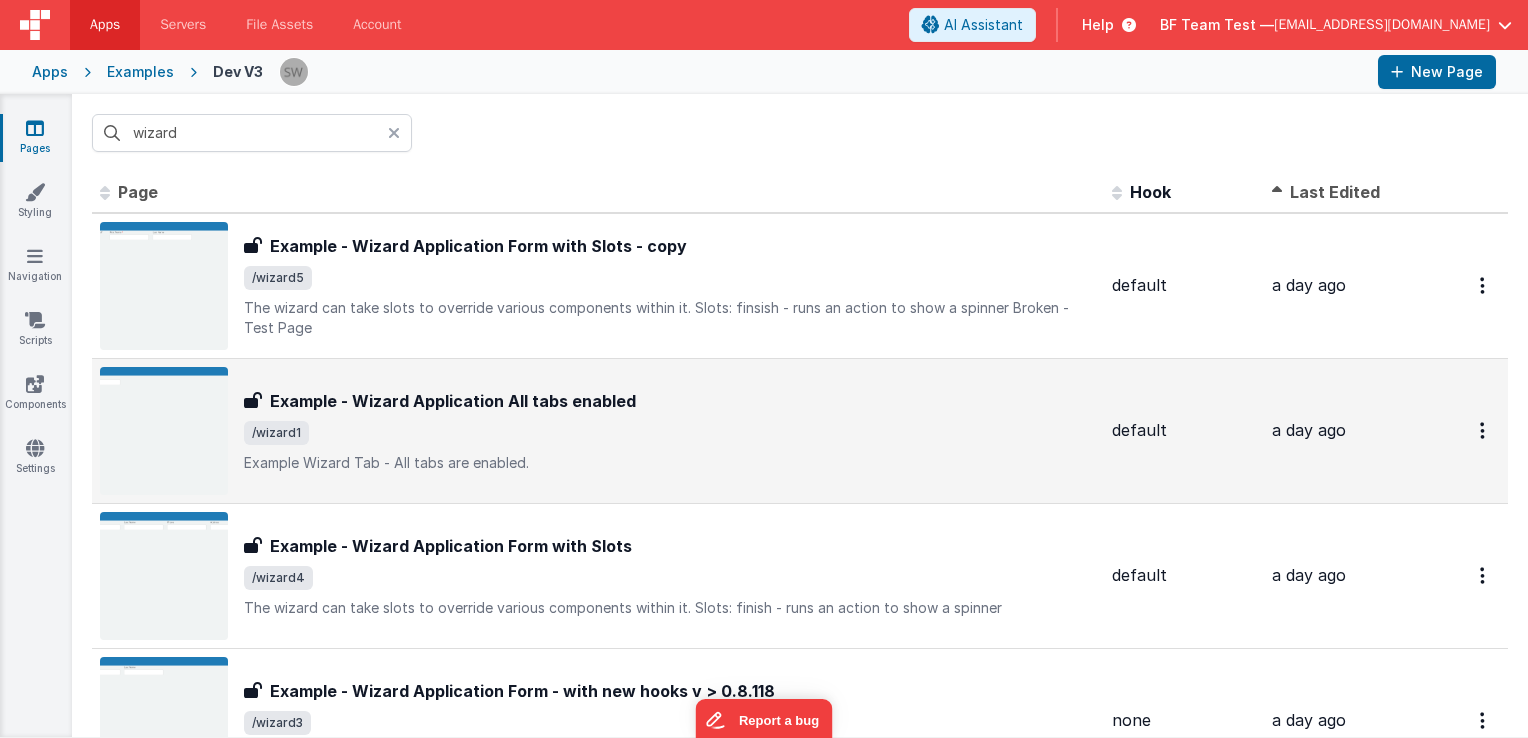 click on "Example - Wizard Application All tabs enabled" at bounding box center [453, 401] 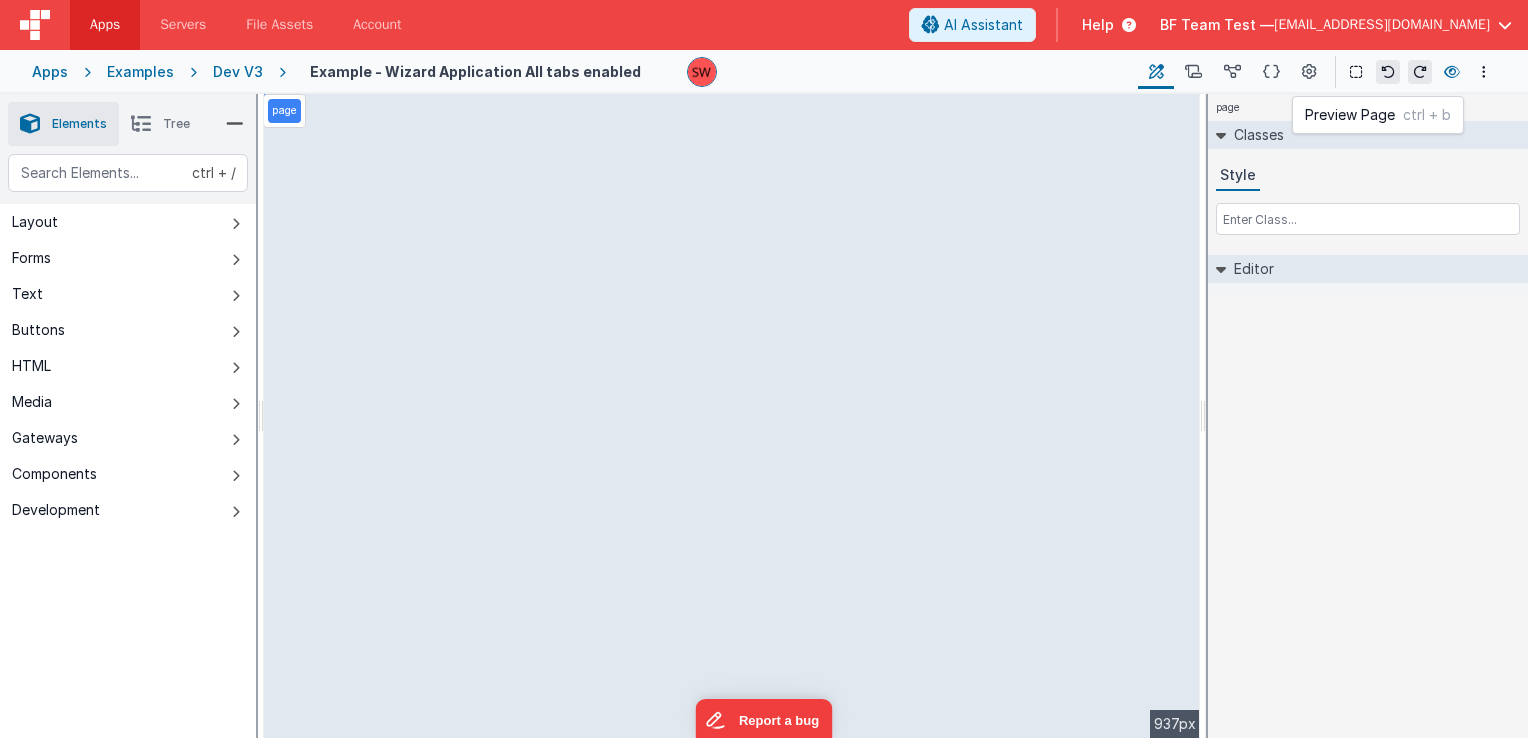 click at bounding box center (1452, 72) 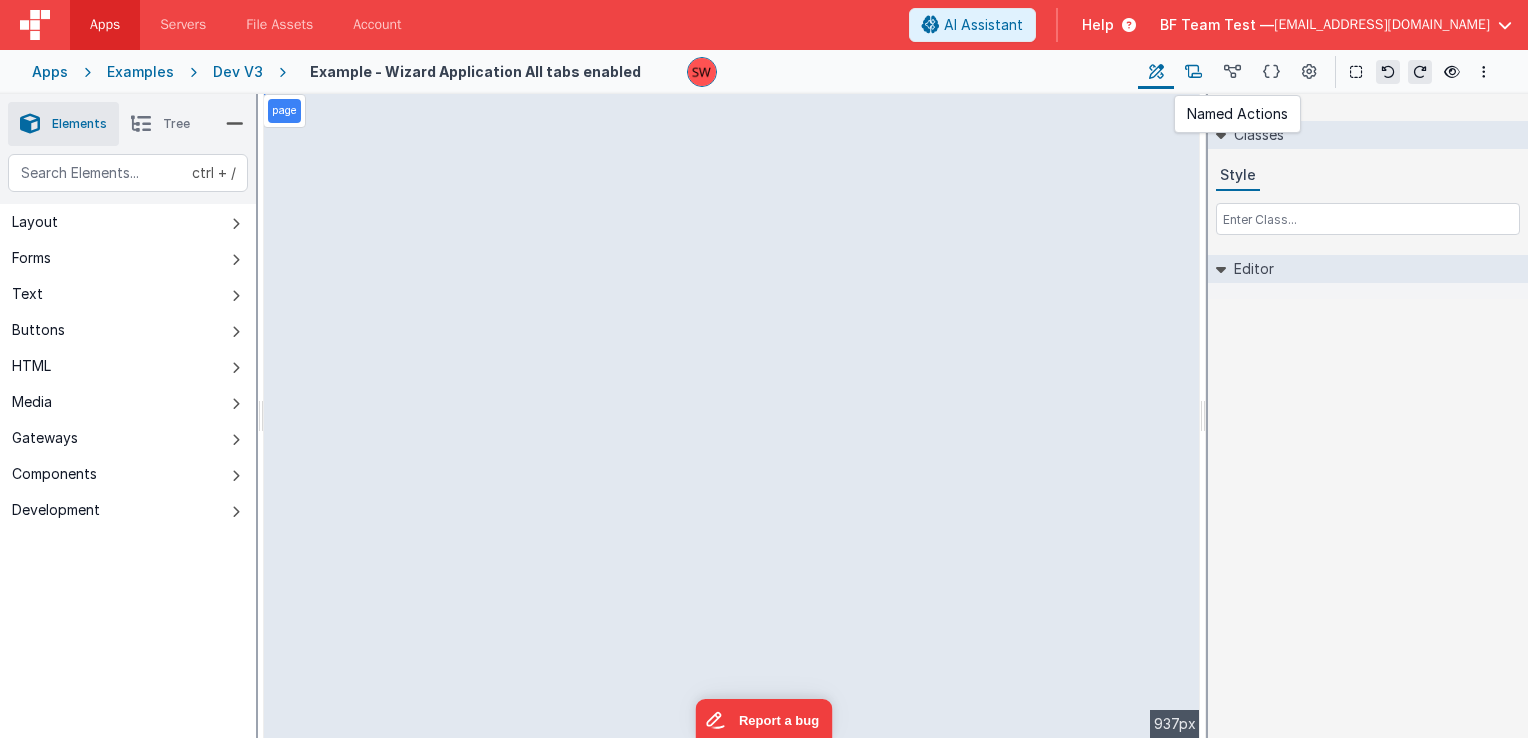 click at bounding box center [1193, 72] 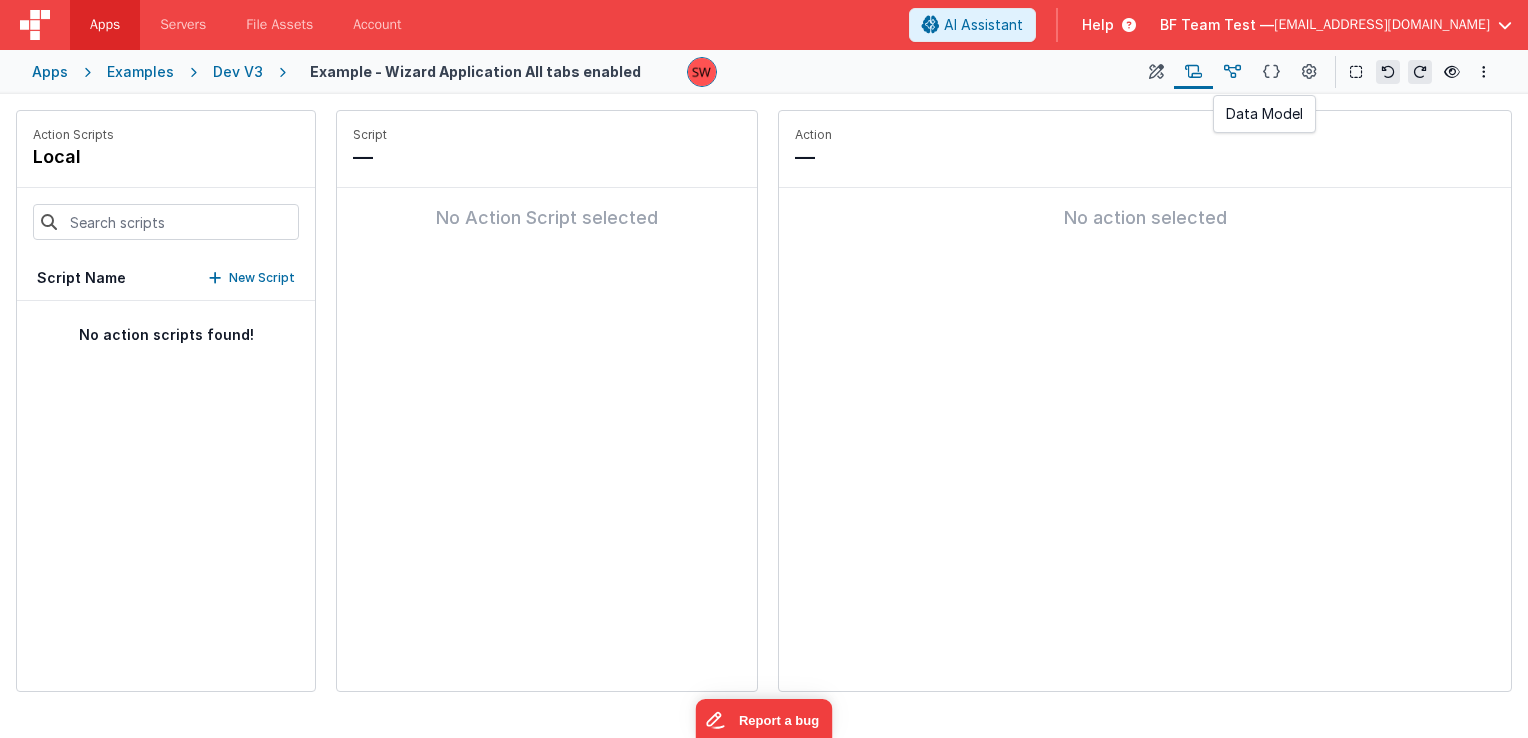 click at bounding box center [1232, 72] 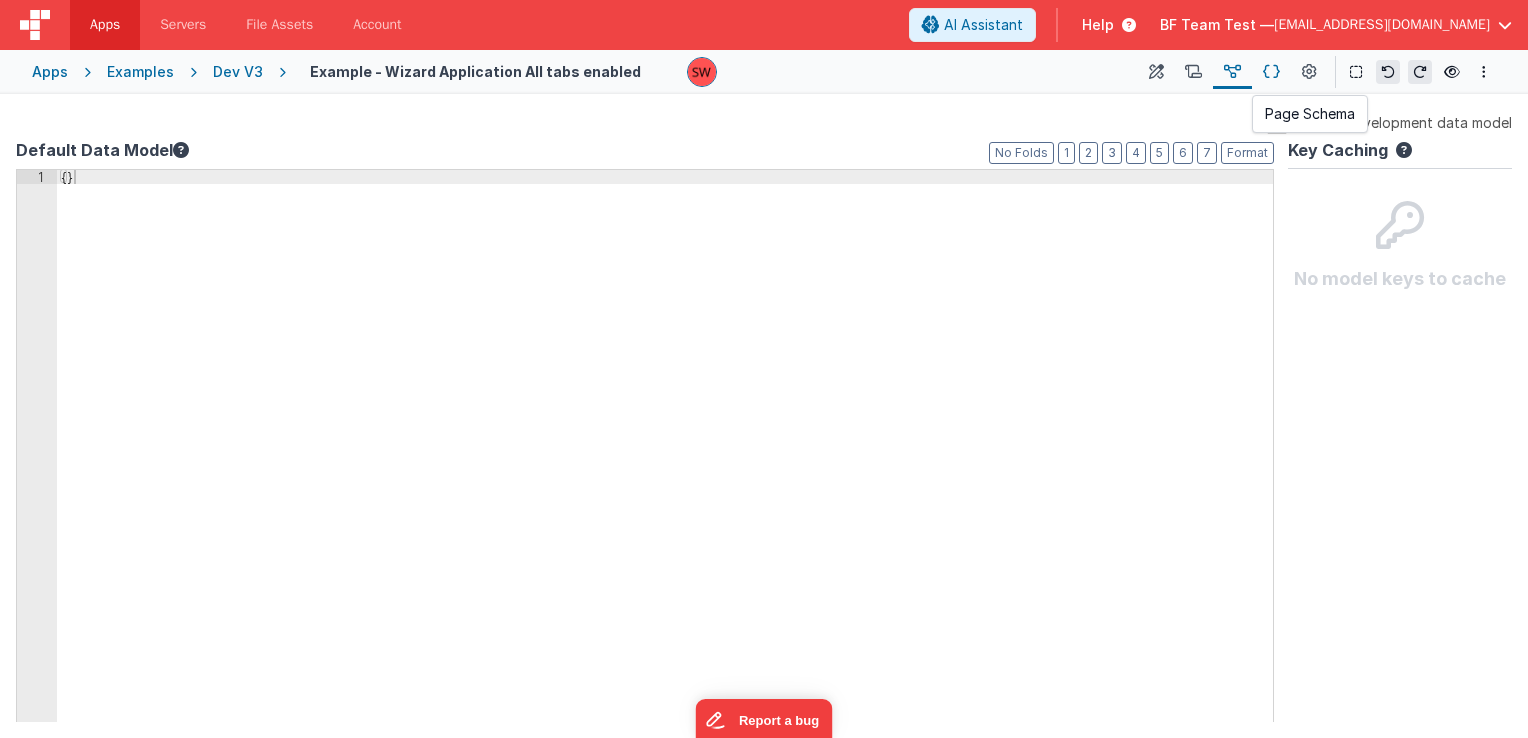 click at bounding box center [1271, 72] 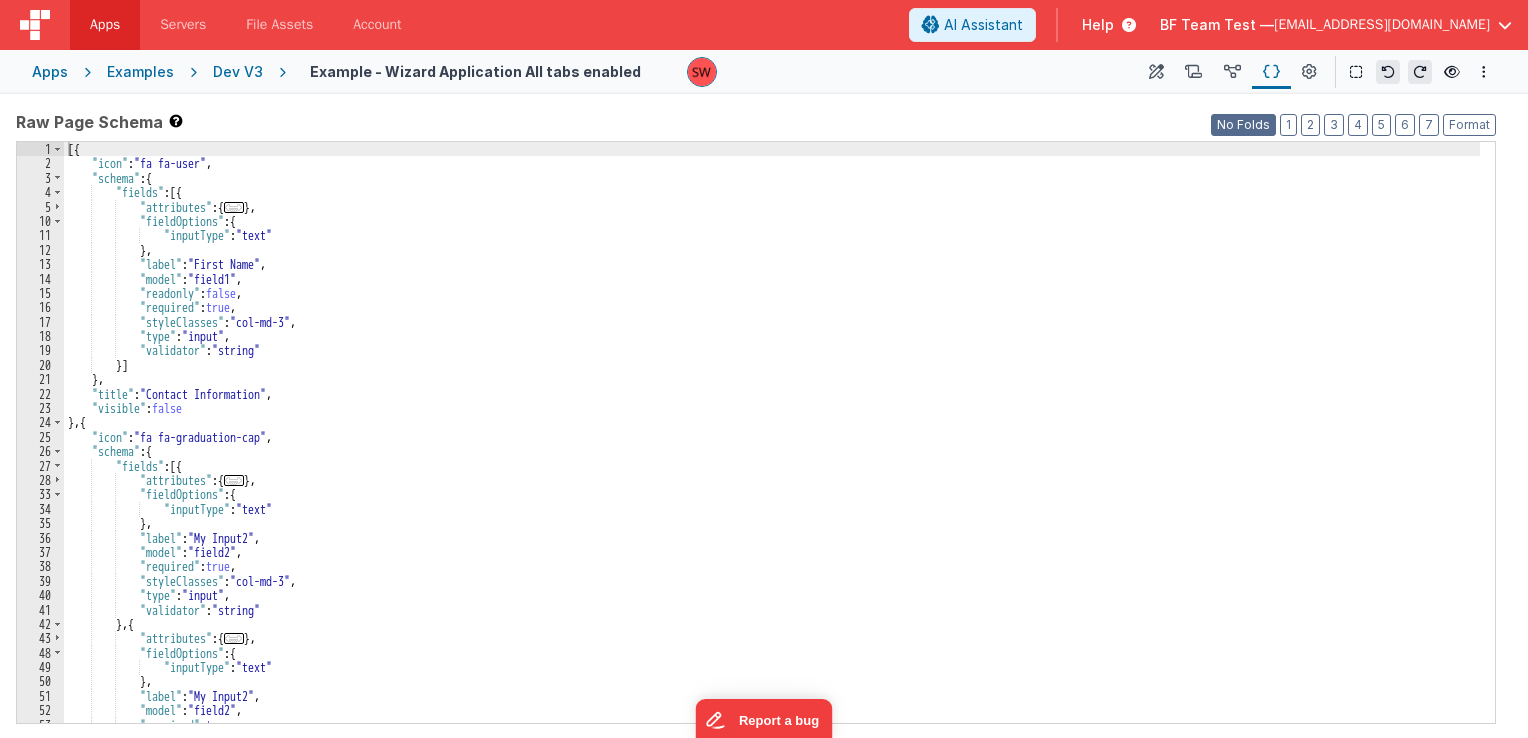 click on "No Folds" at bounding box center [1243, 125] 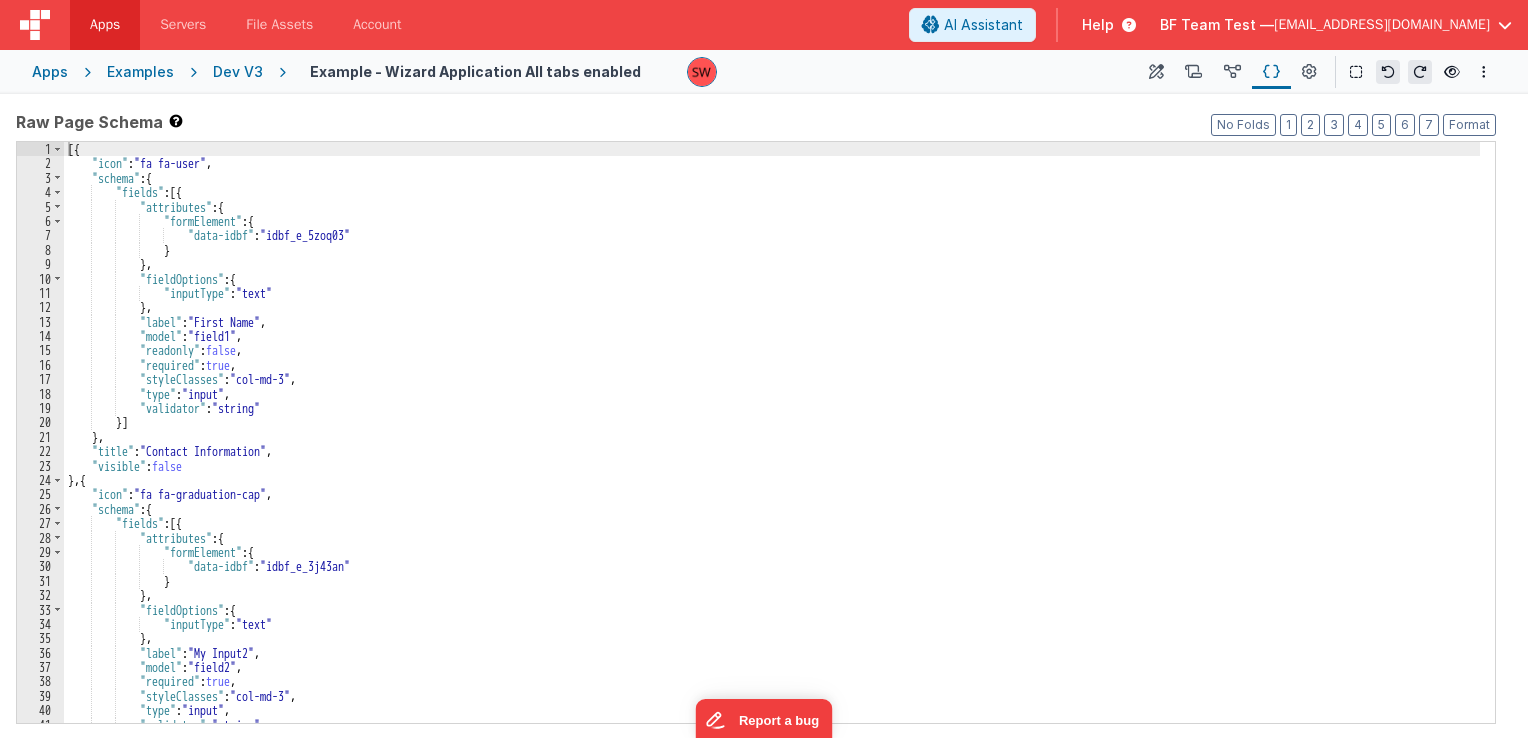 click on "[{      "icon" :  "fa fa-user" ,      "schema" :  {           "fields" :  [{                "attributes" :  {                     "formElement" :  {                          "data-idbf" :  "idbf_e_5zoq03"                     }                } ,                "fieldOptions" :  {                     "inputType" :  "text"                } ,                "label" :  "First Name" ,                "model" :  "field1" ,                "readonly" :  false ,                "required" :  true ,                "styleClasses" :  "col-md-3" ,                "type" :  "input" ,                "validator" :  "string"           }]      } ,      "title" :  "Contact Information" ,      "visible" :  false } ,  {      "icon" :  "fa fa-graduation-cap" ,      "schema" :  {           "fields" :  [{                "attributes" :  {                     "formElement" :  {                          "data-idbf" :  "idbf_e_3j43an"                     }                } ,                "fieldOptions" :  {                     :  "text"" at bounding box center [772, 447] 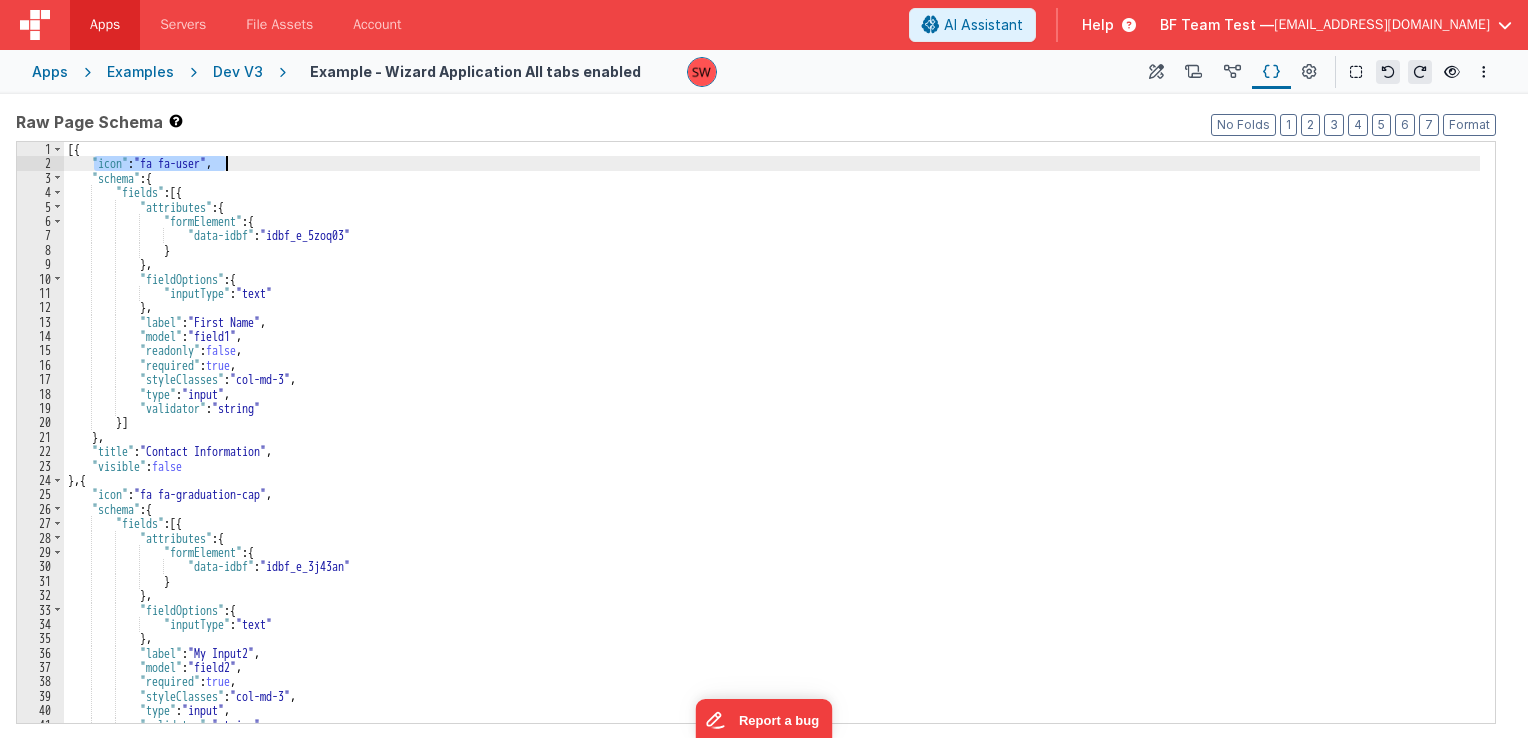drag, startPoint x: 93, startPoint y: 166, endPoint x: 224, endPoint y: 168, distance: 131.01526 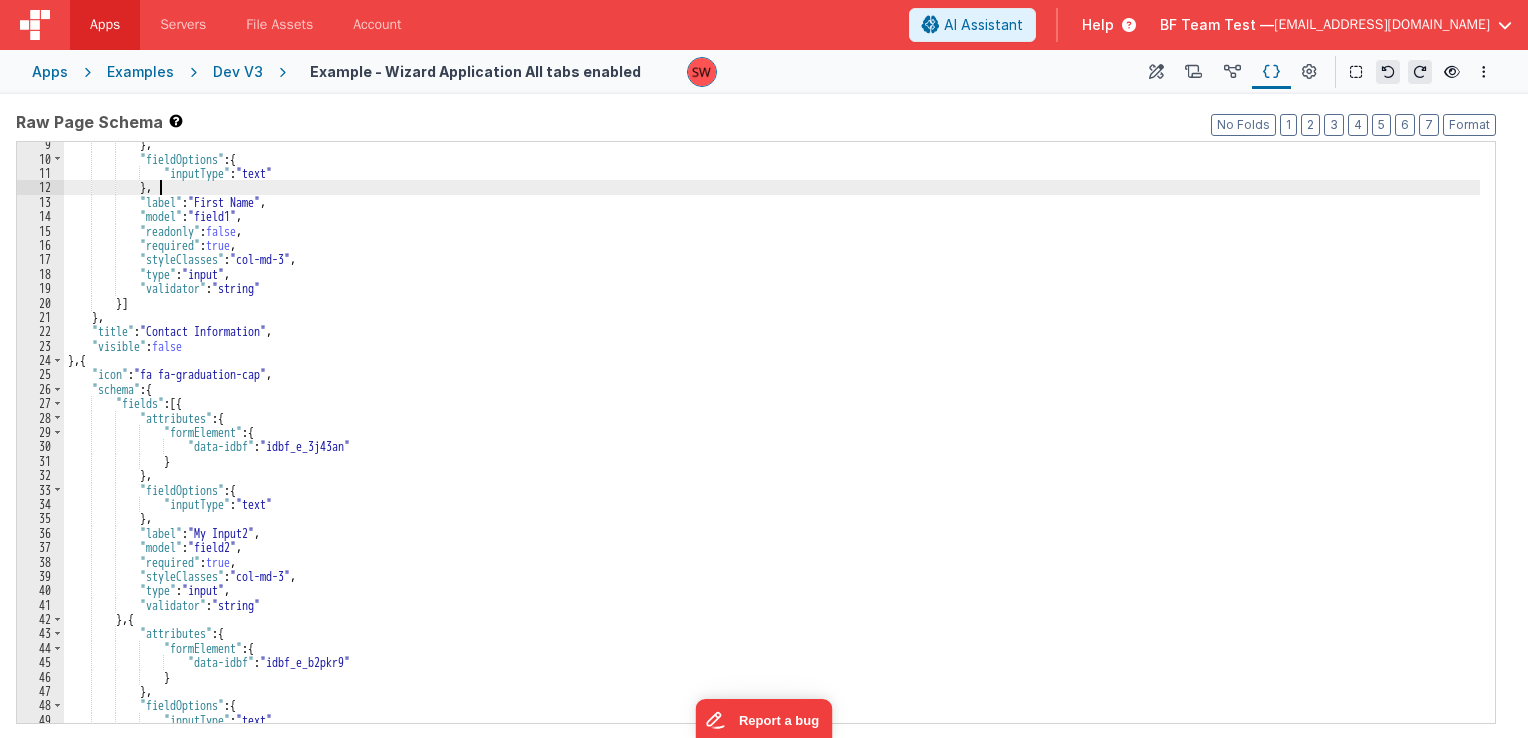scroll, scrollTop: 60, scrollLeft: 0, axis: vertical 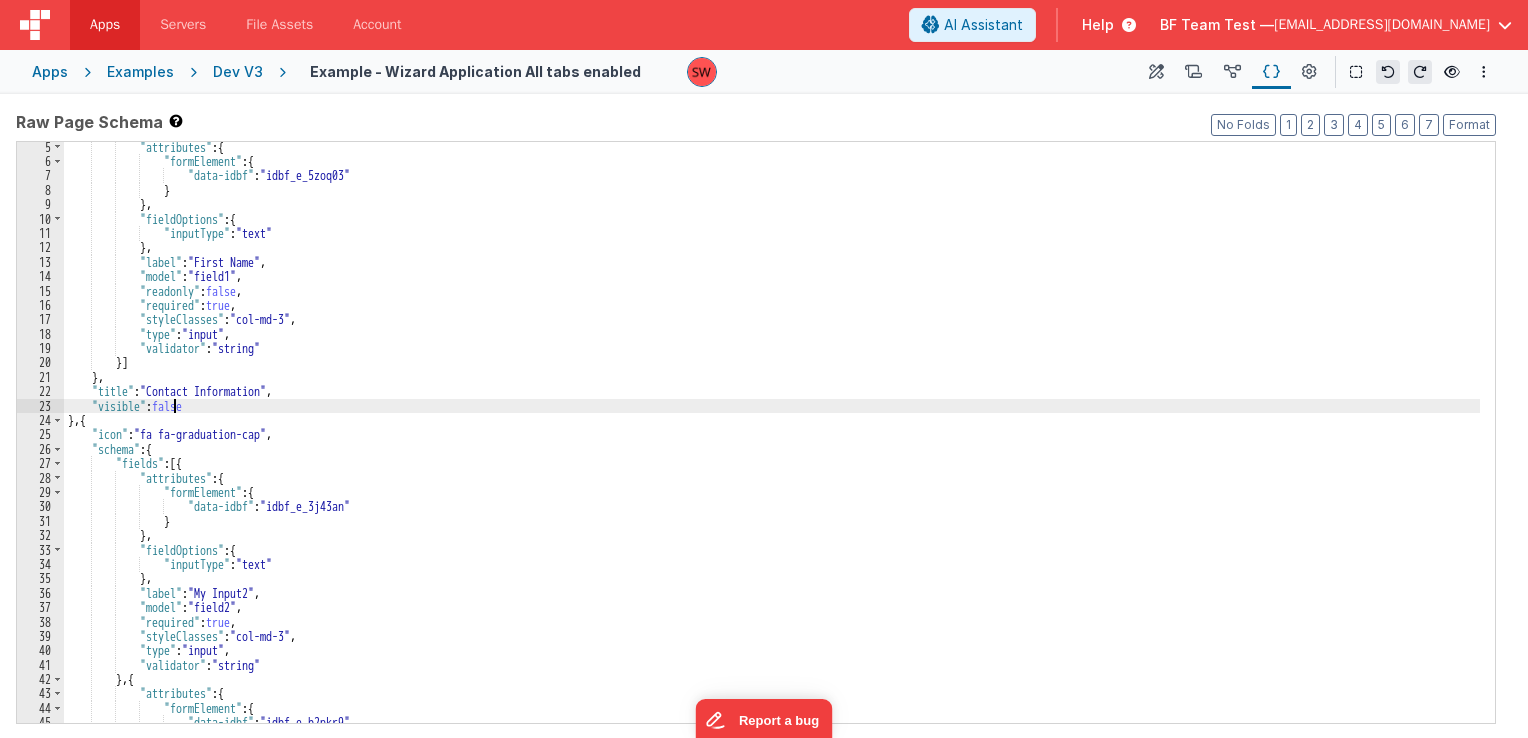 click on ""attributes" :  {                     "formElement" :  {                          "data-idbf" :  "idbf_e_5zoq03"                     }                } ,                "fieldOptions" :  {                     "inputType" :  "text"                } ,                "label" :  "First Name" ,                "model" :  "field1" ,                "readonly" :  false ,                "required" :  true ,                "styleClasses" :  "col-md-3" ,                "type" :  "input" ,                "validator" :  "string"           }]      } ,      "title" :  "Contact Information" ,      "visible" :  false } ,  {      "icon" :  "fa fa-graduation-cap" ,      "schema" :  {           "fields" :  [{                "attributes" :  {                     "formElement" :  {                          "data-idbf" :  "idbf_e_3j43an"                     }                } ,                "fieldOptions" :  {                     "inputType" :  "text"                } ,                "label" :  "My Input2" ,      ," at bounding box center (772, 445) 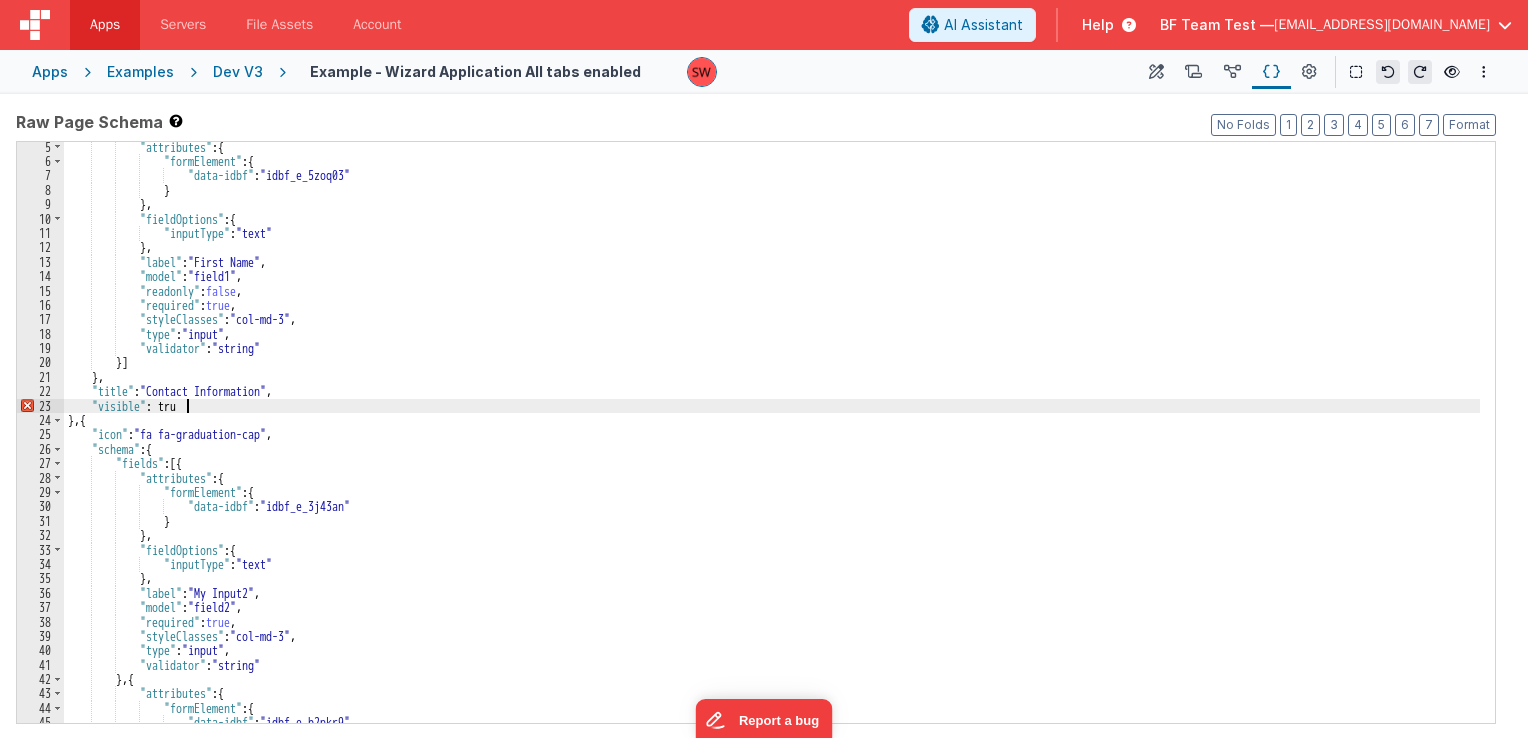 type 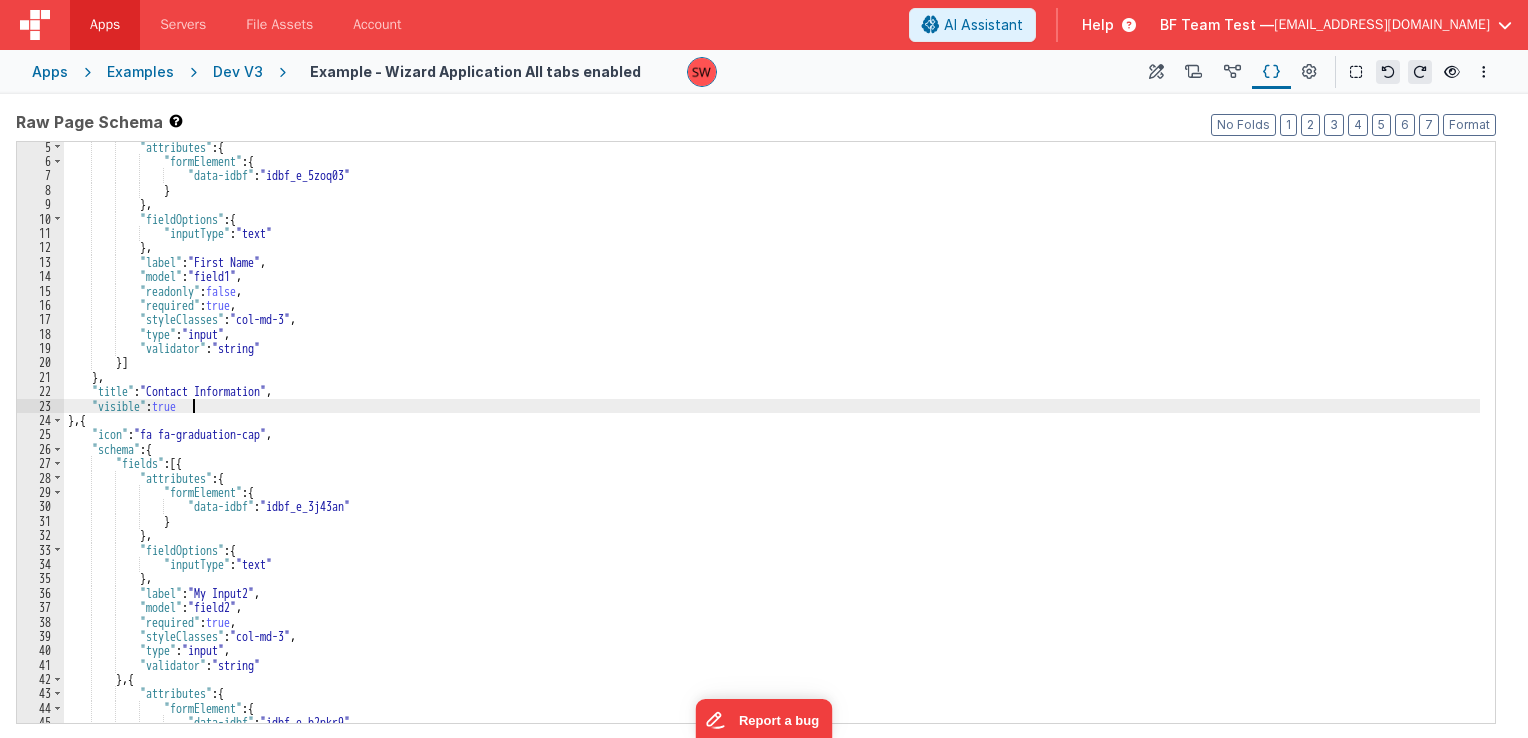 scroll, scrollTop: 240, scrollLeft: 0, axis: vertical 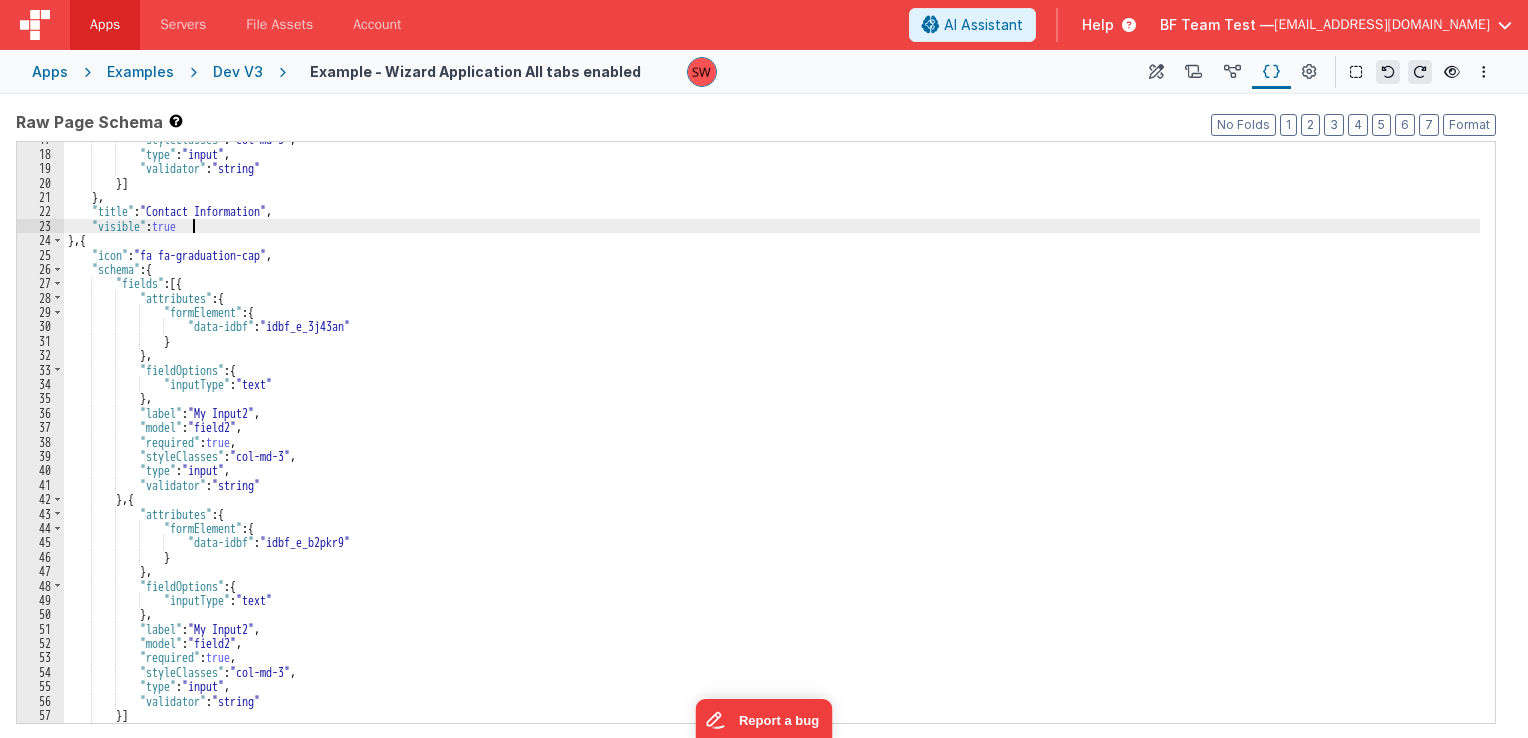 click on ""styleClasses" :  "col-md-3" ,                "type" :  "input" ,                "validator" :  "string"           }]      } ,      "title" :  "Contact Information" ,      "visible" :  true } ,  {      "icon" :  "fa fa-graduation-cap" ,      "schema" :  {           "fields" :  [{                "attributes" :  {                     "formElement" :  {                          "data-idbf" :  "idbf_e_3j43an"                     }                } ,                "fieldOptions" :  {                     "inputType" :  "text"                } ,                "label" :  "My Input2" ,                "model" :  "field2" ,                "required" :  true ,                "styleClasses" :  "col-md-3" ,                "type" :  "input" ,                "validator" :  "string"           } ,  {                "attributes" :  {                     "formElement" :  {                          "data-idbf" :  "idbf_e_b2pkr9"                     }                } ,                "fieldOptions" :  {" at bounding box center [772, 437] 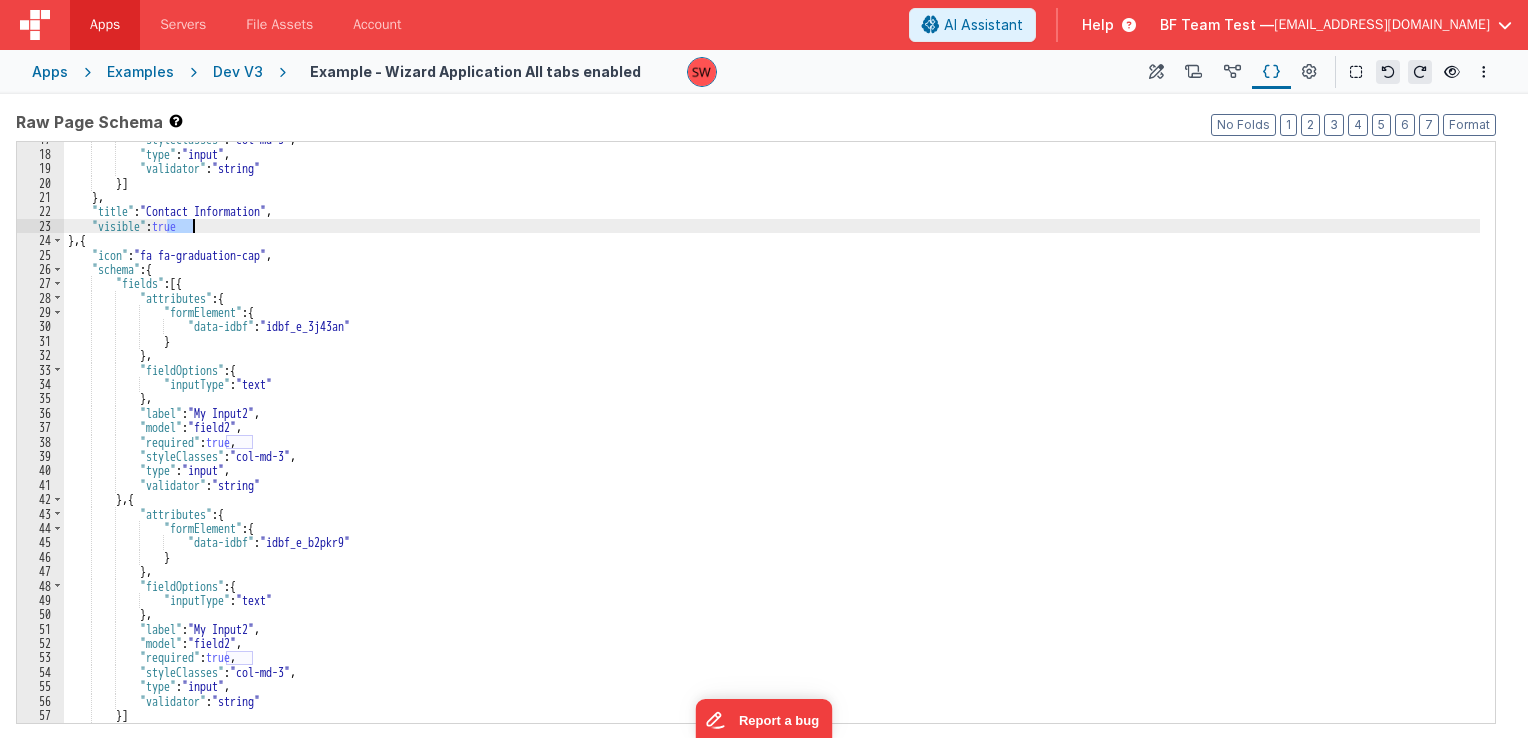 click on ""styleClasses" :  "col-md-3" ,                "type" :  "input" ,                "validator" :  "string"           }]      } ,      "title" :  "Contact Information" ,      "visible" :  true } ,  {      "icon" :  "fa fa-graduation-cap" ,      "schema" :  {           "fields" :  [{                "attributes" :  {                     "formElement" :  {                          "data-idbf" :  "idbf_e_3j43an"                     }                } ,                "fieldOptions" :  {                     "inputType" :  "text"                } ,                "label" :  "My Input2" ,                "model" :  "field2" ,                "required" :  true ,                "styleClasses" :  "col-md-3" ,                "type" :  "input" ,                "validator" :  "string"           } ,  {                "attributes" :  {                     "formElement" :  {                          "data-idbf" :  "idbf_e_b2pkr9"                     }                } ,                "fieldOptions" :  {" at bounding box center [772, 437] 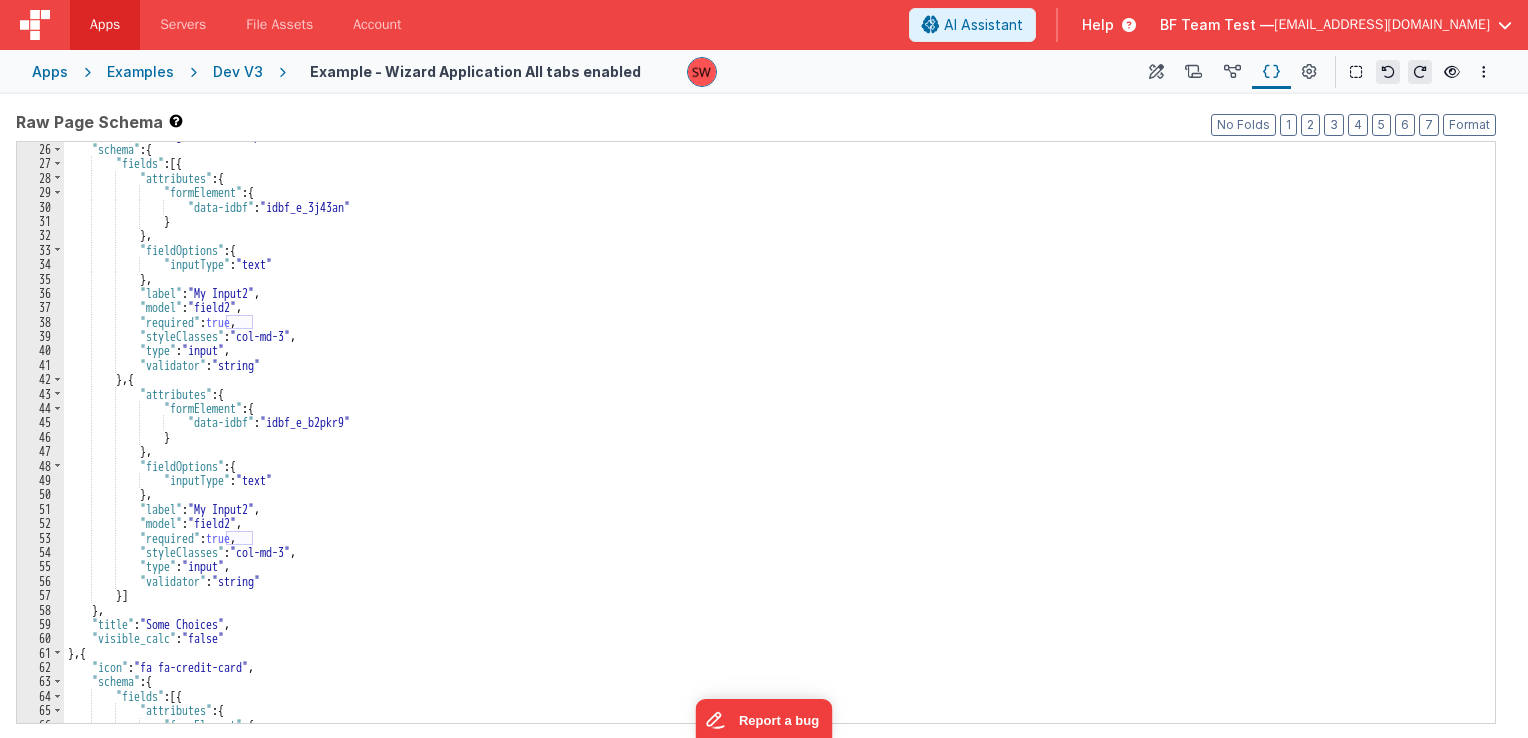 scroll, scrollTop: 420, scrollLeft: 0, axis: vertical 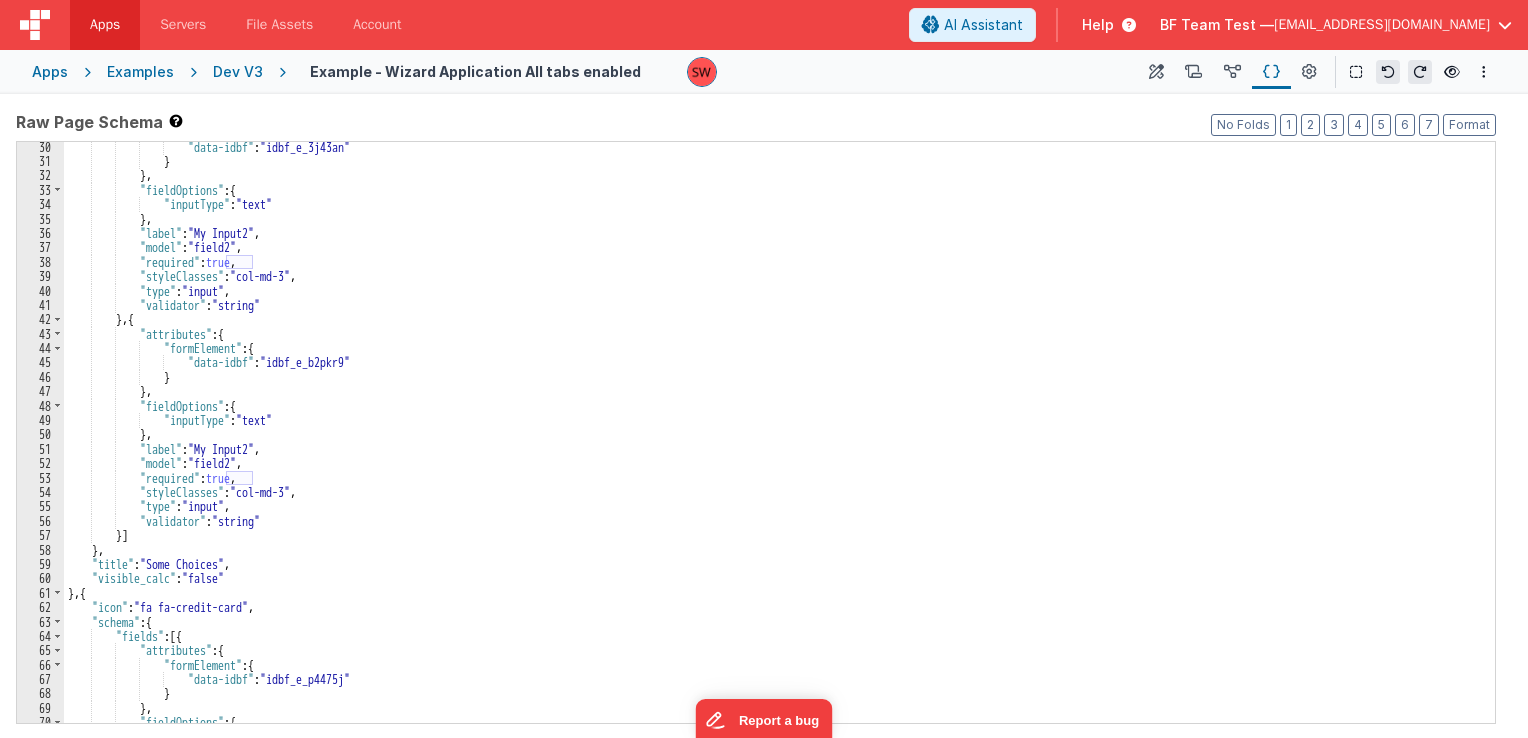 click on ""data-idbf" :  "idbf_e_3j43an"                     }                } ,                "fieldOptions" :  {                     "inputType" :  "text"                } ,                "label" :  "My Input2" ,                "model" :  "field2" ,                "required" :  true ,                "styleClasses" :  "col-md-3" ,                "type" :  "input" ,                "validator" :  "string"           } ,  {                "attributes" :  {                     "formElement" :  {                          "data-idbf" :  "idbf_e_b2pkr9"                     }                } ,                "fieldOptions" :  {                     "inputType" :  "text"                } ,                "label" :  "My Input2" ,                "model" :  "field2" ,                "required" :  true ,                "styleClasses" :  "col-md-3" ,                "type" :  "input" ,                "validator" :  "string"           }]      } ,      "title" :  "Some Choices" ,      "visible_calc" :  } ," at bounding box center [772, 445] 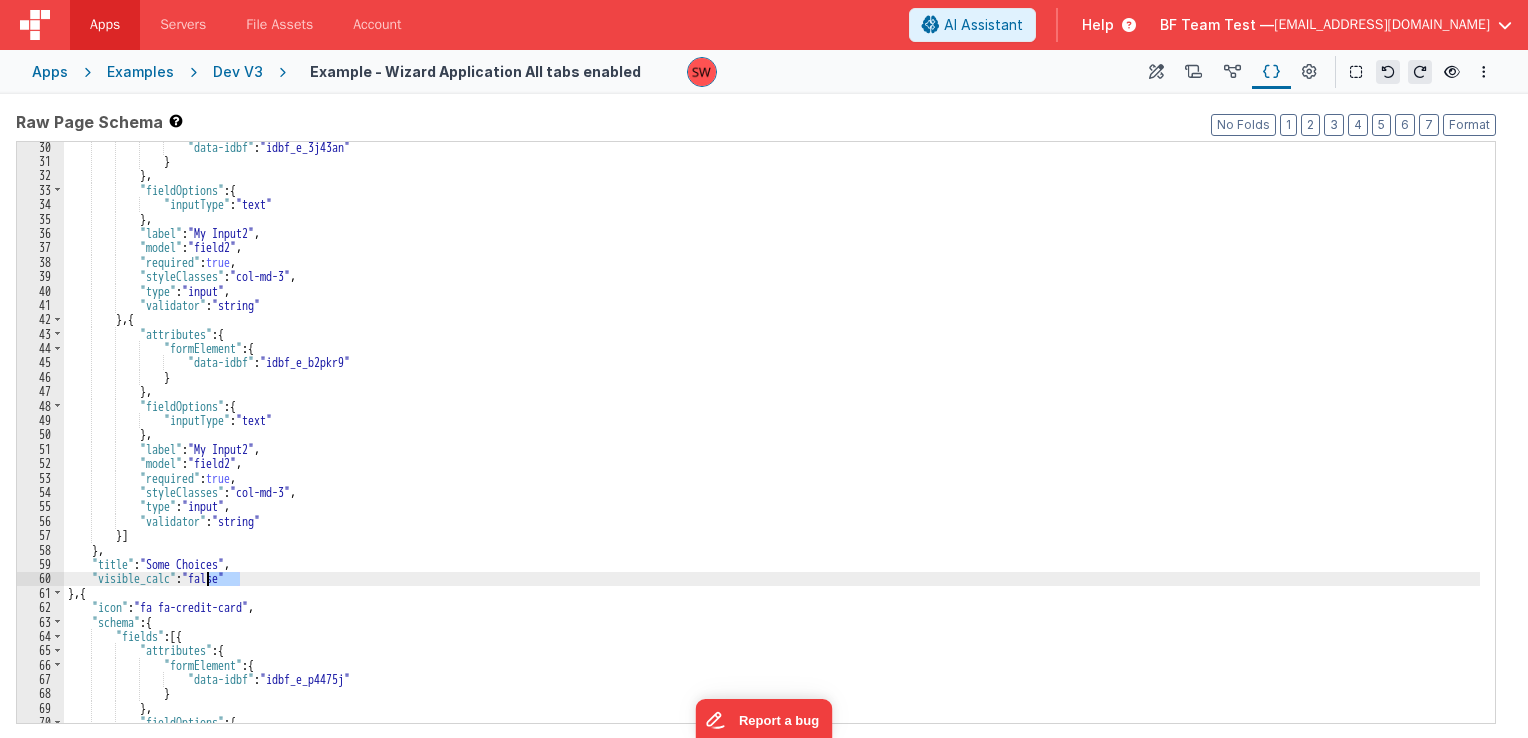 click on ""data-idbf" :  "idbf_e_3j43an"                     }                } ,                "fieldOptions" :  {                     "inputType" :  "text"                } ,                "label" :  "My Input2" ,                "model" :  "field2" ,                "required" :  true ,                "styleClasses" :  "col-md-3" ,                "type" :  "input" ,                "validator" :  "string"           } ,  {                "attributes" :  {                     "formElement" :  {                          "data-idbf" :  "idbf_e_b2pkr9"                     }                } ,                "fieldOptions" :  {                     "inputType" :  "text"                } ,                "label" :  "My Input2" ,                "model" :  "field2" ,                "required" :  true ,                "styleClasses" :  "col-md-3" ,                "type" :  "input" ,                "validator" :  "string"           }]      } ,      "title" :  "Some Choices" ,      "visible_calc" :  } ," at bounding box center [772, 445] 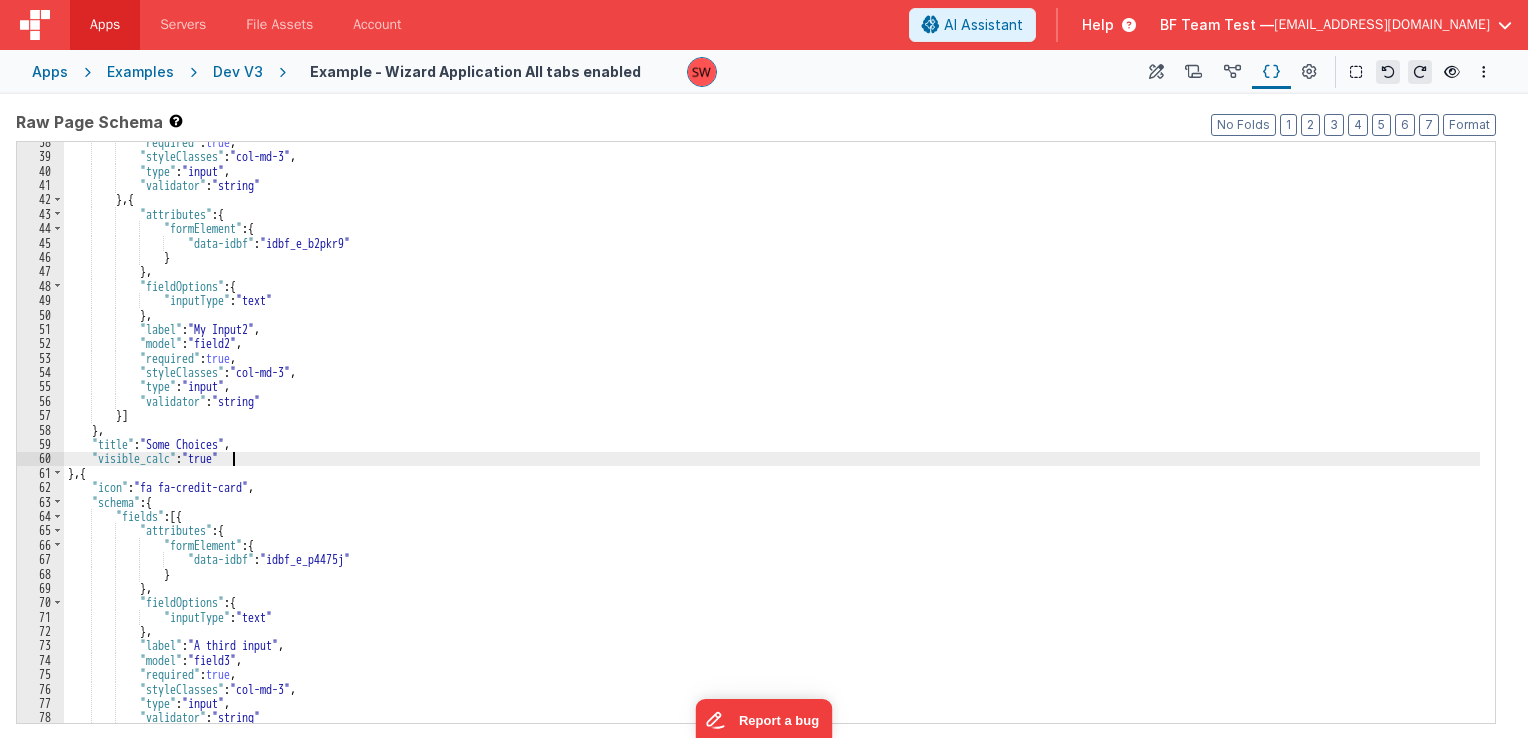 scroll, scrollTop: 599, scrollLeft: 0, axis: vertical 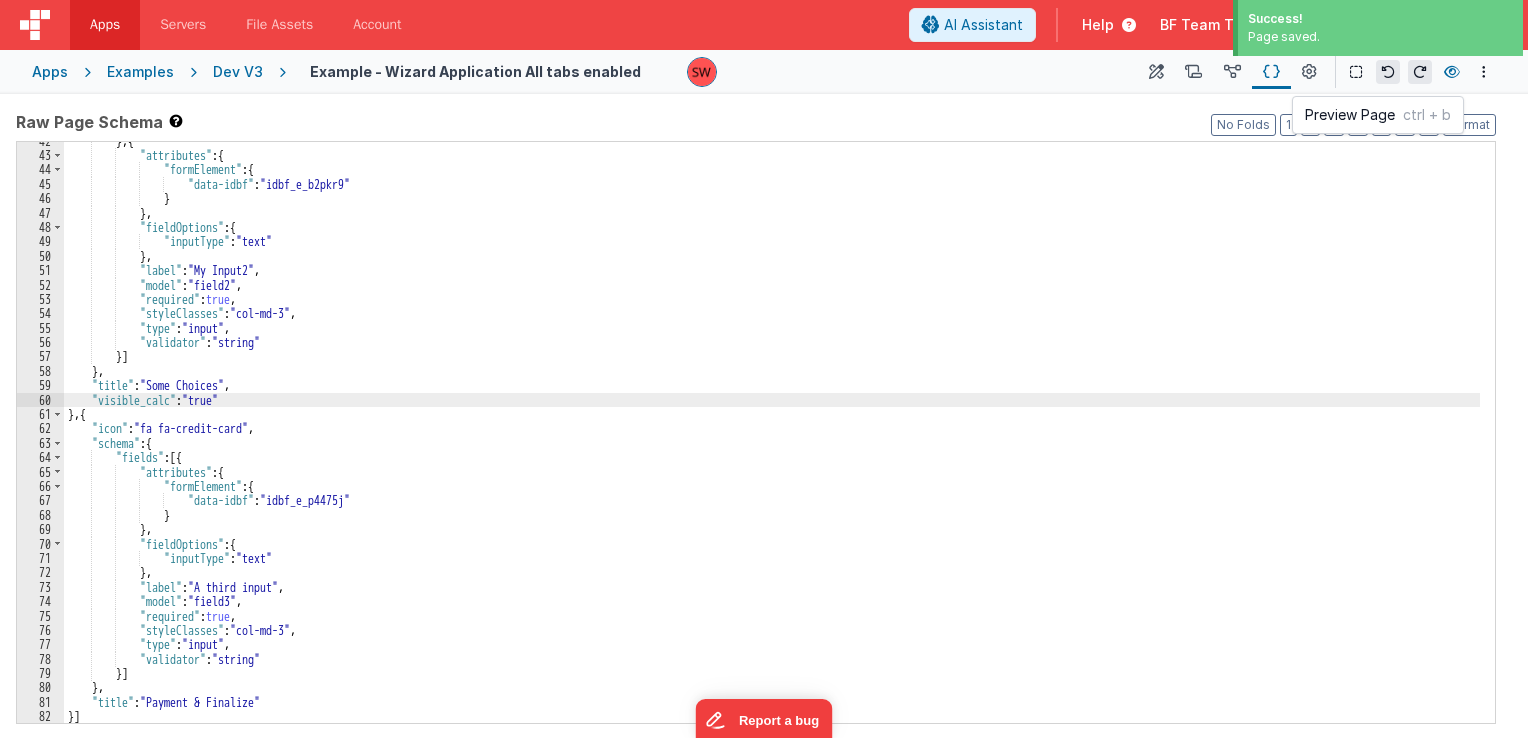 click at bounding box center (1452, 72) 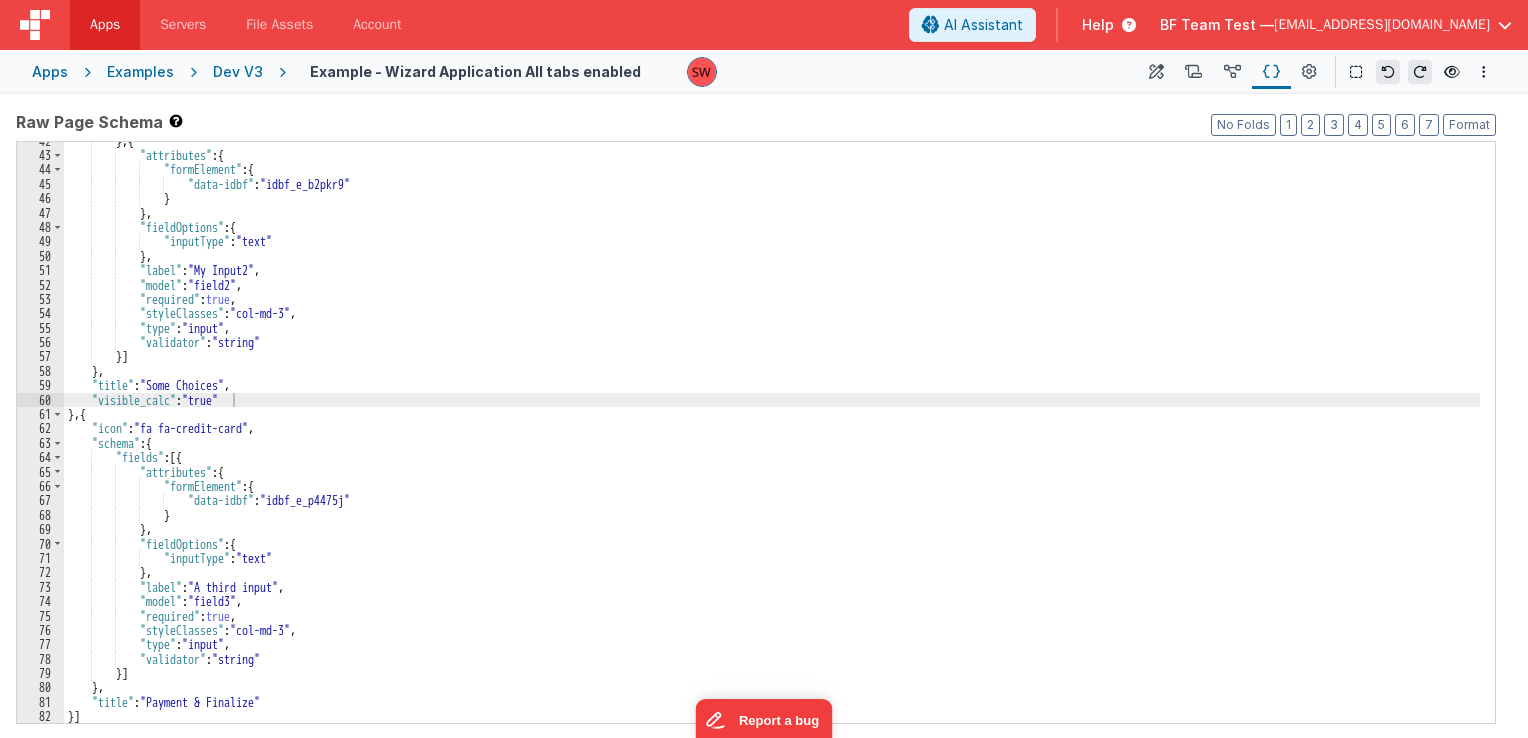 type 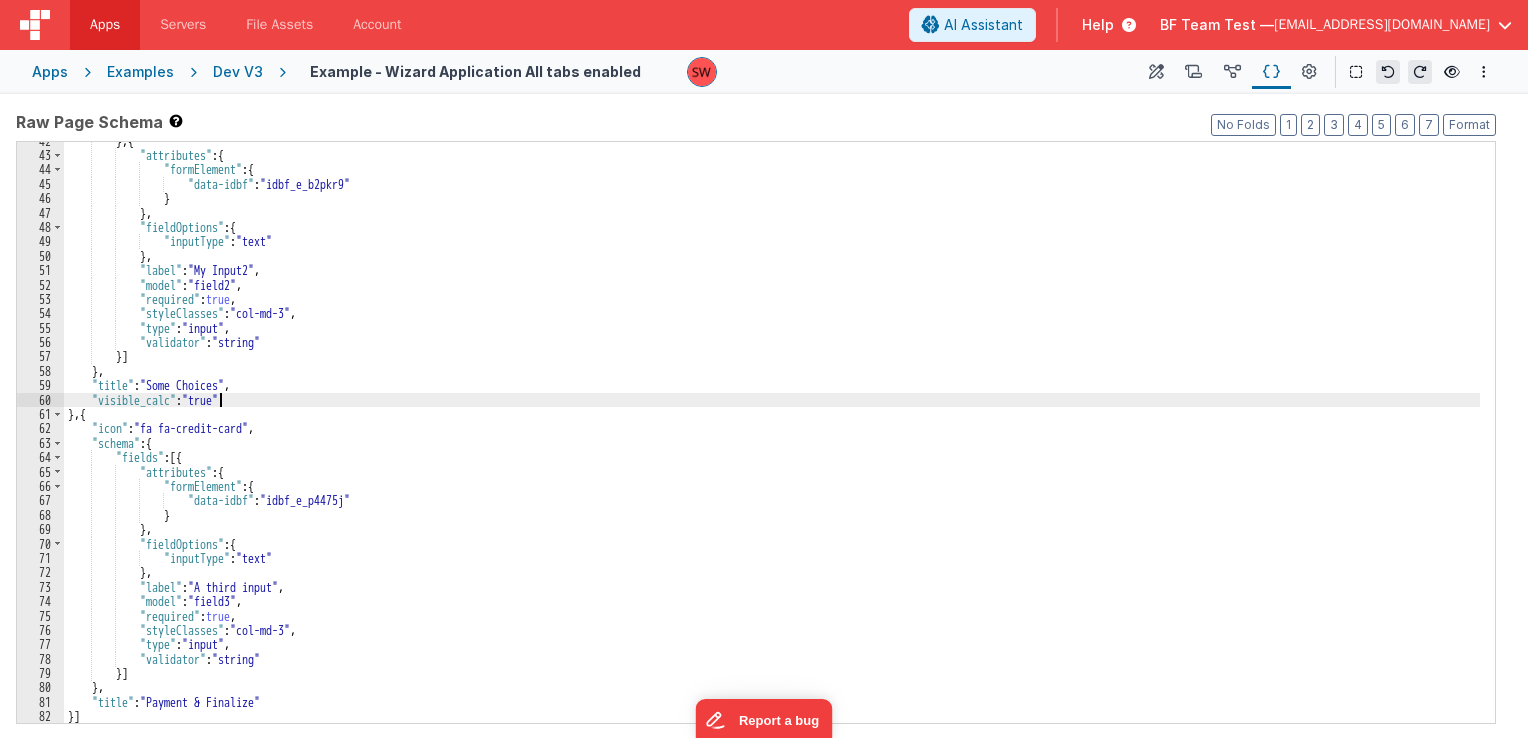click on "} ,  {                "attributes" :  {                     "formElement" :  {                          "data-idbf" :  "idbf_e_b2pkr9"                     }                } ,                "fieldOptions" :  {                     "inputType" :  "text"                } ,                "label" :  "My Input2" ,                "model" :  "field2" ,                "required" :  true ,                "styleClasses" :  "col-md-3" ,                "type" :  "input" ,                "validator" :  "string"           }]      } ,      "title" :  "Some Choices" ,      "visible_calc" :  "true" } ,  {      "icon" :  "fa fa-credit-card" ,      "schema" :  {           "fields" :  [{                "attributes" :  {                     "formElement" :  {                          "data-idbf" :  "idbf_e_p4475j"                     }                } ,                "fieldOptions" :  {                     "inputType" :  "text"                } ,                "label" :  "A third input" ,                "model" :  ," at bounding box center [772, 439] 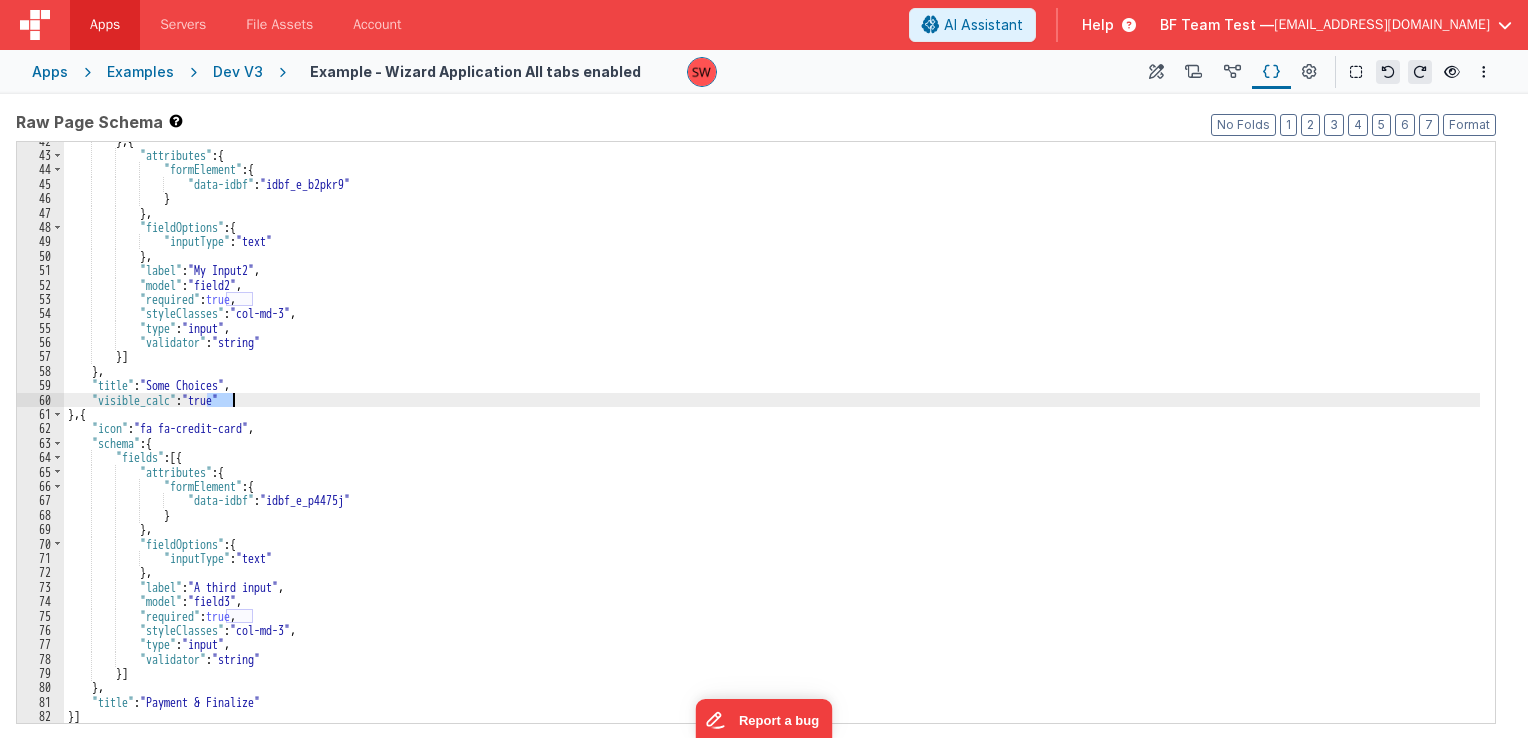 click on "} ,  {                "attributes" :  {                     "formElement" :  {                          "data-idbf" :  "idbf_e_b2pkr9"                     }                } ,                "fieldOptions" :  {                     "inputType" :  "text"                } ,                "label" :  "My Input2" ,                "model" :  "field2" ,                "required" :  true ,                "styleClasses" :  "col-md-3" ,                "type" :  "input" ,                "validator" :  "string"           }]      } ,      "title" :  "Some Choices" ,      "visible_calc" :  "true" } ,  {      "icon" :  "fa fa-credit-card" ,      "schema" :  {           "fields" :  [{                "attributes" :  {                     "formElement" :  {                          "data-idbf" :  "idbf_e_p4475j"                     }                } ,                "fieldOptions" :  {                     "inputType" :  "text"                } ,                "label" :  "A third input" ,                "model" :  ," at bounding box center [772, 439] 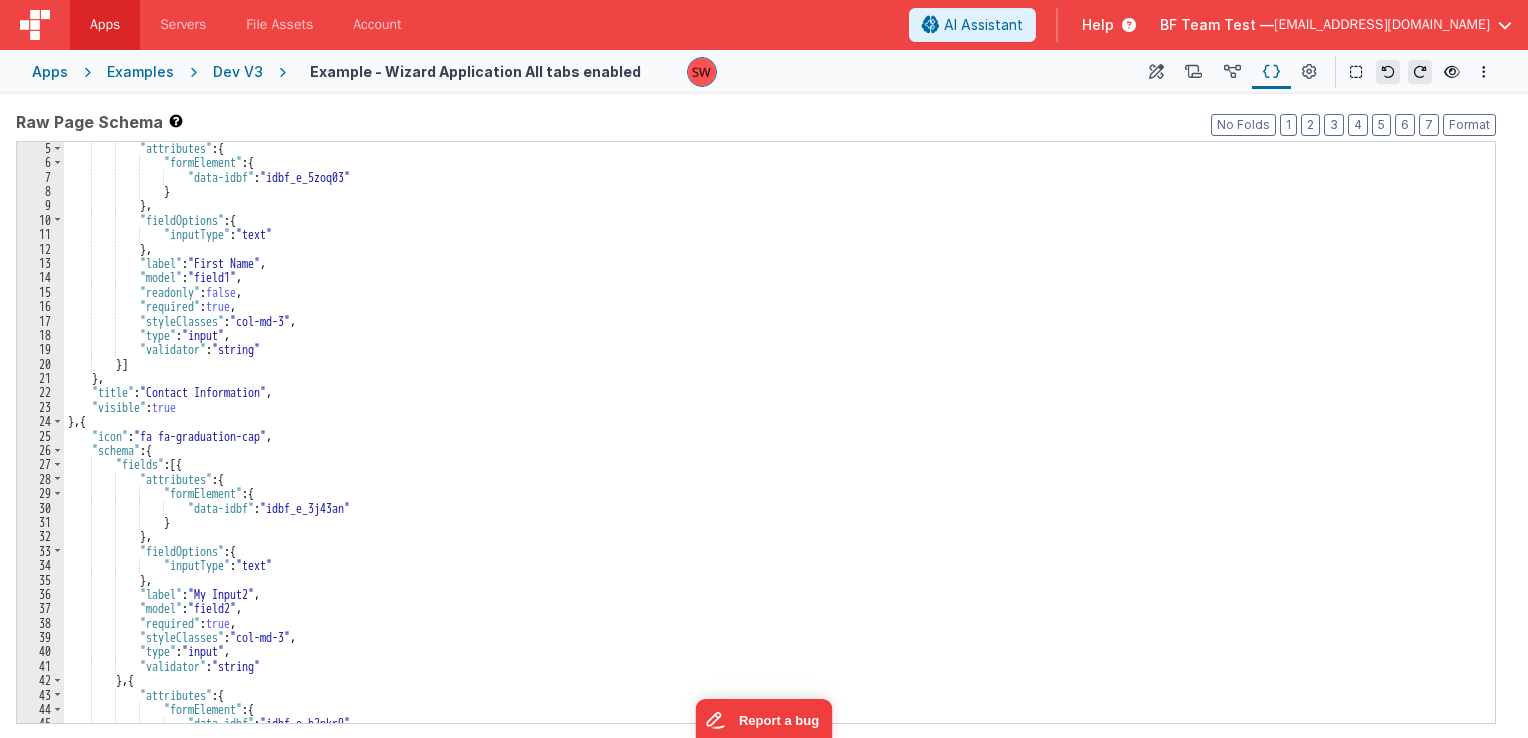 scroll, scrollTop: 59, scrollLeft: 0, axis: vertical 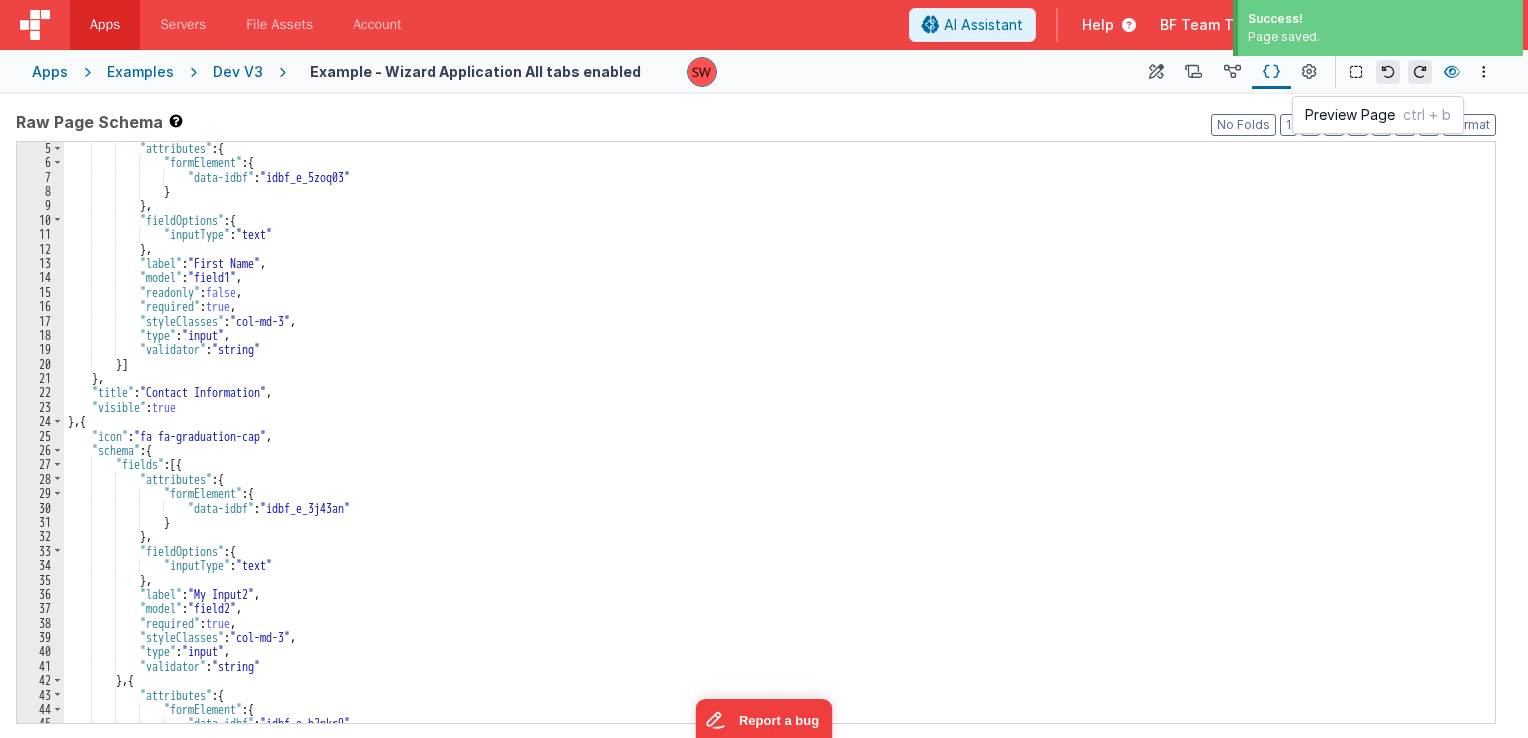 click at bounding box center (1452, 72) 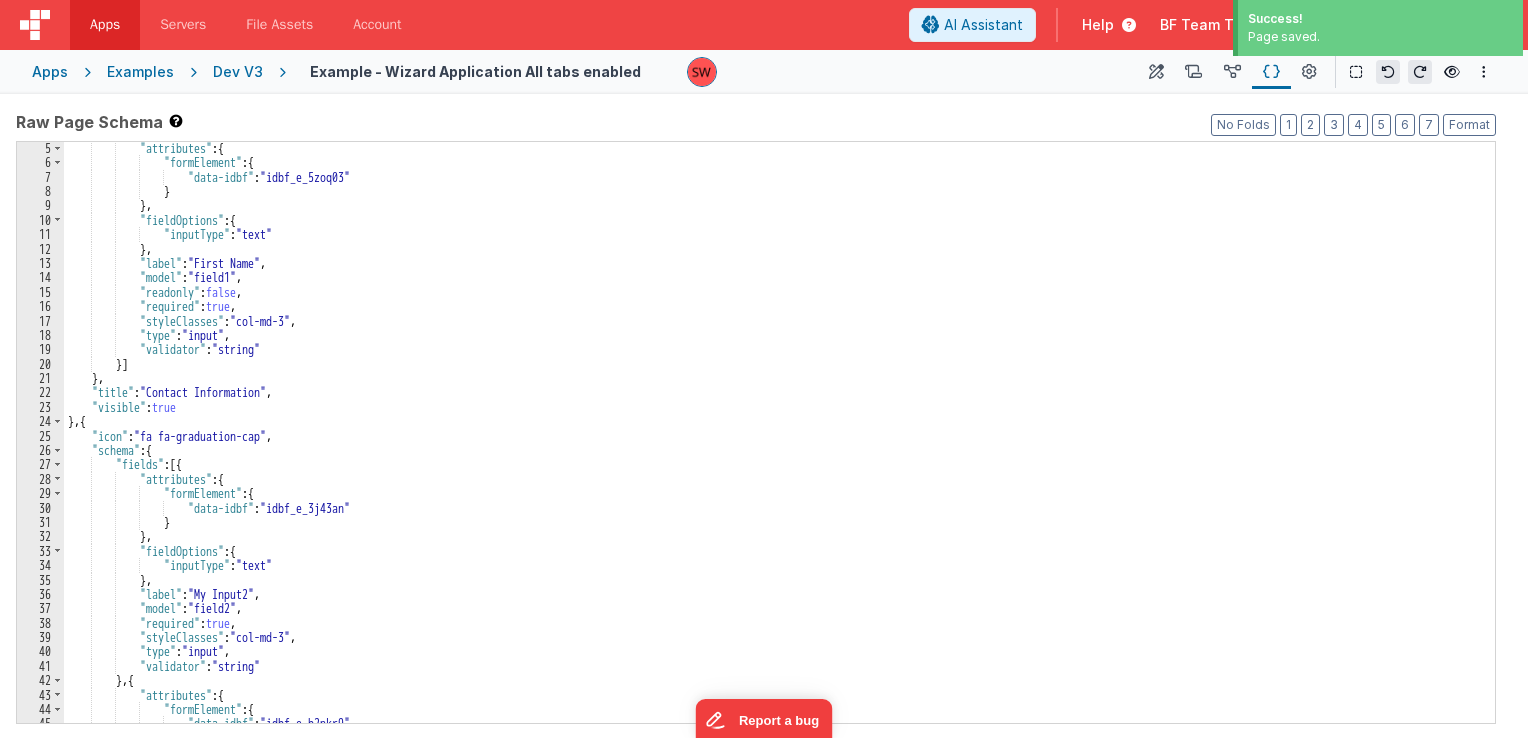 click on ""attributes" :  {                     "formElement" :  {                          "data-idbf" :  "idbf_e_5zoq03"                     }                } ,                "fieldOptions" :  {                     "inputType" :  "text"                } ,                "label" :  "First Name" ,                "model" :  "field1" ,                "readonly" :  false ,                "required" :  true ,                "styleClasses" :  "col-md-3" ,                "type" :  "input" ,                "validator" :  "string"           }]      } ,      "title" :  "Contact Information" ,      "visible" :  true } ,  {      "icon" :  "fa fa-graduation-cap" ,      "schema" :  {           "fields" :  [{                "attributes" :  {                     "formElement" :  {                          "data-idbf" :  "idbf_e_3j43an"                     }                } ,                "fieldOptions" :  {                     "inputType" :  "text"                } ,                "label" :  "My Input2" ,      :" at bounding box center [772, 446] 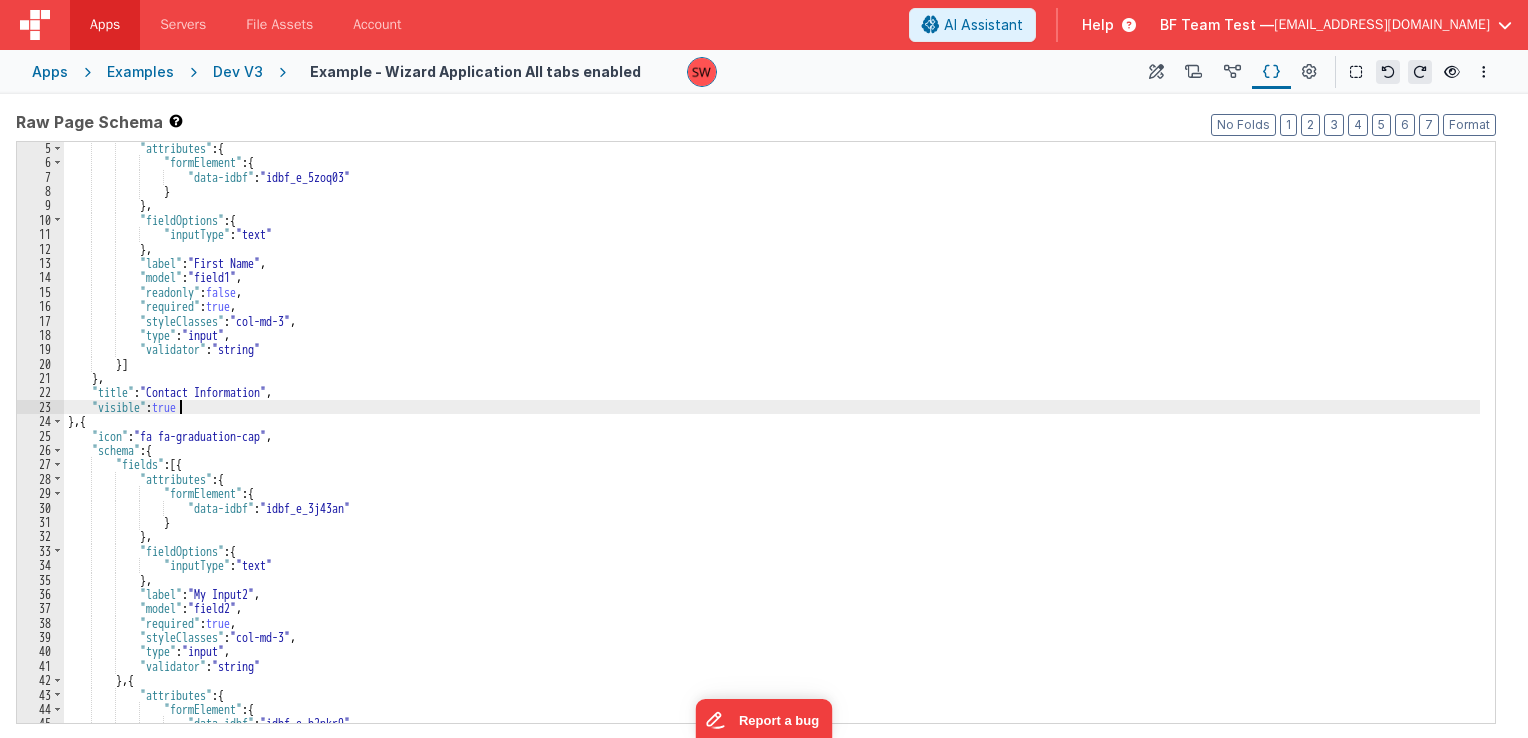 click on ""attributes" :  {                     "formElement" :  {                          "data-idbf" :  "idbf_e_5zoq03"                     }                } ,                "fieldOptions" :  {                     "inputType" :  "text"                } ,                "label" :  "First Name" ,                "model" :  "field1" ,                "readonly" :  false ,                "required" :  true ,                "styleClasses" :  "col-md-3" ,                "type" :  "input" ,                "validator" :  "string"           }]      } ,      "title" :  "Contact Information" ,      "visible" :  true } ,  {      "icon" :  "fa fa-graduation-cap" ,      "schema" :  {           "fields" :  [{                "attributes" :  {                     "formElement" :  {                          "data-idbf" :  "idbf_e_3j43an"                     }                } ,                "fieldOptions" :  {                     "inputType" :  "text"                } ,                "label" :  "My Input2" ,      :" at bounding box center [772, 446] 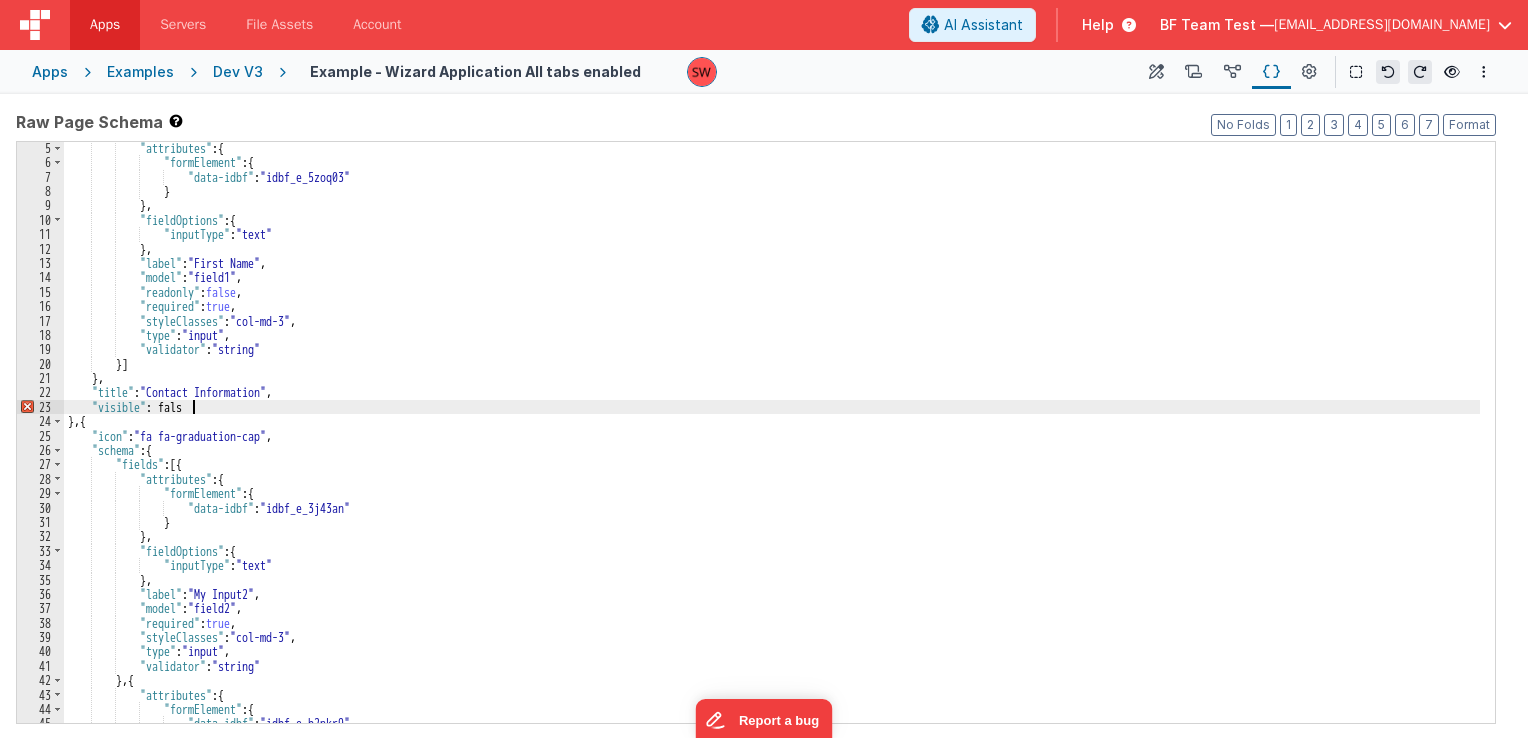 type 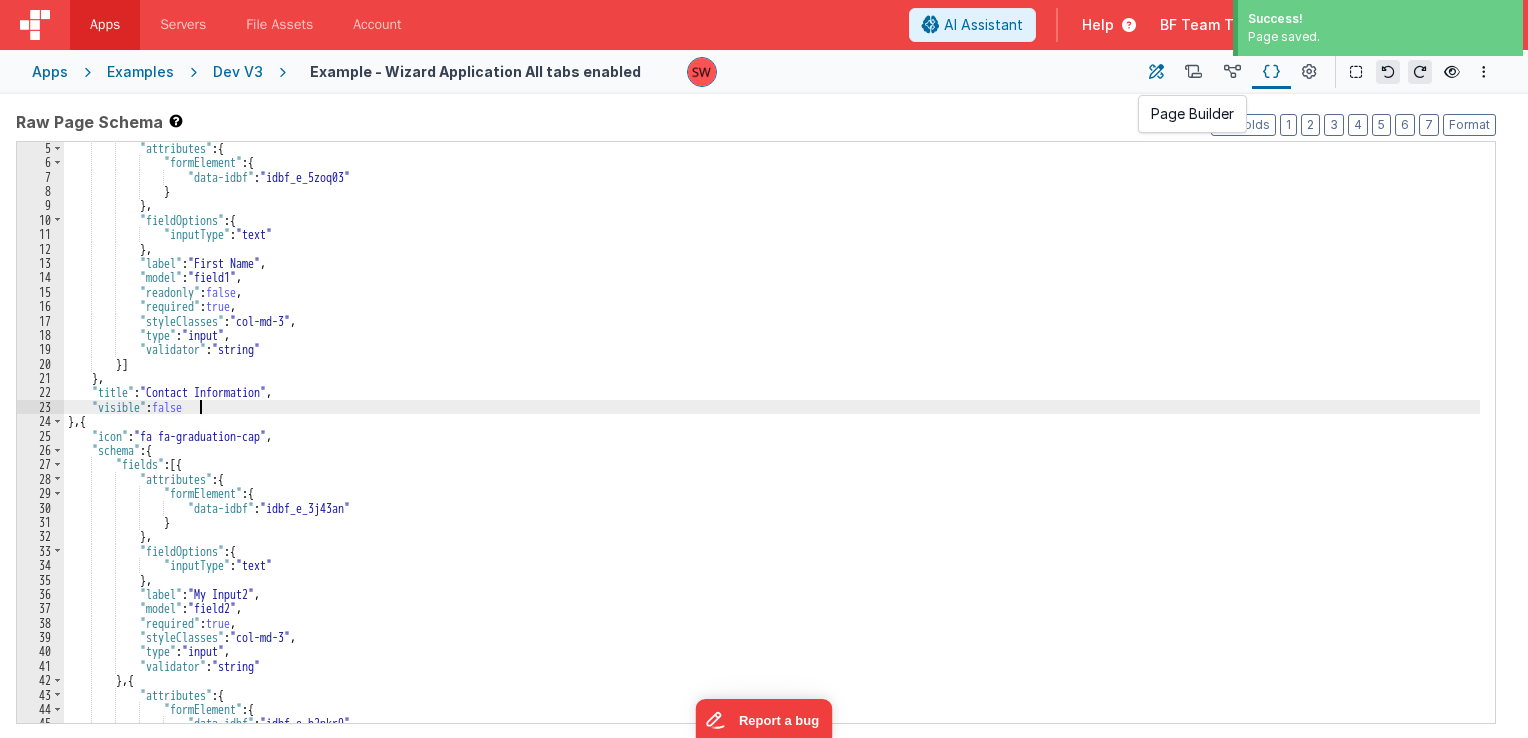 click at bounding box center [1156, 72] 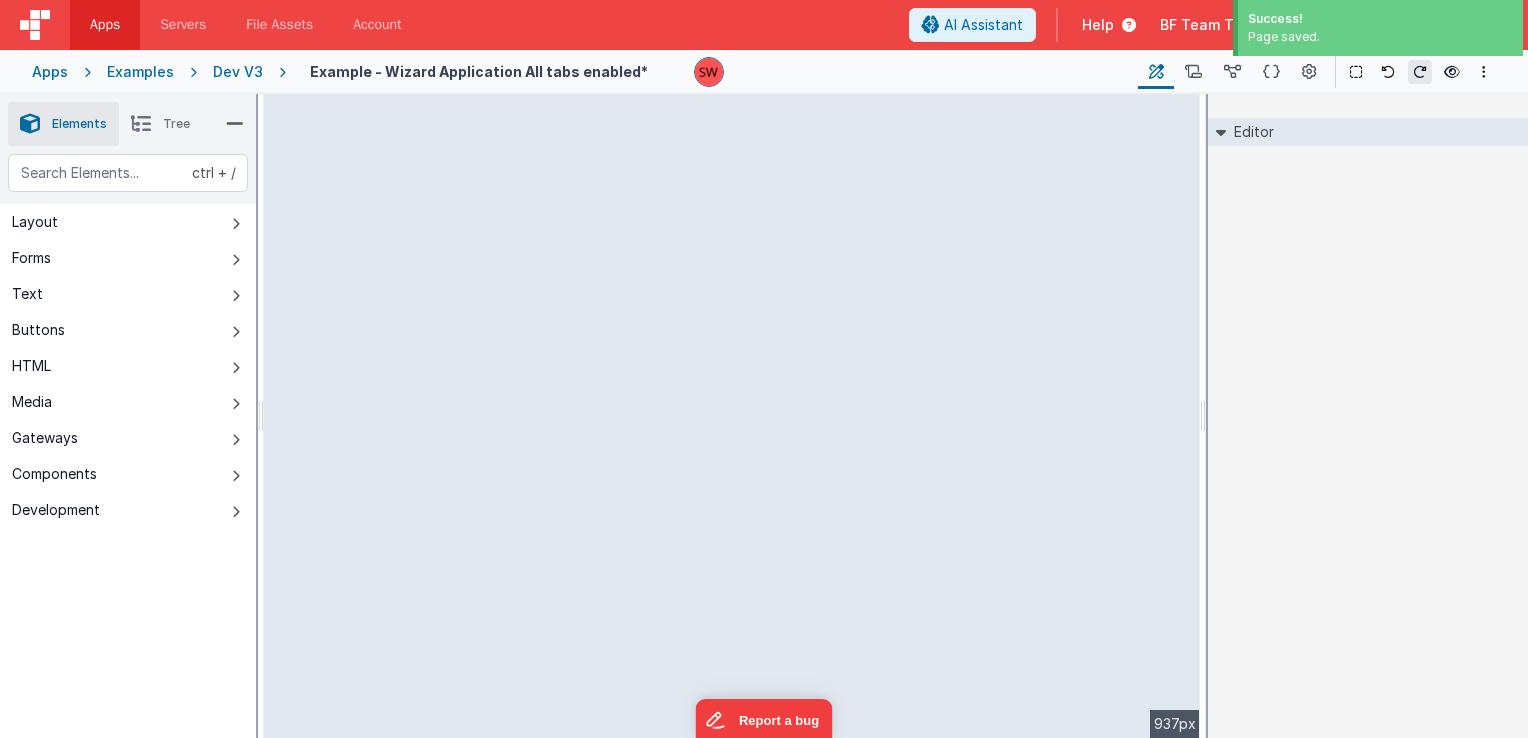 select on "string" 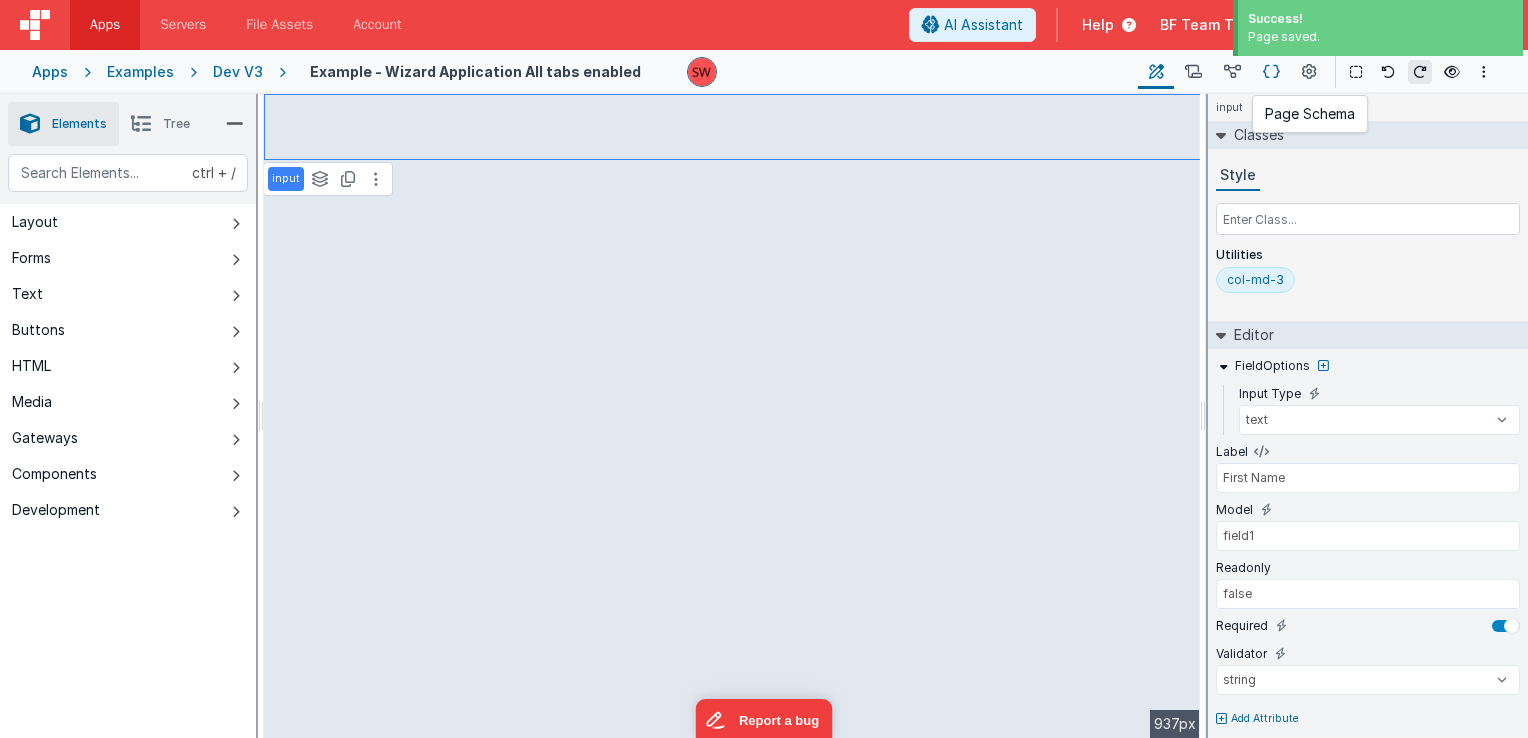 click at bounding box center [1271, 72] 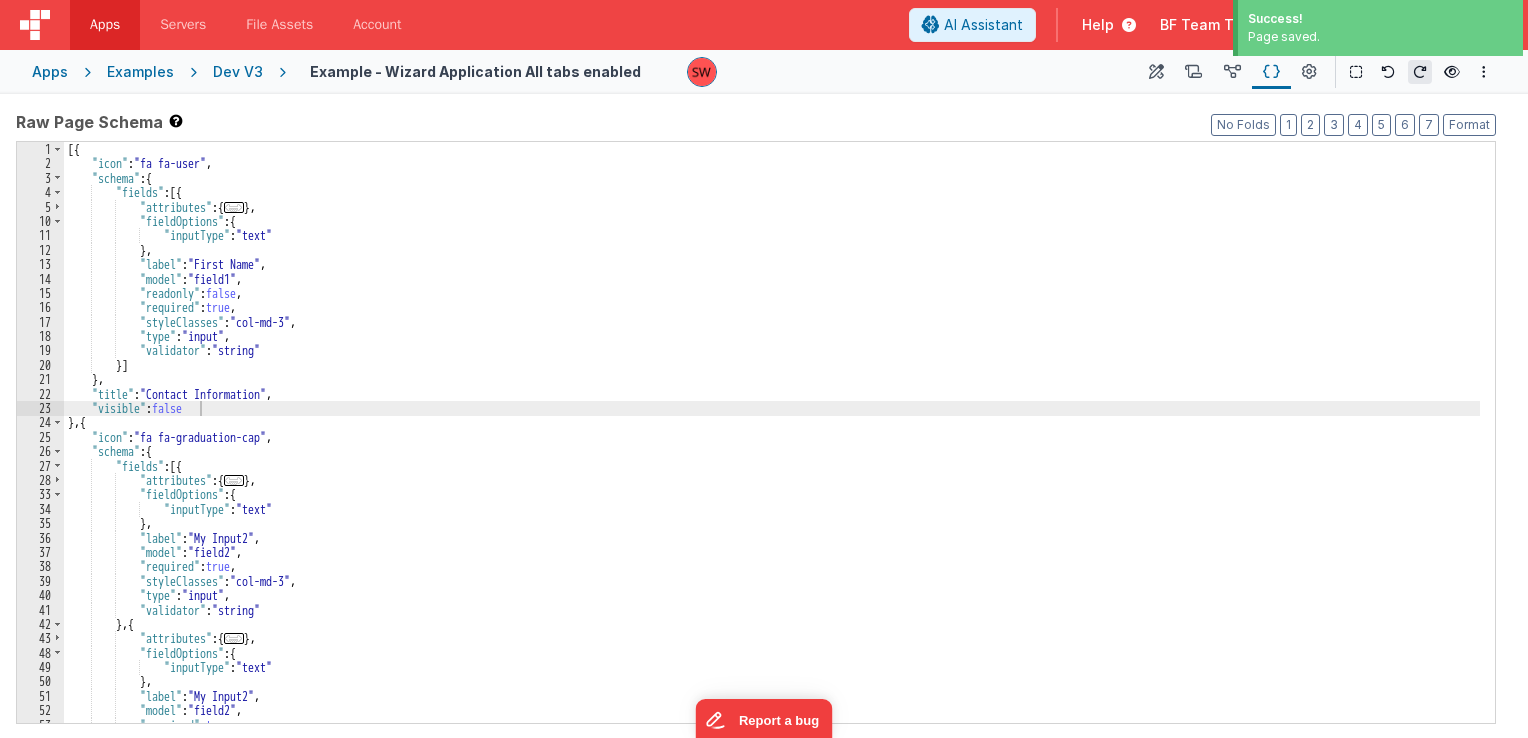 scroll, scrollTop: 0, scrollLeft: 0, axis: both 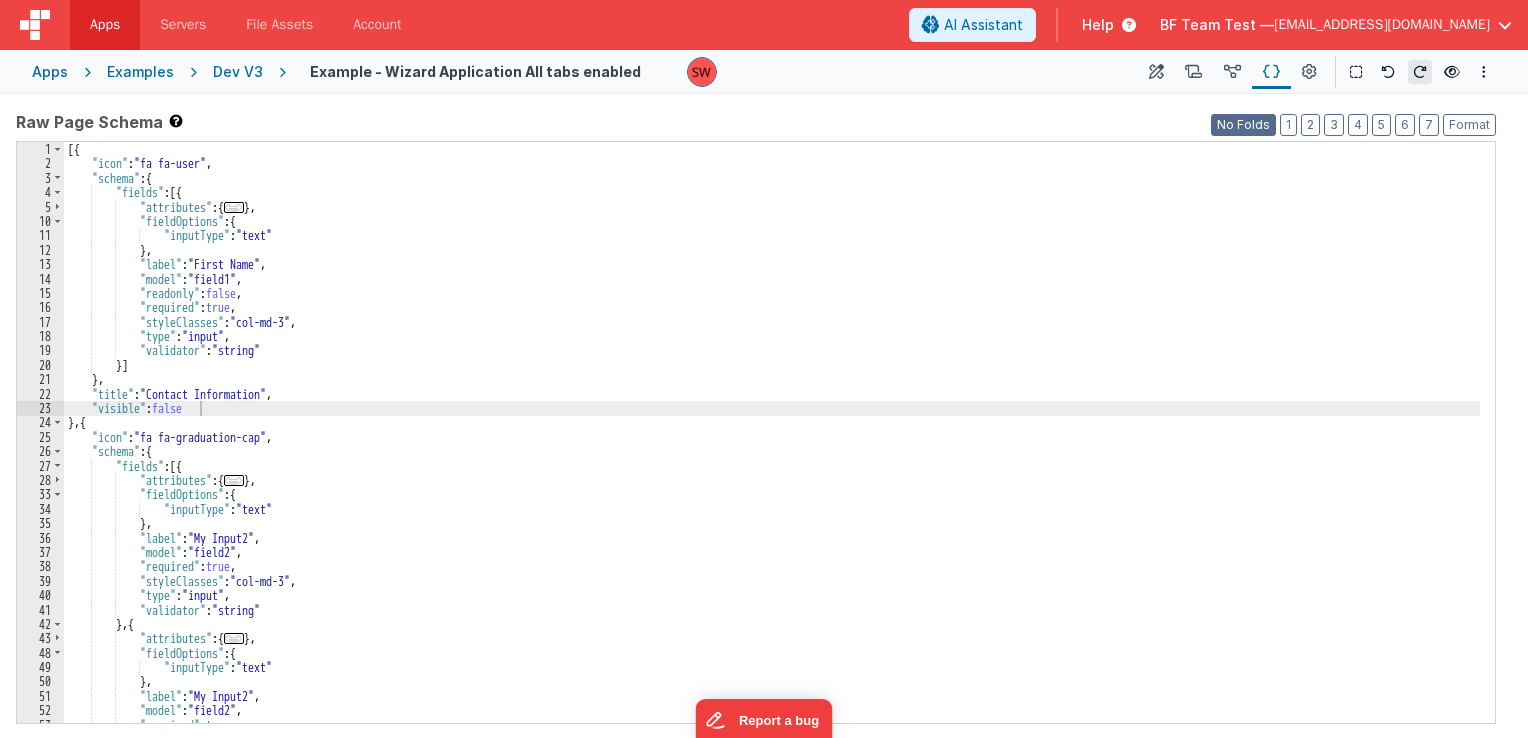 click on "No Folds" at bounding box center (1243, 125) 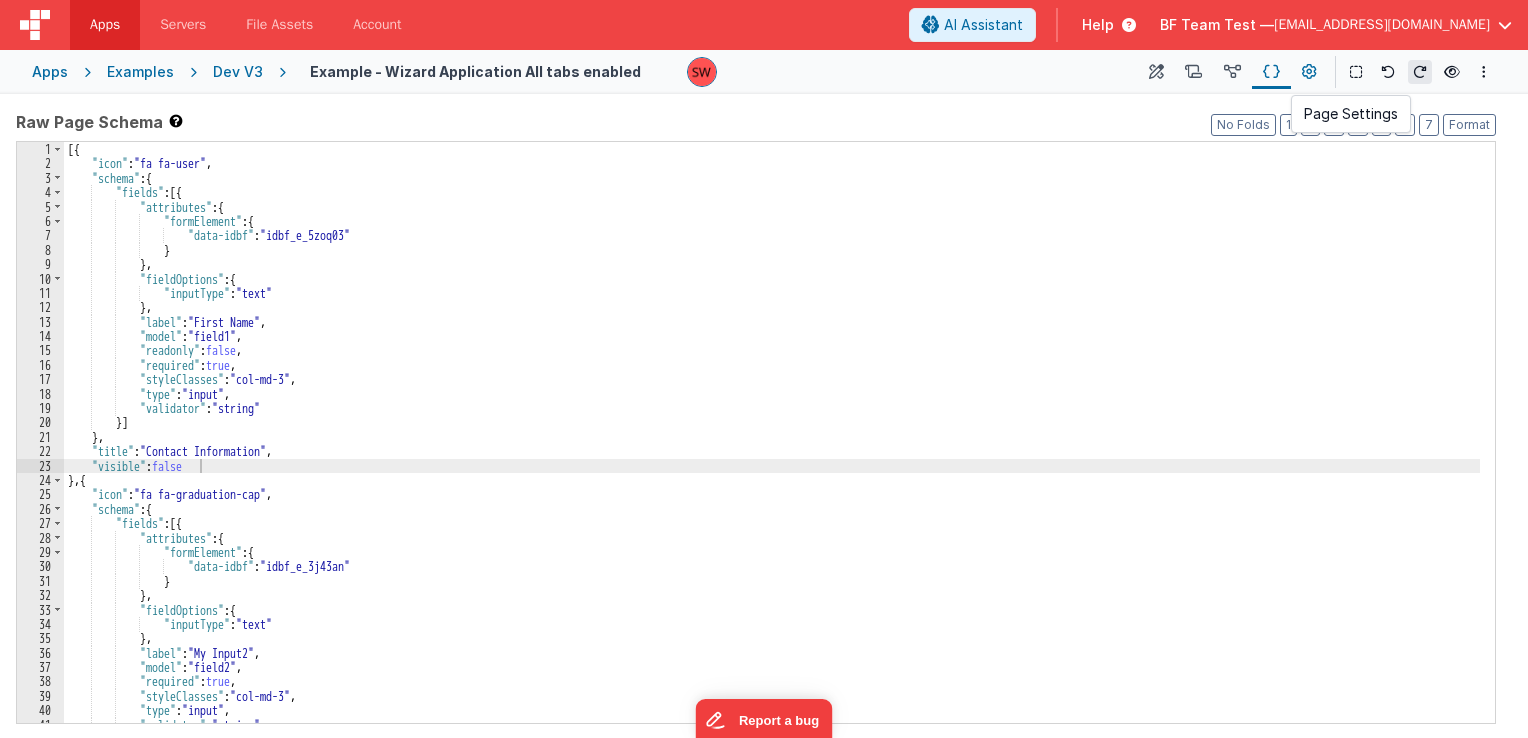 click at bounding box center [1309, 72] 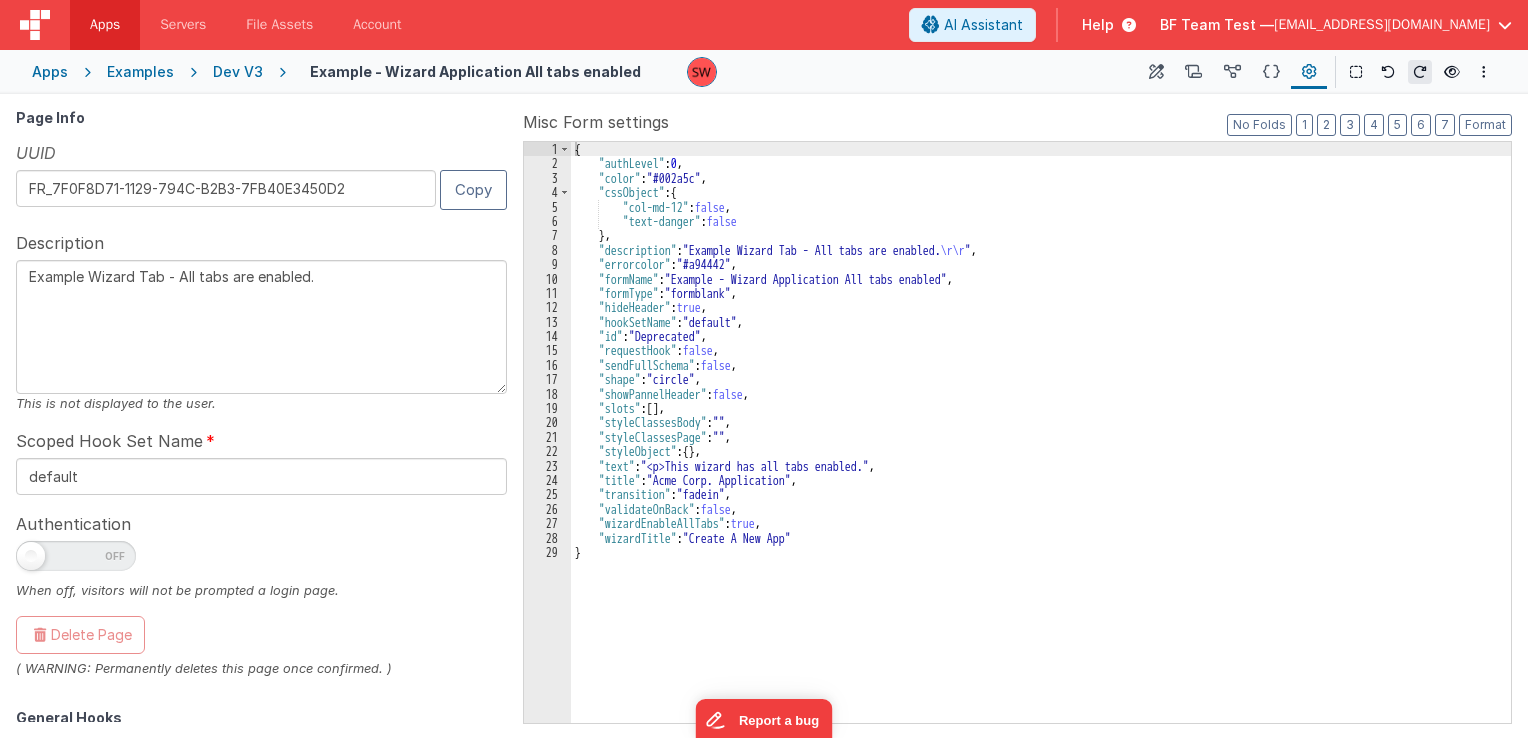 click on "{      "authLevel" :  0 ,      "color" :  "#002a5c" ,      "cssObject" :  {           "col-md-12" :  false ,           "text-danger" :  false      } ,      "description" :  "Example Wizard Tab - All tabs are enabled. \r\r " ,      "errorcolor" :  "#a94442" ,      "formName" :  "Example - Wizard Application All tabs enabled" ,      "formType" :  "formblank" ,      "hideHeader" :  true ,      "hookSetName" :  "default" ,      "id" :  "Deprecated" ,      "requestHook" :  false ,      "sendFullSchema" :  false ,      "shape" :  "circle" ,      "showPannelHeader" :  false ,      "slots" :  [ ] ,      "styleClassesBody" :  "" ,      "styleClassesPage" :  "" ,      "styleObject" :  { } ,      "text" :  "<p>This wizard has all tabs enabled." ,      "title" :  "Acme Corp. Application" ,      "transition" :  "fadein" ,      "validateOnBack" :  false ,      "wizardEnableAllTabs" :  true ,      "wizardTitle" :  "Create A New App" }" at bounding box center [1041, 447] 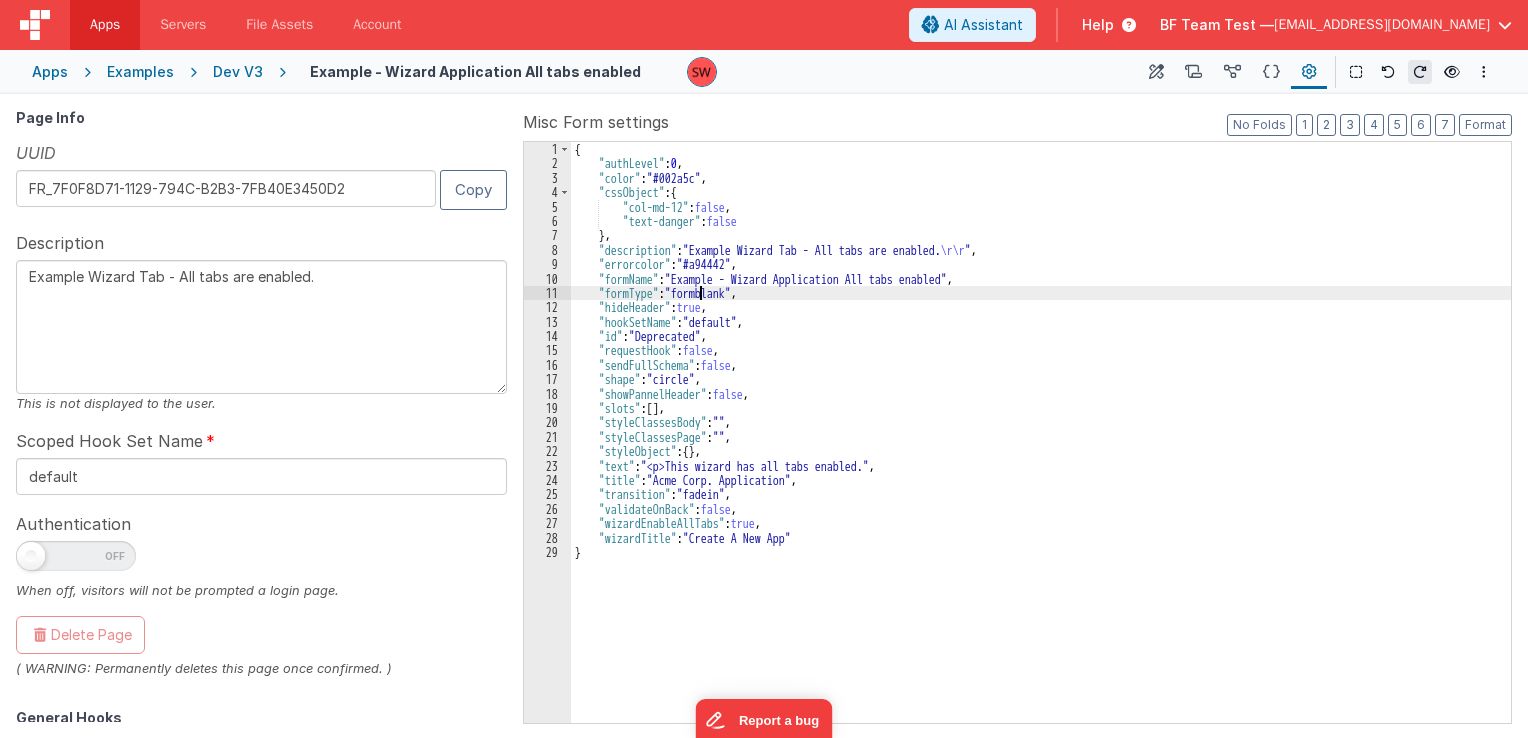 click on "{      "authLevel" :  0 ,      "color" :  "#002a5c" ,      "cssObject" :  {           "col-md-12" :  false ,           "text-danger" :  false      } ,      "description" :  "Example Wizard Tab - All tabs are enabled. \r\r " ,      "errorcolor" :  "#a94442" ,      "formName" :  "Example - Wizard Application All tabs enabled" ,      "formType" :  "formblank" ,      "hideHeader" :  true ,      "hookSetName" :  "default" ,      "id" :  "Deprecated" ,      "requestHook" :  false ,      "sendFullSchema" :  false ,      "shape" :  "circle" ,      "showPannelHeader" :  false ,      "slots" :  [ ] ,      "styleClassesBody" :  "" ,      "styleClassesPage" :  "" ,      "styleObject" :  { } ,      "text" :  "<p>This wizard has all tabs enabled." ,      "title" :  "Acme Corp. Application" ,      "transition" :  "fadein" ,      "validateOnBack" :  false ,      "wizardEnableAllTabs" :  true ,      "wizardTitle" :  "Create A New App" }" at bounding box center [1041, 447] 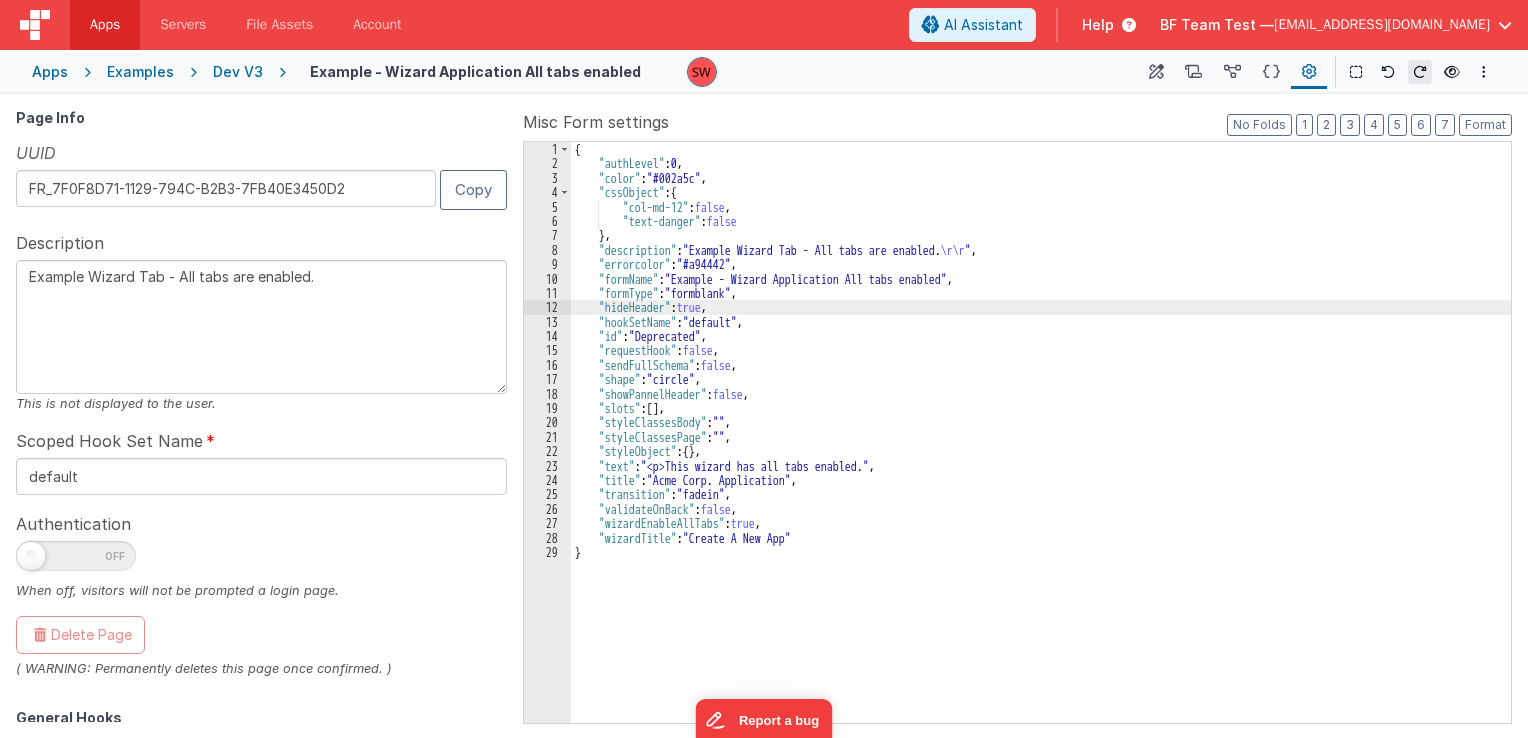 click on "{      "authLevel" :  0 ,      "color" :  "#002a5c" ,      "cssObject" :  {           "col-md-12" :  false ,           "text-danger" :  false      } ,      "description" :  "Example Wizard Tab - All tabs are enabled. \r\r " ,      "errorcolor" :  "#a94442" ,      "formName" :  "Example - Wizard Application All tabs enabled" ,      "formType" :  "formblank" ,      "hideHeader" :  true ,      "hookSetName" :  "default" ,      "id" :  "Deprecated" ,      "requestHook" :  false ,      "sendFullSchema" :  false ,      "shape" :  "circle" ,      "showPannelHeader" :  false ,      "slots" :  [ ] ,      "styleClassesBody" :  "" ,      "styleClassesPage" :  "" ,      "styleObject" :  { } ,      "text" :  "<p>This wizard has all tabs enabled." ,      "title" :  "Acme Corp. Application" ,      "transition" :  "fadein" ,      "validateOnBack" :  false ,      "wizardEnableAllTabs" :  true ,      "wizardTitle" :  "Create A New App" }" at bounding box center [1041, 447] 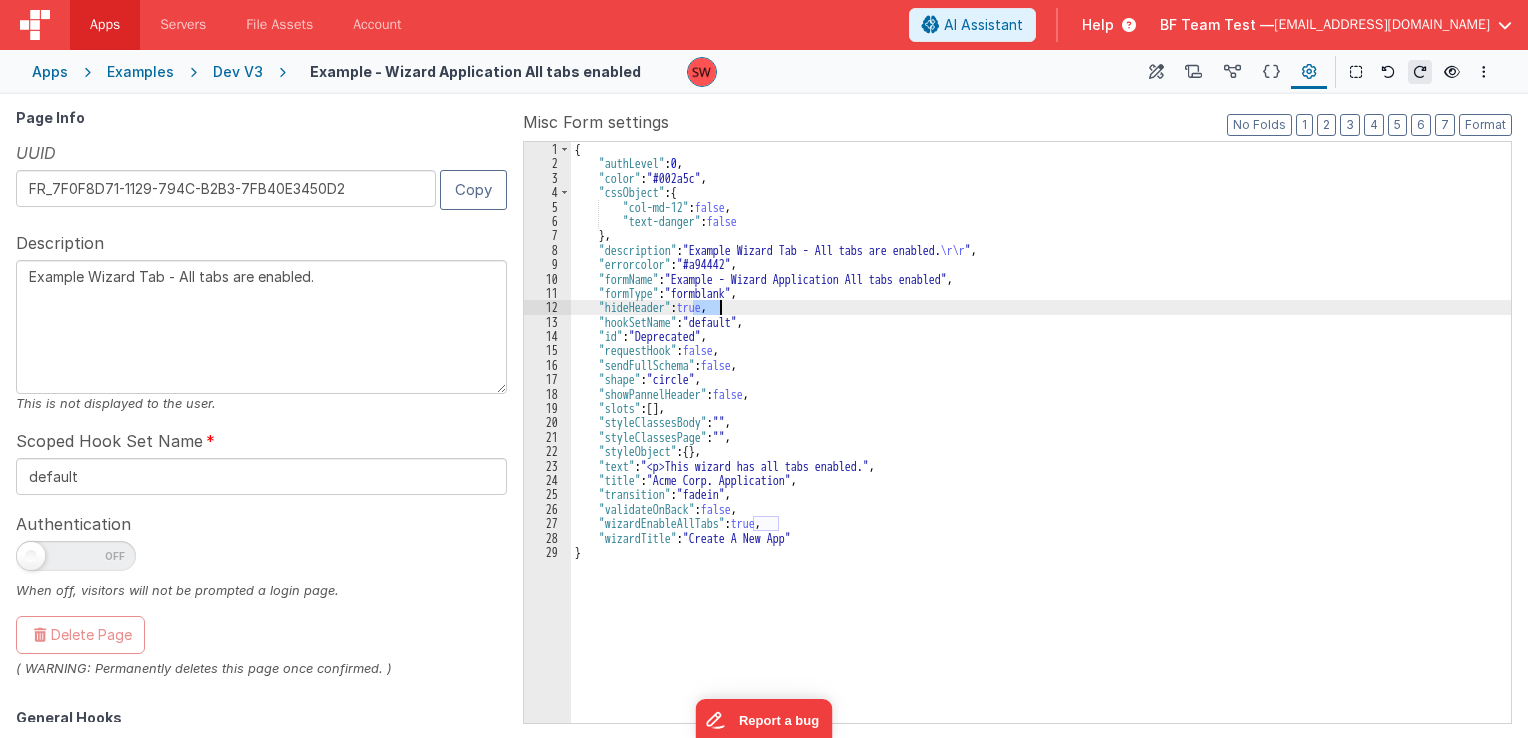 click on "{      "authLevel" :  0 ,      "color" :  "#002a5c" ,      "cssObject" :  {           "col-md-12" :  false ,           "text-danger" :  false      } ,      "description" :  "Example Wizard Tab - All tabs are enabled. \r\r " ,      "errorcolor" :  "#a94442" ,      "formName" :  "Example - Wizard Application All tabs enabled" ,      "formType" :  "formblank" ,      "hideHeader" :  true ,      "hookSetName" :  "default" ,      "id" :  "Deprecated" ,      "requestHook" :  false ,      "sendFullSchema" :  false ,      "shape" :  "circle" ,      "showPannelHeader" :  false ,      "slots" :  [ ] ,      "styleClassesBody" :  "" ,      "styleClassesPage" :  "" ,      "styleObject" :  { } ,      "text" :  "<p>This wizard has all tabs enabled." ,      "title" :  "Acme Corp. Application" ,      "transition" :  "fadein" ,      "validateOnBack" :  false ,      "wizardEnableAllTabs" :  true ,      "wizardTitle" :  "Create A New App" }" at bounding box center [1041, 447] 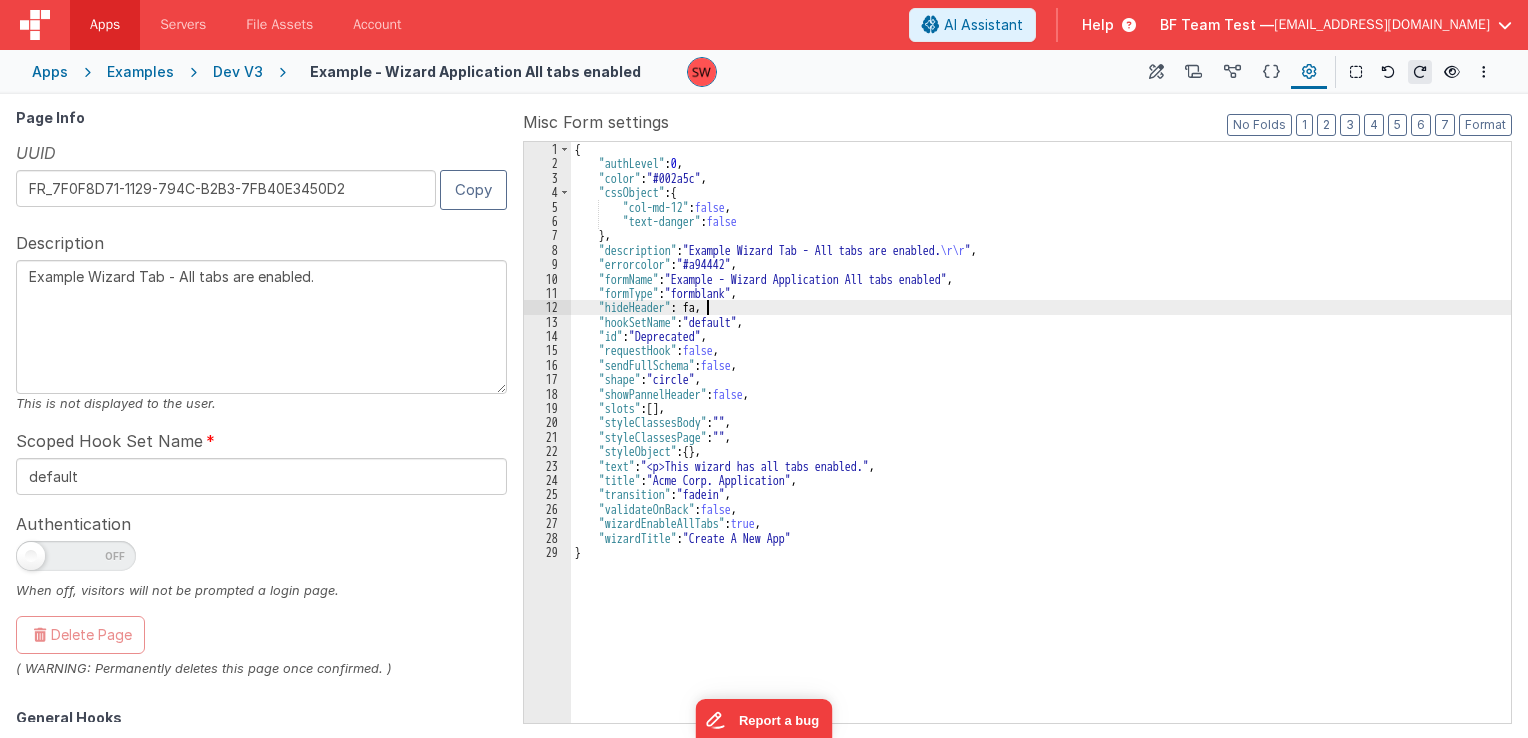type 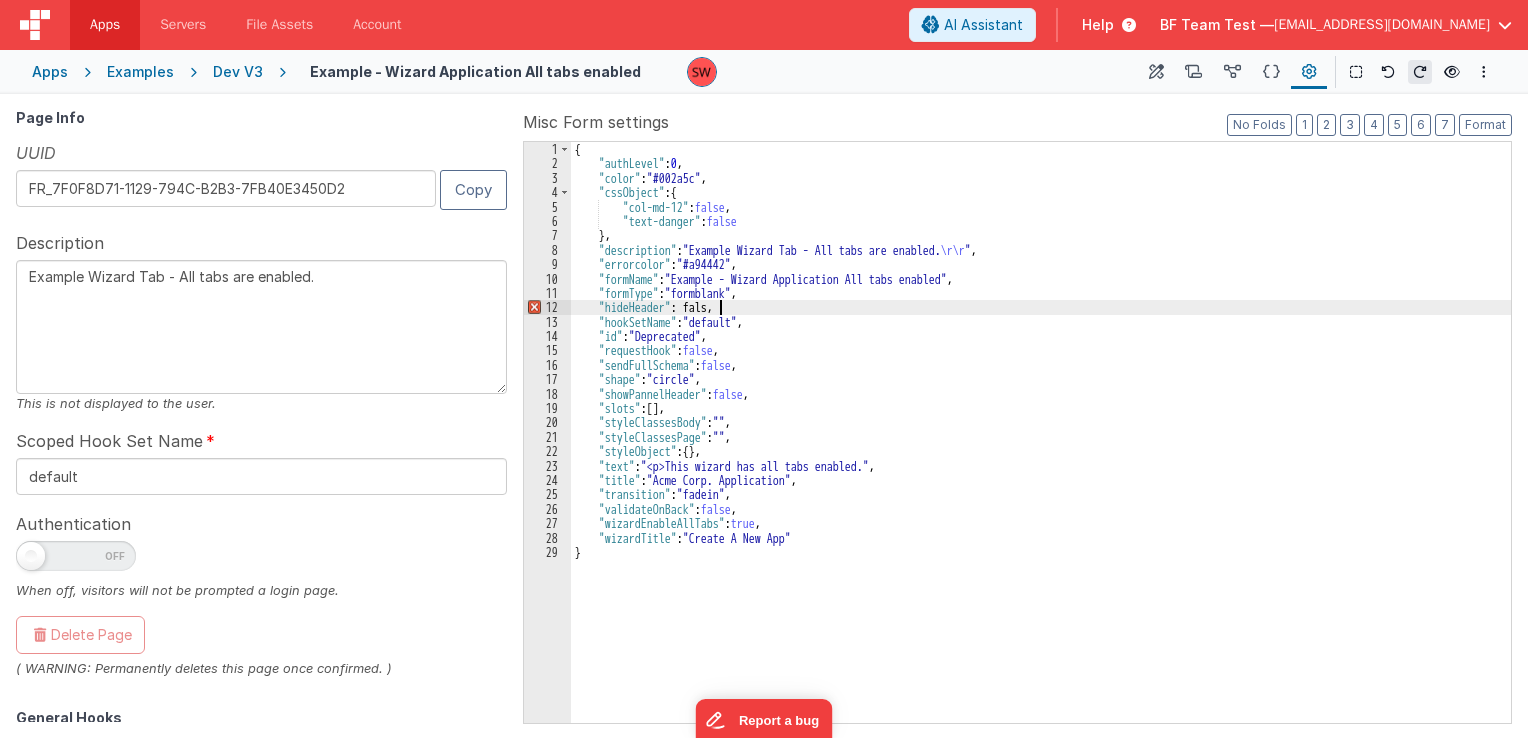 type on "Example Wizard Tab - All tabs are enabled." 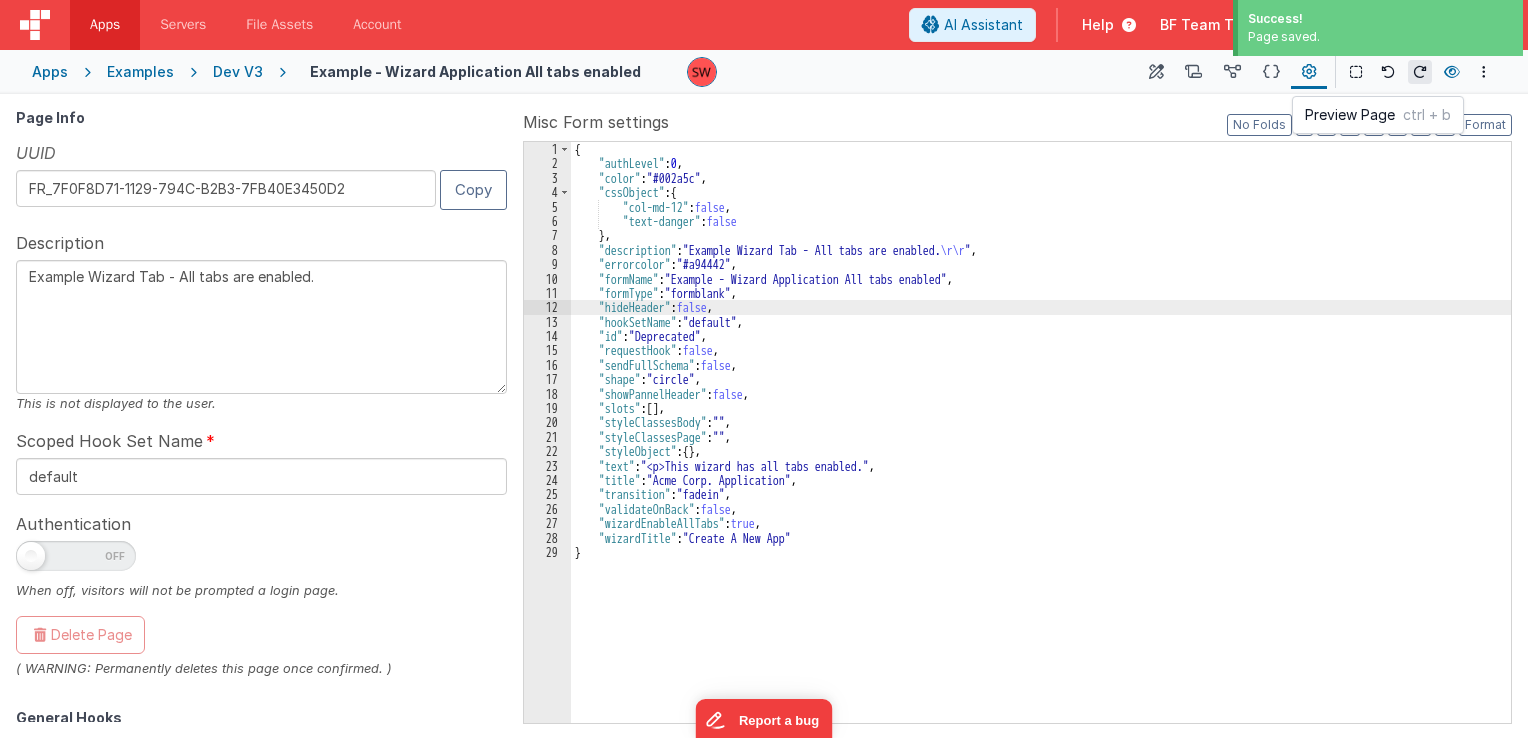click at bounding box center [1452, 72] 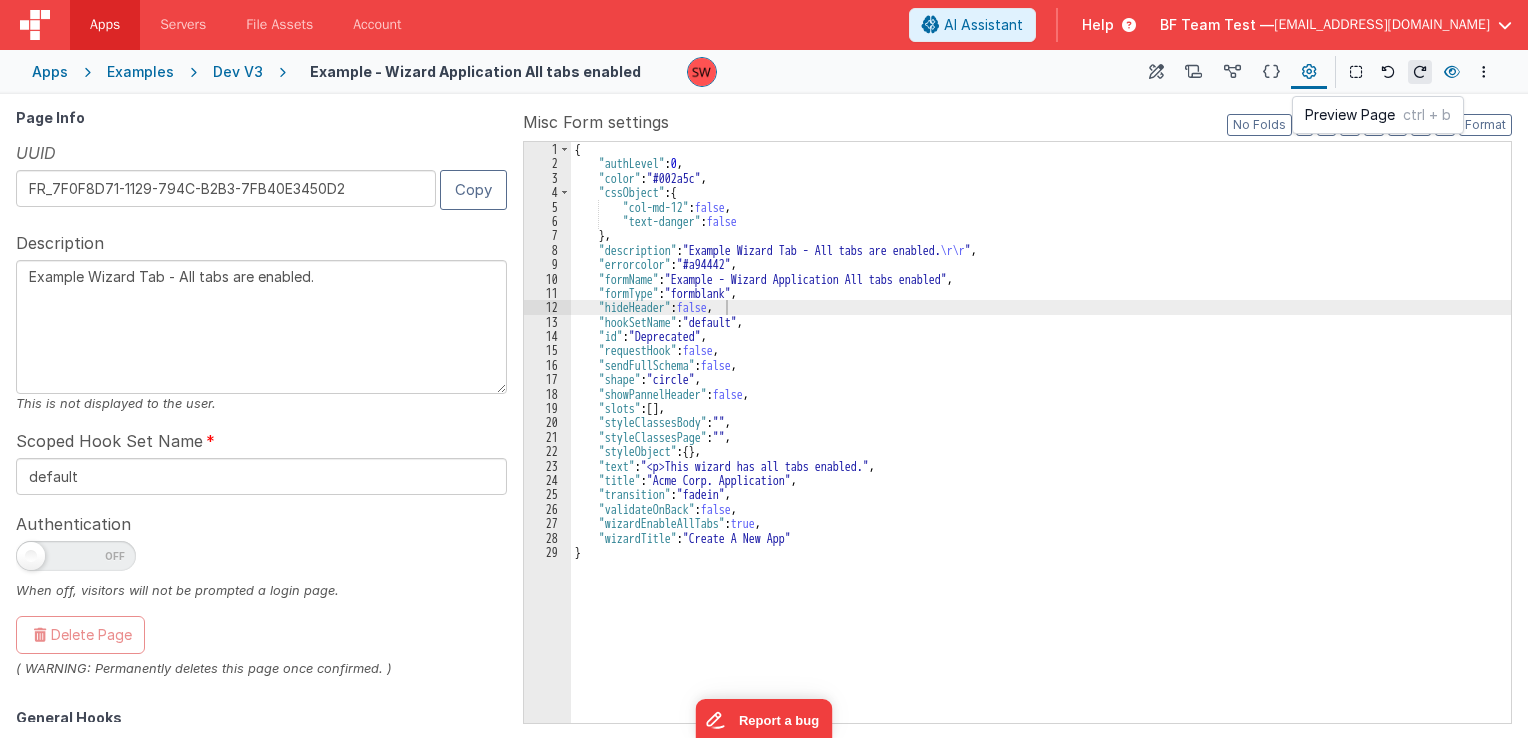 click at bounding box center (1452, 72) 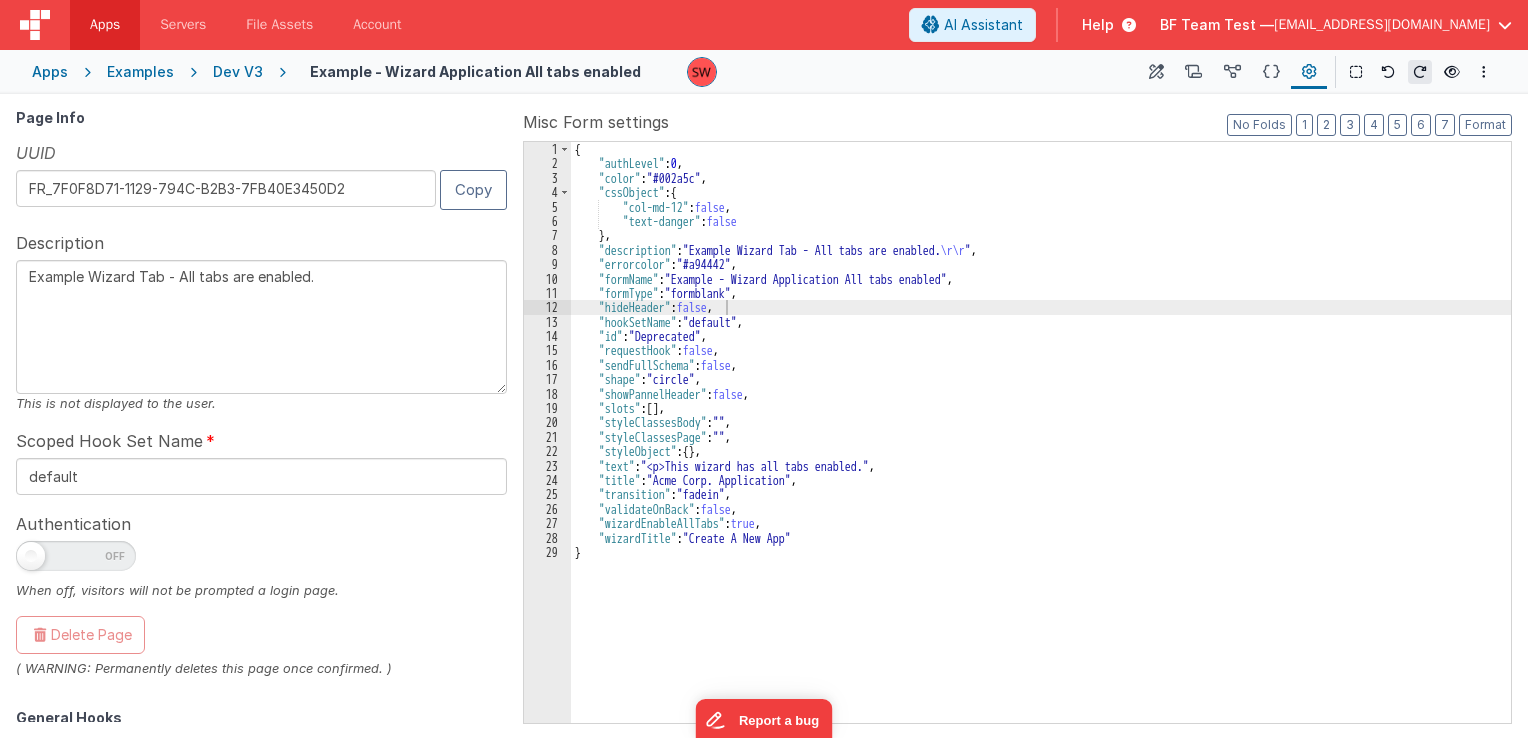 click on "{      "authLevel" :  0 ,      "color" :  "#002a5c" ,      "cssObject" :  {           "col-md-12" :  false ,           "text-danger" :  false      } ,      "description" :  "Example Wizard Tab - All tabs are enabled. \r\r " ,      "errorcolor" :  "#a94442" ,      "formName" :  "Example - Wizard Application All tabs enabled" ,      "formType" :  "formblank" ,      "hideHeader" :  false ,      "hookSetName" :  "default" ,      "id" :  "Deprecated" ,      "requestHook" :  false ,      "sendFullSchema" :  false ,      "shape" :  "circle" ,      "showPannelHeader" :  false ,      "slots" :  [ ] ,      "styleClassesBody" :  "" ,      "styleClassesPage" :  "" ,      "styleObject" :  { } ,      "text" :  "<p>This wizard has all tabs enabled." ,      "title" :  "Acme Corp. Application" ,      "transition" :  "fadein" ,      "validateOnBack" :  false ,      "wizardEnableAllTabs" :  true ,      "wizardTitle" :  "Create A New App" }" at bounding box center (1041, 447) 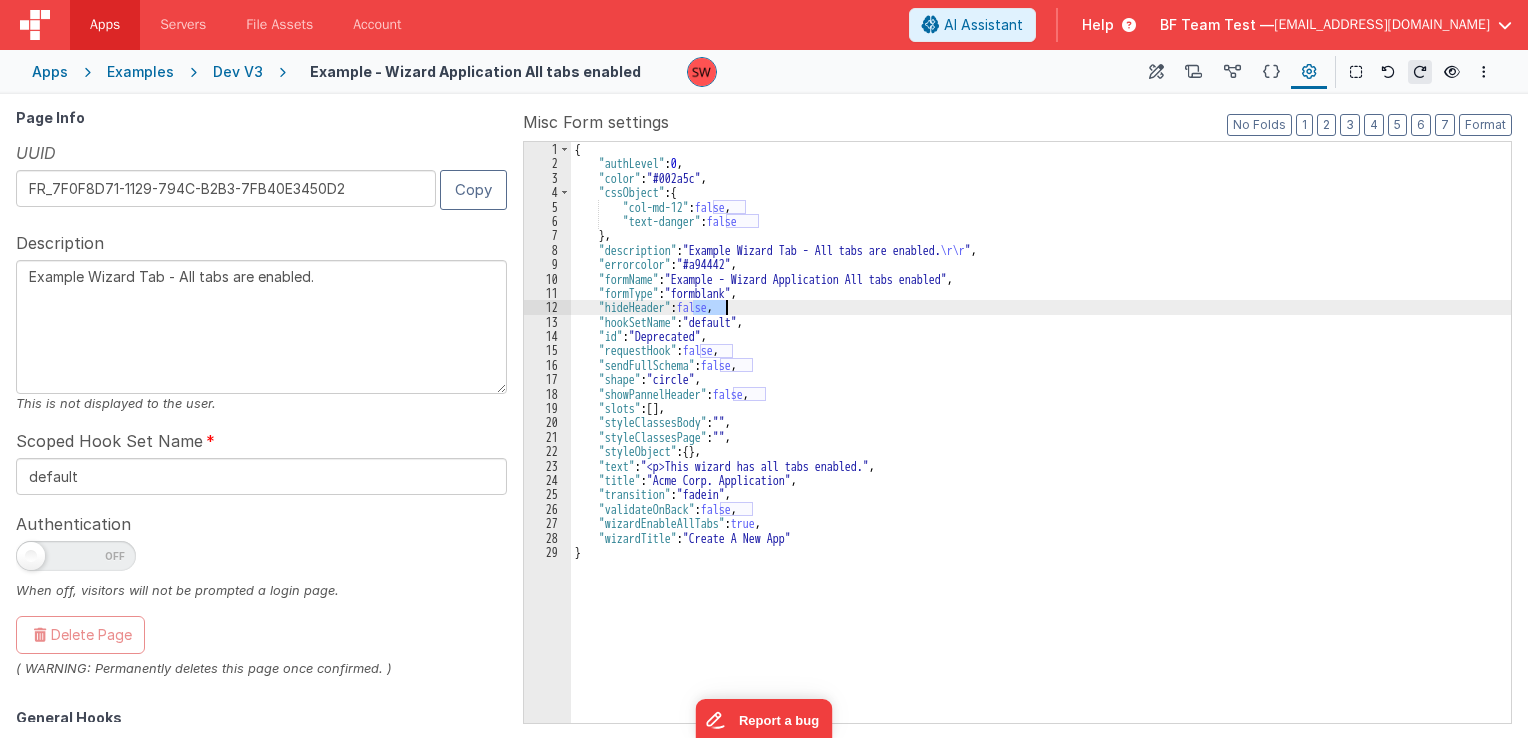 click on "{      "authLevel" :  0 ,      "color" :  "#002a5c" ,      "cssObject" :  {           "col-md-12" :  false ,           "text-danger" :  false      } ,      "description" :  "Example Wizard Tab - All tabs are enabled. \r\r " ,      "errorcolor" :  "#a94442" ,      "formName" :  "Example - Wizard Application All tabs enabled" ,      "formType" :  "formblank" ,      "hideHeader" :  false ,      "hookSetName" :  "default" ,      "id" :  "Deprecated" ,      "requestHook" :  false ,      "sendFullSchema" :  false ,      "shape" :  "circle" ,      "showPannelHeader" :  false ,      "slots" :  [ ] ,      "styleClassesBody" :  "" ,      "styleClassesPage" :  "" ,      "styleObject" :  { } ,      "text" :  "<p>This wizard has all tabs enabled." ,      "title" :  "Acme Corp. Application" ,      "transition" :  "fadein" ,      "validateOnBack" :  false ,      "wizardEnableAllTabs" :  true ,      "wizardTitle" :  "Create A New App" }" at bounding box center [1041, 447] 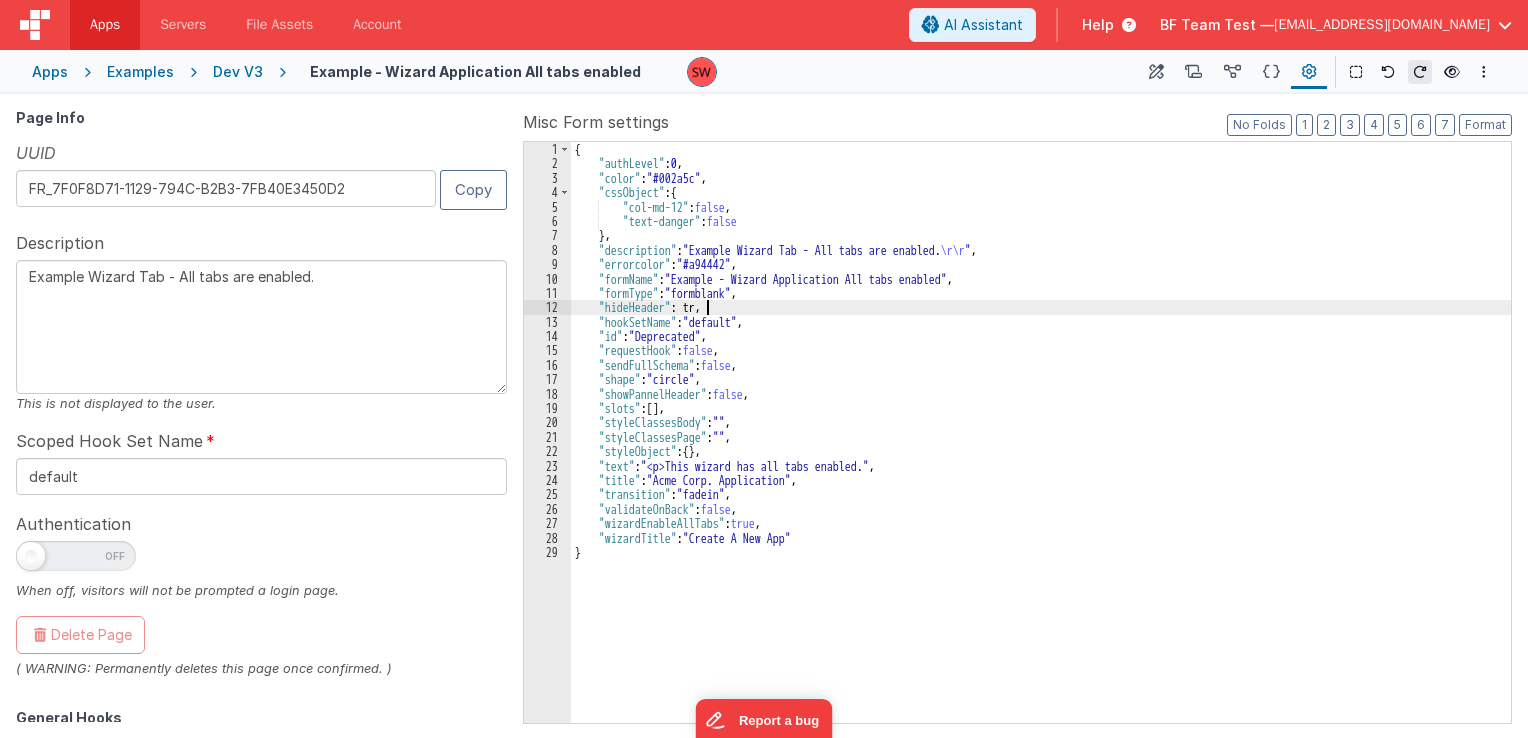 type 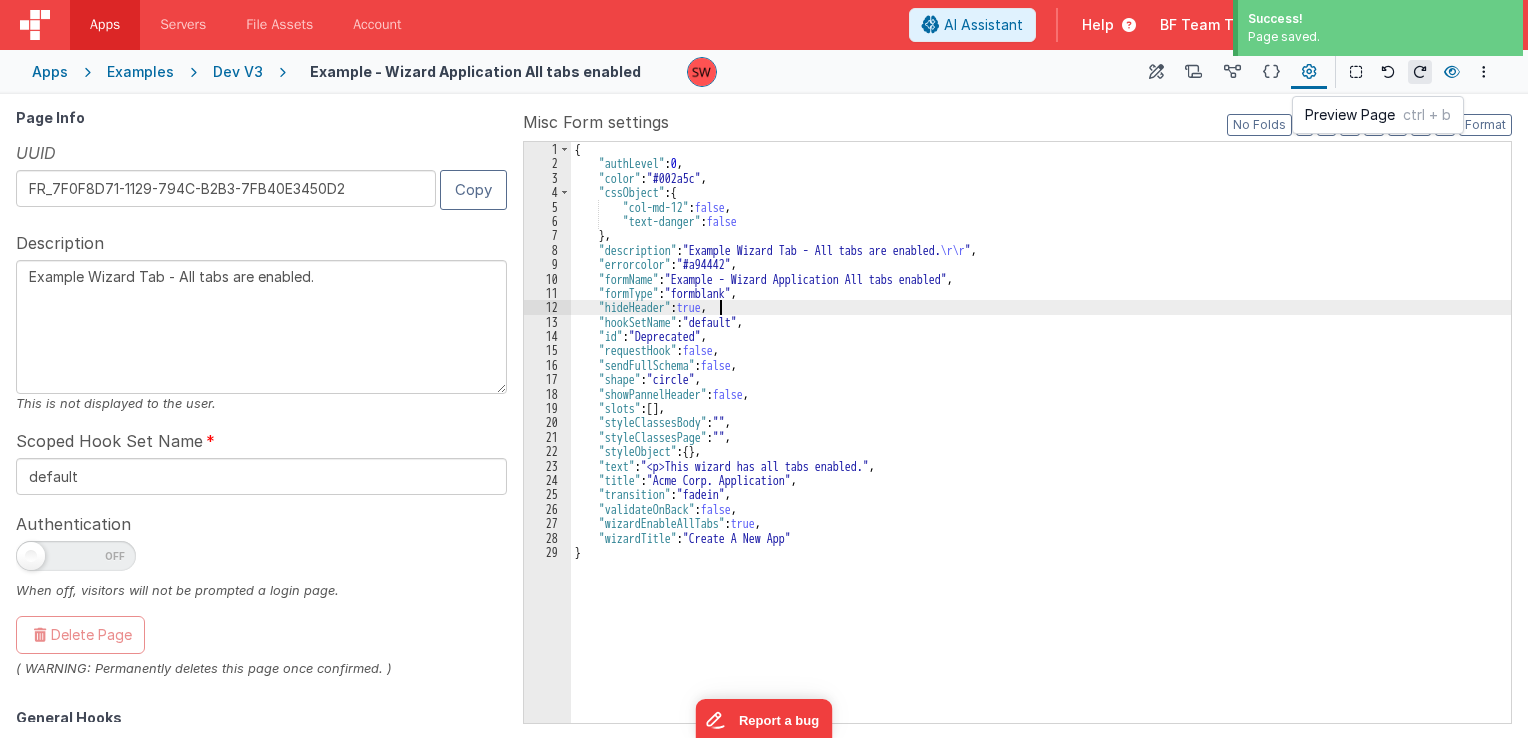 click at bounding box center (1452, 72) 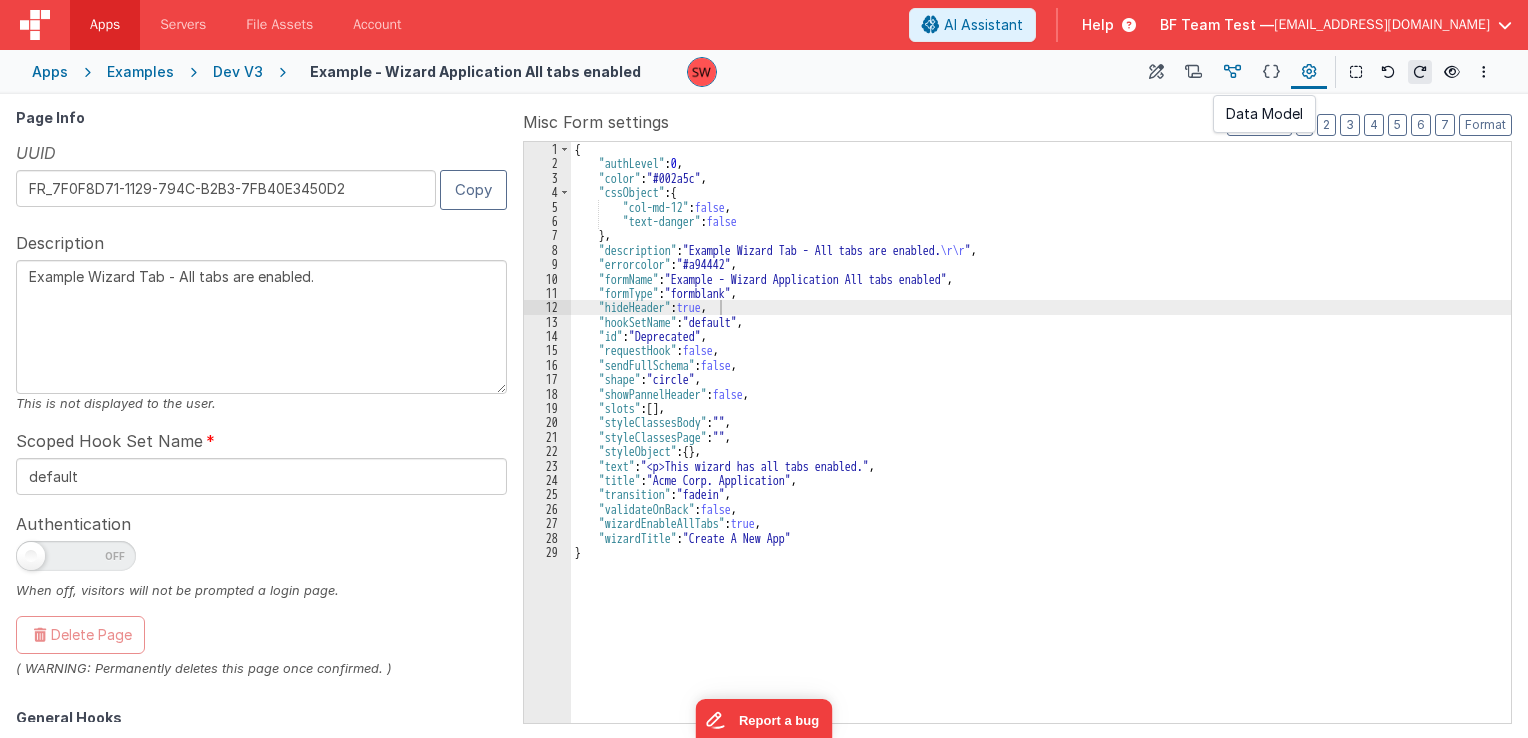 click at bounding box center (1232, 72) 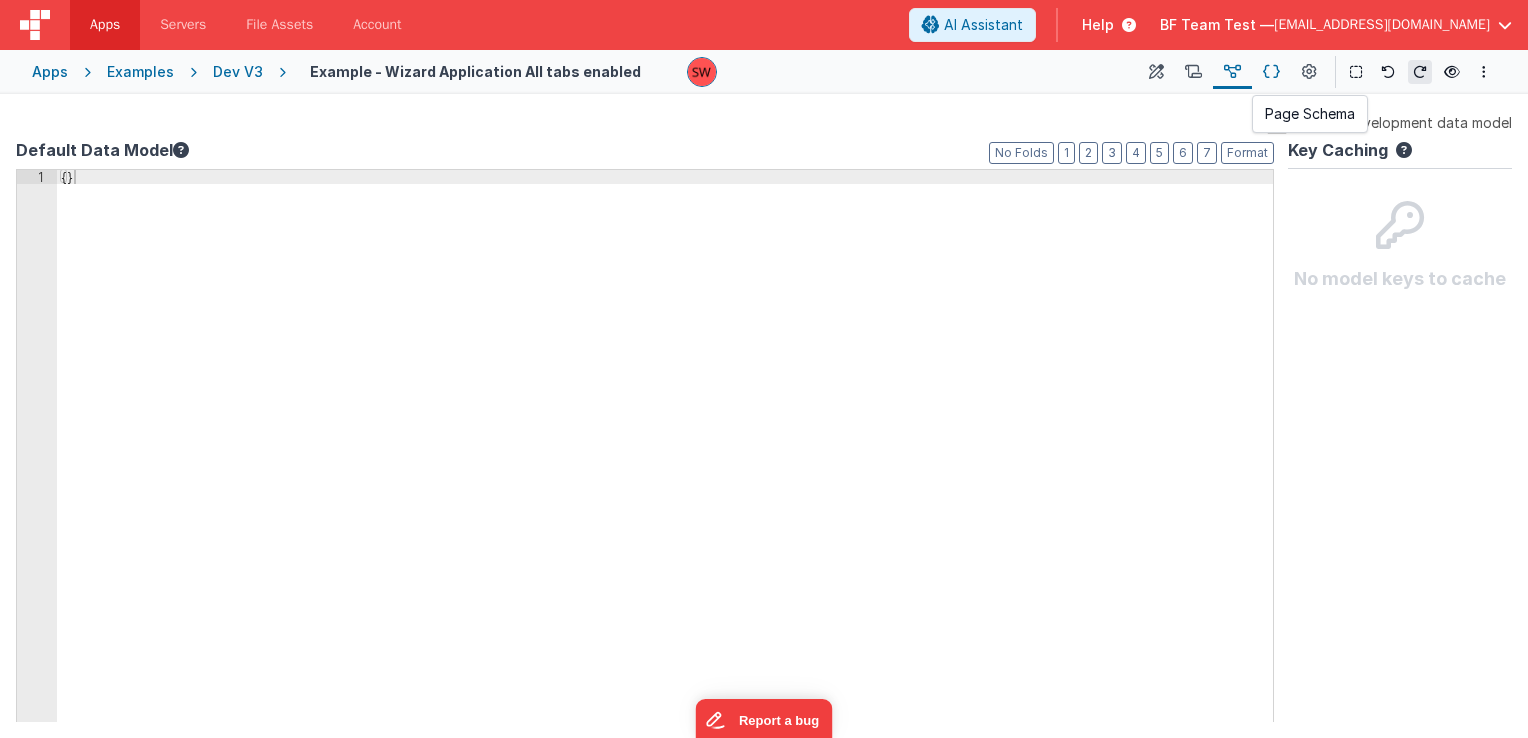 click at bounding box center (1271, 72) 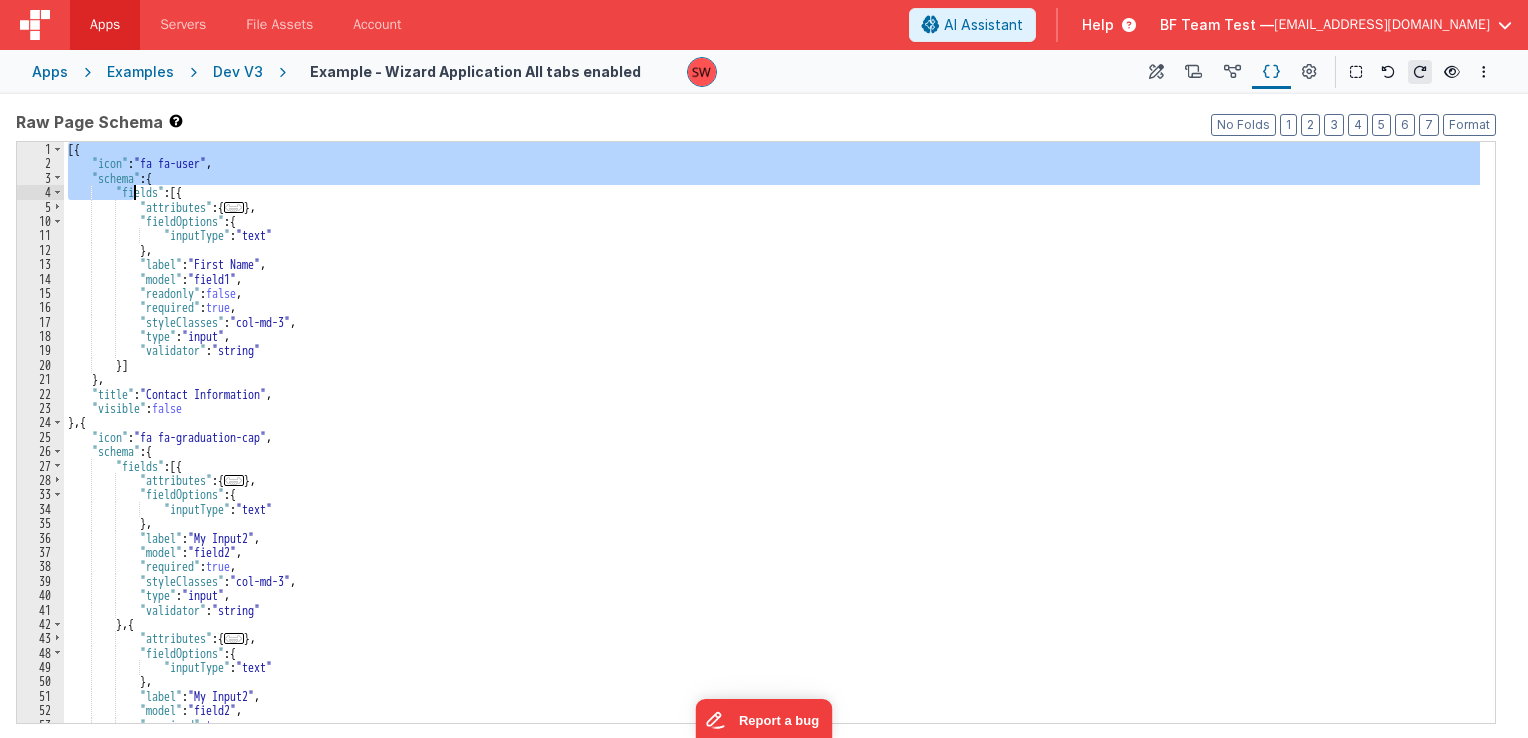 drag, startPoint x: 67, startPoint y: 155, endPoint x: 132, endPoint y: 198, distance: 77.93587 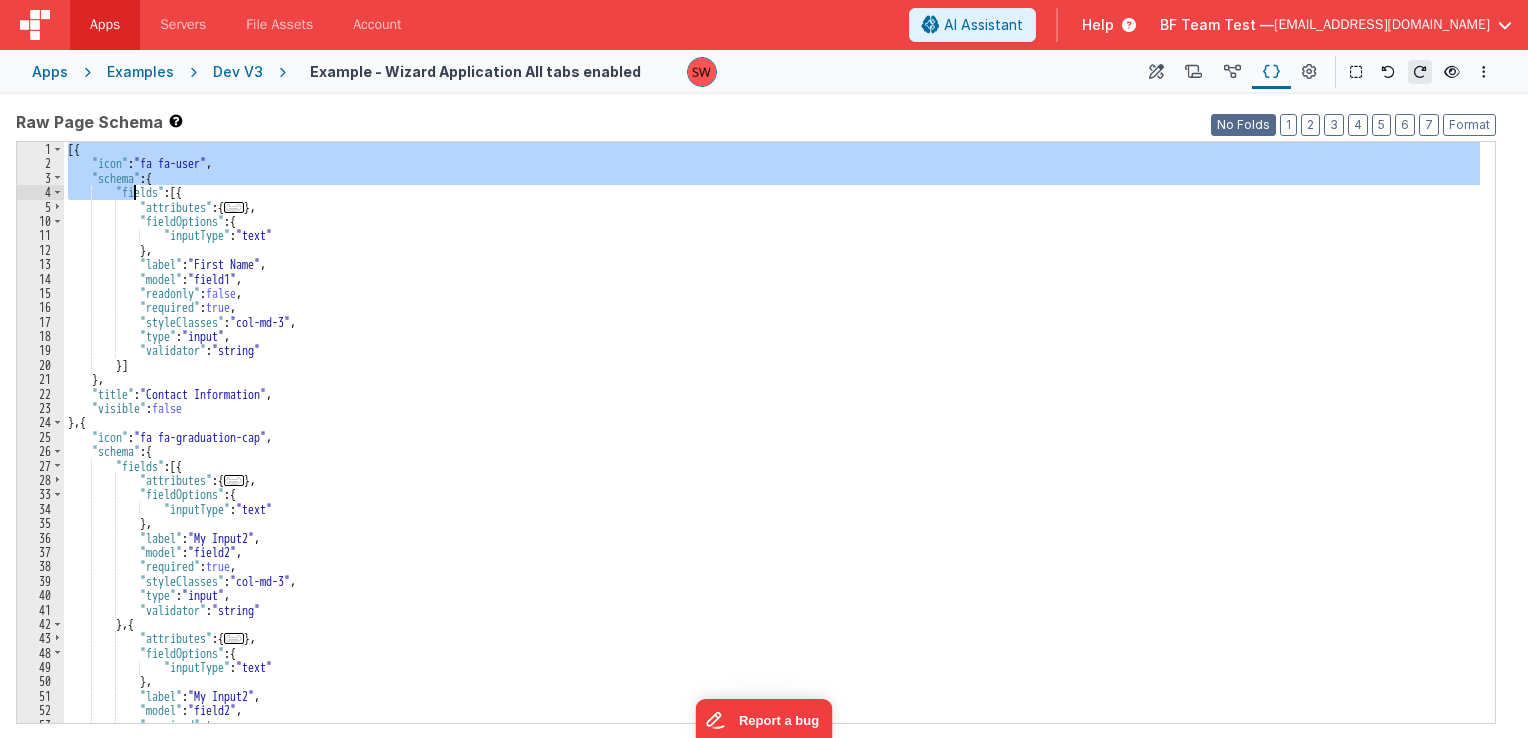 click on "No Folds" at bounding box center (1243, 125) 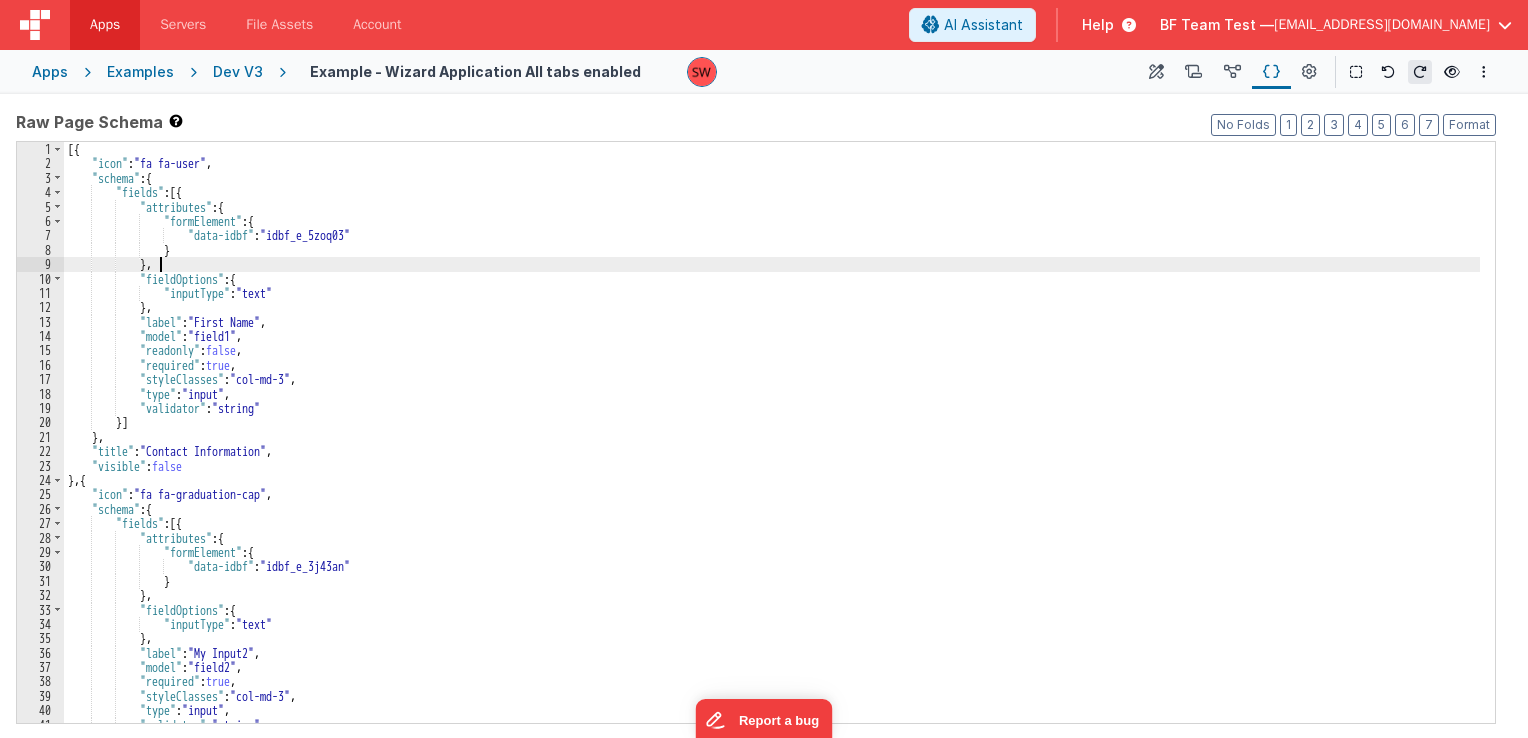 click on "[{      "icon" :  "fa fa-user" ,      "schema" :  {           "fields" :  [{                "attributes" :  {                     "formElement" :  {                          "data-idbf" :  "idbf_e_5zoq03"                     }                } ,                "fieldOptions" :  {                     "inputType" :  "text"                } ,                "label" :  "First Name" ,                "model" :  "field1" ,                "readonly" :  false ,                "required" :  true ,                "styleClasses" :  "col-md-3" ,                "type" :  "input" ,                "validator" :  "string"           }]      } ,      "title" :  "Contact Information" ,      "visible" :  false } ,  {      "icon" :  "fa fa-graduation-cap" ,      "schema" :  {           "fields" :  [{                "attributes" :  {                     "formElement" :  {                          "data-idbf" :  "idbf_e_3j43an"                     }                } ,                "fieldOptions" :  {                     :  "text"" at bounding box center [772, 447] 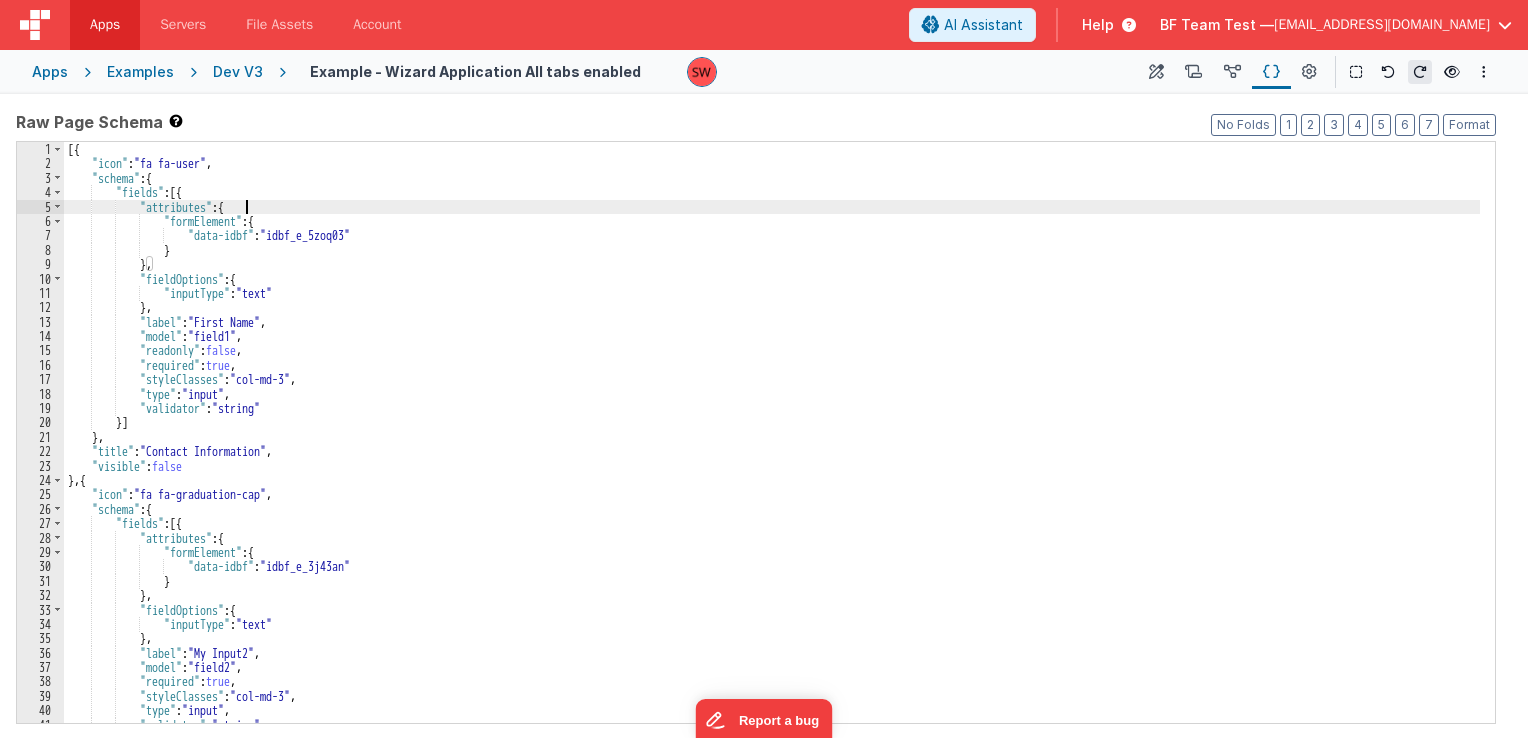 click on "[{      "icon" :  "fa fa-user" ,      "schema" :  {           "fields" :  [{                "attributes" :  {                     "formElement" :  {                          "data-idbf" :  "idbf_e_5zoq03"                     }                } ,                "fieldOptions" :  {                     "inputType" :  "text"                } ,                "label" :  "First Name" ,                "model" :  "field1" ,                "readonly" :  false ,                "required" :  true ,                "styleClasses" :  "col-md-3" ,                "type" :  "input" ,                "validator" :  "string"           }]      } ,      "title" :  "Contact Information" ,      "visible" :  false } ,  {      "icon" :  "fa fa-graduation-cap" ,      "schema" :  {           "fields" :  [{                "attributes" :  {                     "formElement" :  {                          "data-idbf" :  "idbf_e_3j43an"                     }                } ,                "fieldOptions" :  {                     :  "text"" at bounding box center [772, 447] 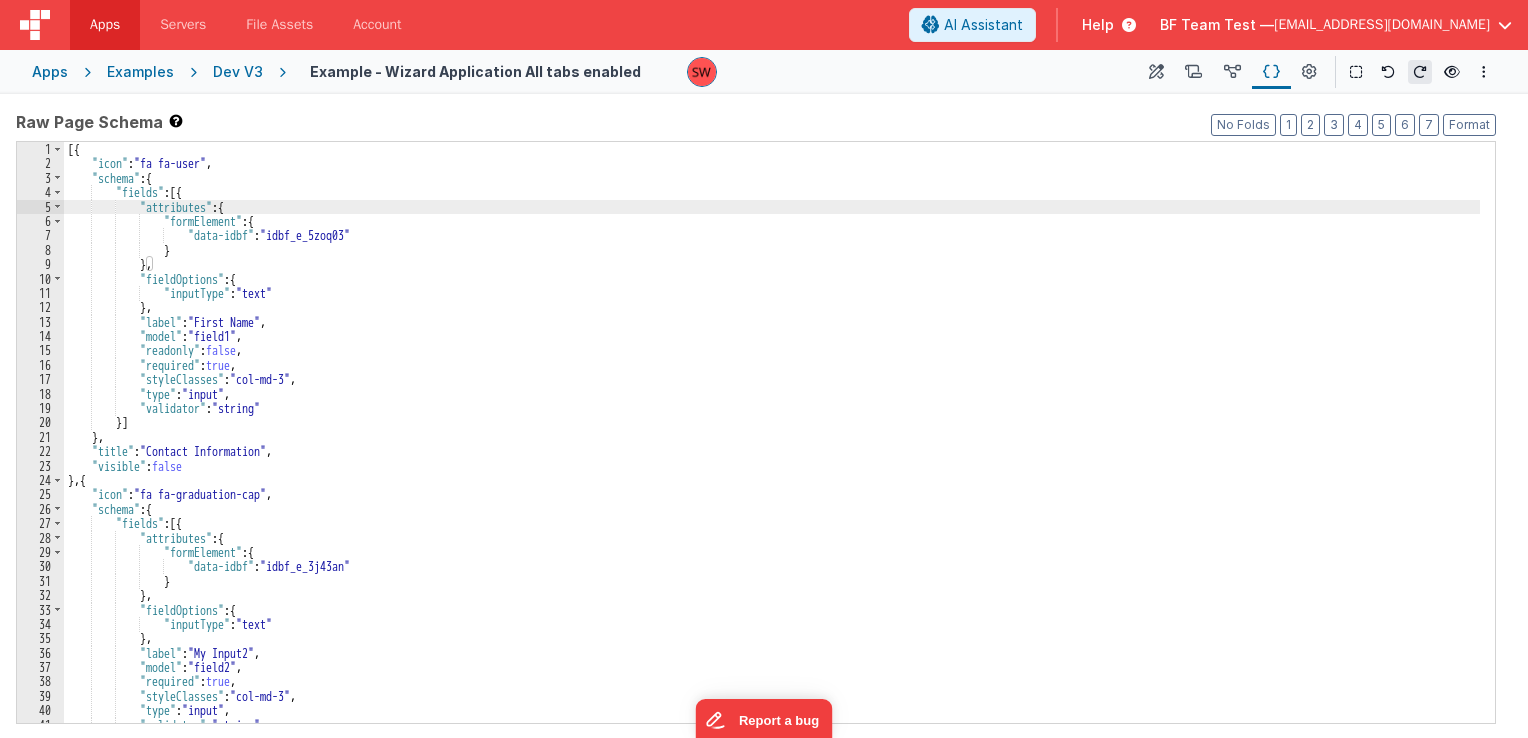 click on "[{      "icon" :  "fa fa-user" ,      "schema" :  {           "fields" :  [{                "attributes" :  {                     "formElement" :  {                          "data-idbf" :  "idbf_e_5zoq03"                     }                } ,                "fieldOptions" :  {                     "inputType" :  "text"                } ,                "label" :  "First Name" ,                "model" :  "field1" ,                "readonly" :  false ,                "required" :  true ,                "styleClasses" :  "col-md-3" ,                "type" :  "input" ,                "validator" :  "string"           }]      } ,      "title" :  "Contact Information" ,      "visible" :  false } ,  {      "icon" :  "fa fa-graduation-cap" ,      "schema" :  {           "fields" :  [{                "attributes" :  {                     "formElement" :  {                          "data-idbf" :  "idbf_e_3j43an"                     }                } ,                "fieldOptions" :  {                     :  "text"" at bounding box center [772, 447] 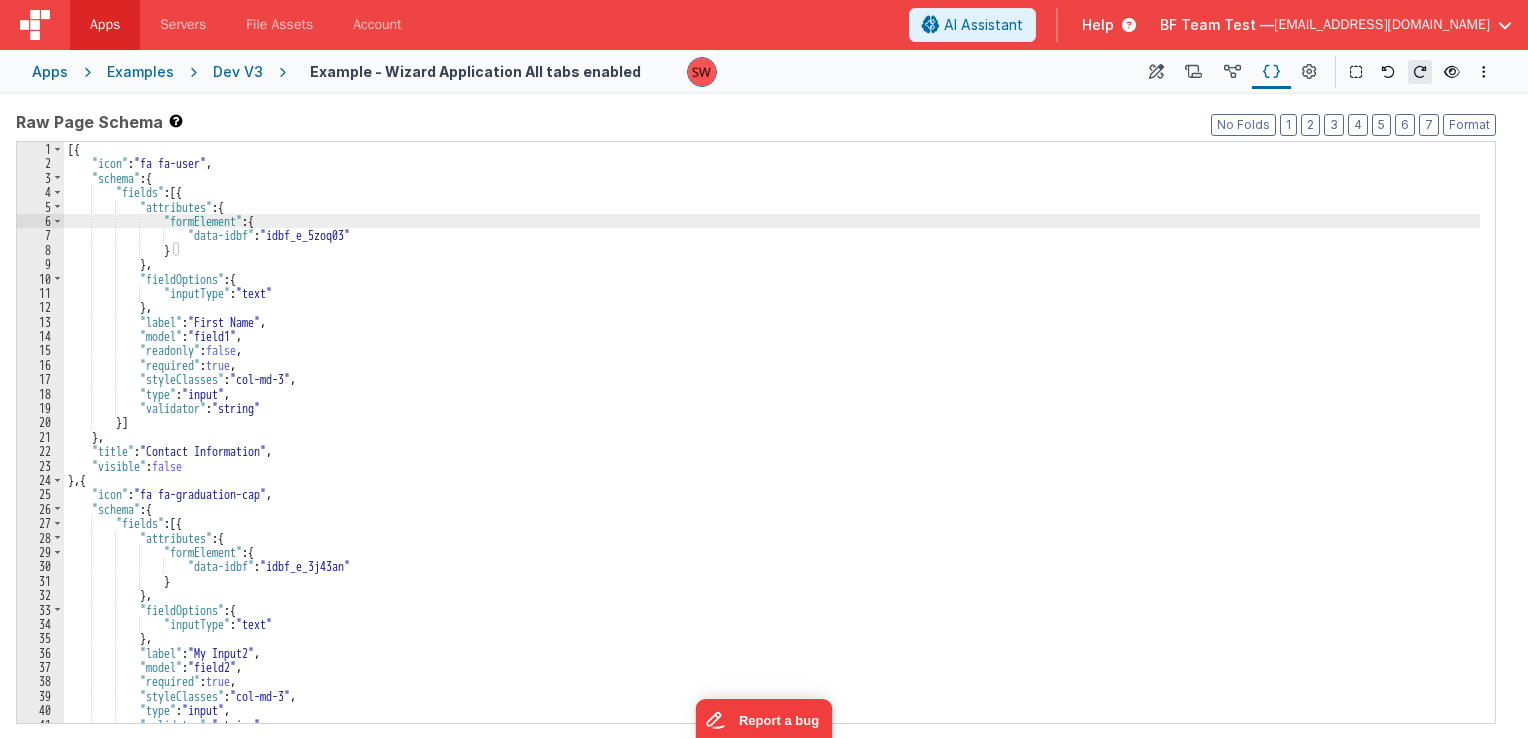 click on "[{      "icon" :  "fa fa-user" ,      "schema" :  {           "fields" :  [{                "attributes" :  {                     "formElement" :  {                          "data-idbf" :  "idbf_e_5zoq03"                     }                } ,                "fieldOptions" :  {                     "inputType" :  "text"                } ,                "label" :  "First Name" ,                "model" :  "field1" ,                "readonly" :  false ,                "required" :  true ,                "styleClasses" :  "col-md-3" ,                "type" :  "input" ,                "validator" :  "string"           }]      } ,      "title" :  "Contact Information" ,      "visible" :  false } ,  {      "icon" :  "fa fa-graduation-cap" ,      "schema" :  {           "fields" :  [{                "attributes" :  {                     "formElement" :  {                          "data-idbf" :  "idbf_e_3j43an"                     }                } ,                "fieldOptions" :  {                     :  "text"" at bounding box center [772, 447] 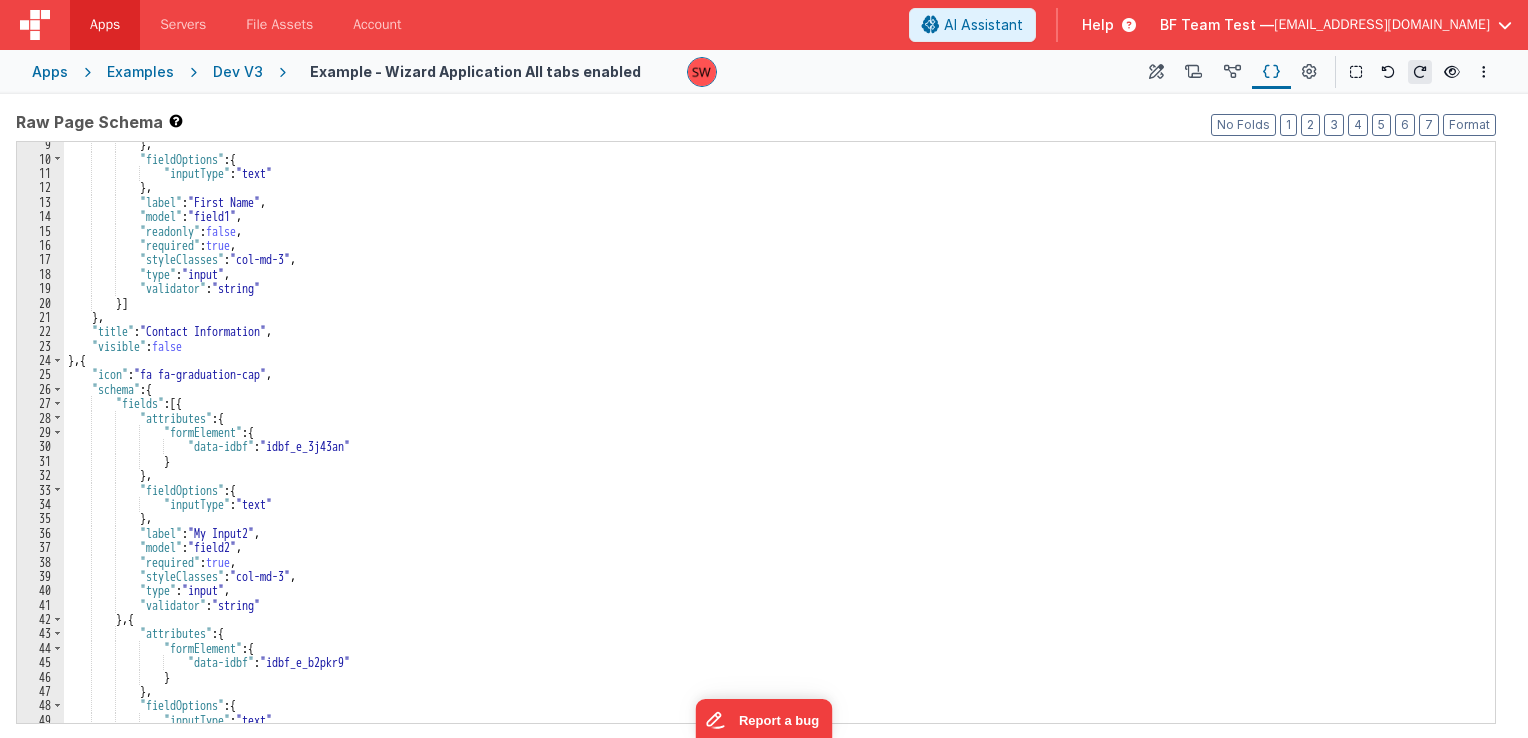scroll, scrollTop: 0, scrollLeft: 0, axis: both 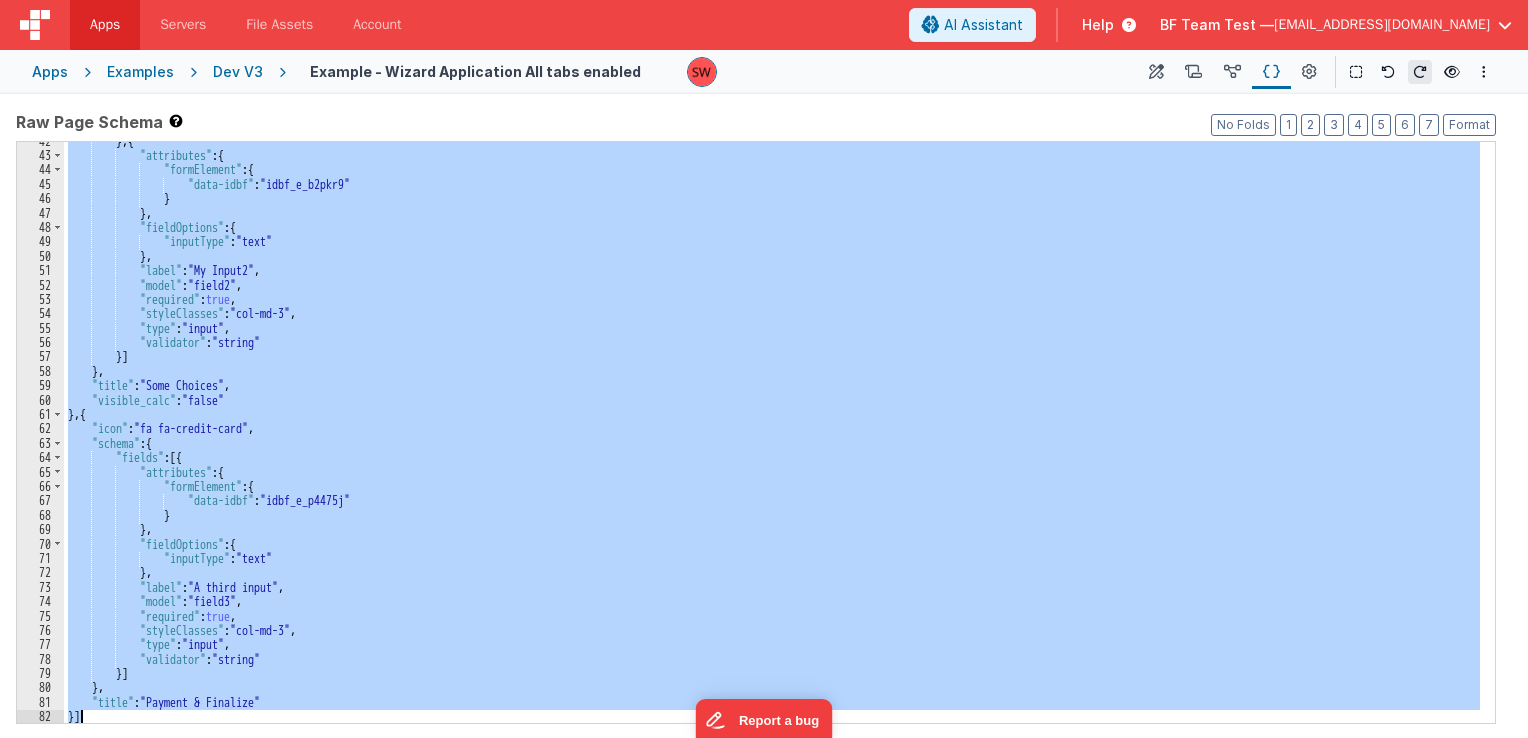 drag, startPoint x: 67, startPoint y: 153, endPoint x: 516, endPoint y: 706, distance: 712.32715 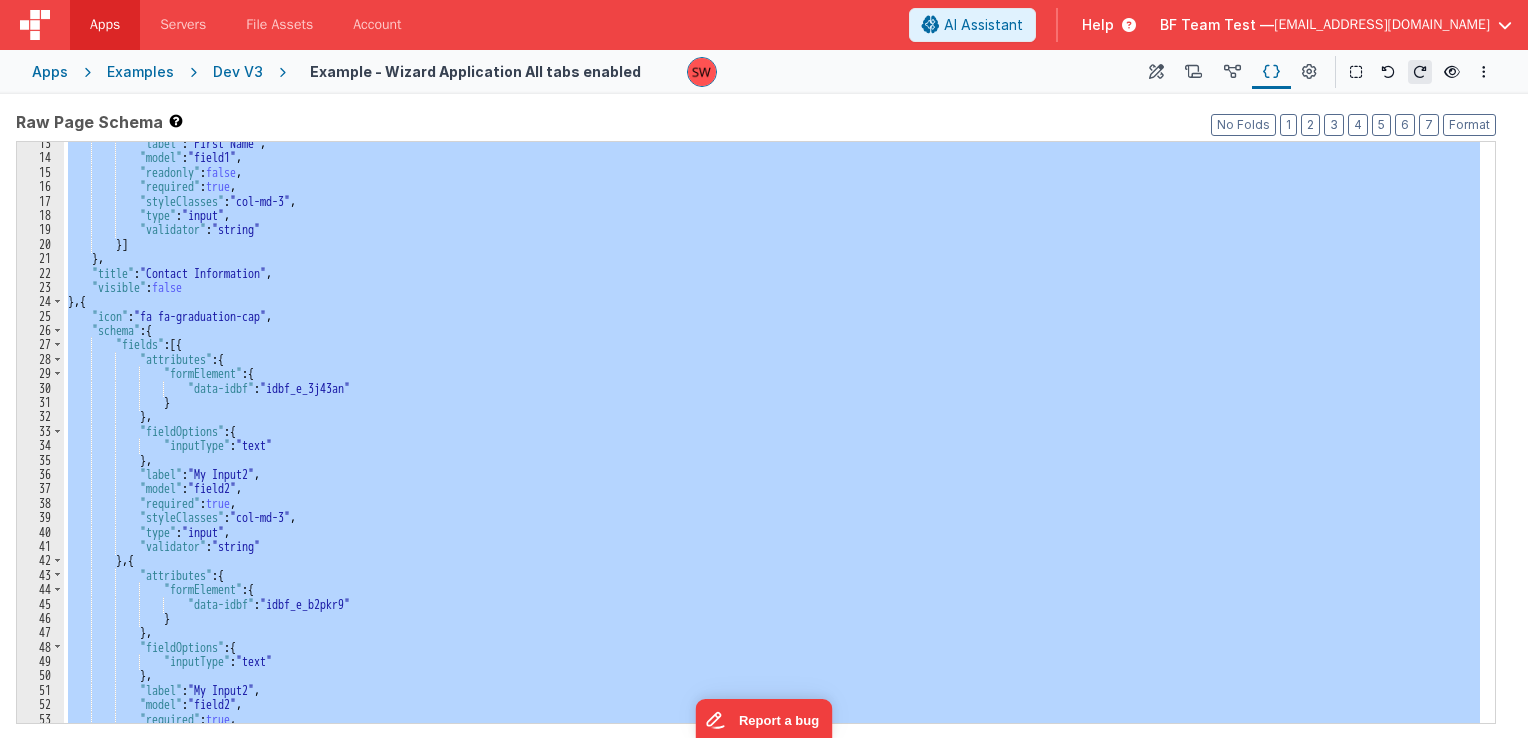scroll, scrollTop: 0, scrollLeft: 0, axis: both 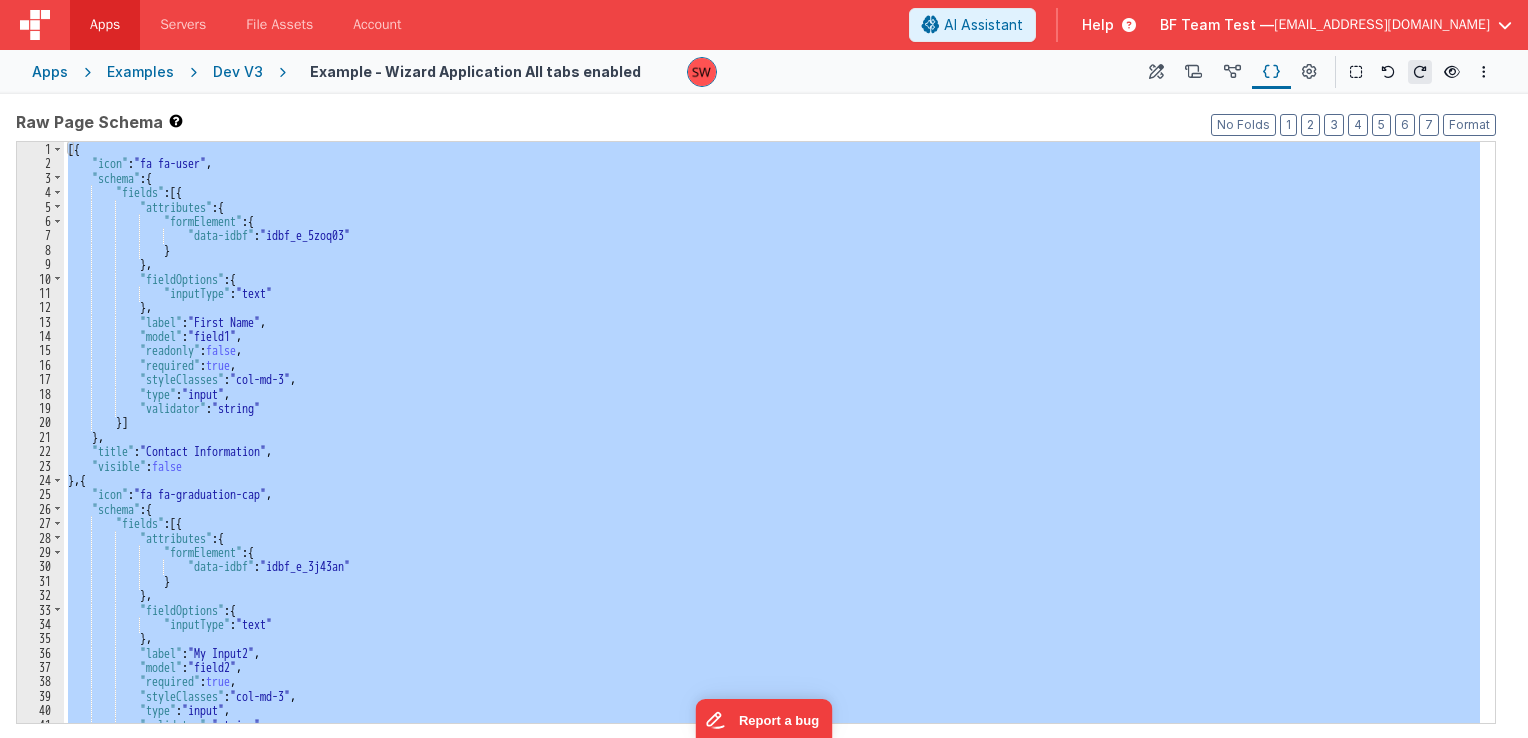 click on "Dev V3" at bounding box center [238, 72] 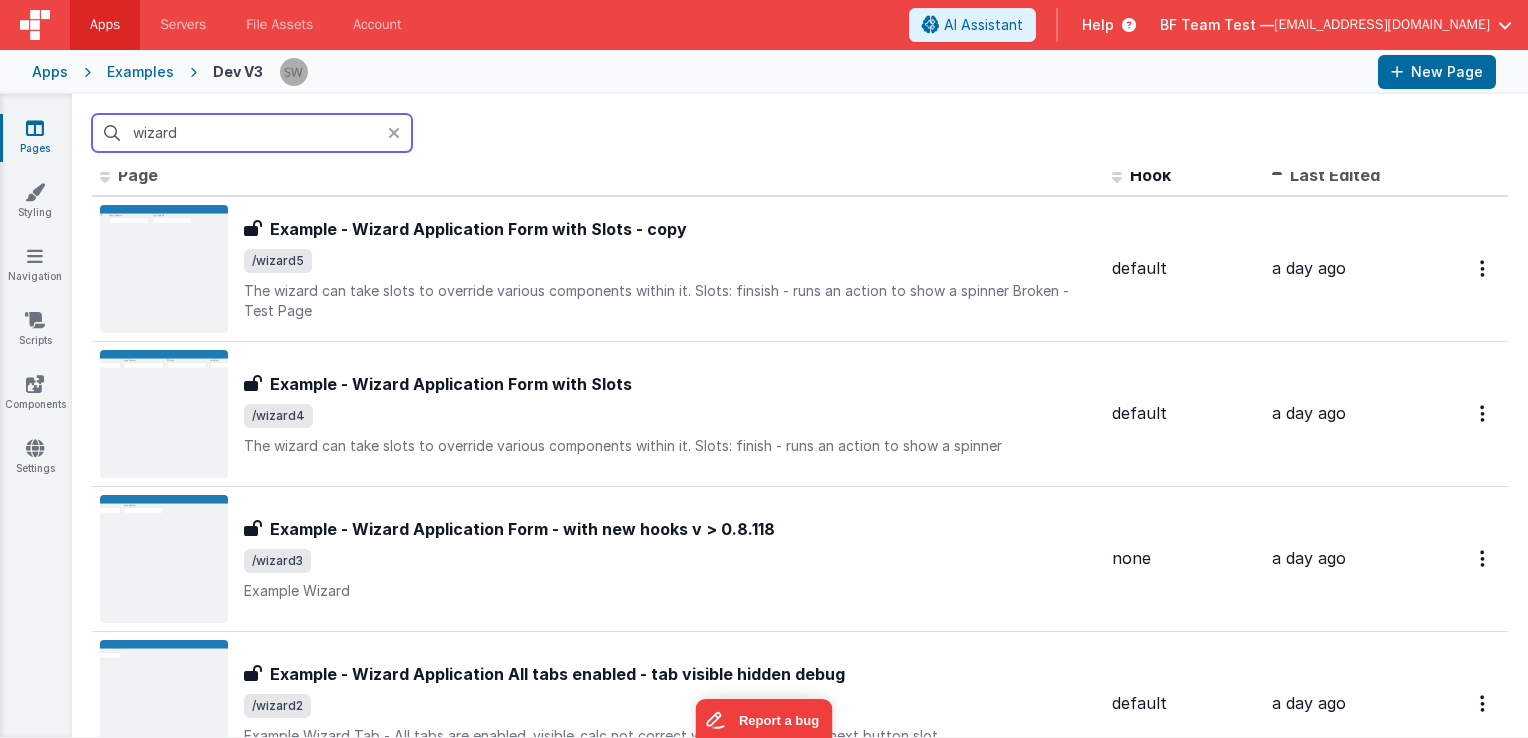 scroll, scrollTop: 2, scrollLeft: 0, axis: vertical 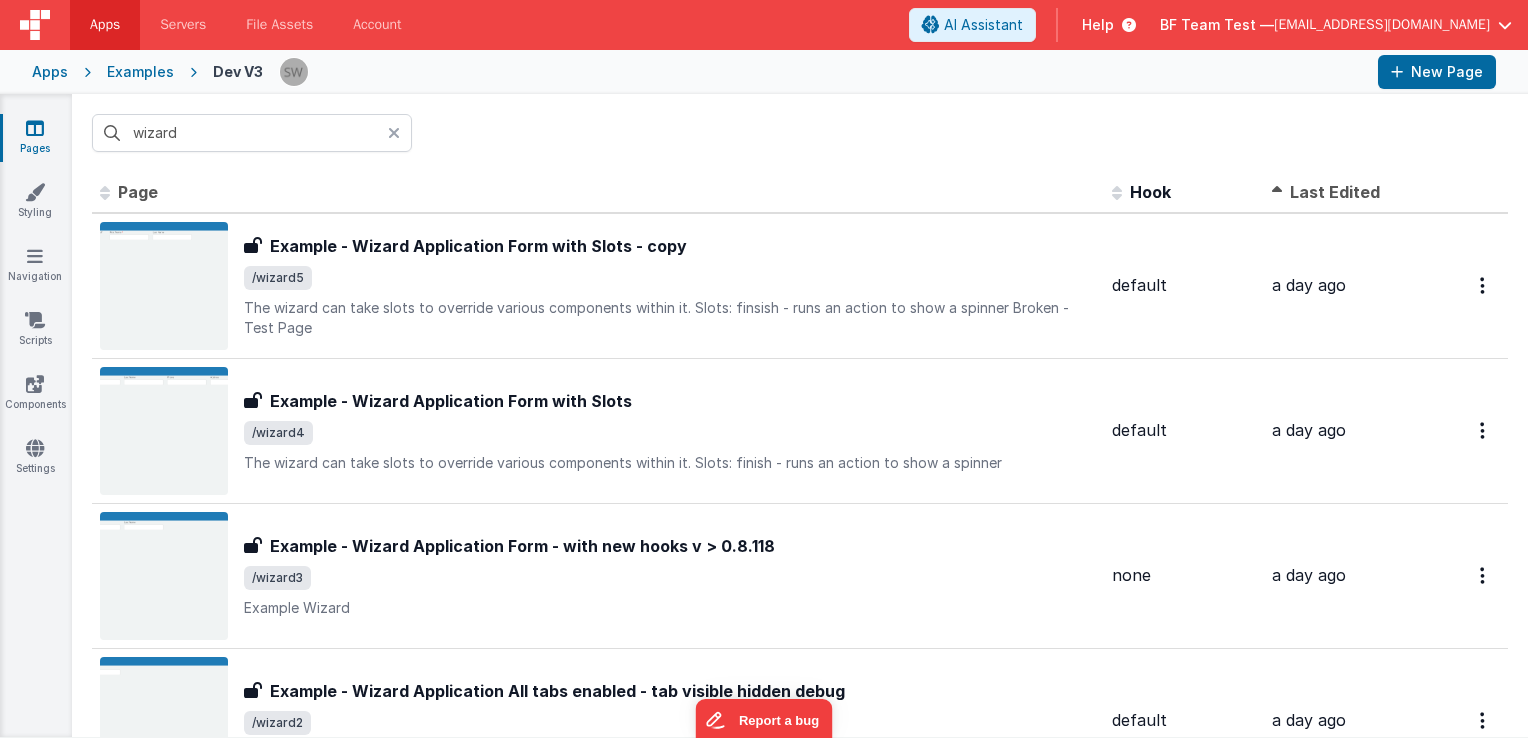 click at bounding box center [400, 133] 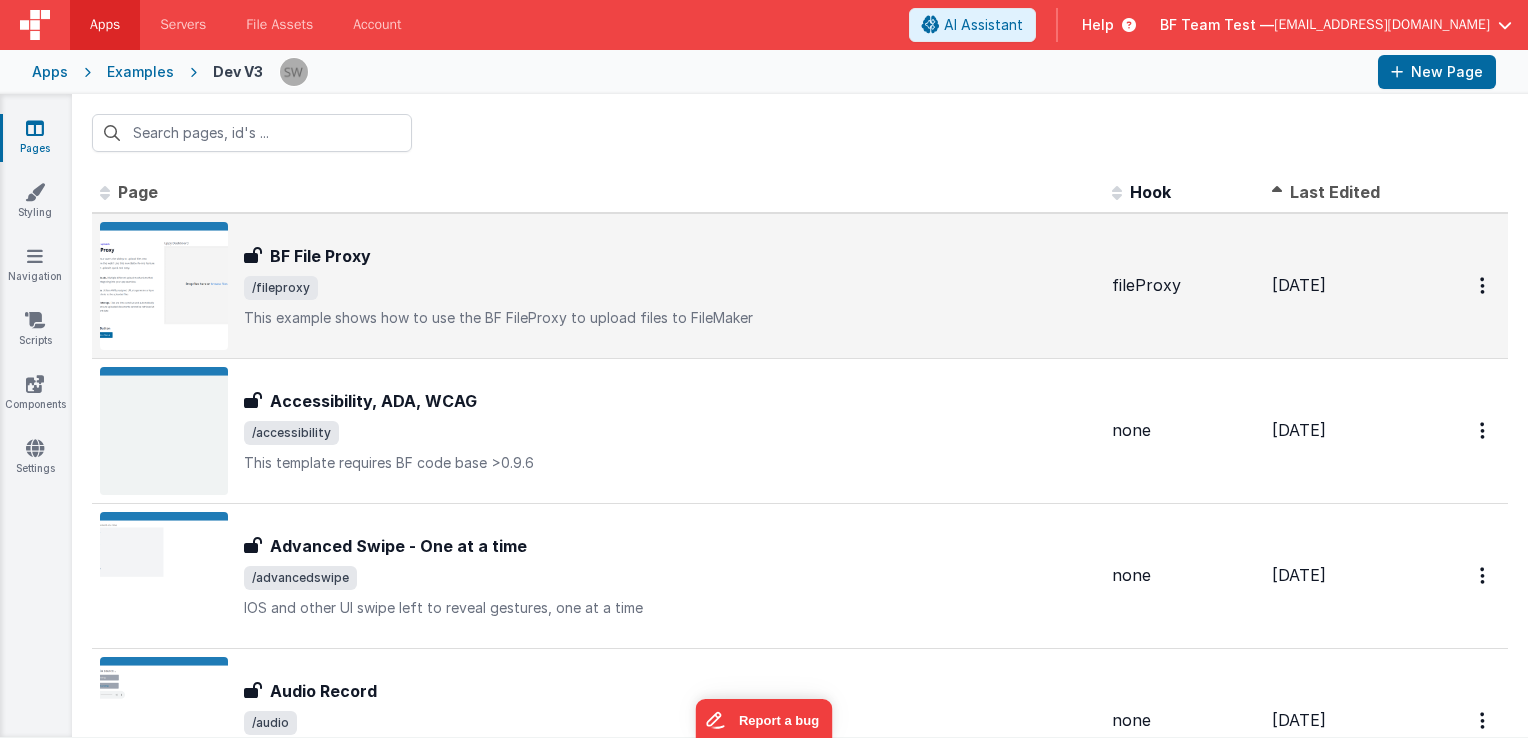 click on "/fileproxy" at bounding box center [670, 288] 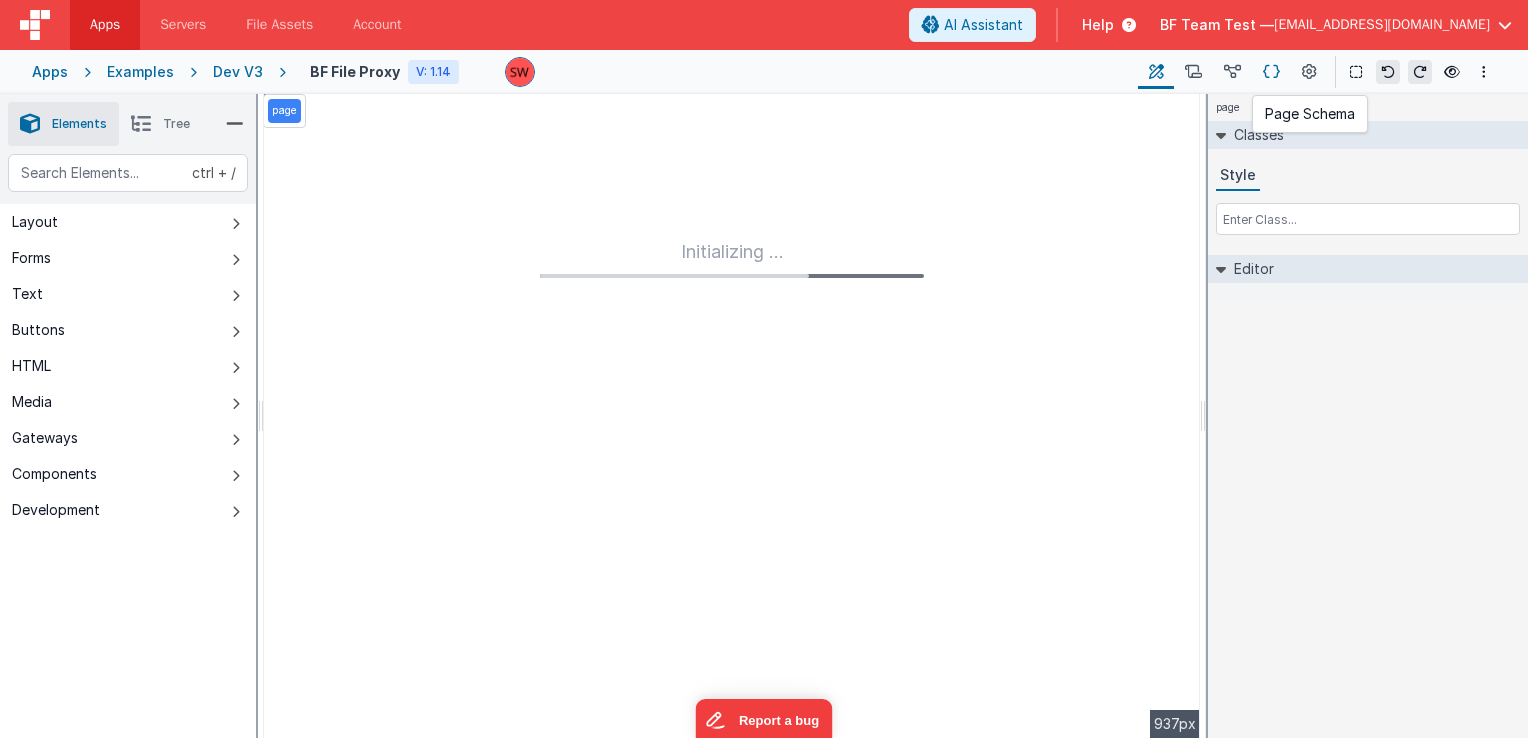 click at bounding box center (1271, 72) 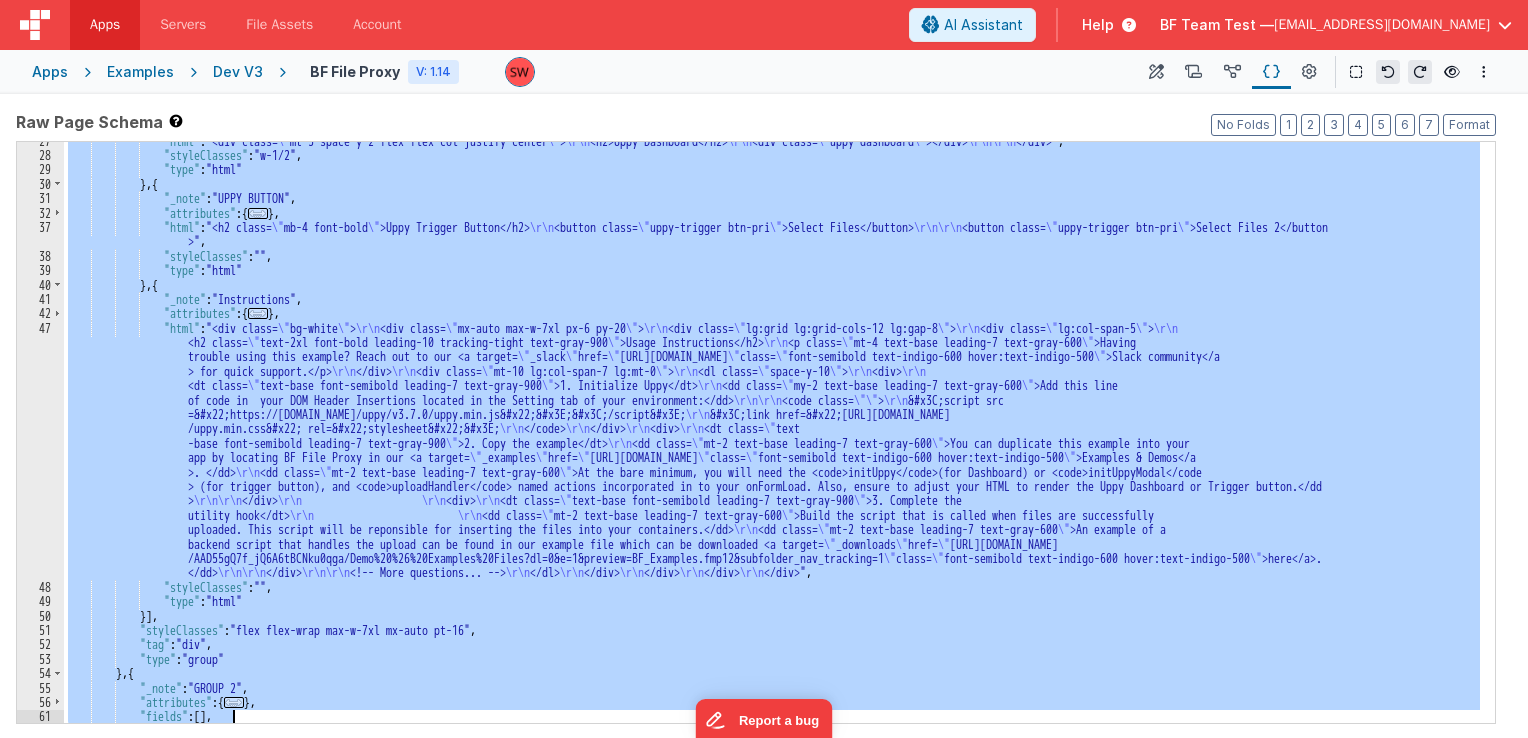 scroll, scrollTop: 584, scrollLeft: 0, axis: vertical 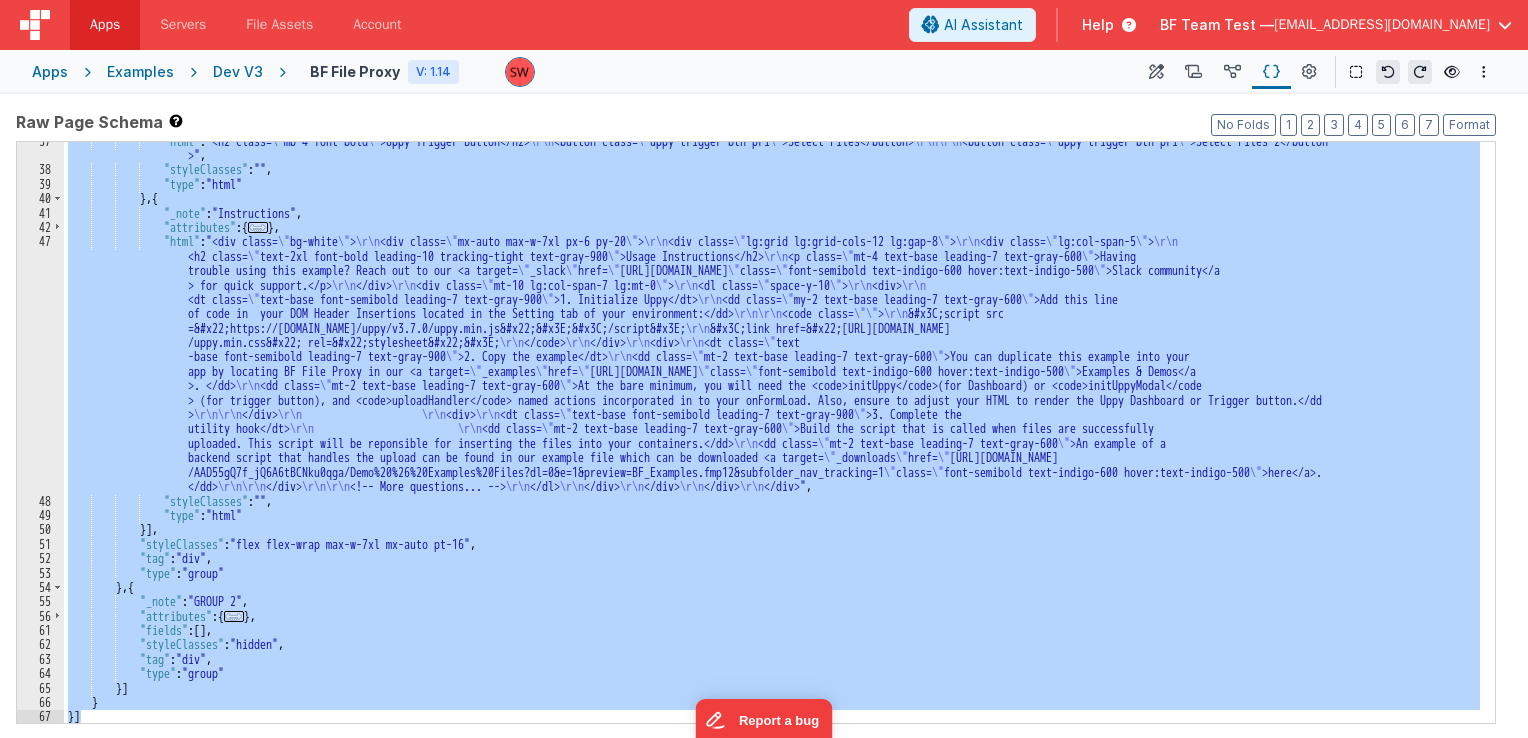 drag, startPoint x: 64, startPoint y: 145, endPoint x: 244, endPoint y: 789, distance: 668.6823 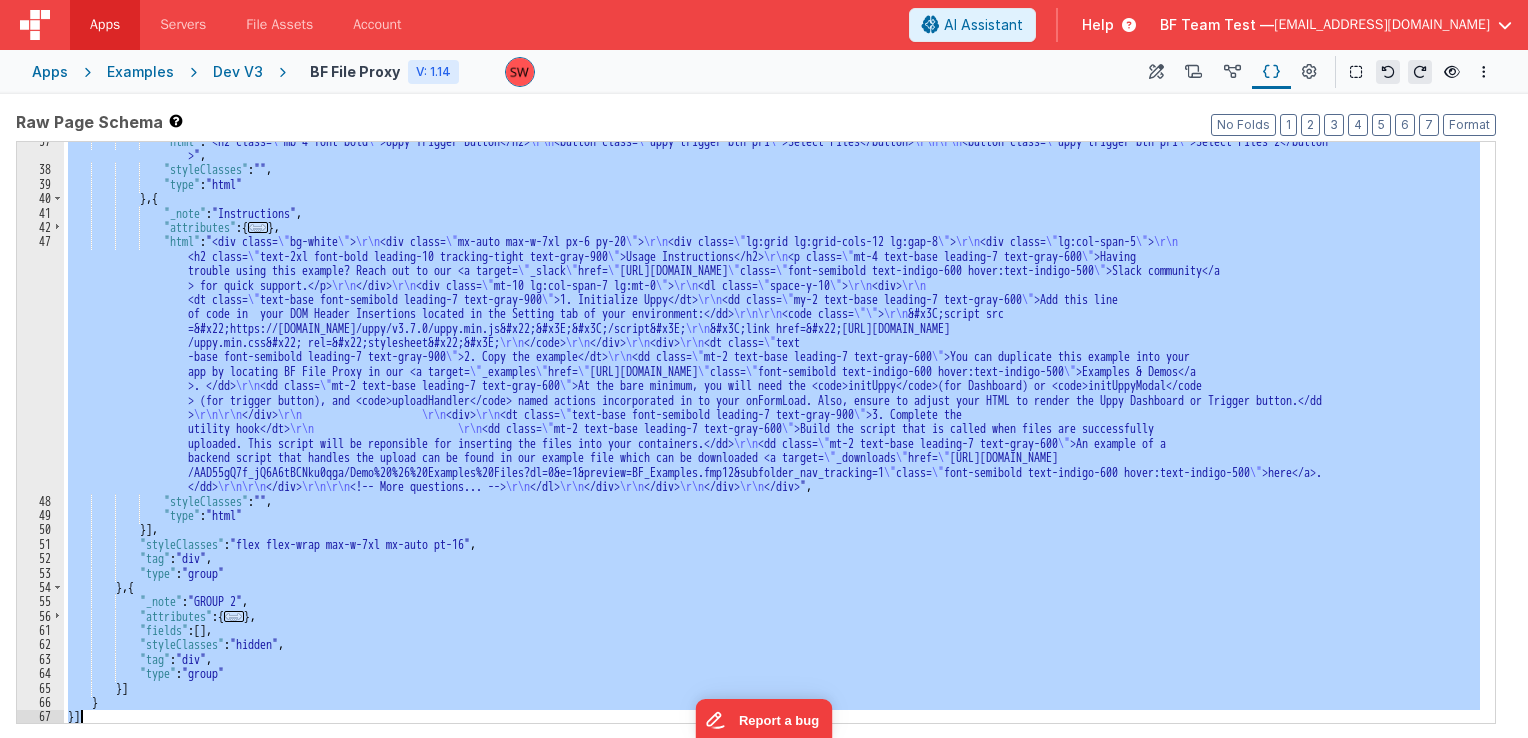 click on "Dev V3" at bounding box center (238, 72) 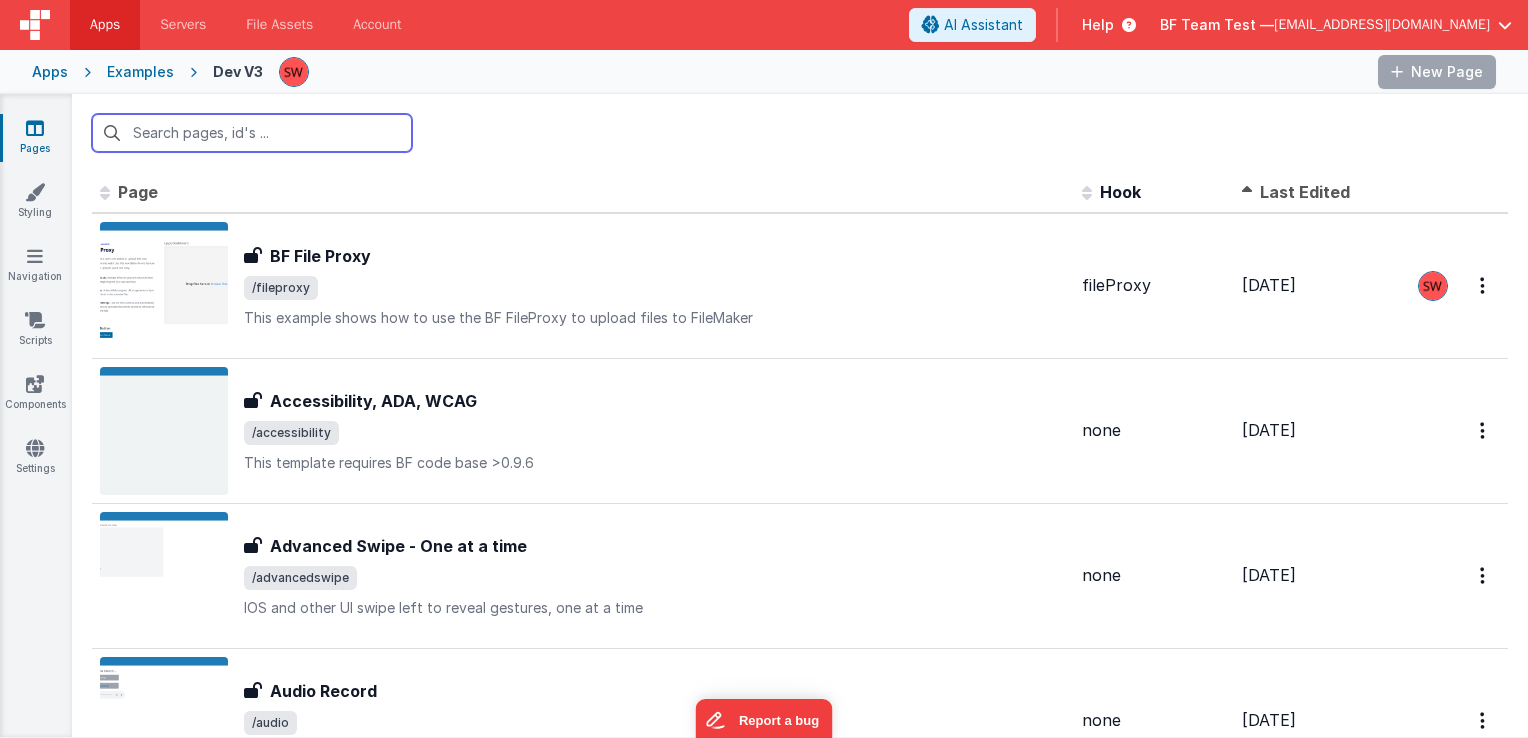 click at bounding box center [252, 133] 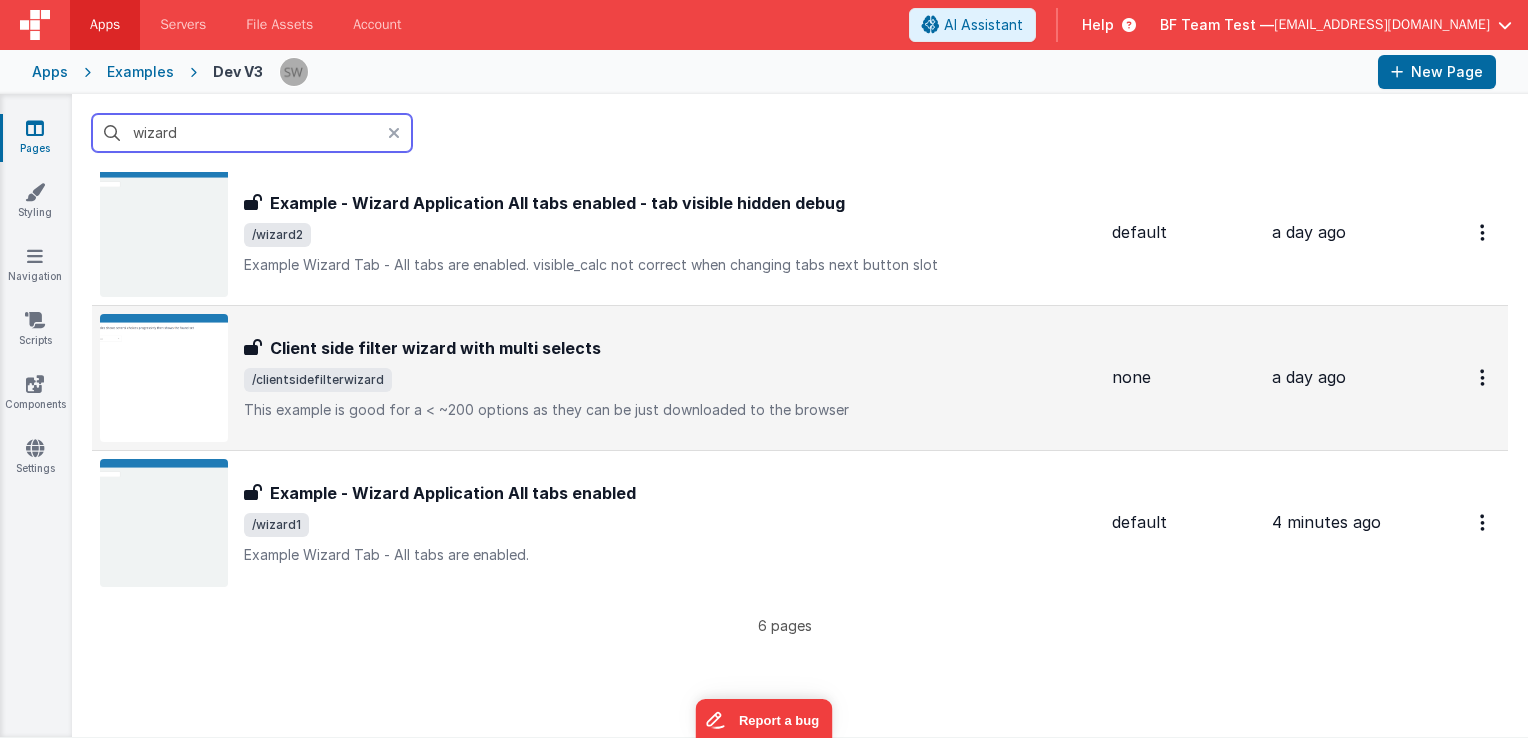 scroll, scrollTop: 500, scrollLeft: 0, axis: vertical 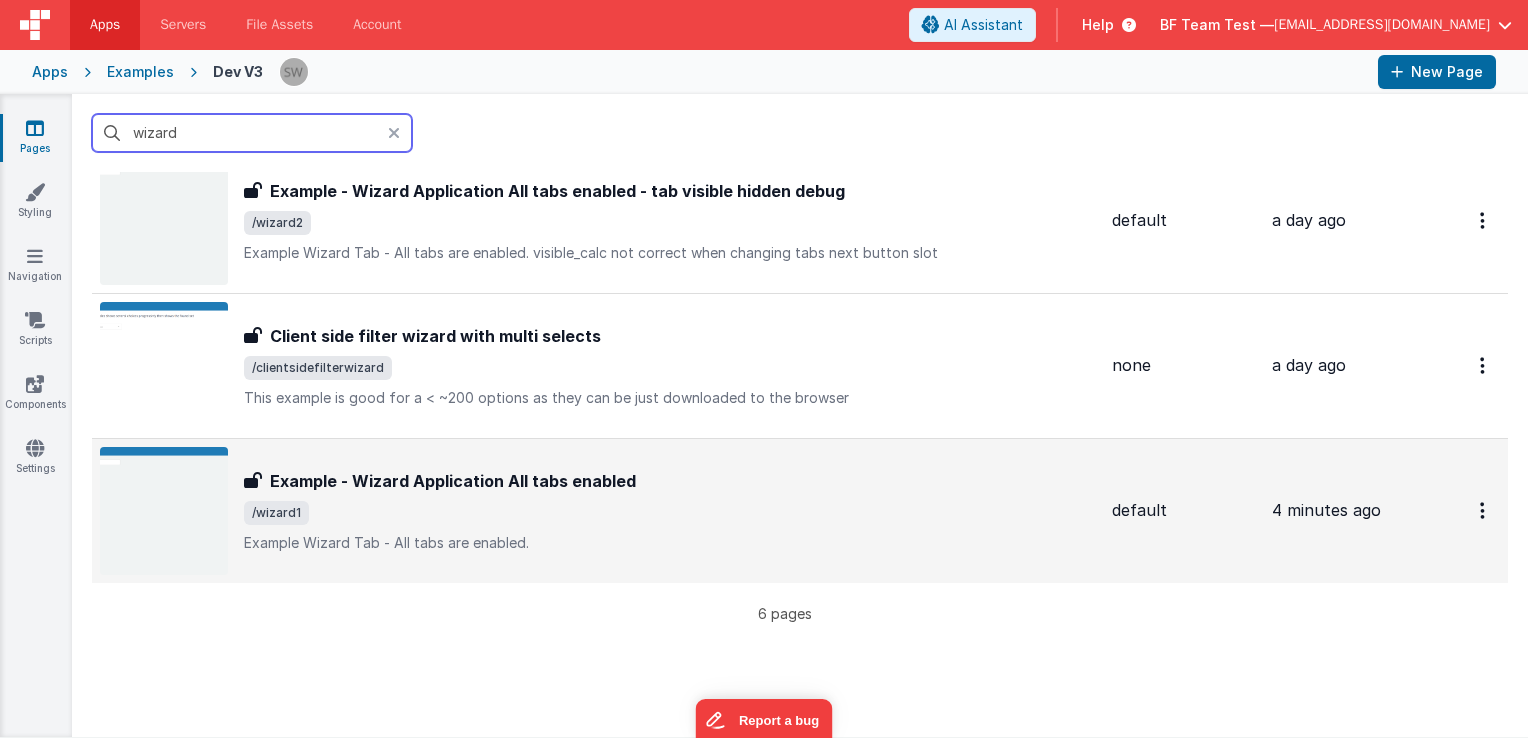type on "wizard" 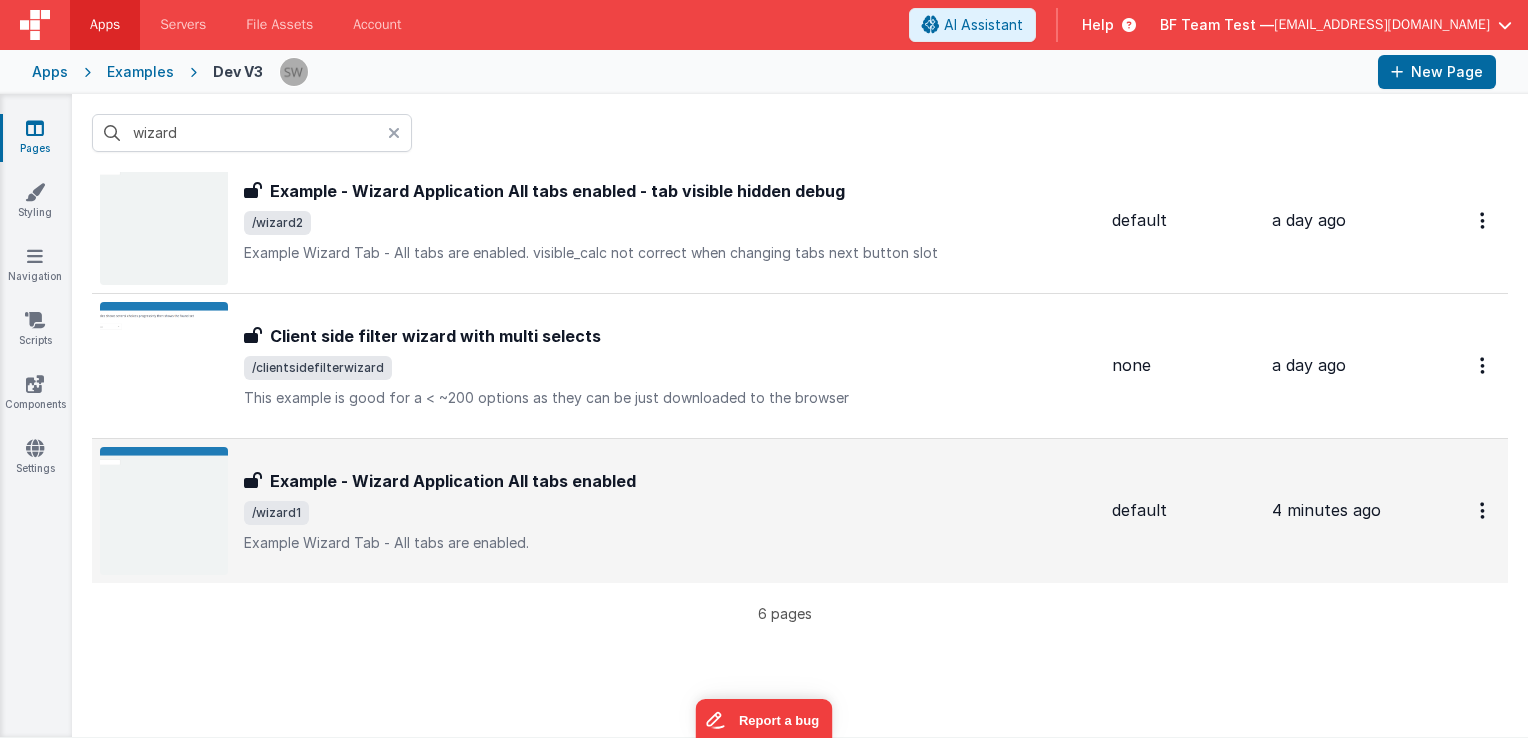 click on "/wizard1" at bounding box center [670, 513] 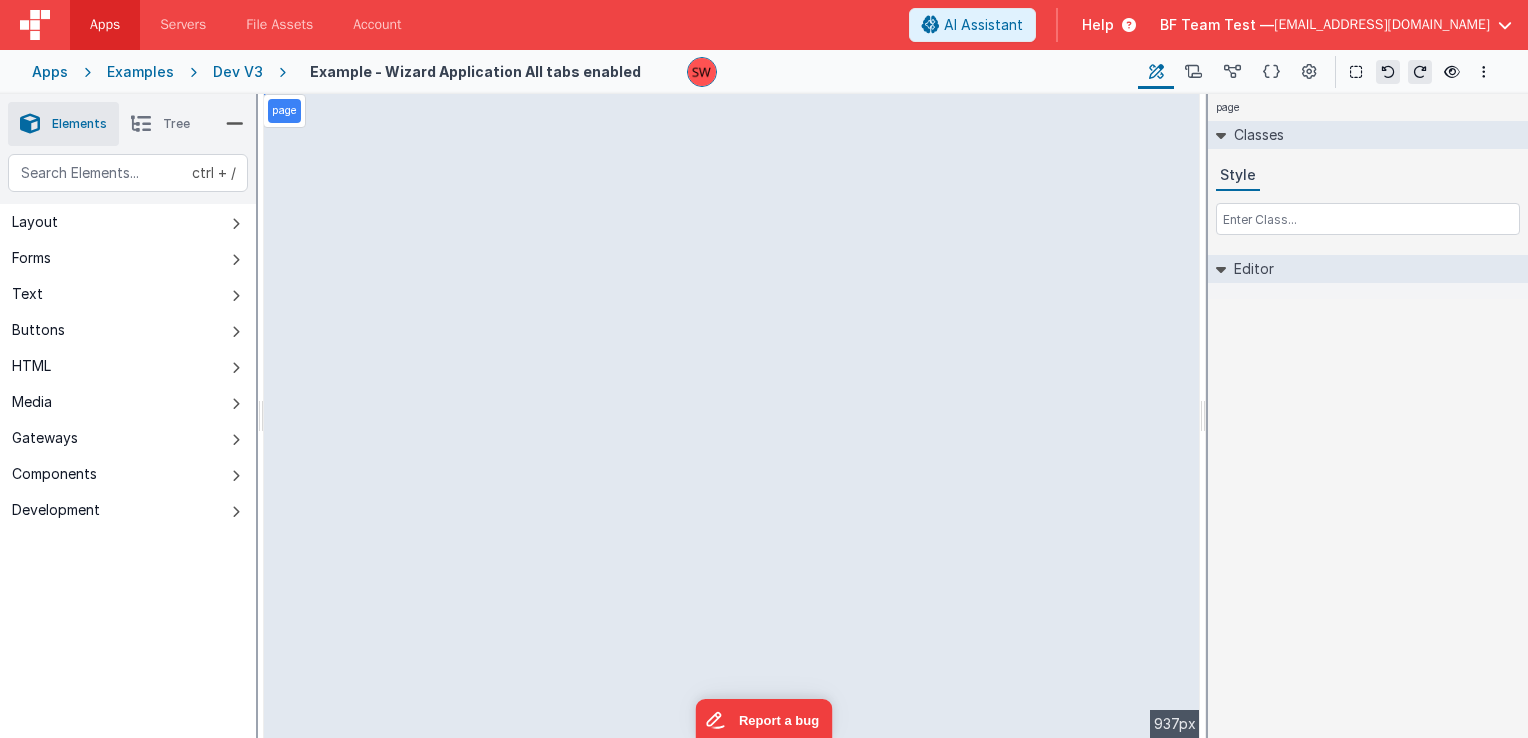 click on "Dev V3" at bounding box center (238, 72) 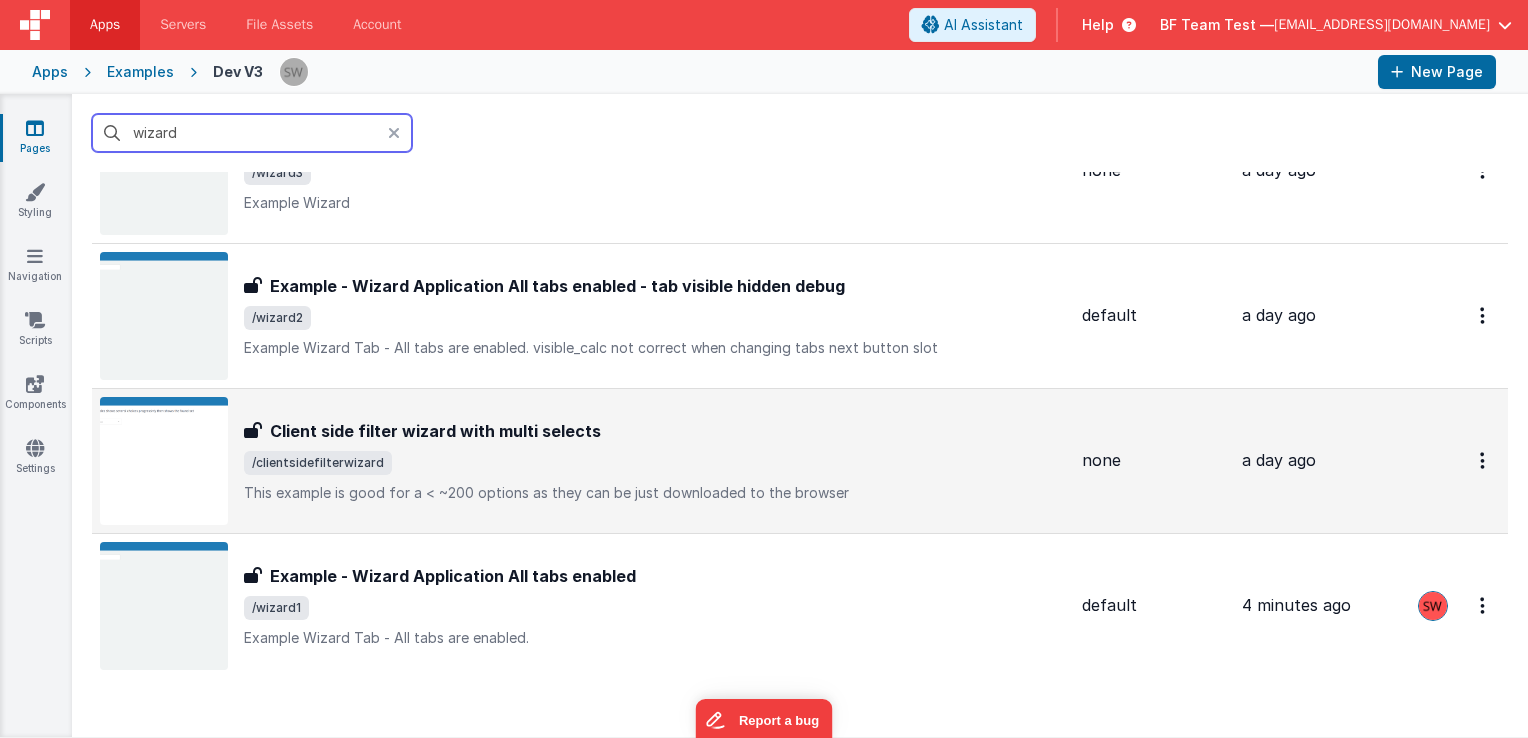 scroll, scrollTop: 400, scrollLeft: 0, axis: vertical 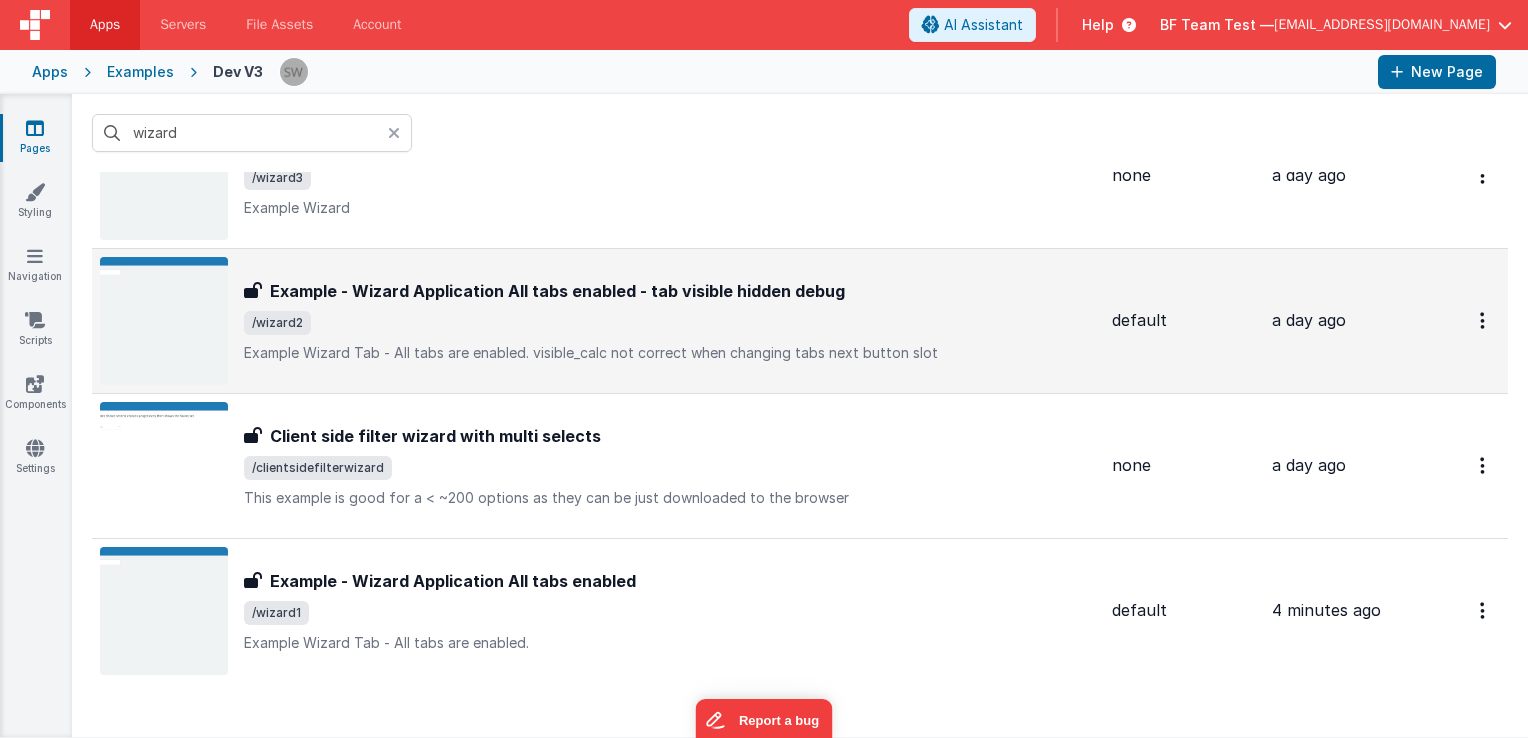 click on "/wizard2" at bounding box center (670, 323) 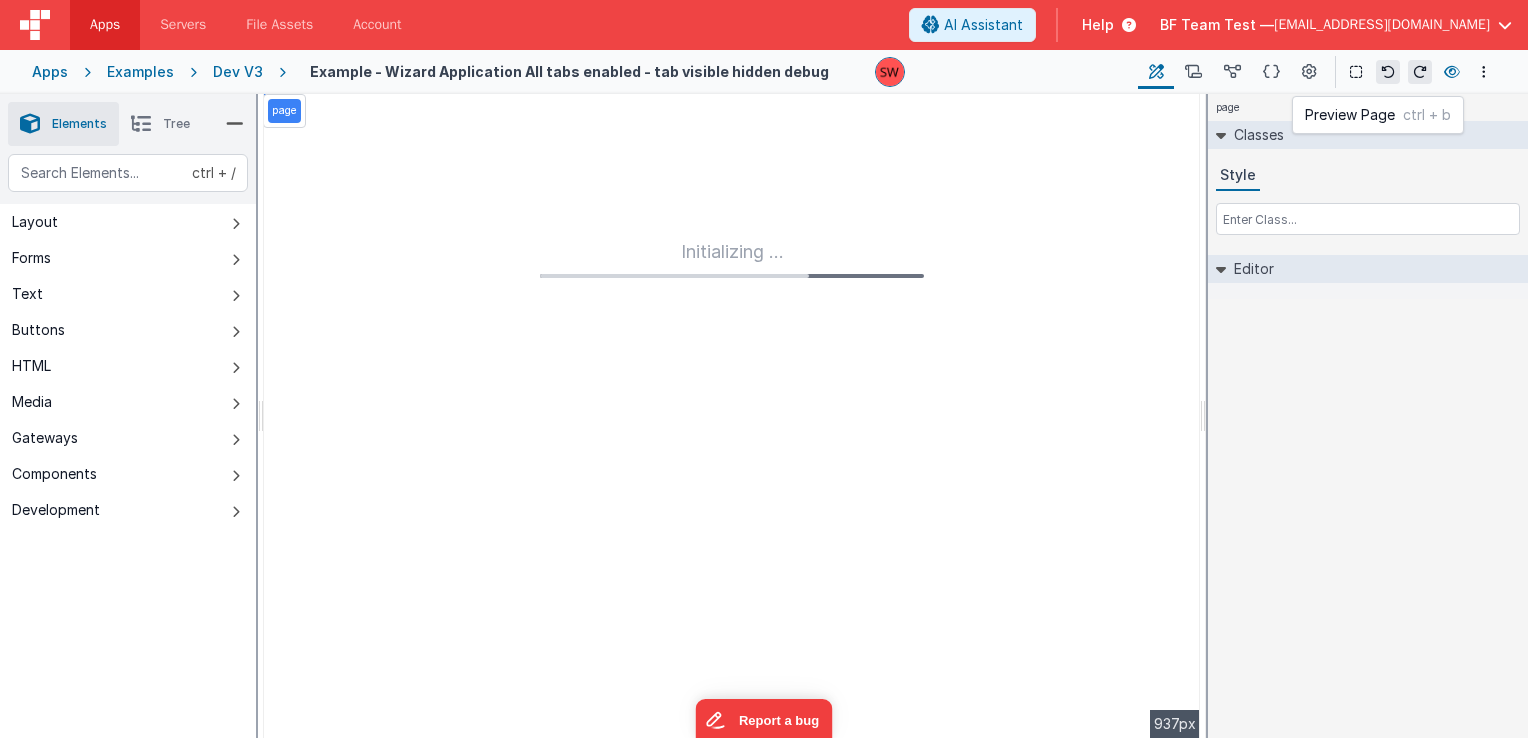 click at bounding box center [1452, 72] 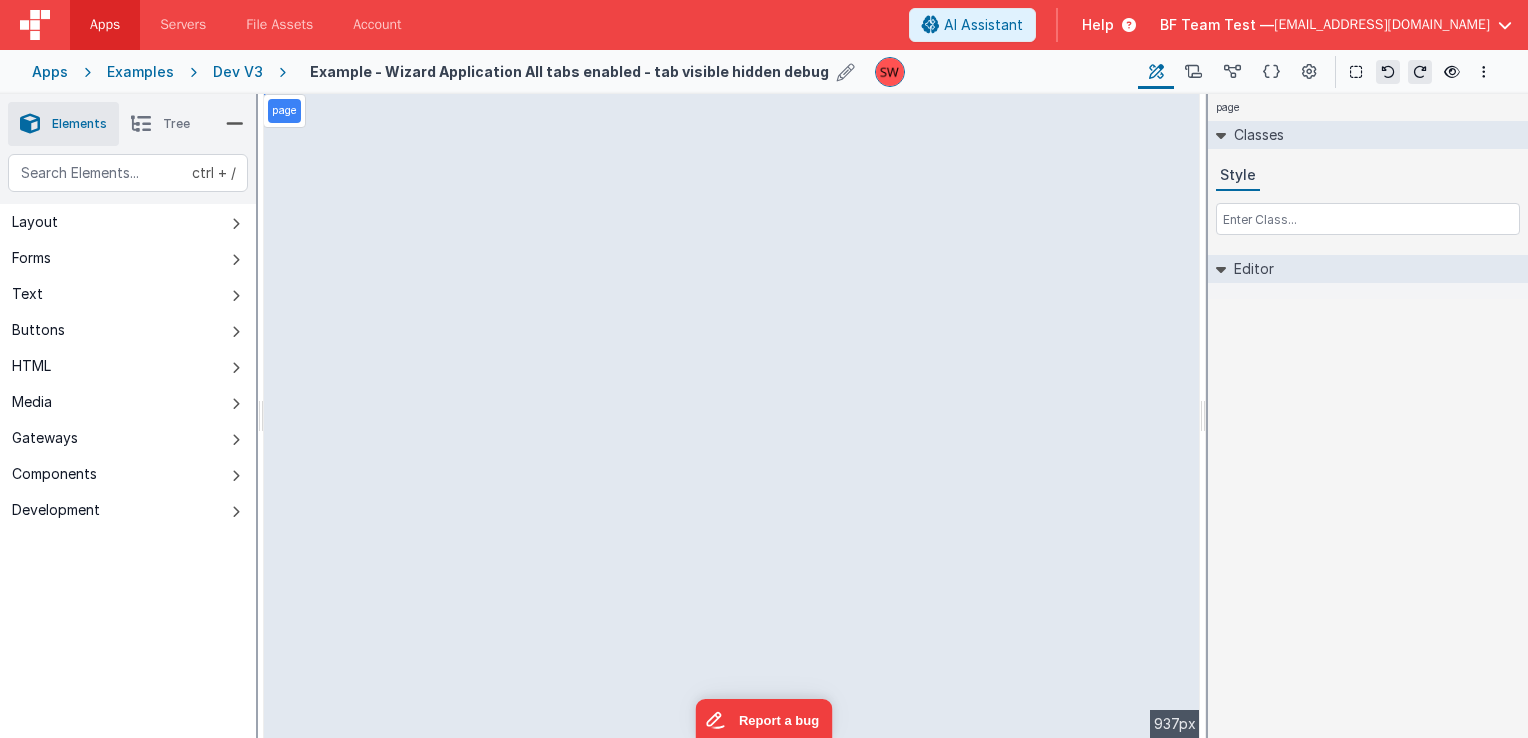 click on "Example - Wizard Application All tabs enabled - tab visible hidden debug" at bounding box center (584, 72) 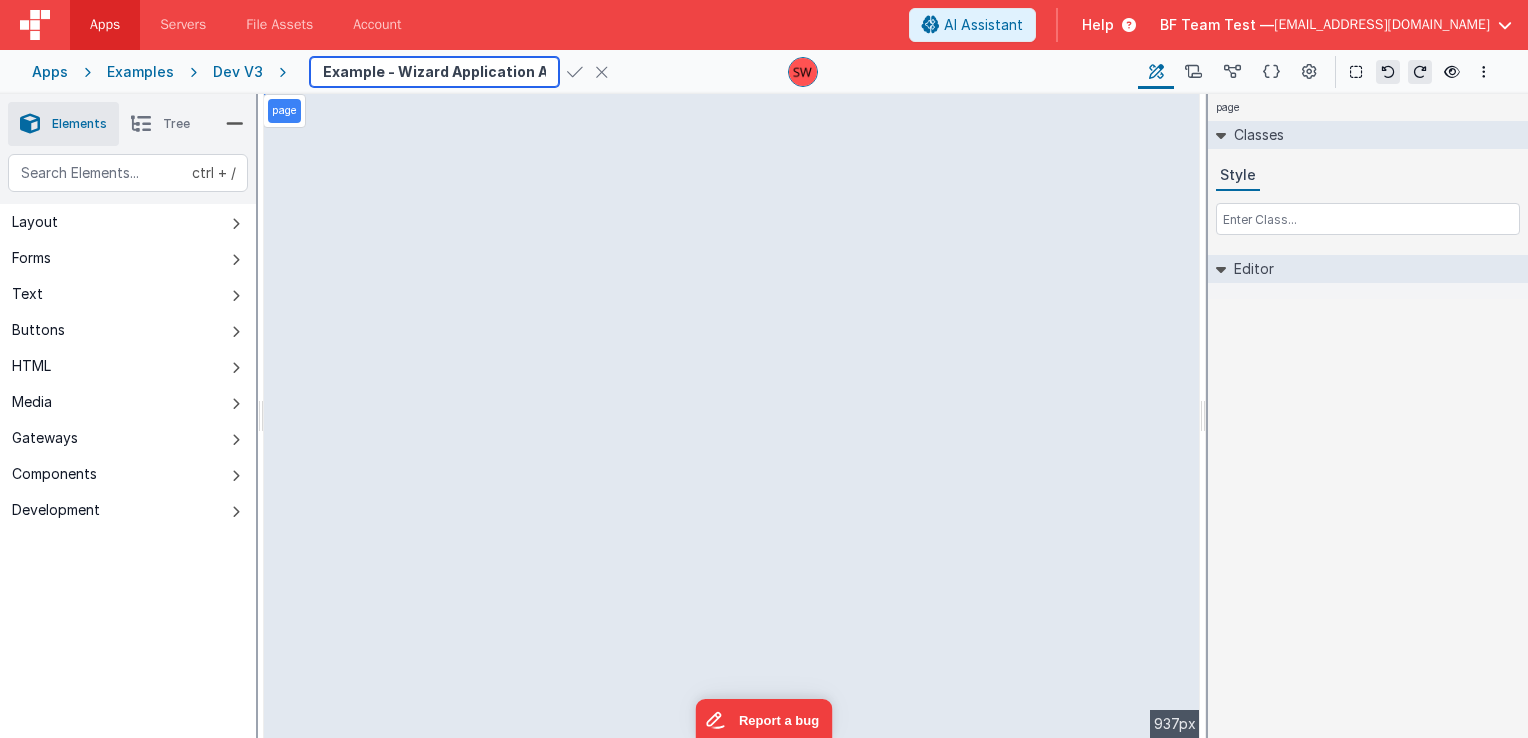click on "Example - Wizard Application All tabs enabled - tab visible hidden debug" at bounding box center [434, 72] 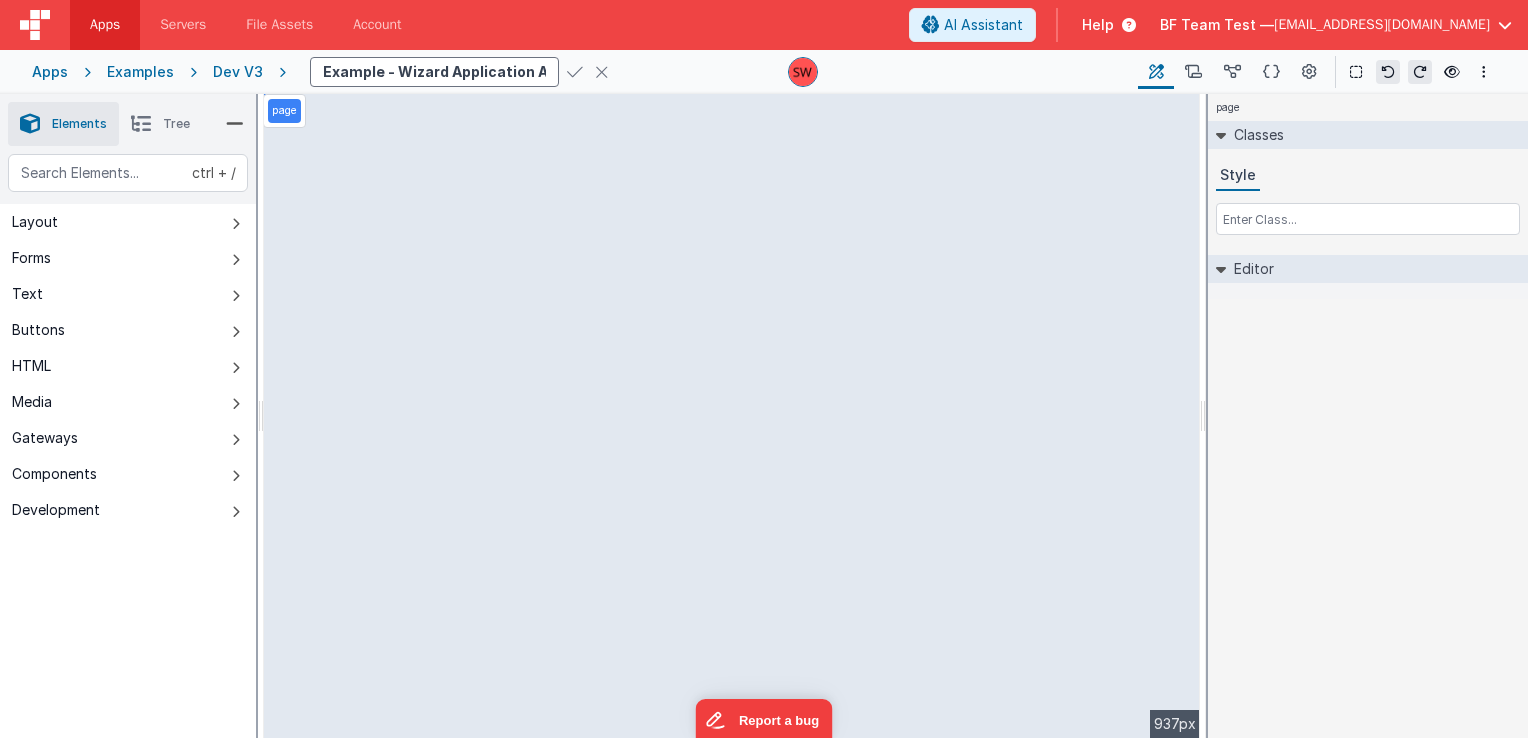 click at bounding box center (575, 72) 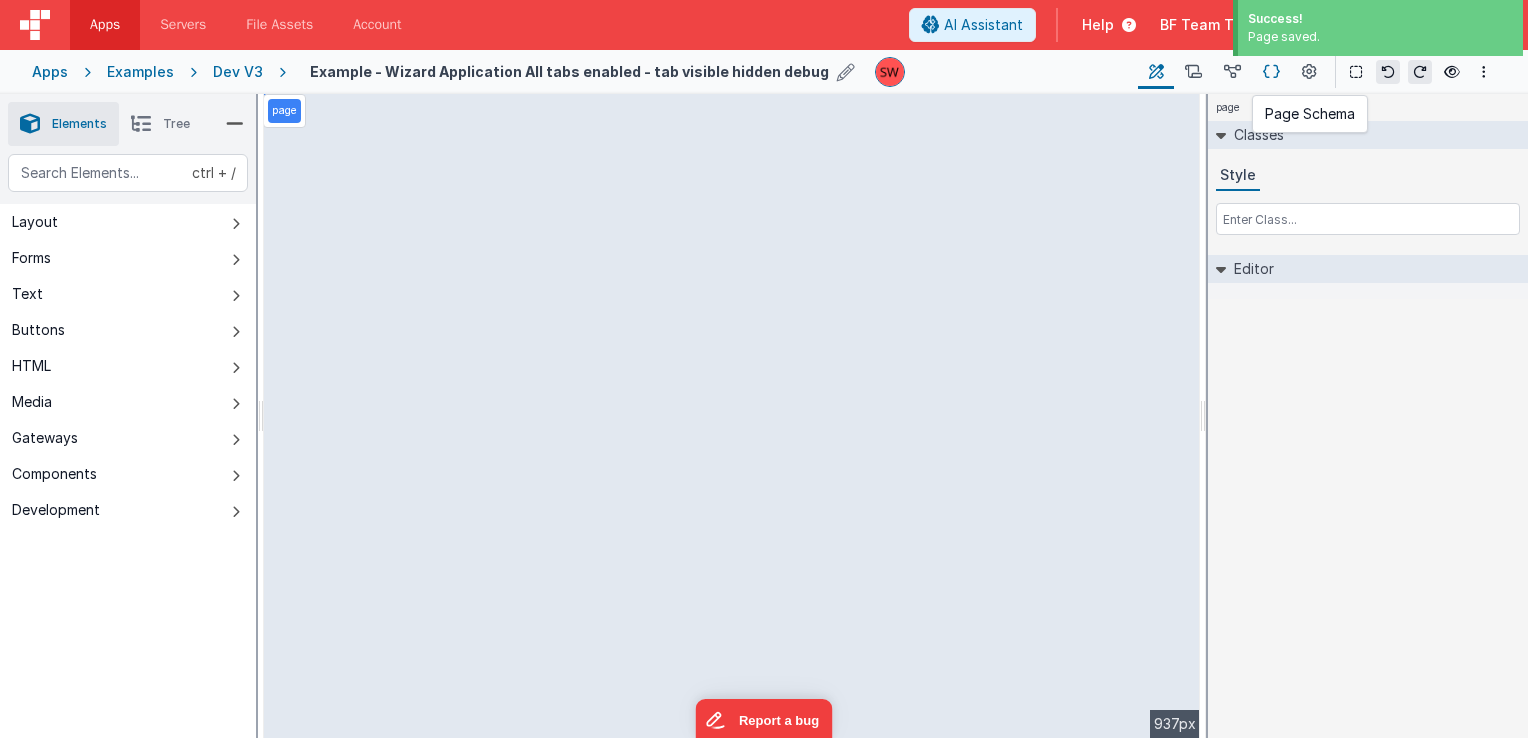 click at bounding box center [1271, 72] 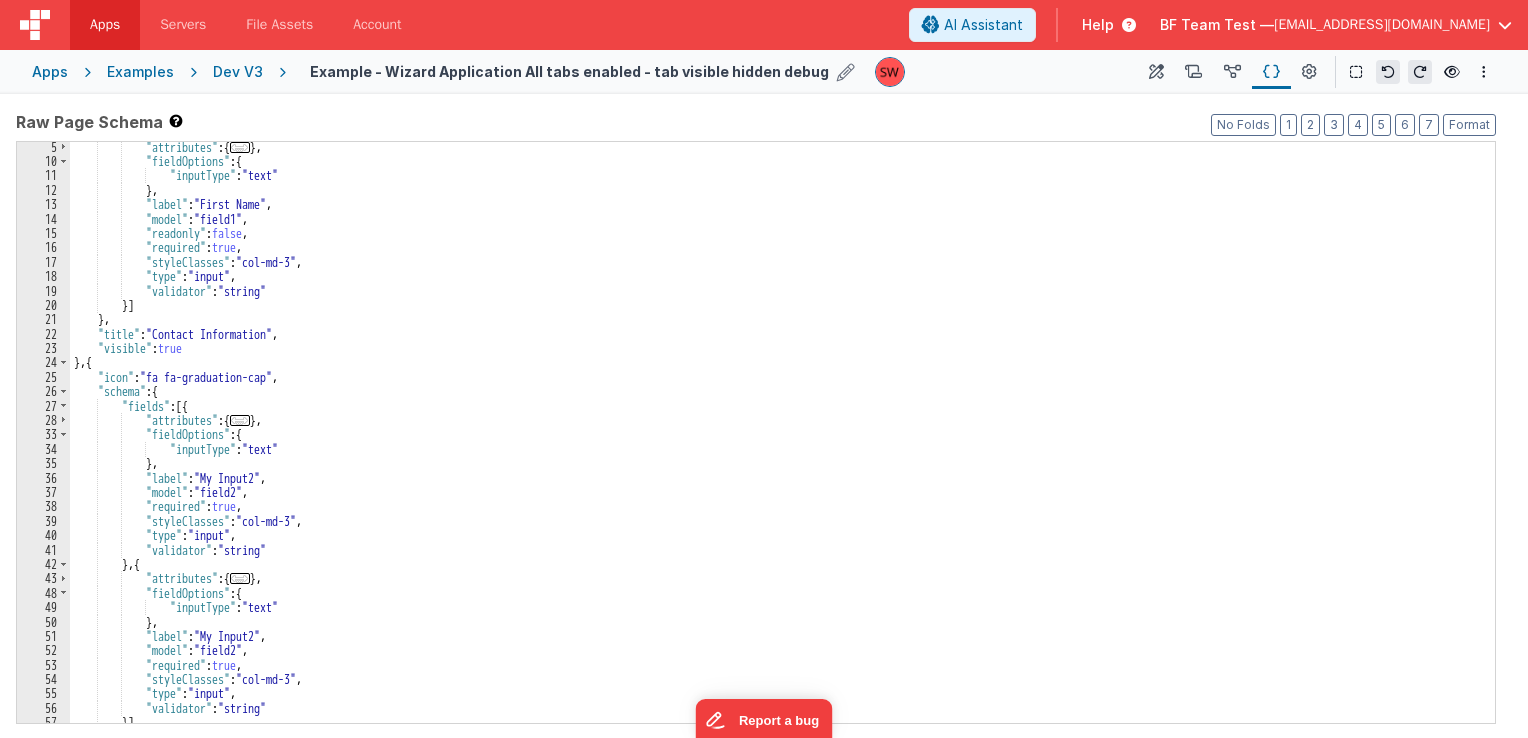 scroll, scrollTop: 0, scrollLeft: 0, axis: both 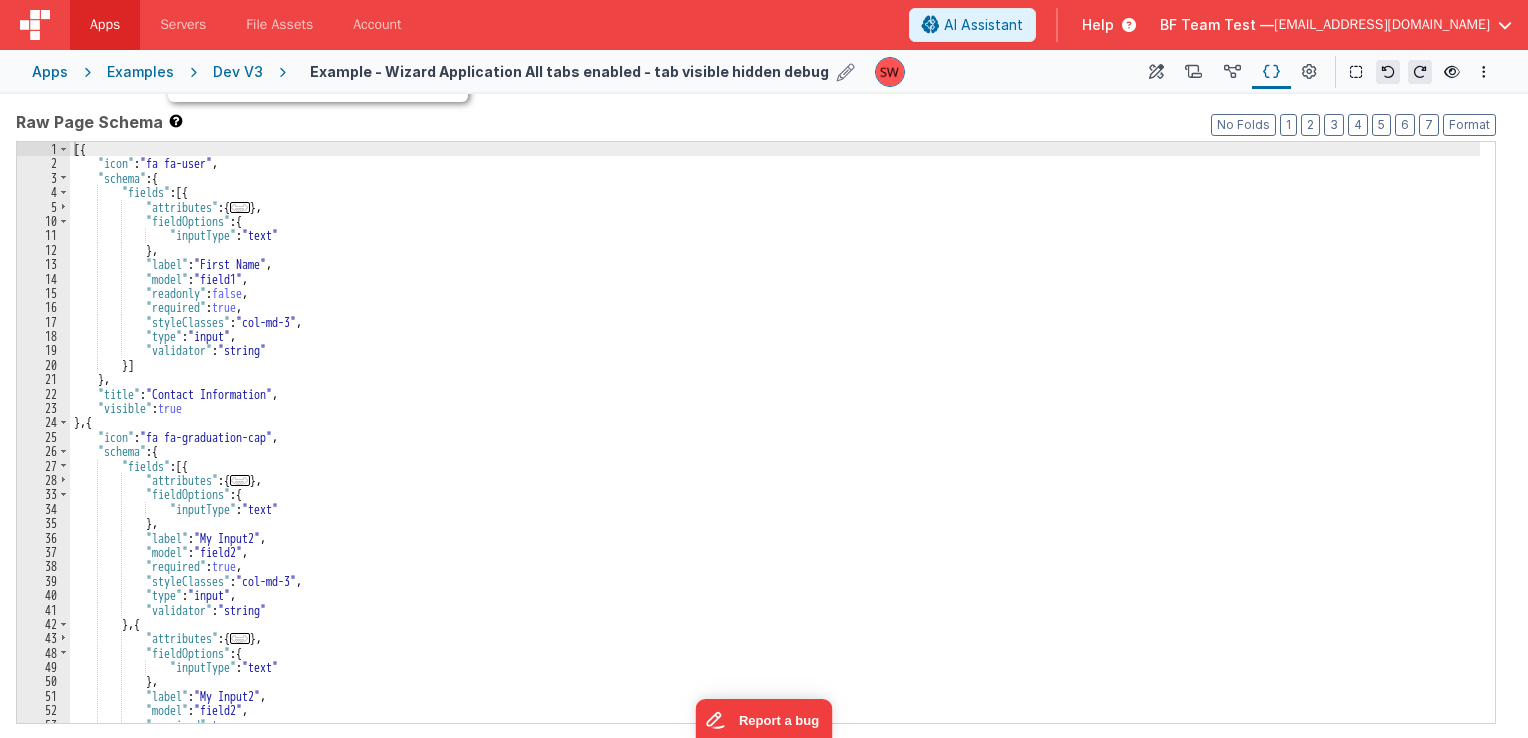 click on "Shortcuts: Find:  command-f Fold:  command-option-L Unfold:  command-option-shift-L
Learn more shortcuts here" at bounding box center (318, 40) 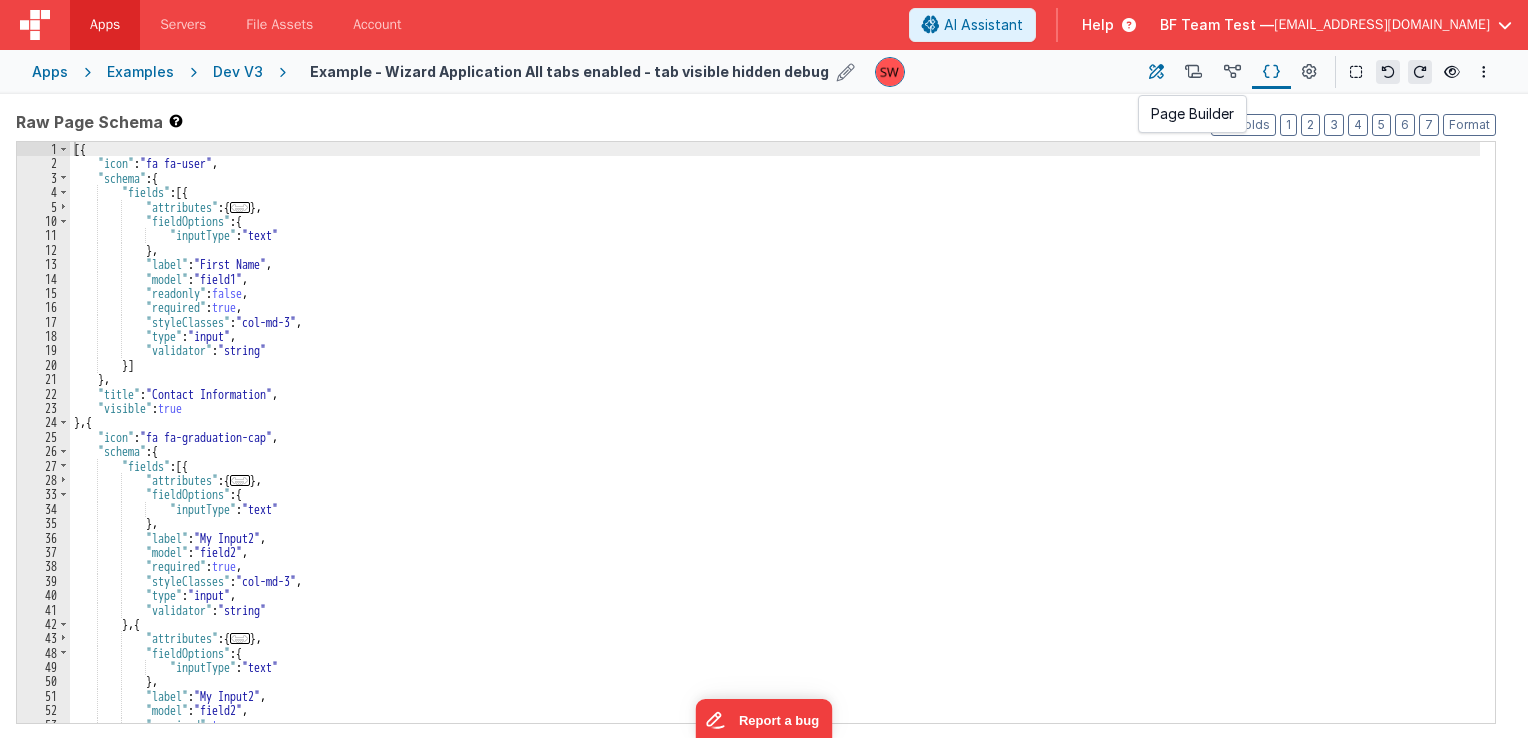 click at bounding box center (1156, 72) 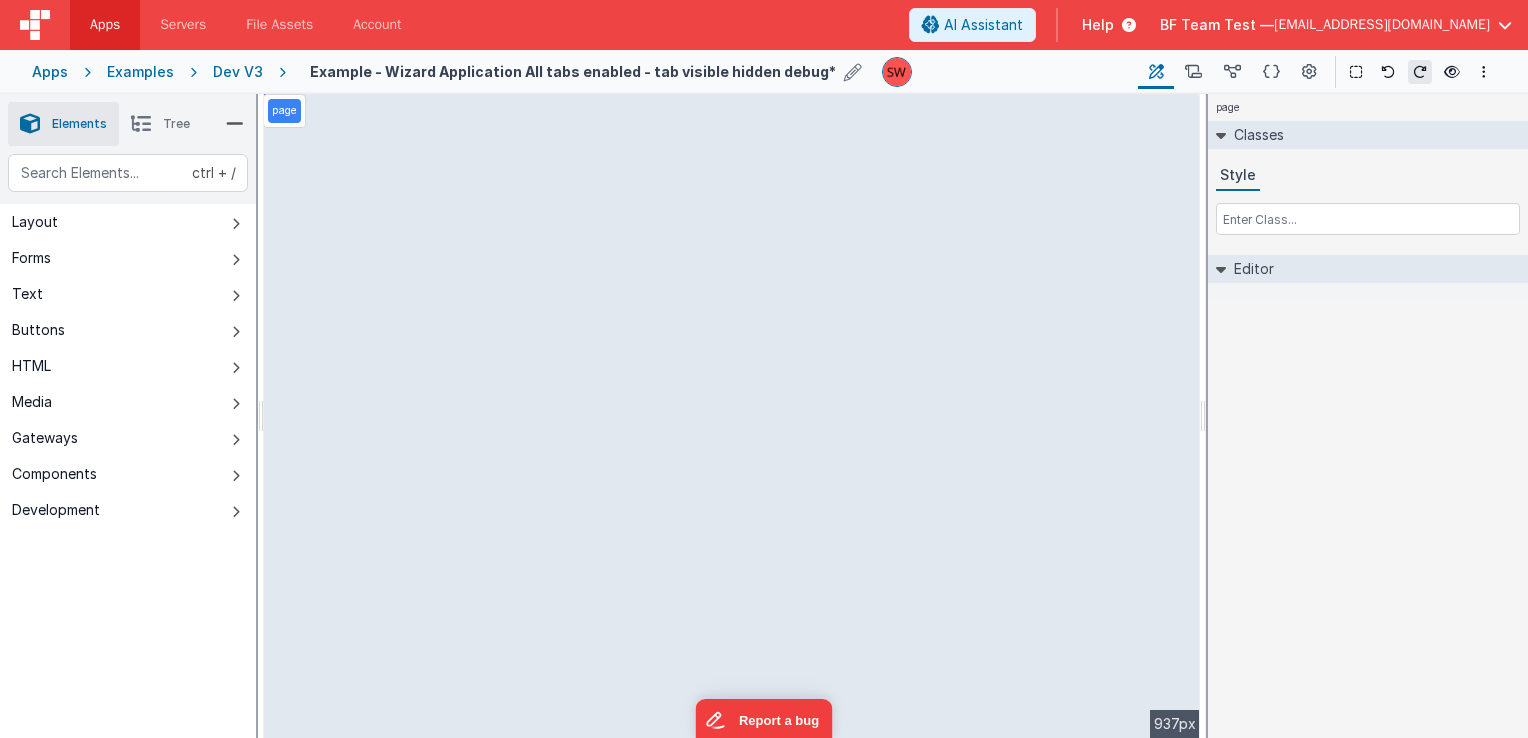 select on "string" 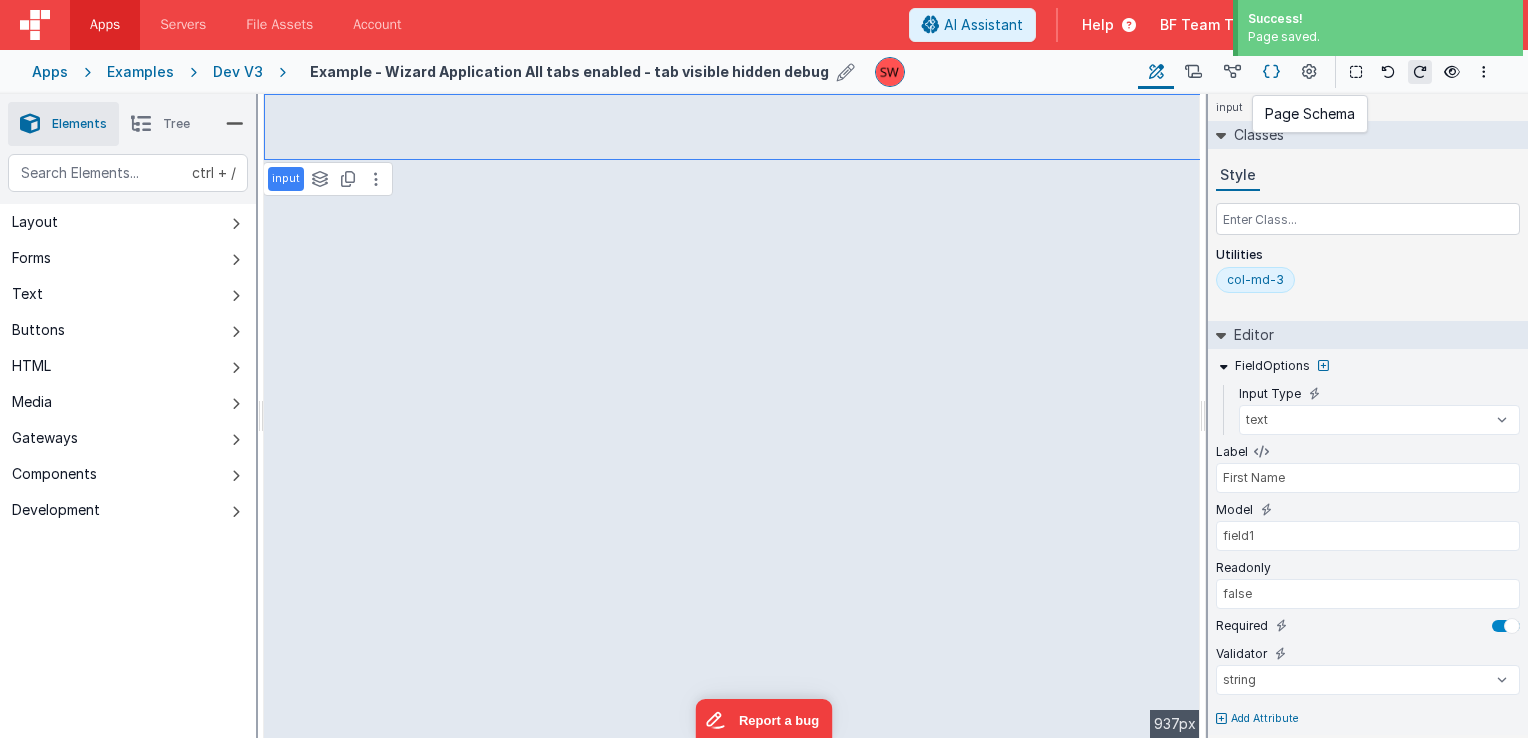click at bounding box center (1271, 72) 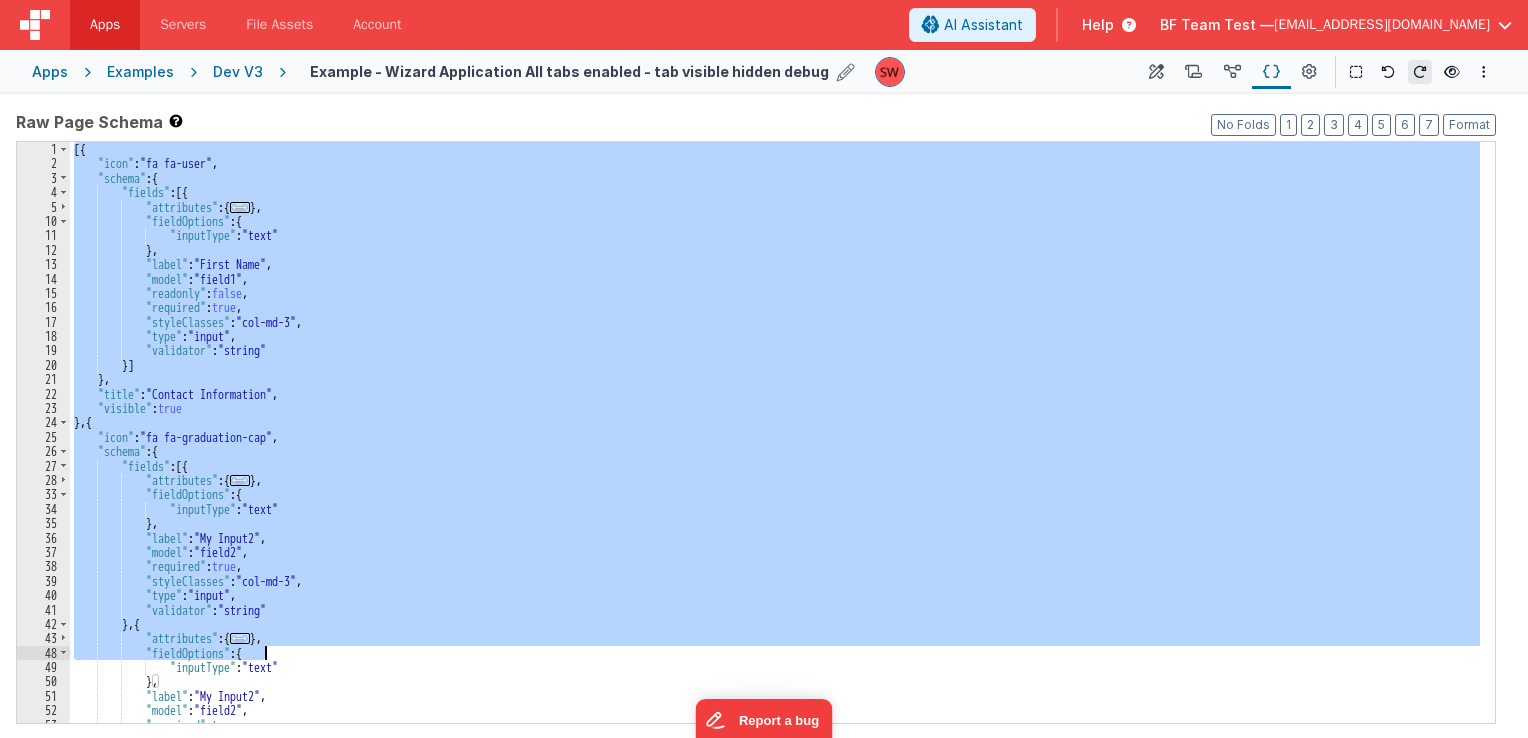scroll, scrollTop: 613, scrollLeft: 0, axis: vertical 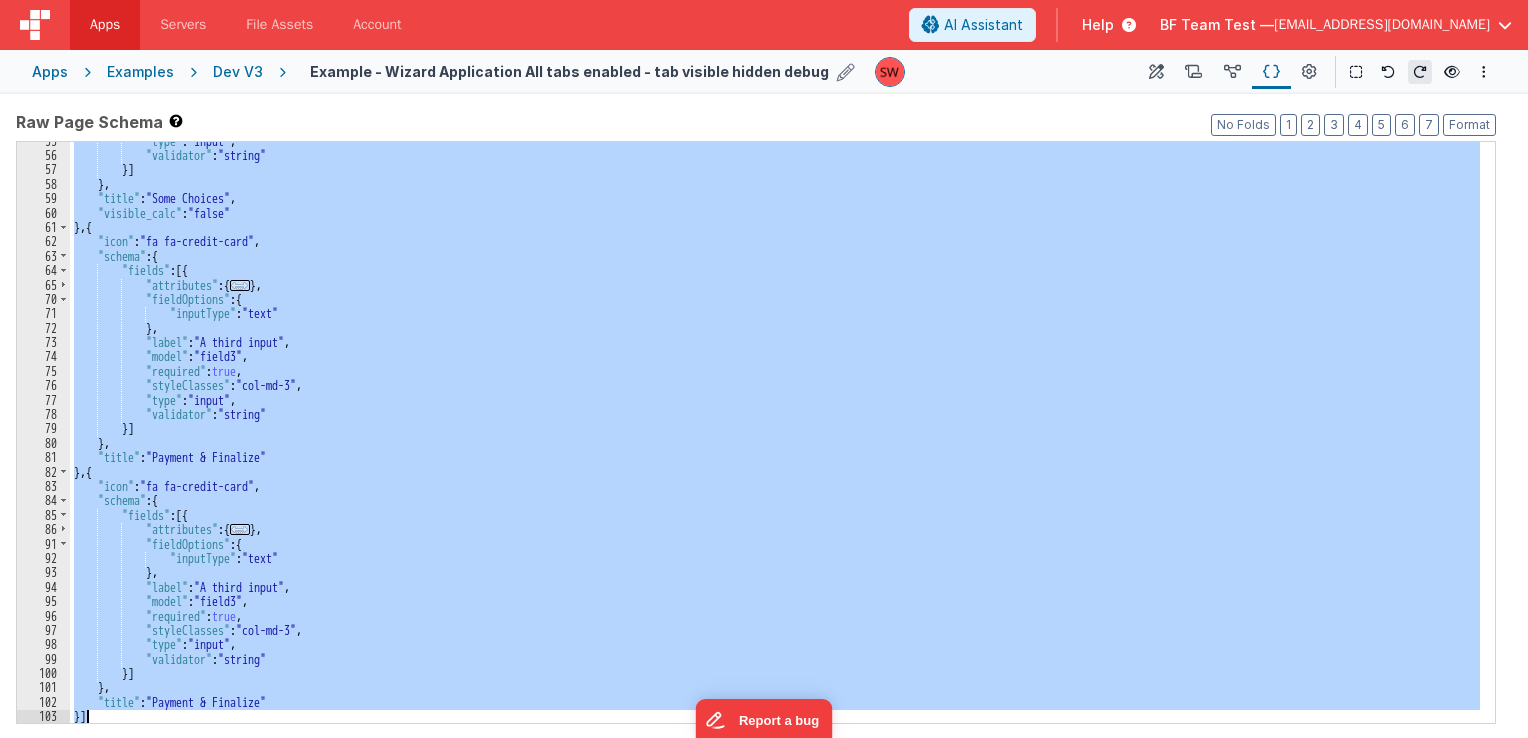drag, startPoint x: 72, startPoint y: 150, endPoint x: 315, endPoint y: 698, distance: 599.4606 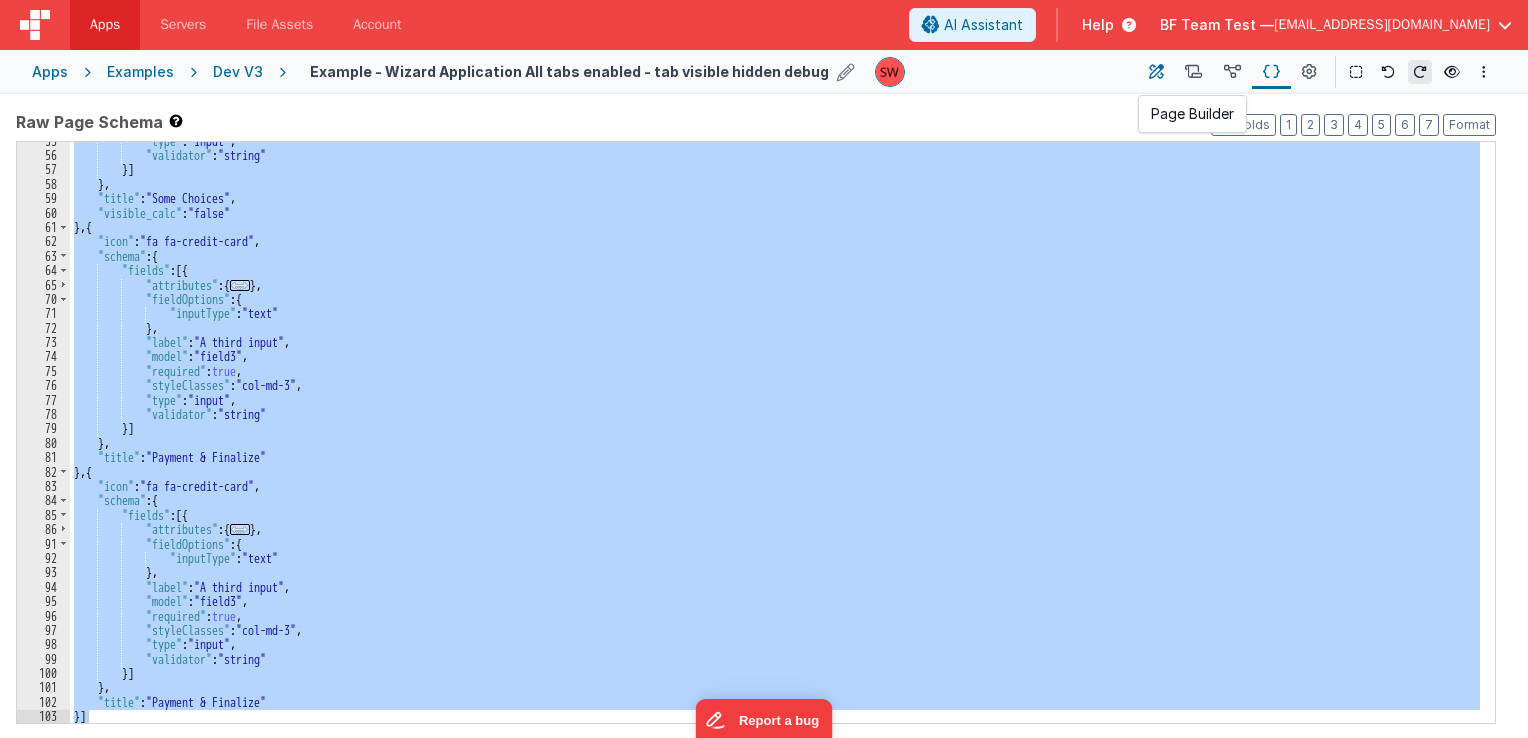 click at bounding box center [1156, 72] 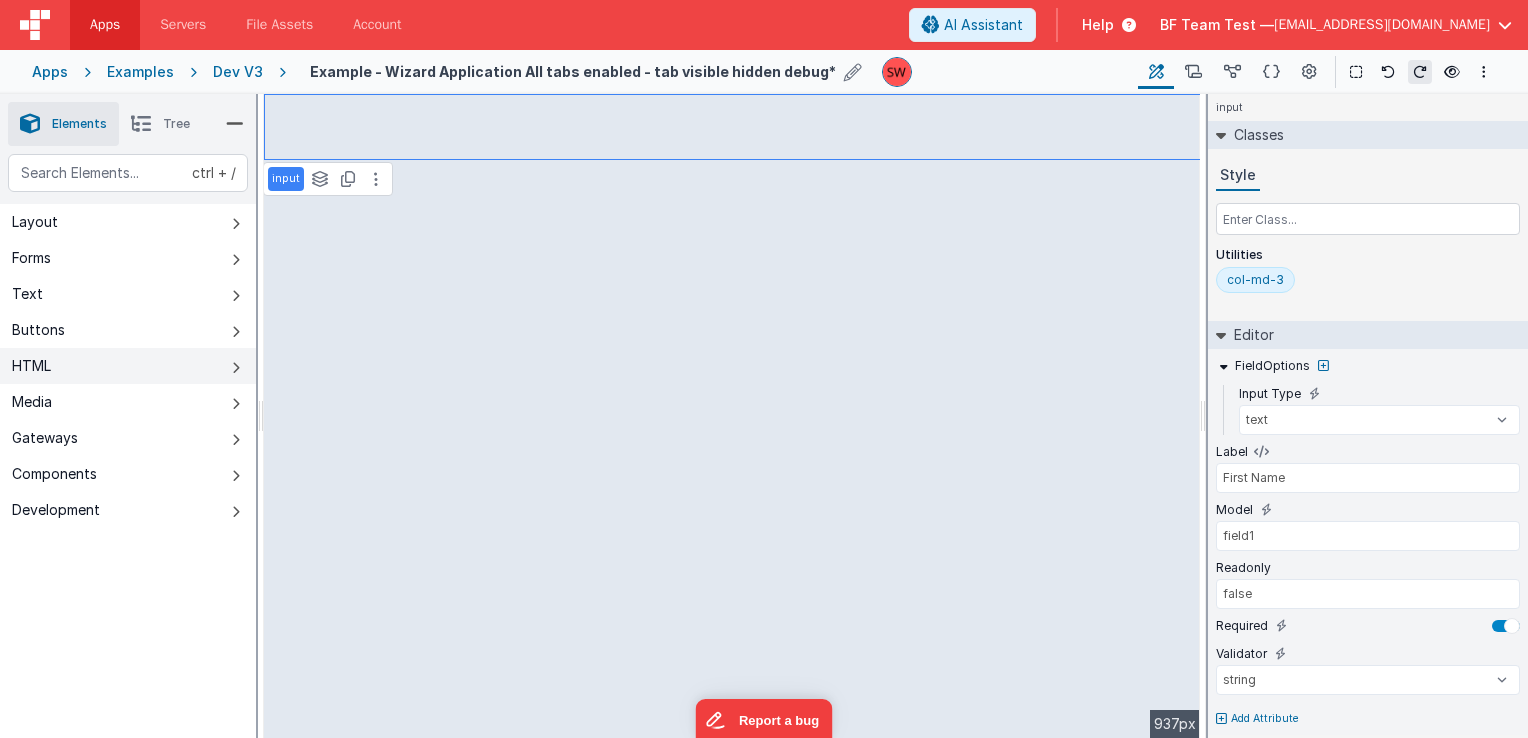click on "HTML" at bounding box center [128, 366] 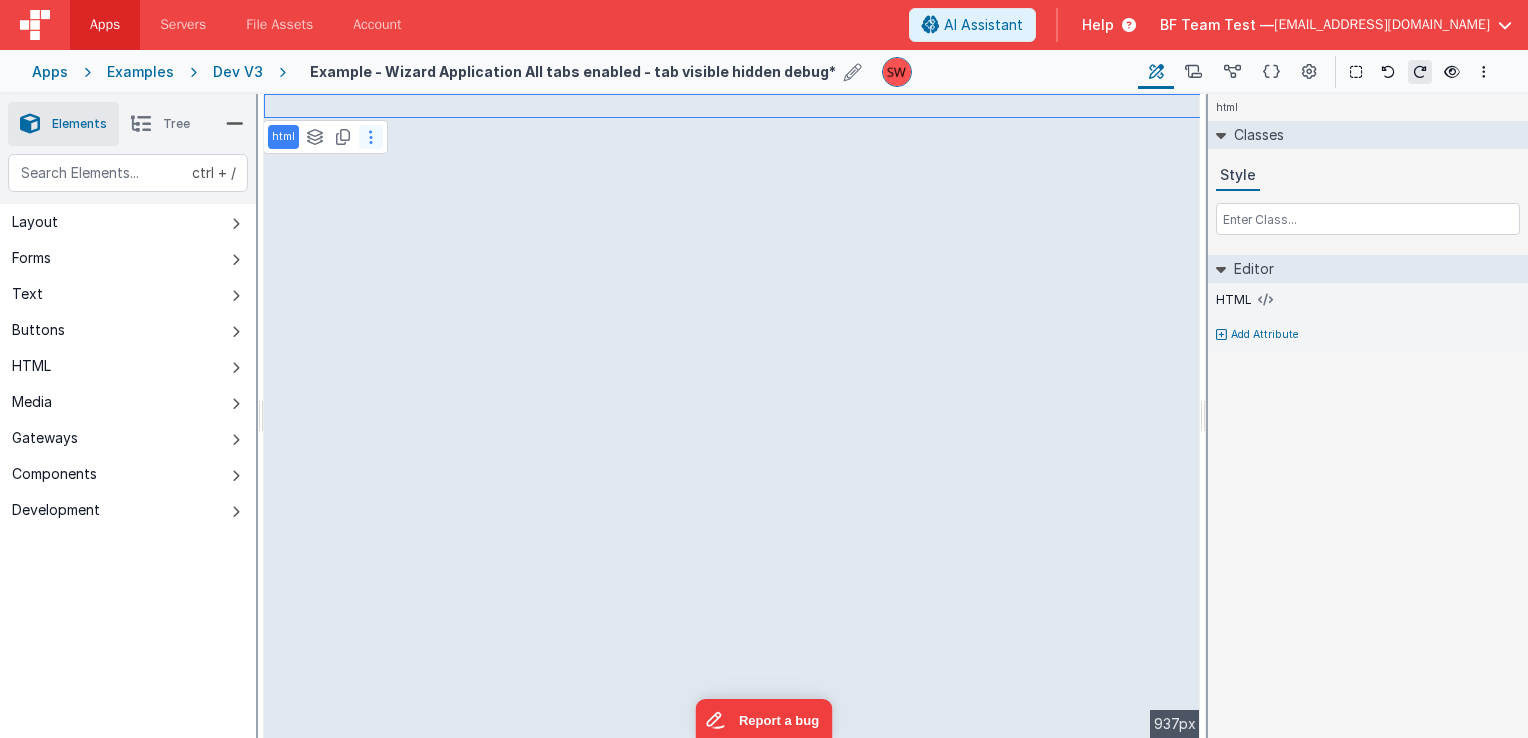 click at bounding box center (371, 137) 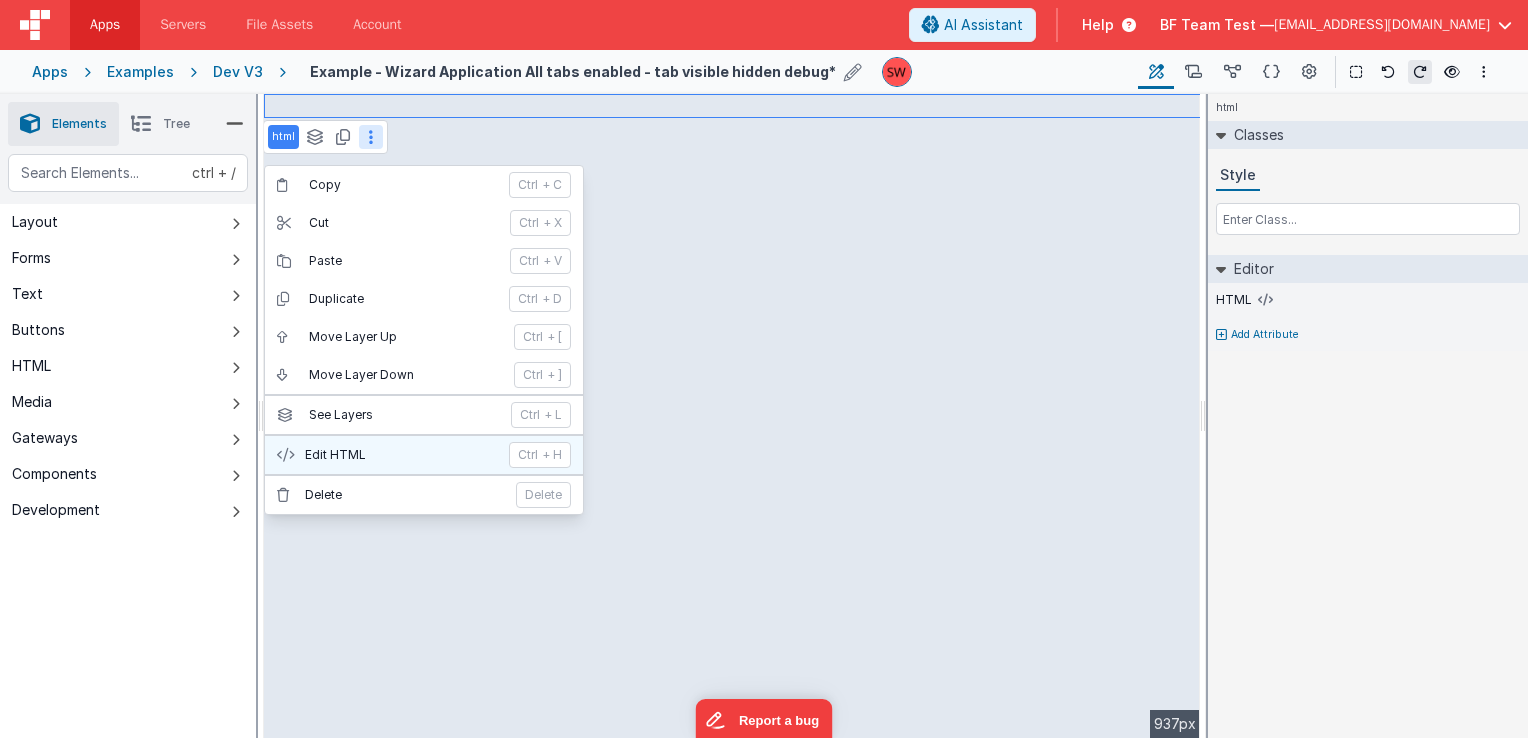 click on "Edit HTML   ctrl   + H" at bounding box center (424, 455) 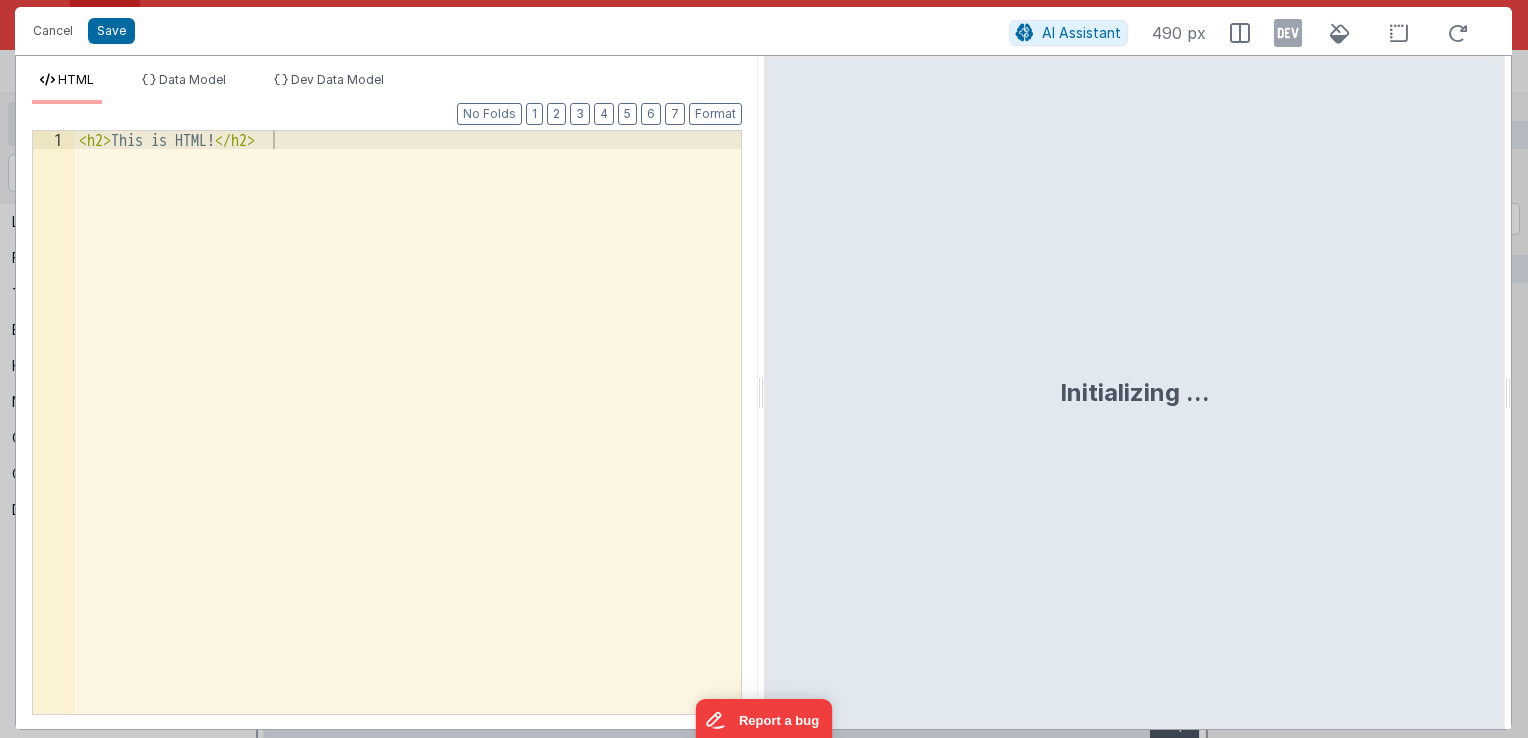 click on "< h2 > This is HTML! </ h2 >" at bounding box center [408, 460] 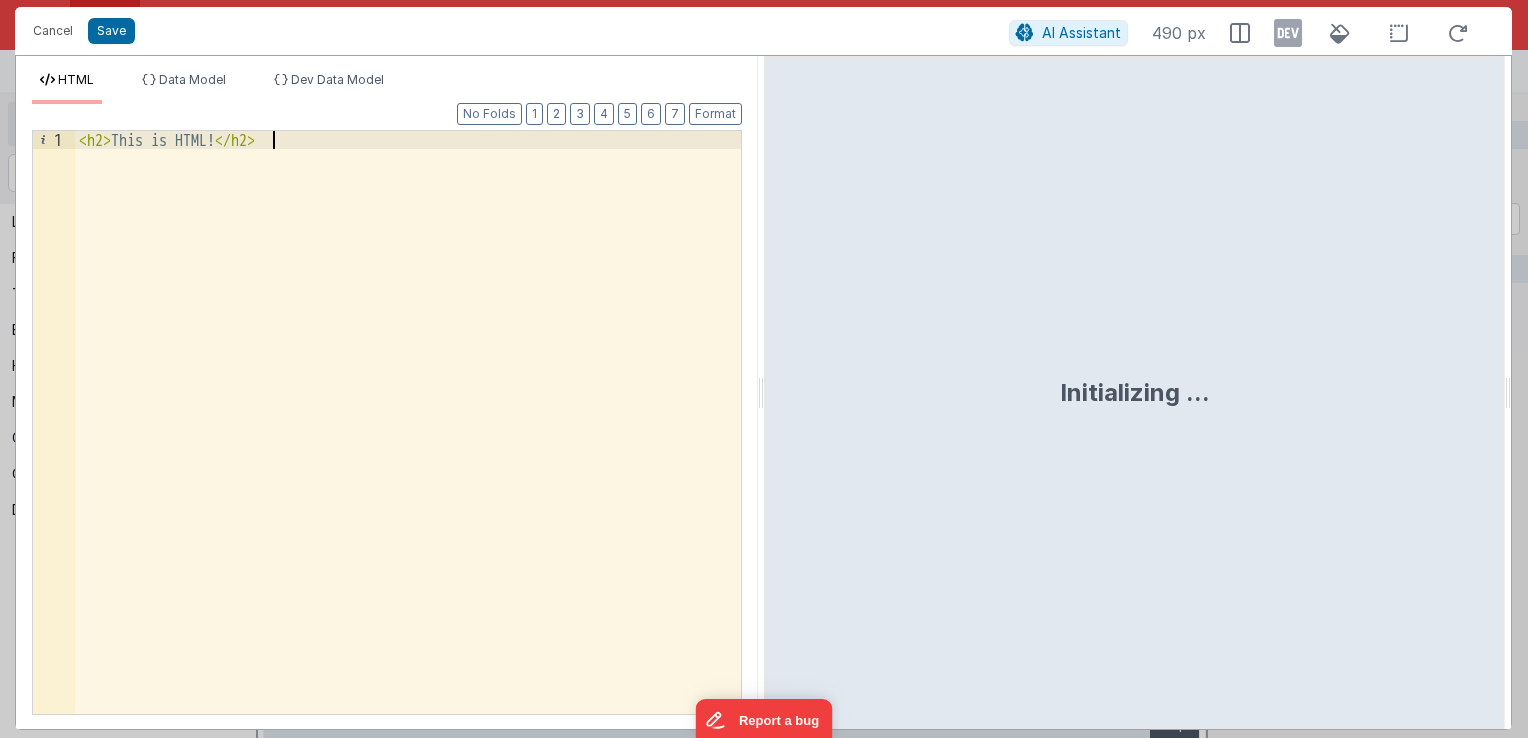 click on "< h2 > This is HTML! </ h2 >" at bounding box center (408, 460) 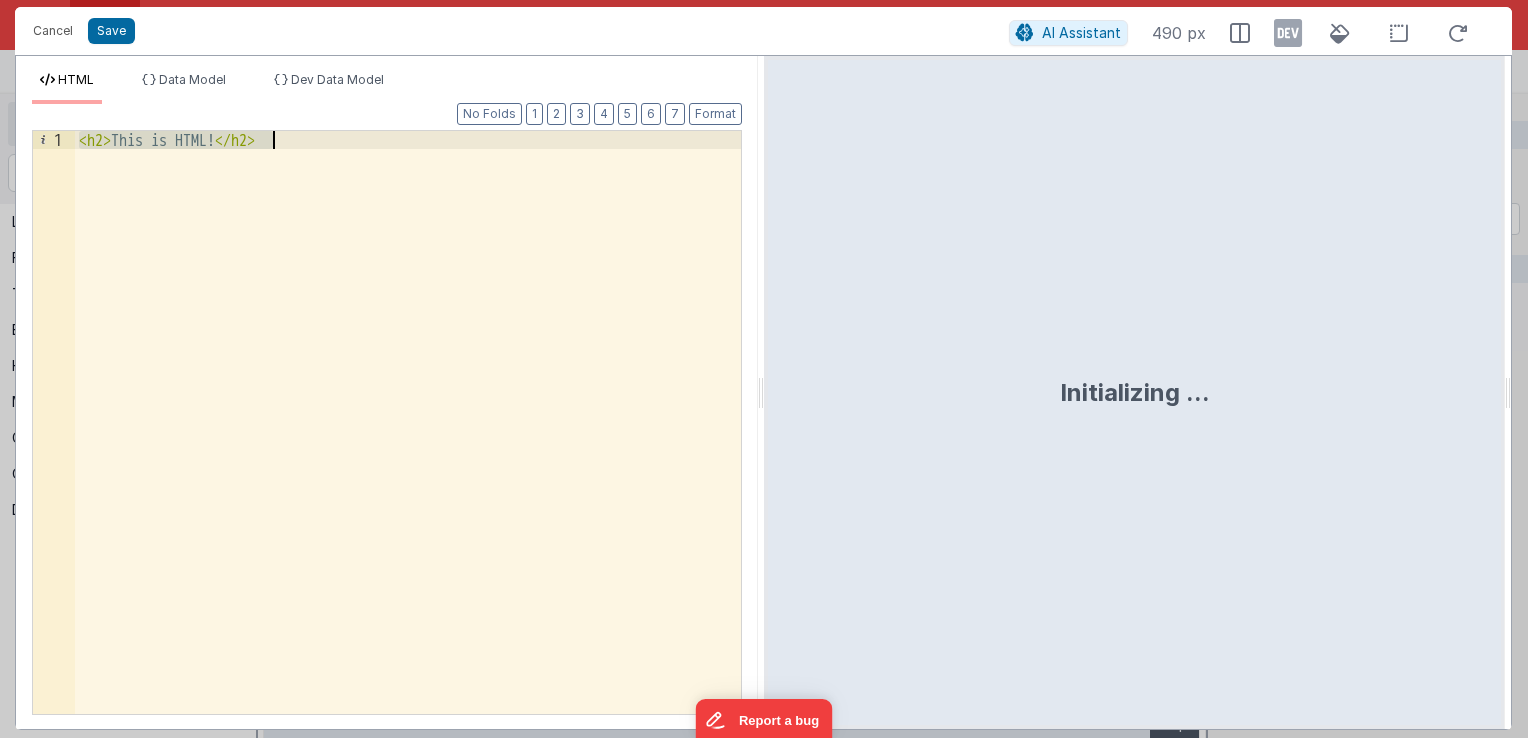 click on "< h2 > This is HTML! </ h2 >" at bounding box center (408, 441) 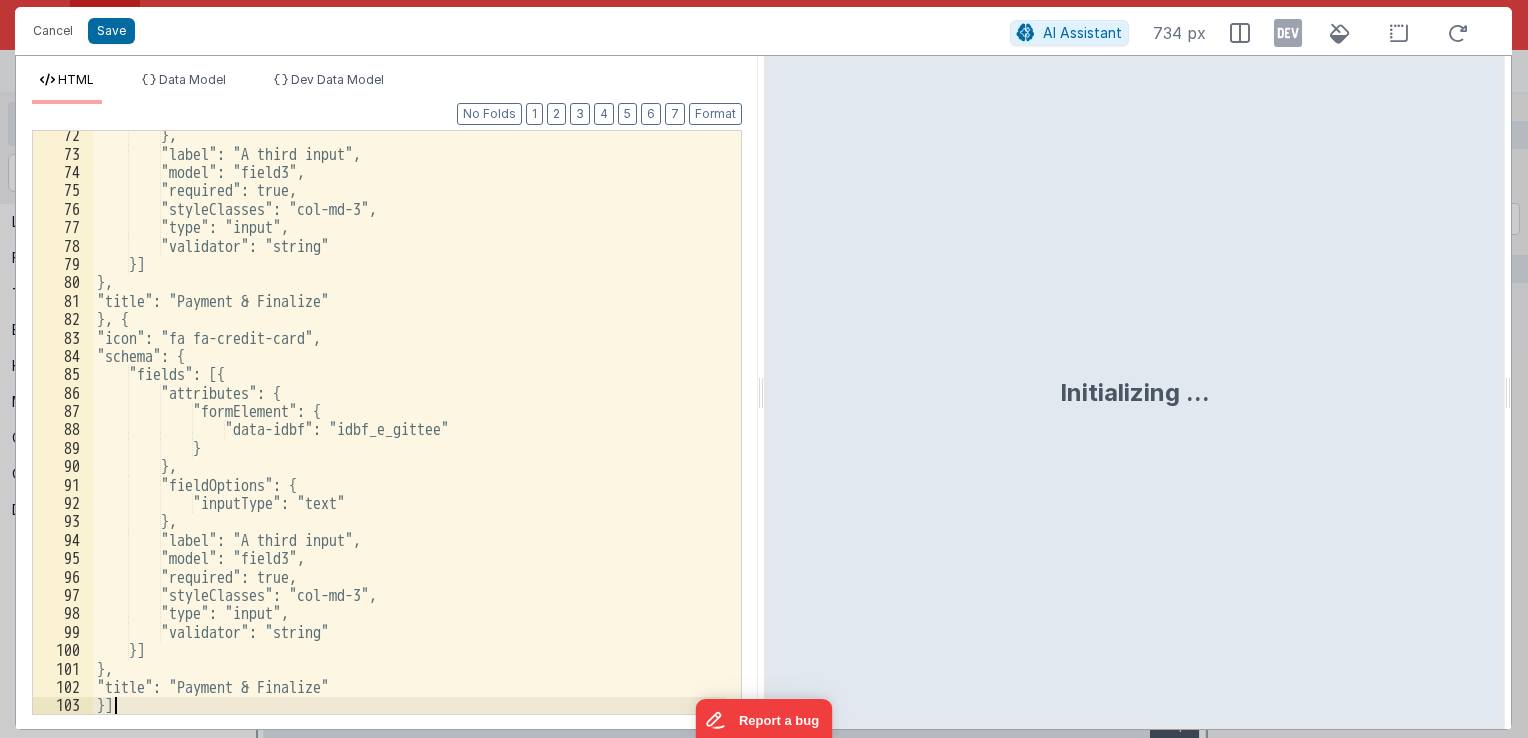 scroll, scrollTop: 1311, scrollLeft: 0, axis: vertical 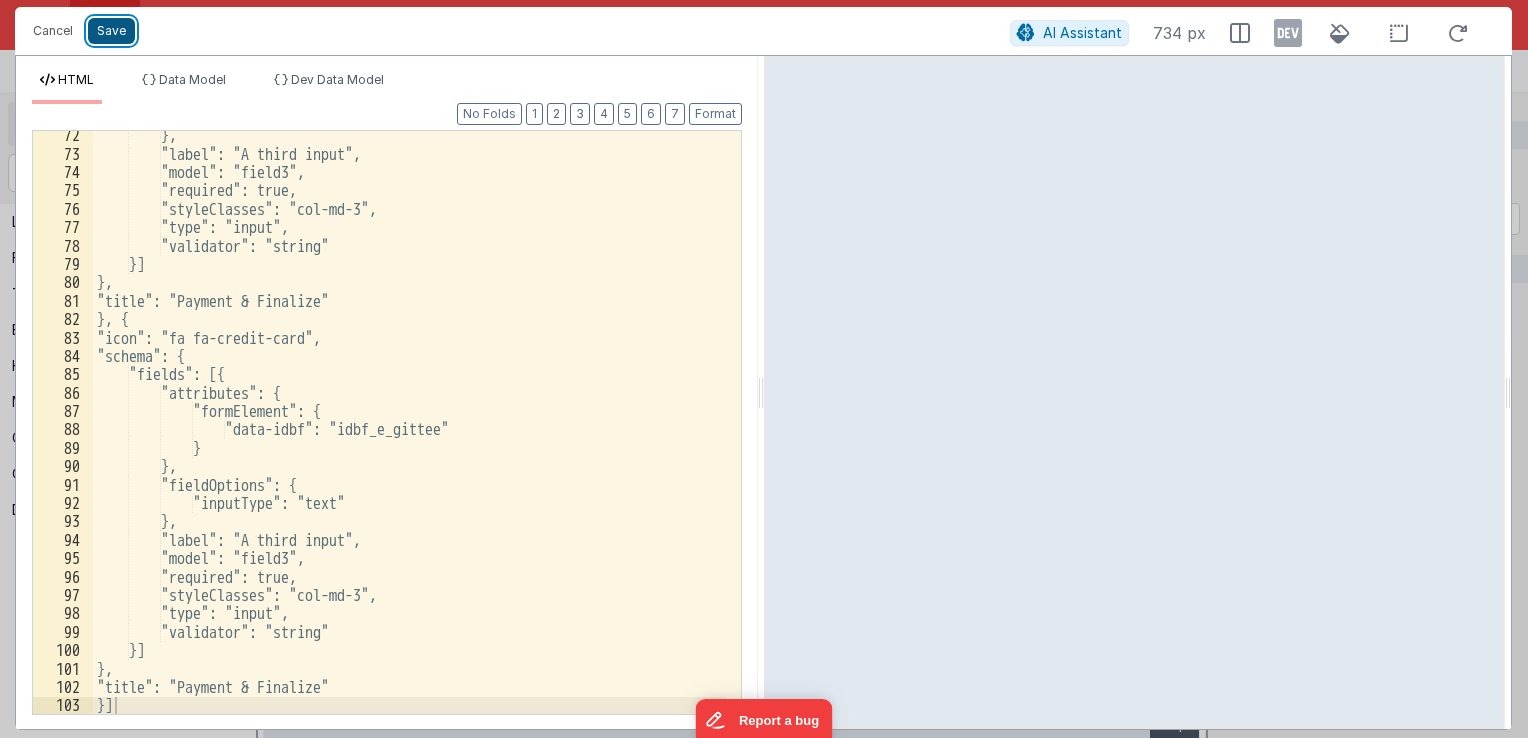 click on "Save" at bounding box center [111, 31] 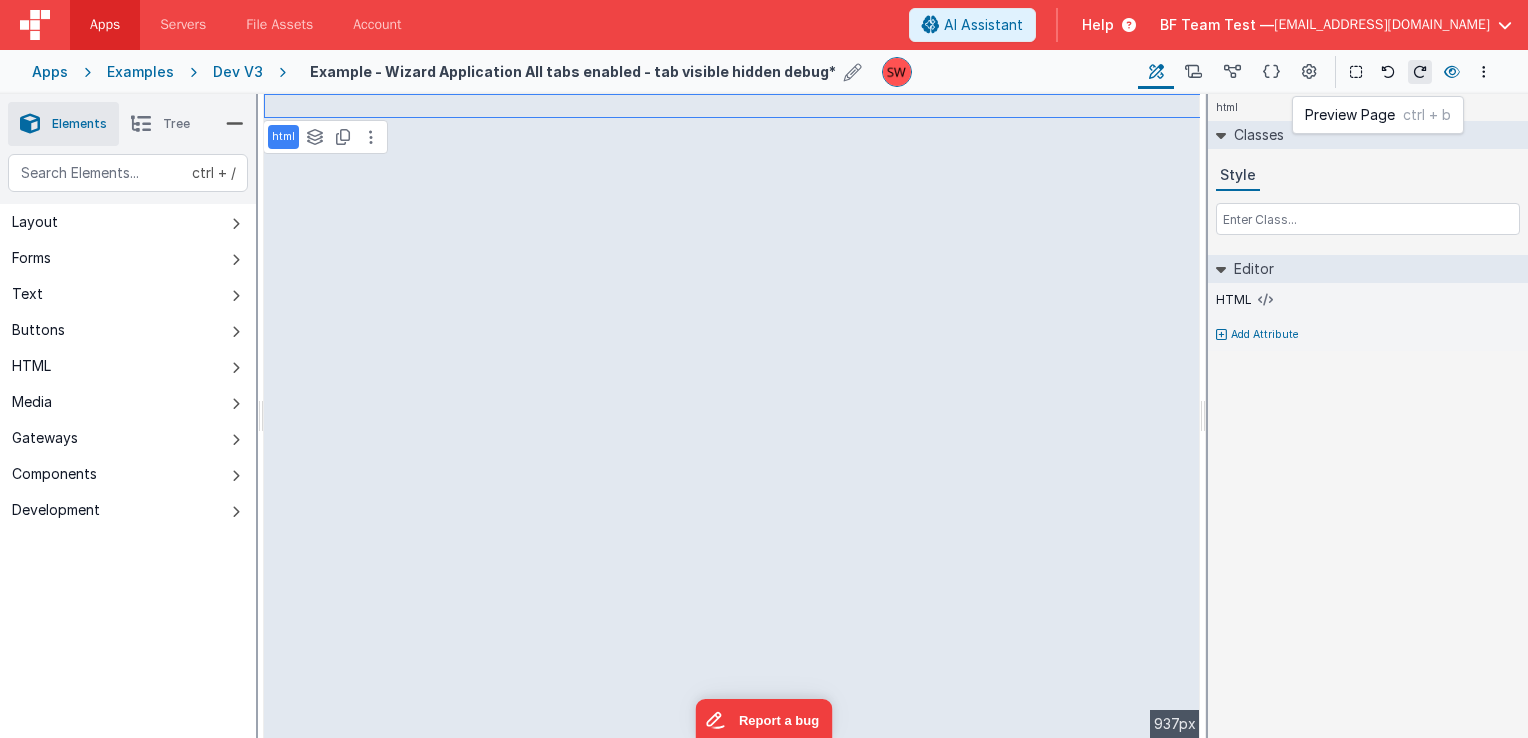 click at bounding box center [1452, 72] 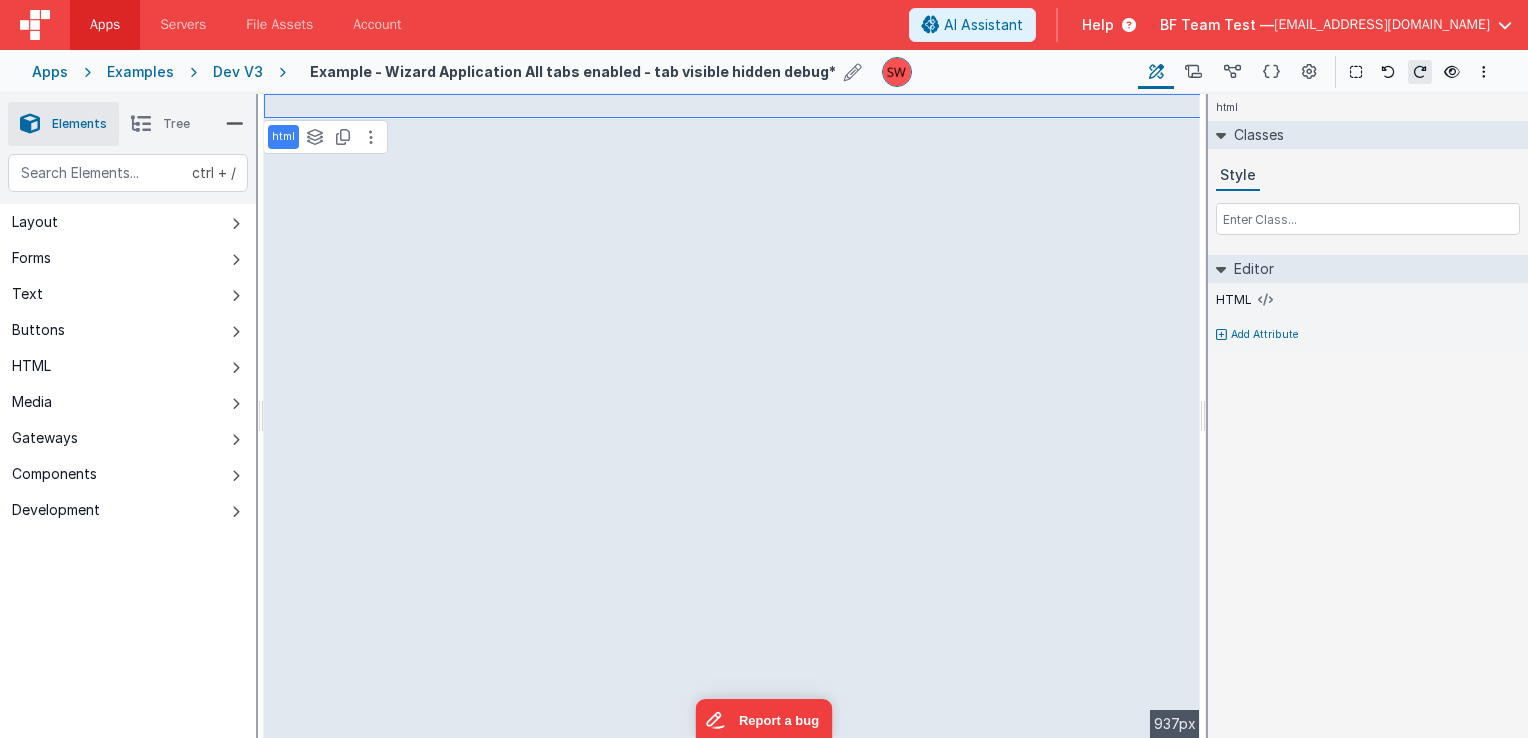 type 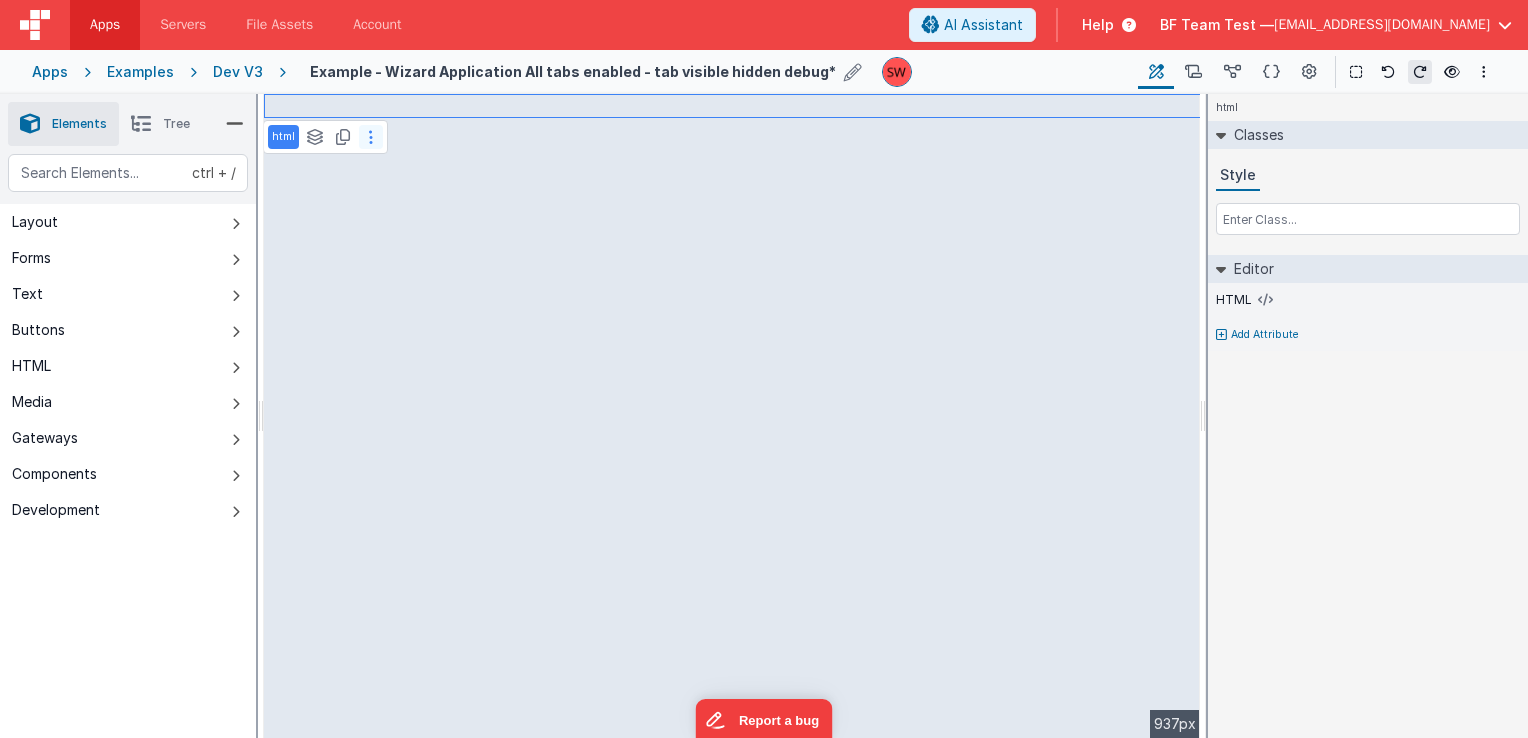 click at bounding box center (371, 137) 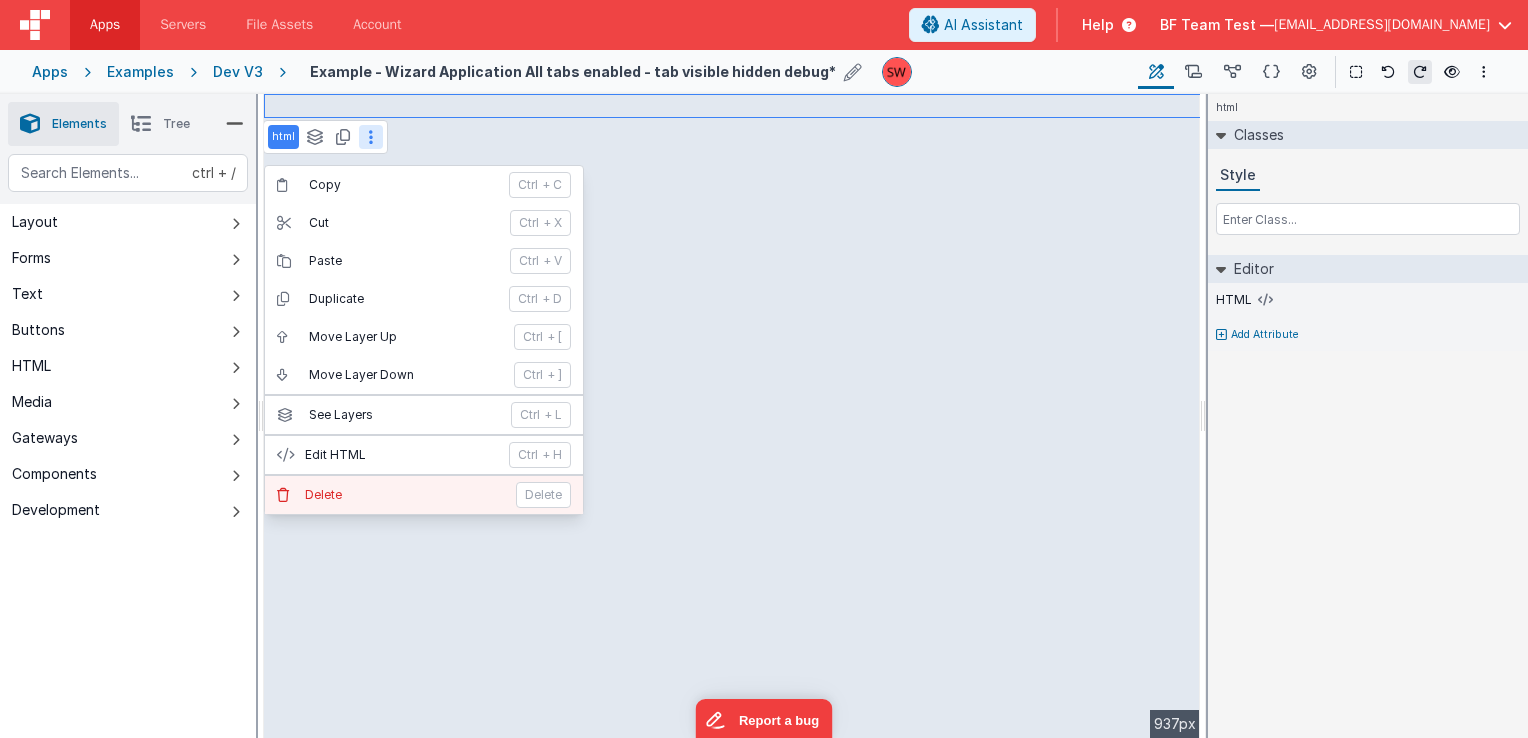 click on "Delete" at bounding box center (404, 495) 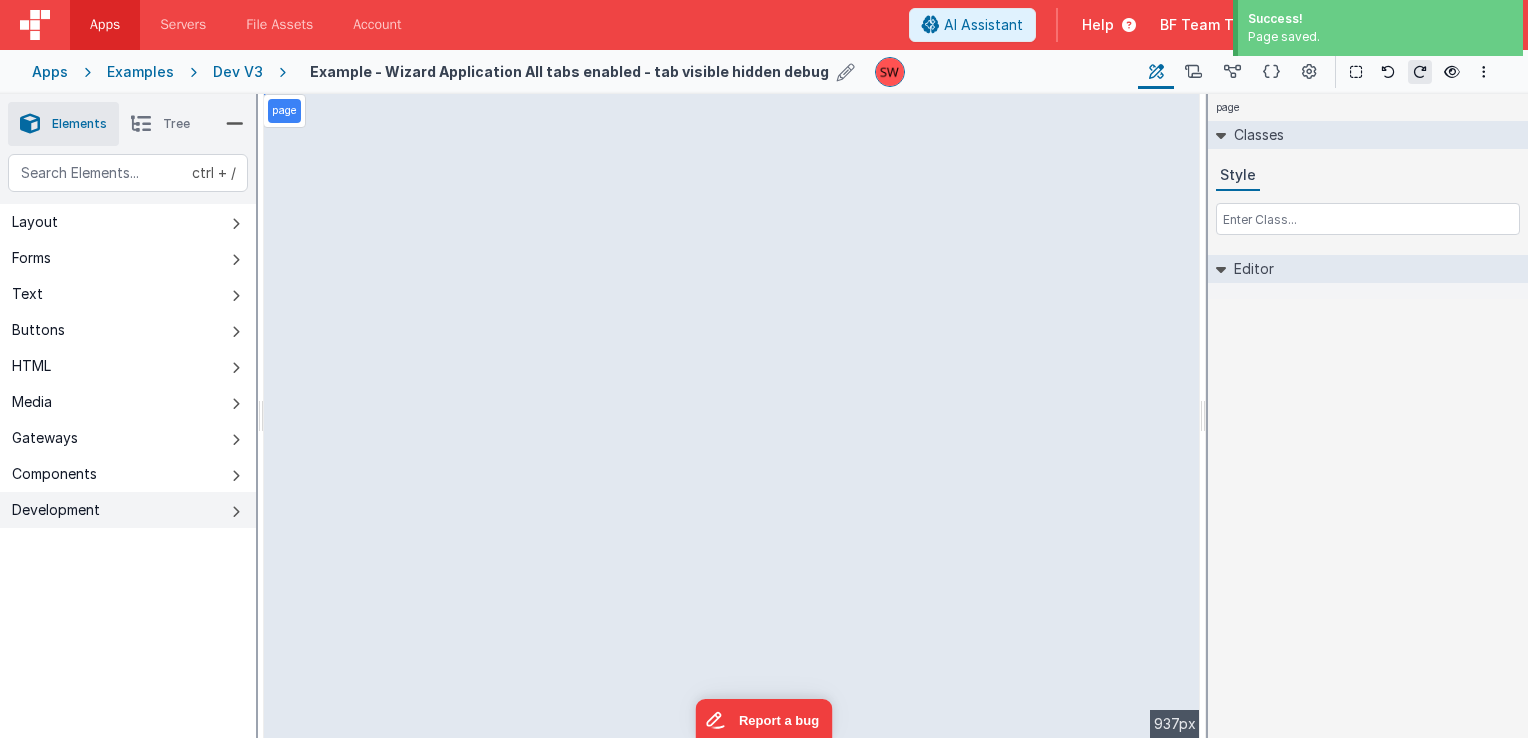 click on "Development" at bounding box center [128, 510] 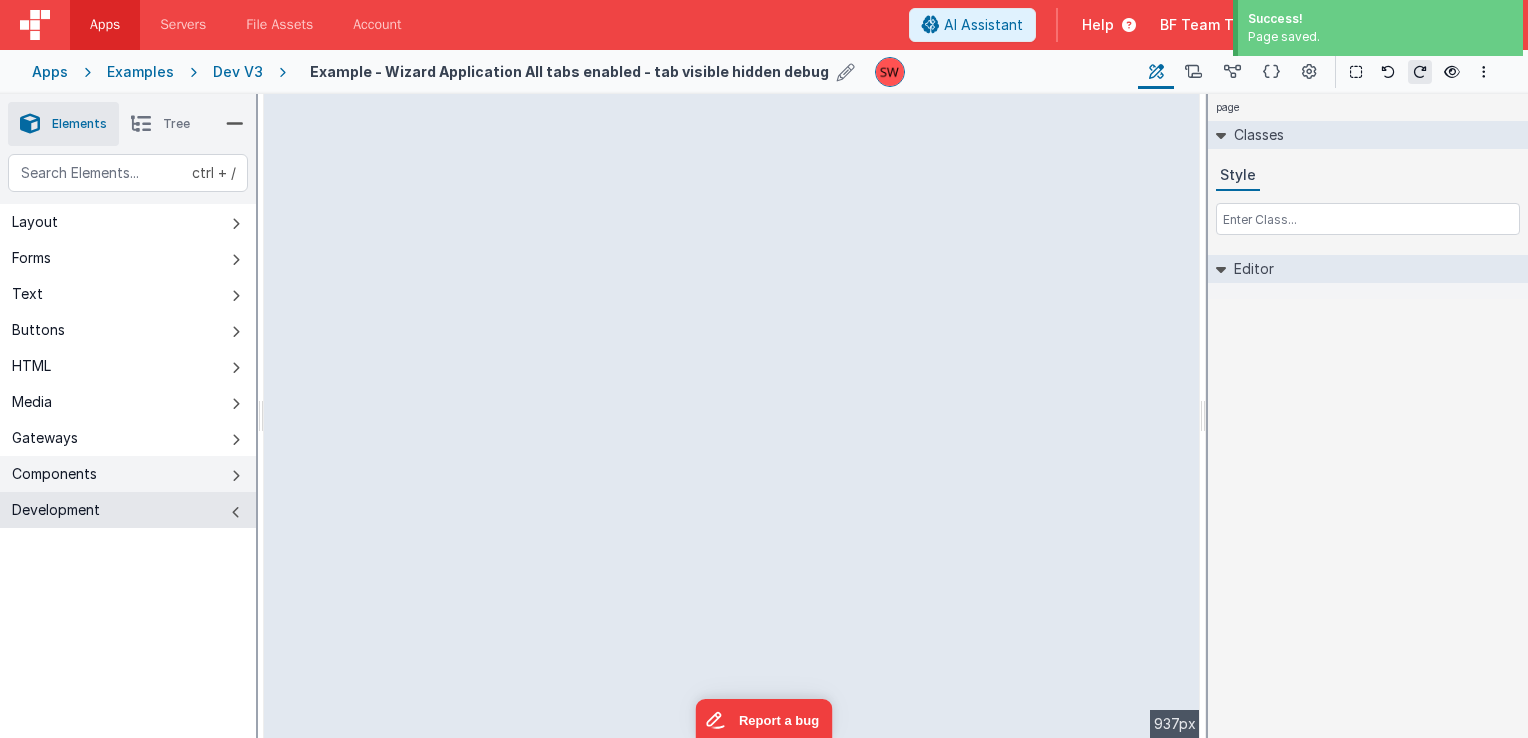 click on "Components" at bounding box center (128, 474) 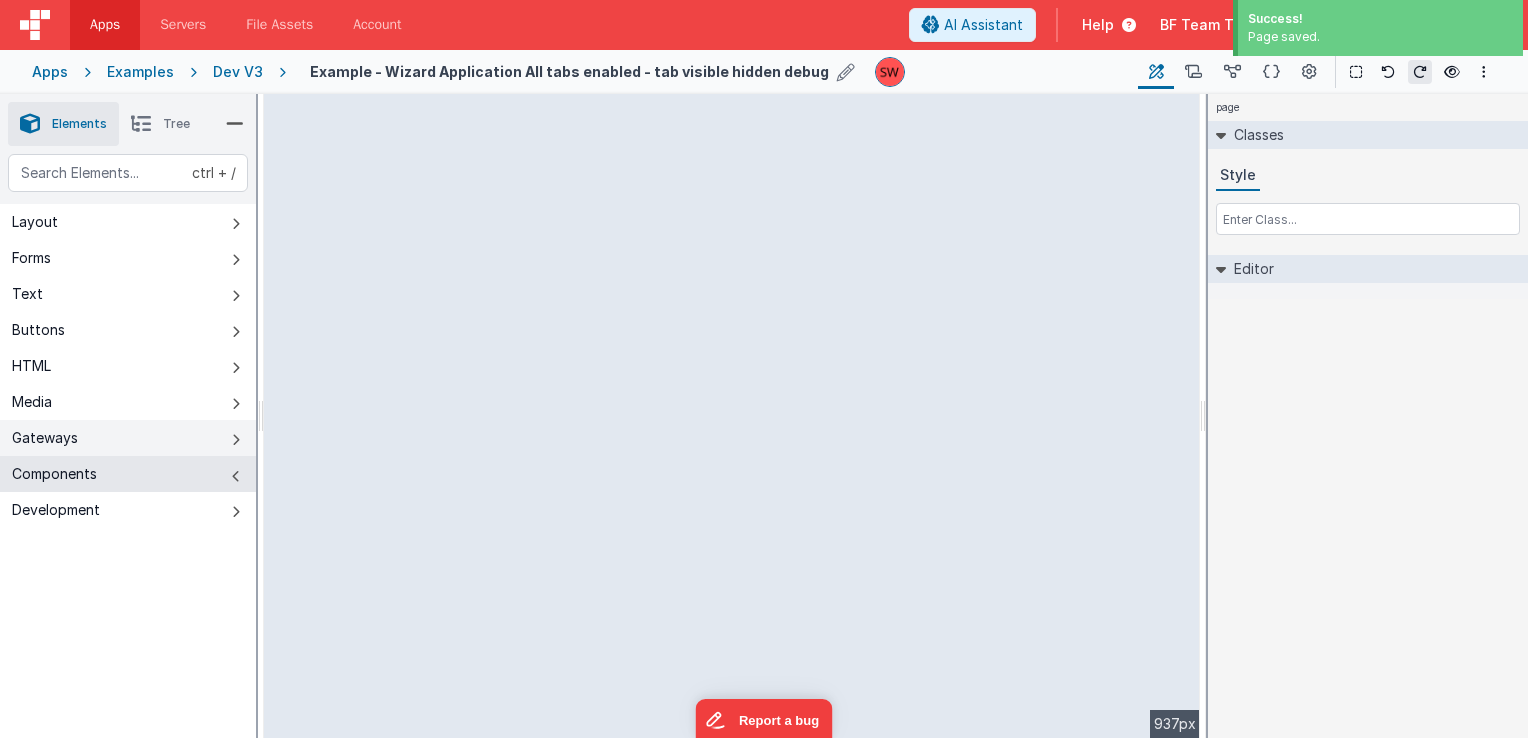 click on "Gateways" at bounding box center (128, 438) 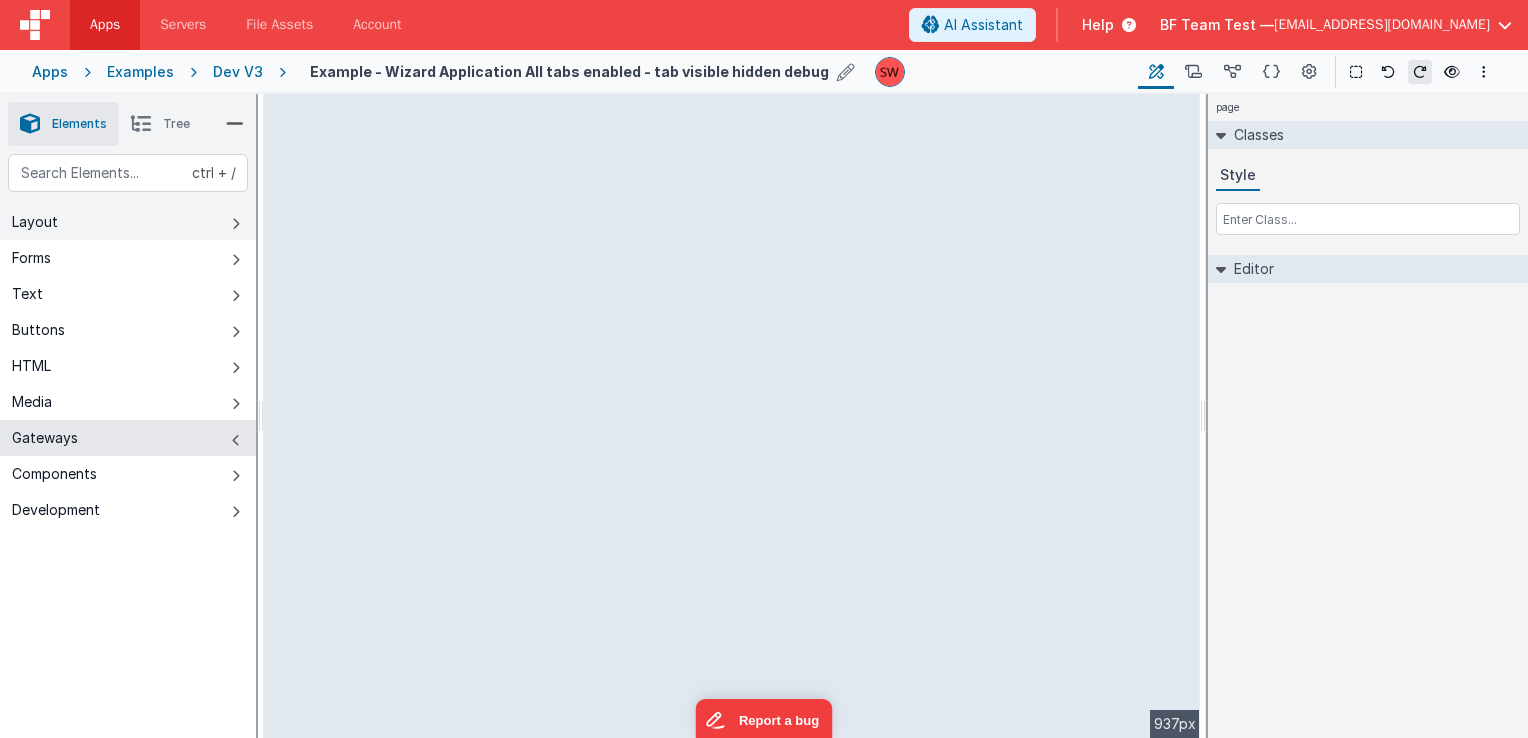 click on "Layout" at bounding box center [128, 222] 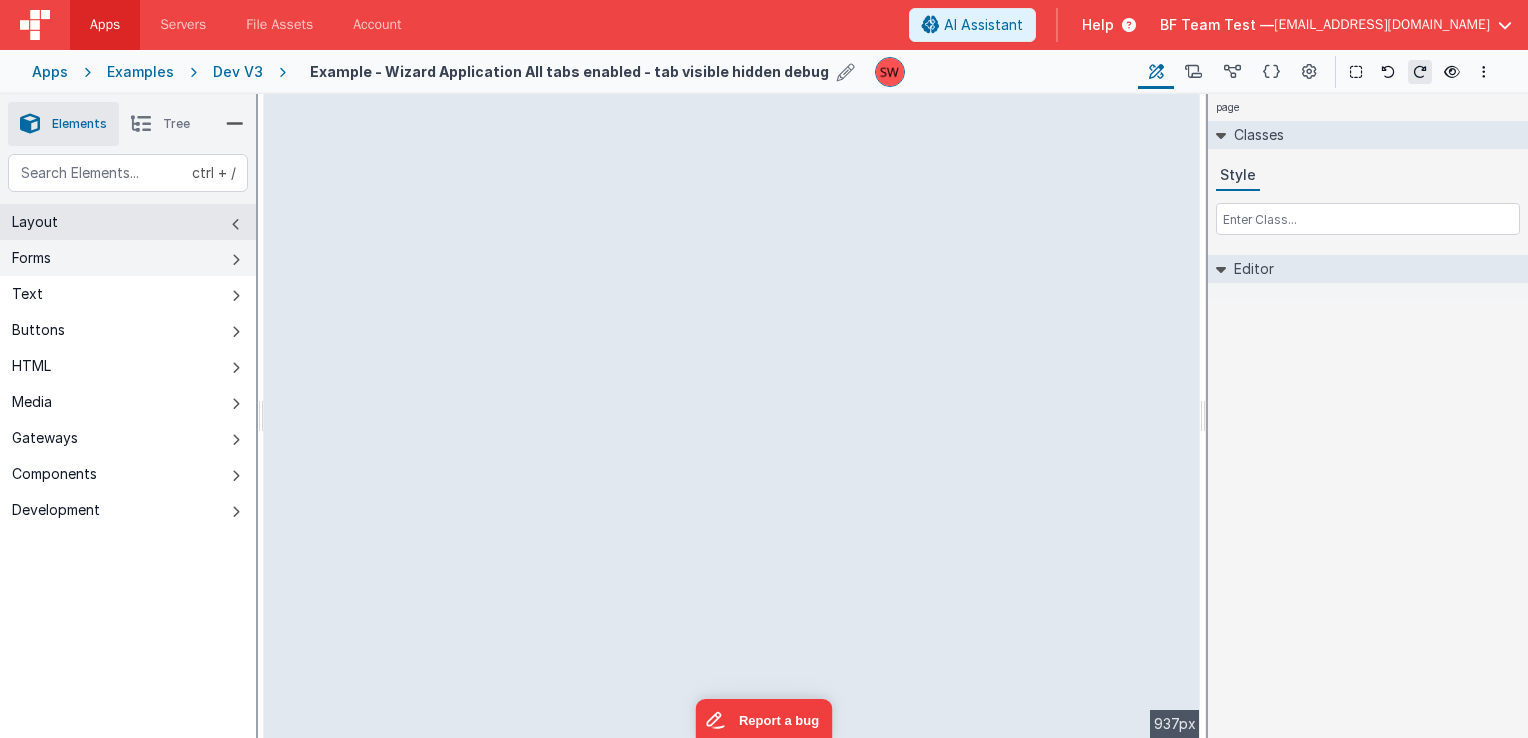 click on "Forms" at bounding box center [128, 258] 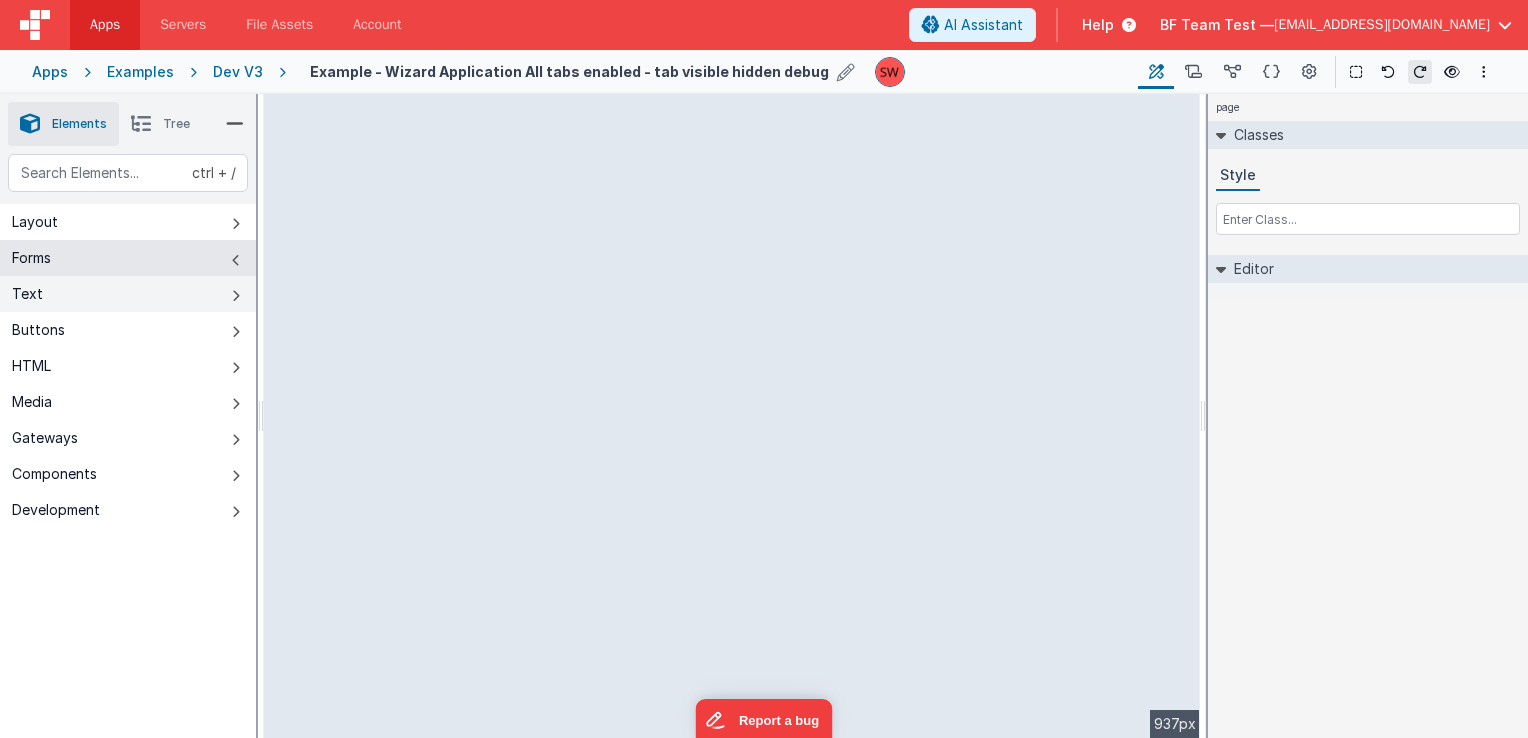 click on "Text" at bounding box center (128, 294) 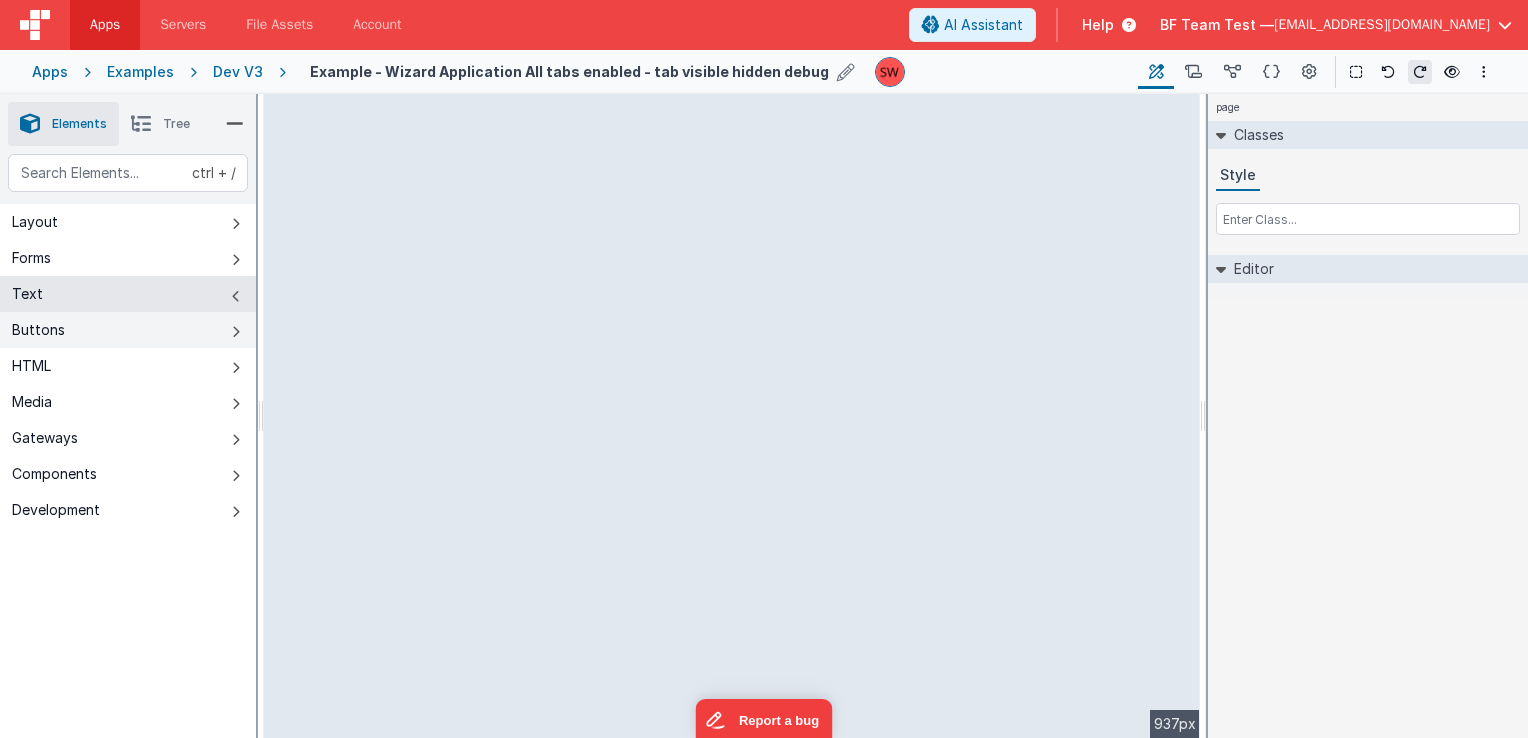 click on "Buttons" at bounding box center (128, 330) 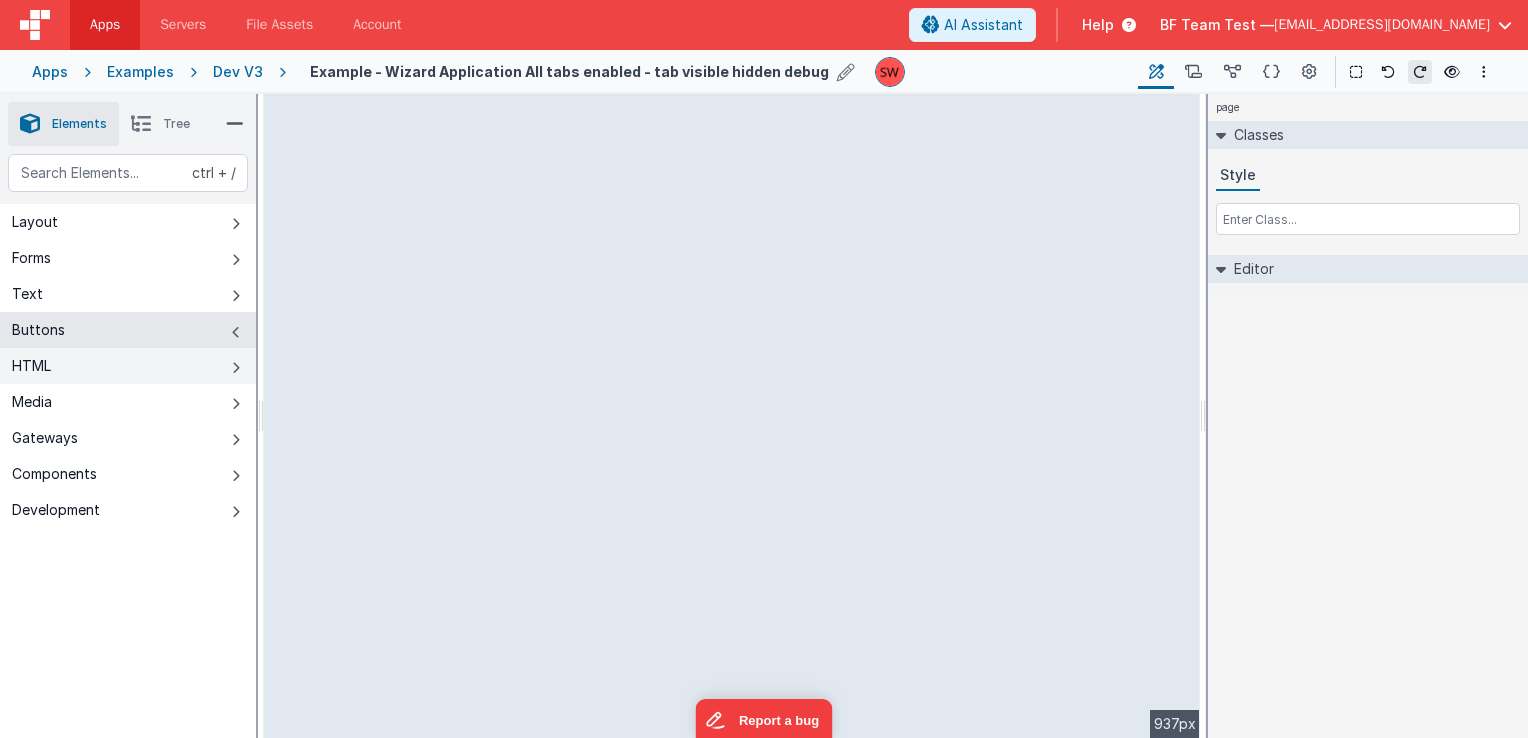 click on "HTML" at bounding box center [128, 366] 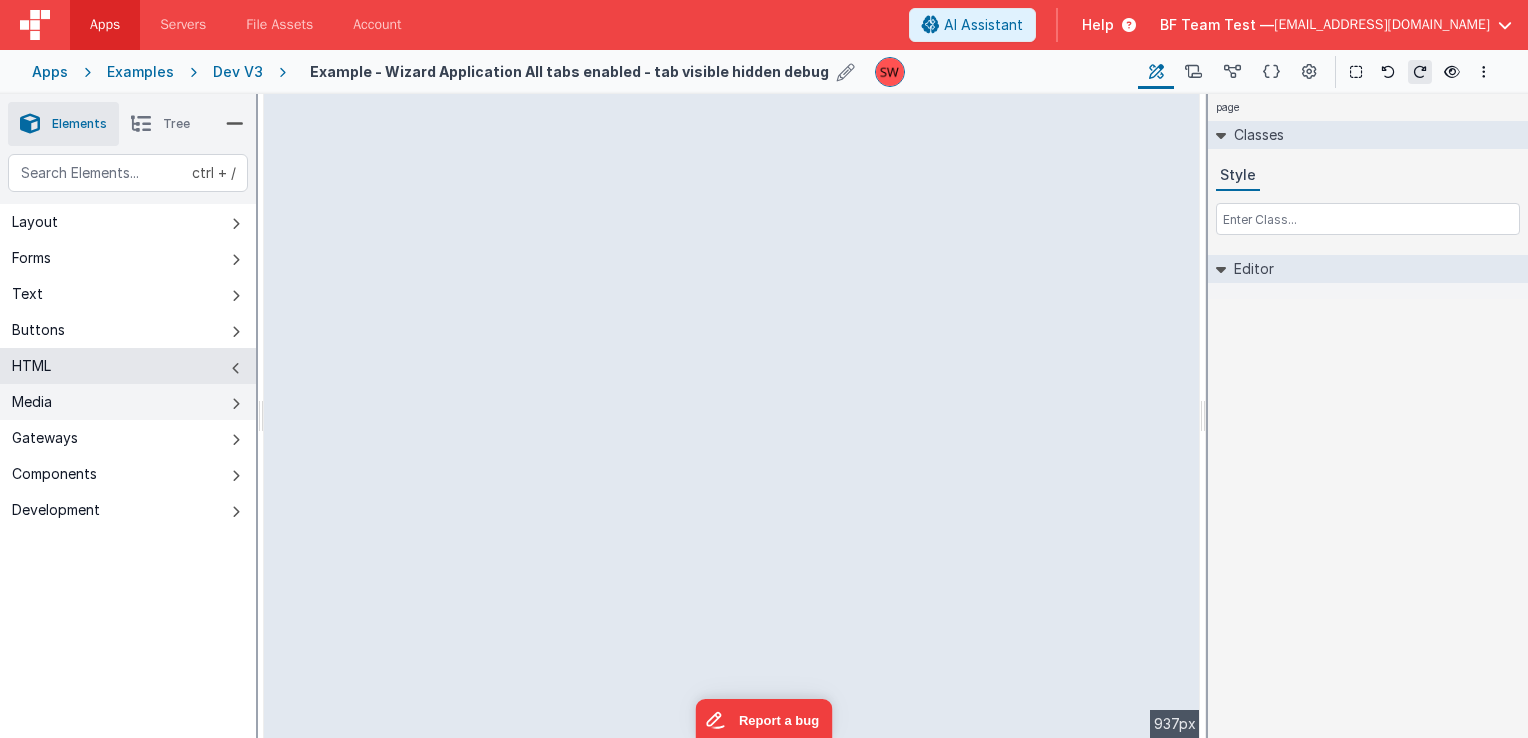 click on "Media" at bounding box center [128, 402] 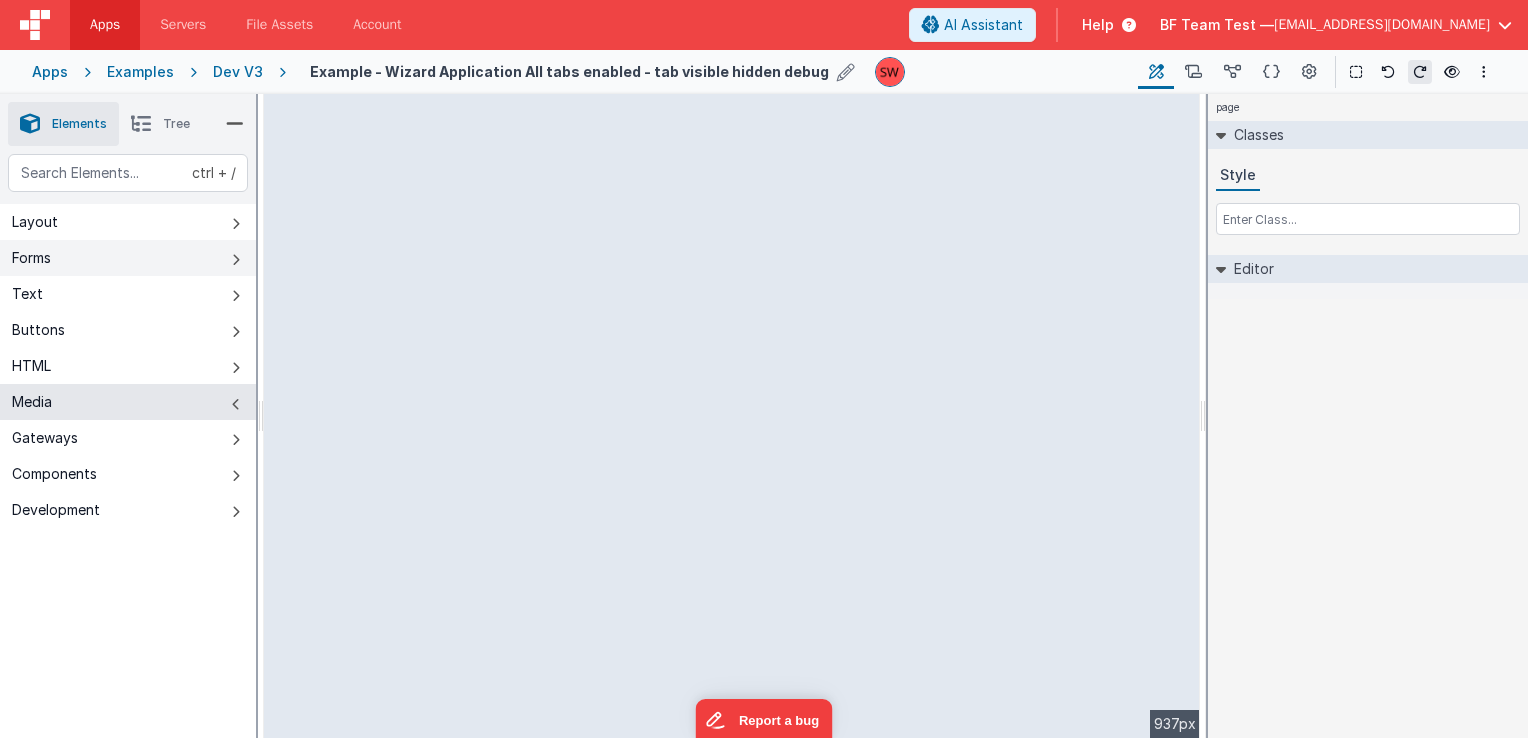 click on "Forms" at bounding box center (128, 258) 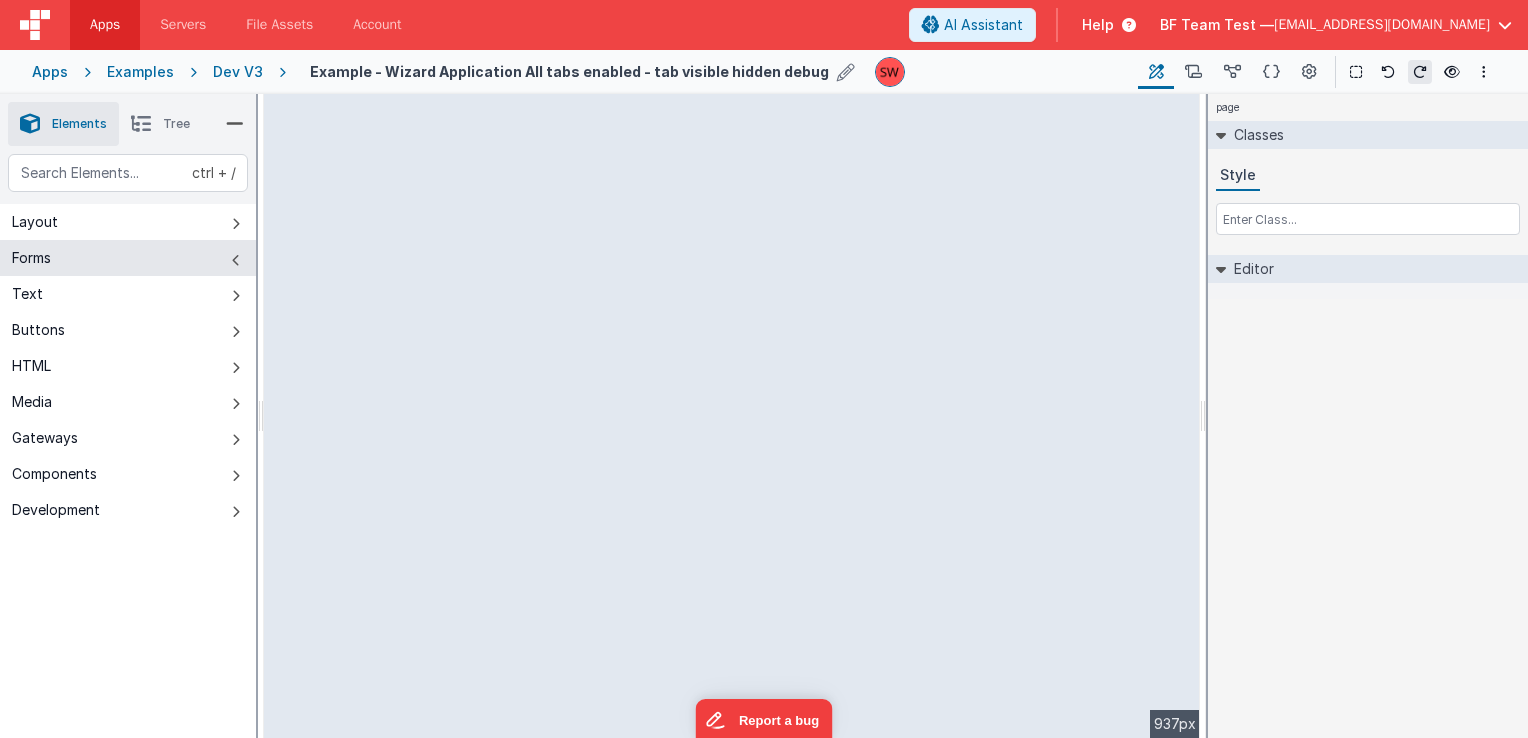 click on "Forms" at bounding box center [128, 258] 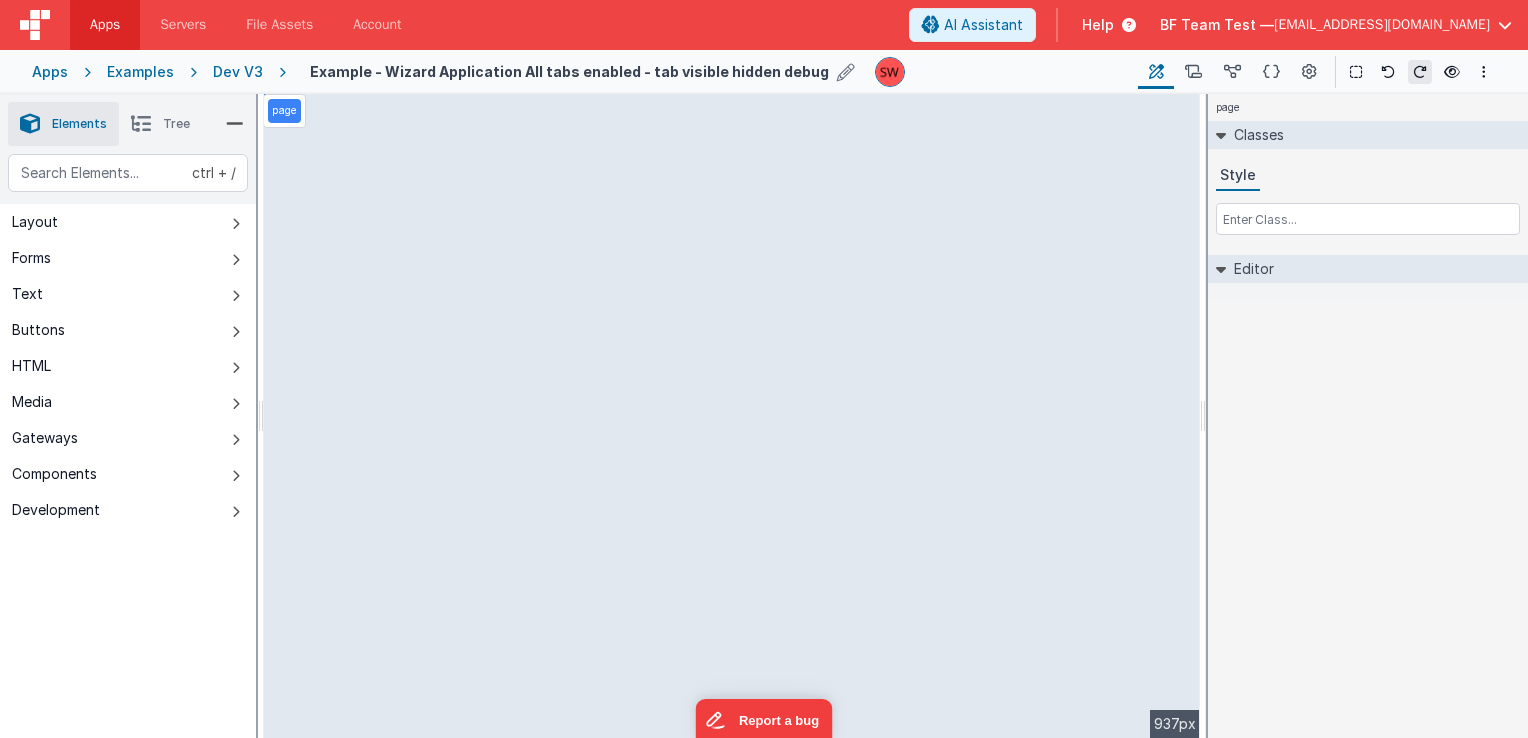 click on "Tree" at bounding box center [160, 124] 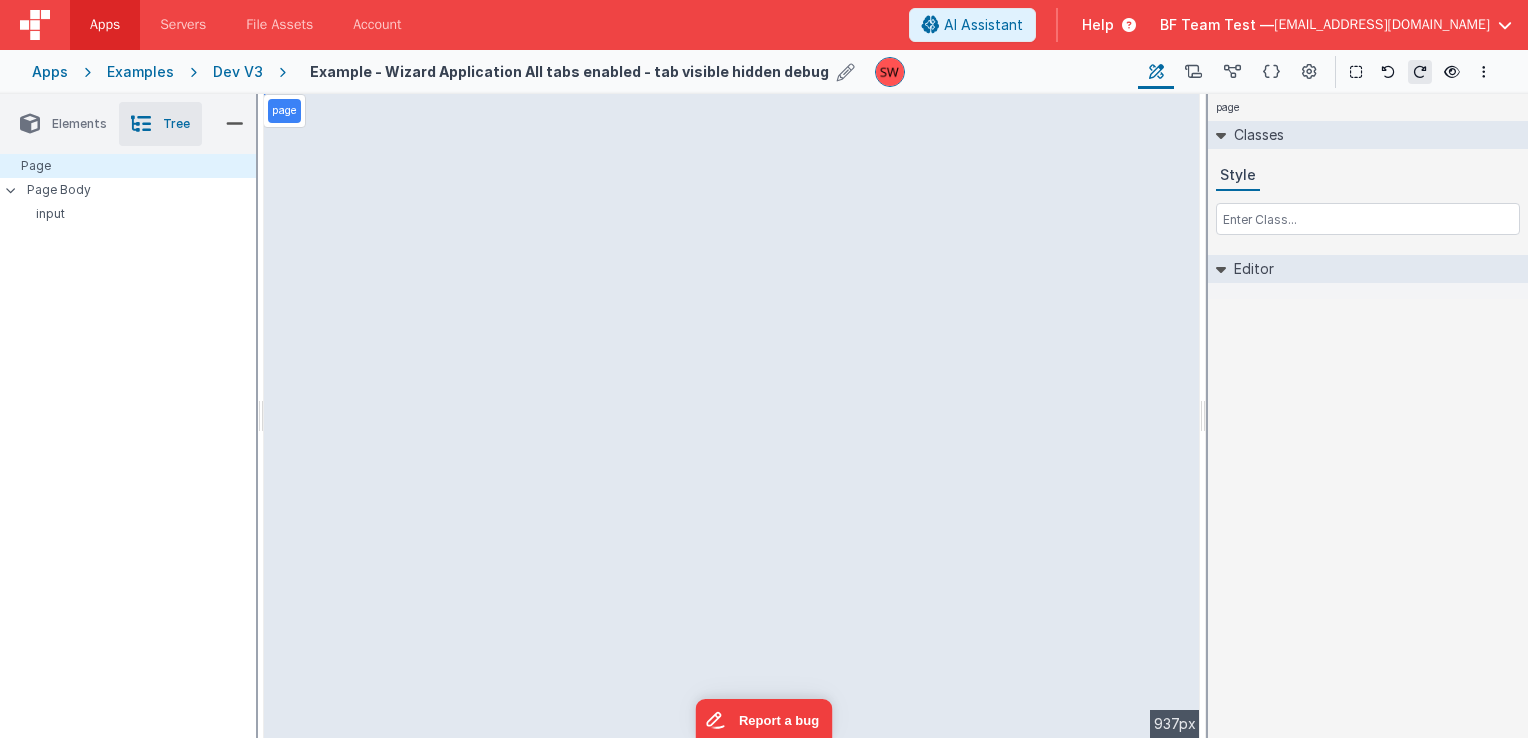 click on "Elements" at bounding box center [63, 124] 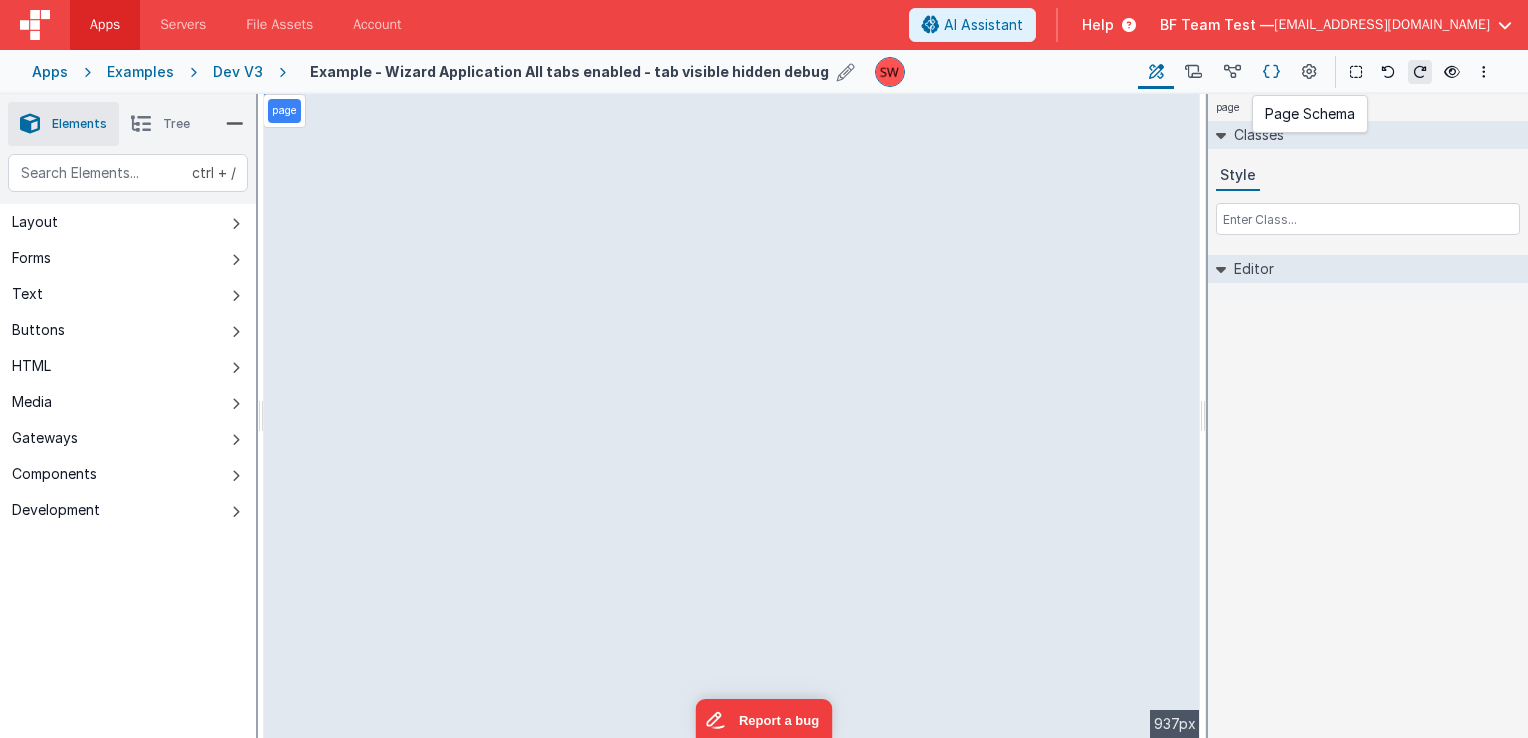 click at bounding box center (1271, 72) 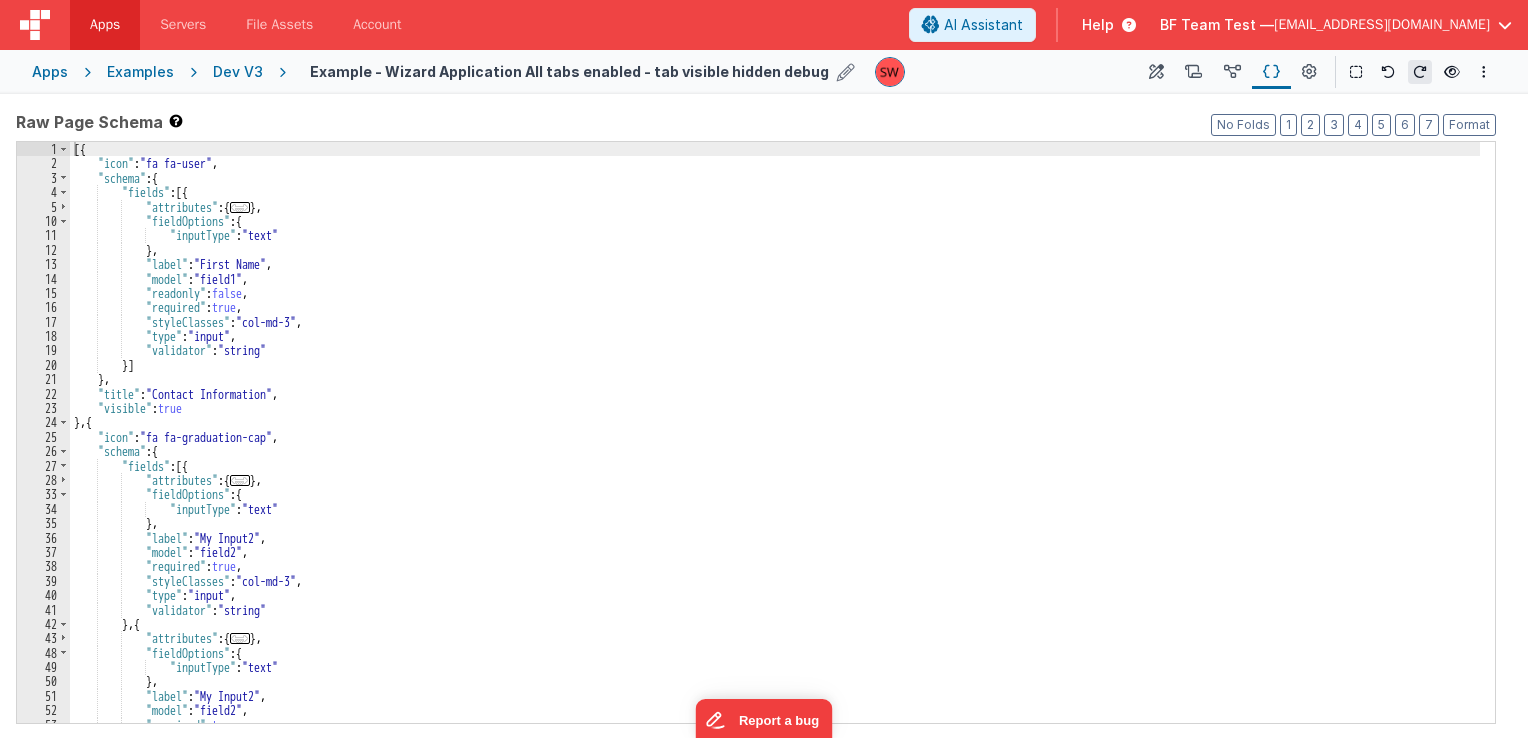 scroll, scrollTop: 0, scrollLeft: 0, axis: both 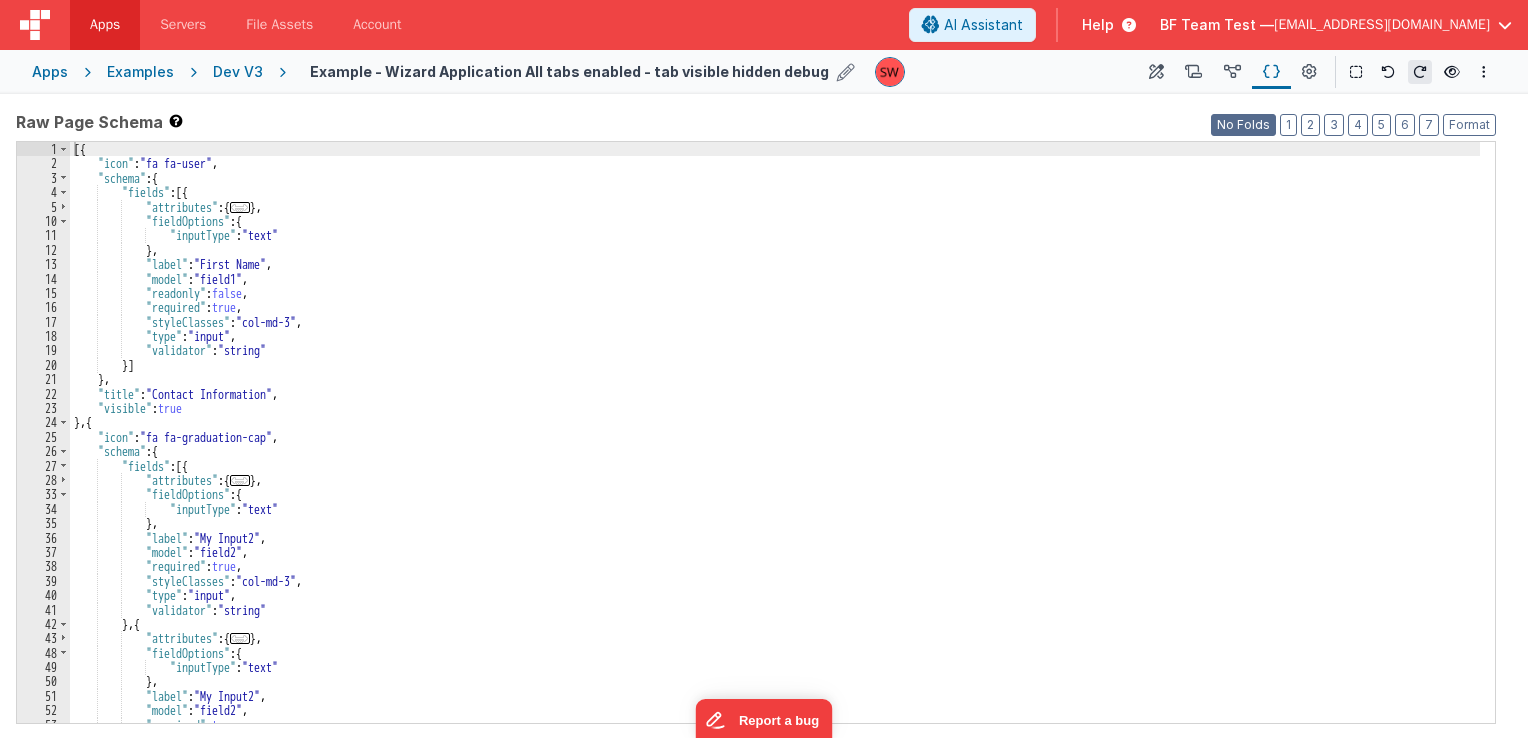 click on "No Folds" at bounding box center (1243, 125) 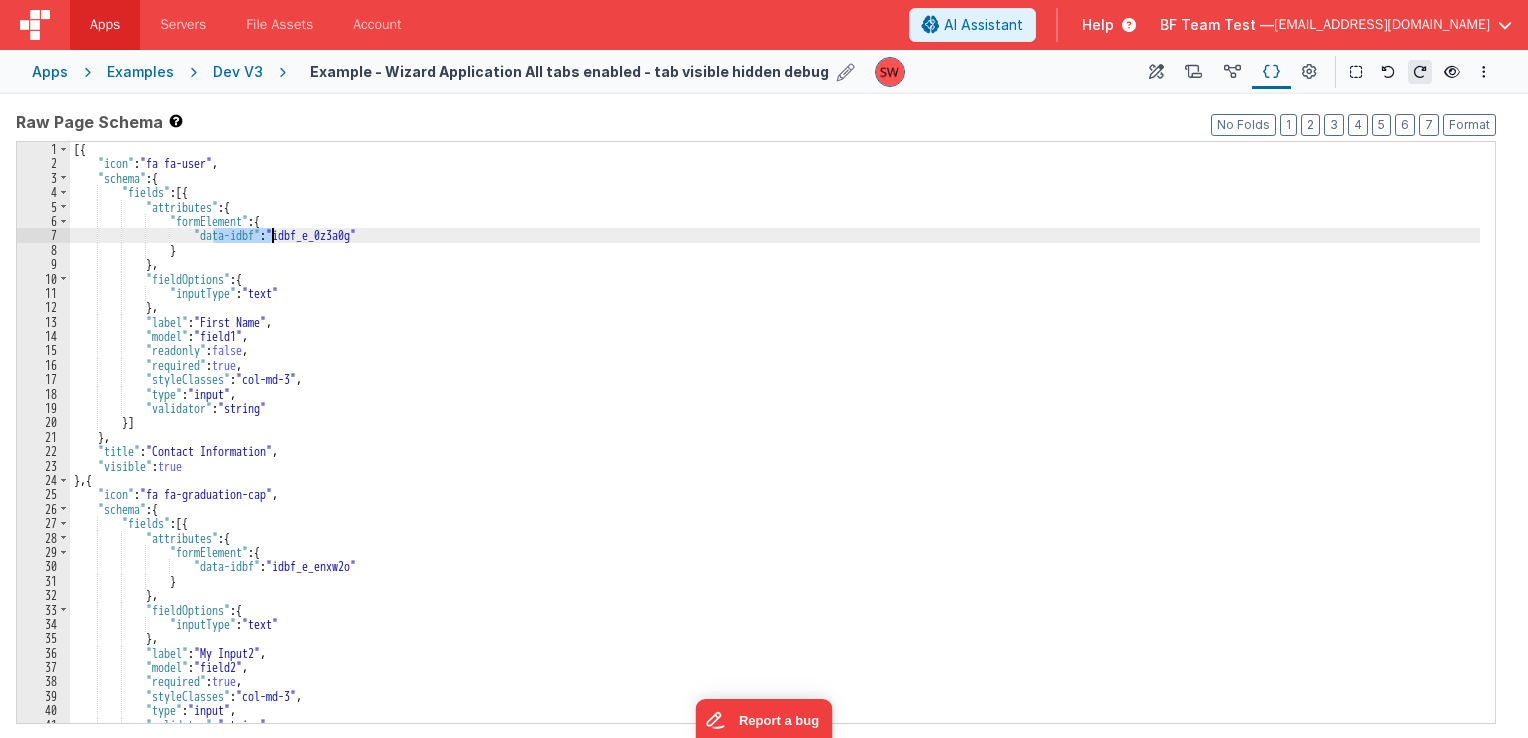 drag, startPoint x: 211, startPoint y: 237, endPoint x: 272, endPoint y: 242, distance: 61.204575 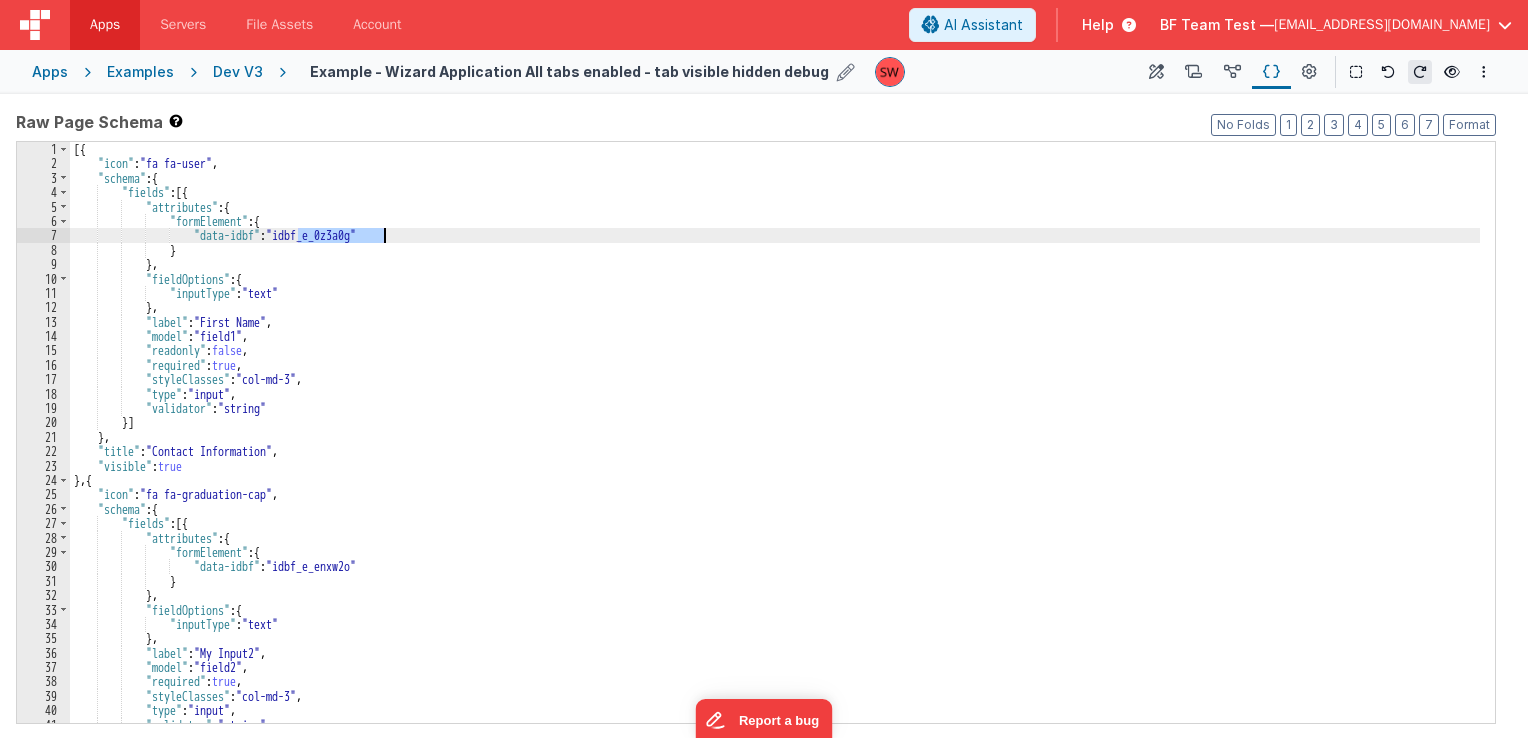drag, startPoint x: 296, startPoint y: 239, endPoint x: 382, endPoint y: 235, distance: 86.09297 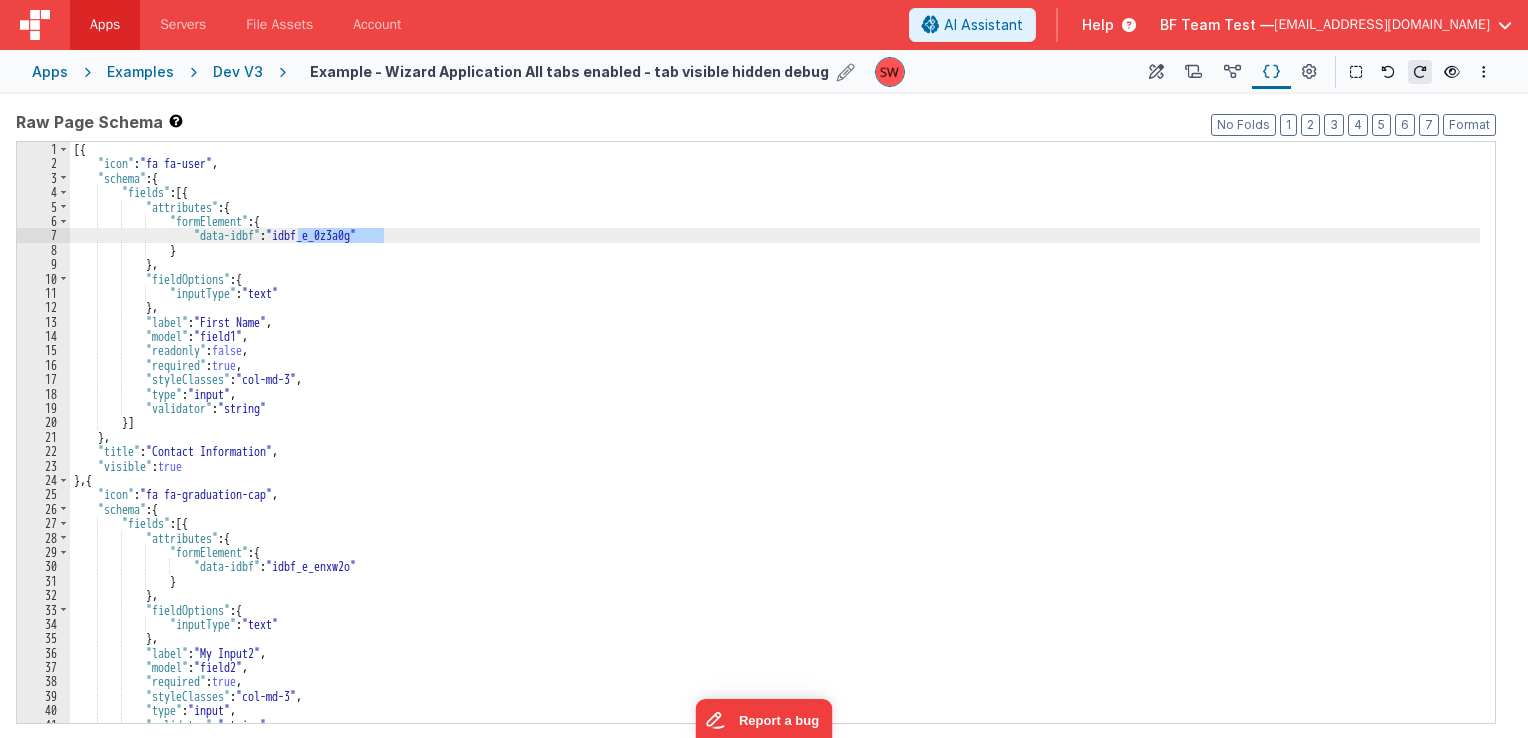 click on "[{      "icon" :  "fa fa-user" ,      "schema" :  {           "fields" :  [{                "attributes" :  {                     "formElement" :  {                          "data-idbf" :  "idbf_e_0z3a0g"                     }                } ,                "fieldOptions" :  {                     "inputType" :  "text"                } ,                "label" :  "First Name" ,                "model" :  "field1" ,                "readonly" :  false ,                "required" :  true ,                "styleClasses" :  "col-md-3" ,                "type" :  "input" ,                "validator" :  "string"           }]      } ,      "title" :  "Contact Information" ,      "visible" :  true } ,  {      "icon" :  "fa fa-graduation-cap" ,      "schema" :  {           "fields" :  [{                "attributes" :  {                     "formElement" :  {                          "data-idbf" :  "idbf_e_enxw2o"                     }                } ,                "fieldOptions" :  {                     "inputType"" at bounding box center [775, 447] 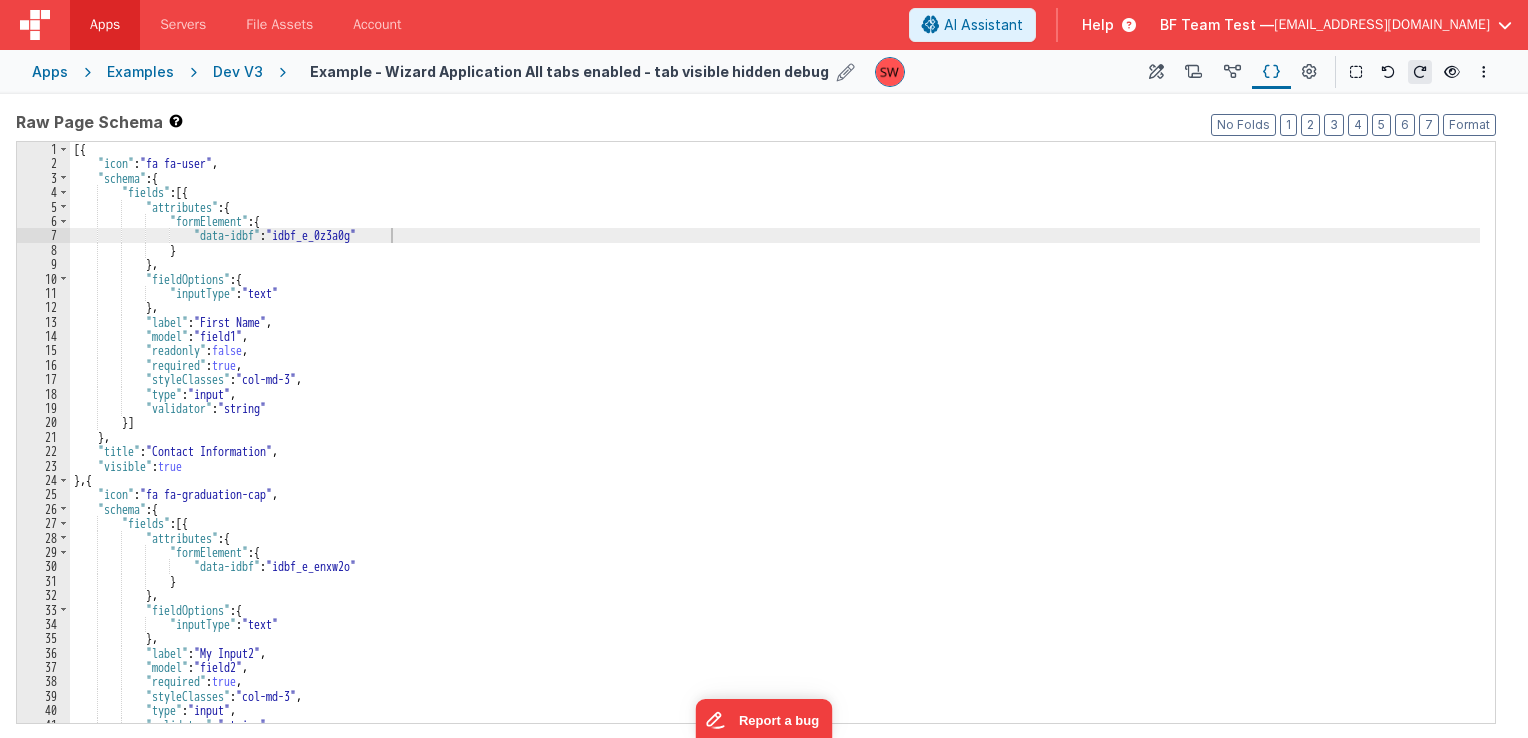click on "Dev V3" at bounding box center [238, 72] 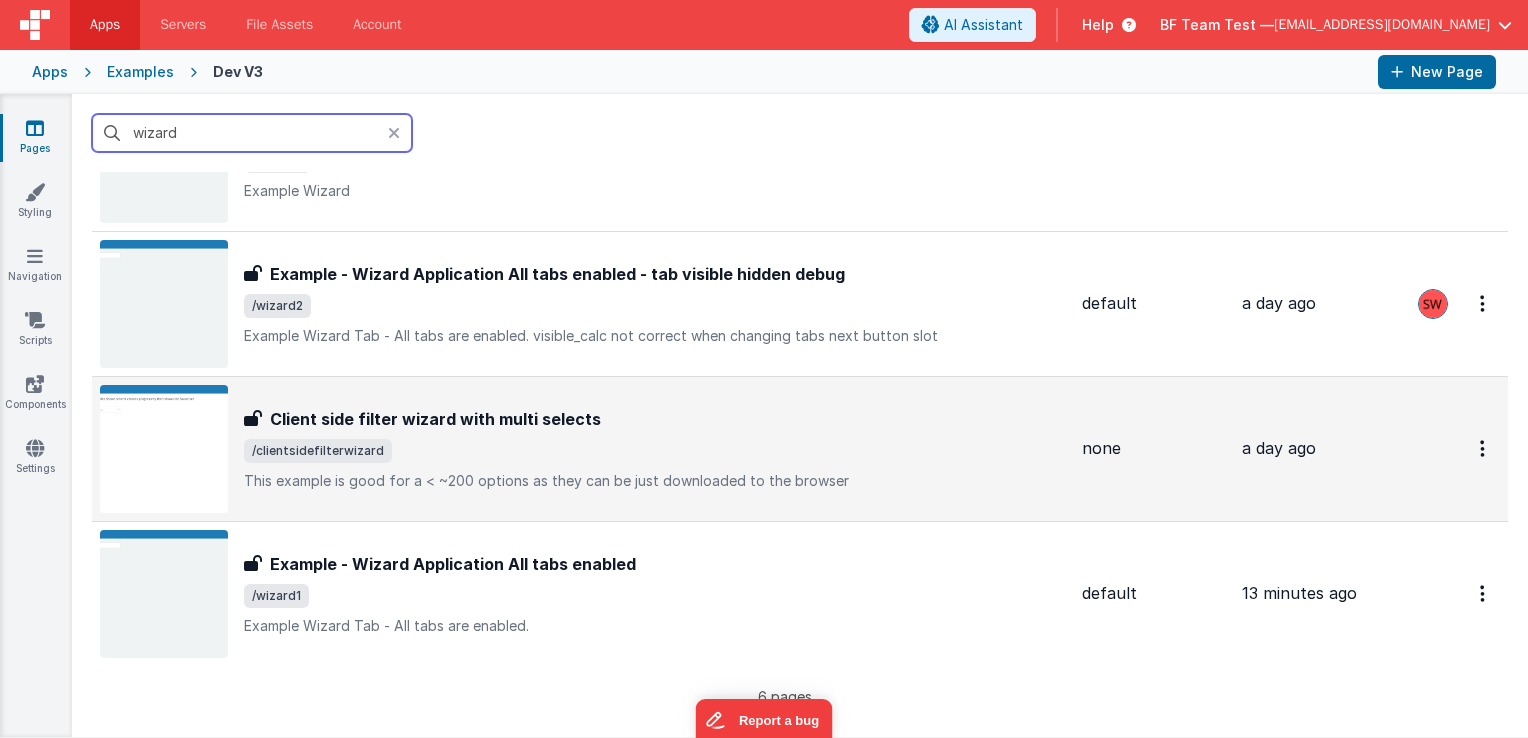 scroll, scrollTop: 500, scrollLeft: 0, axis: vertical 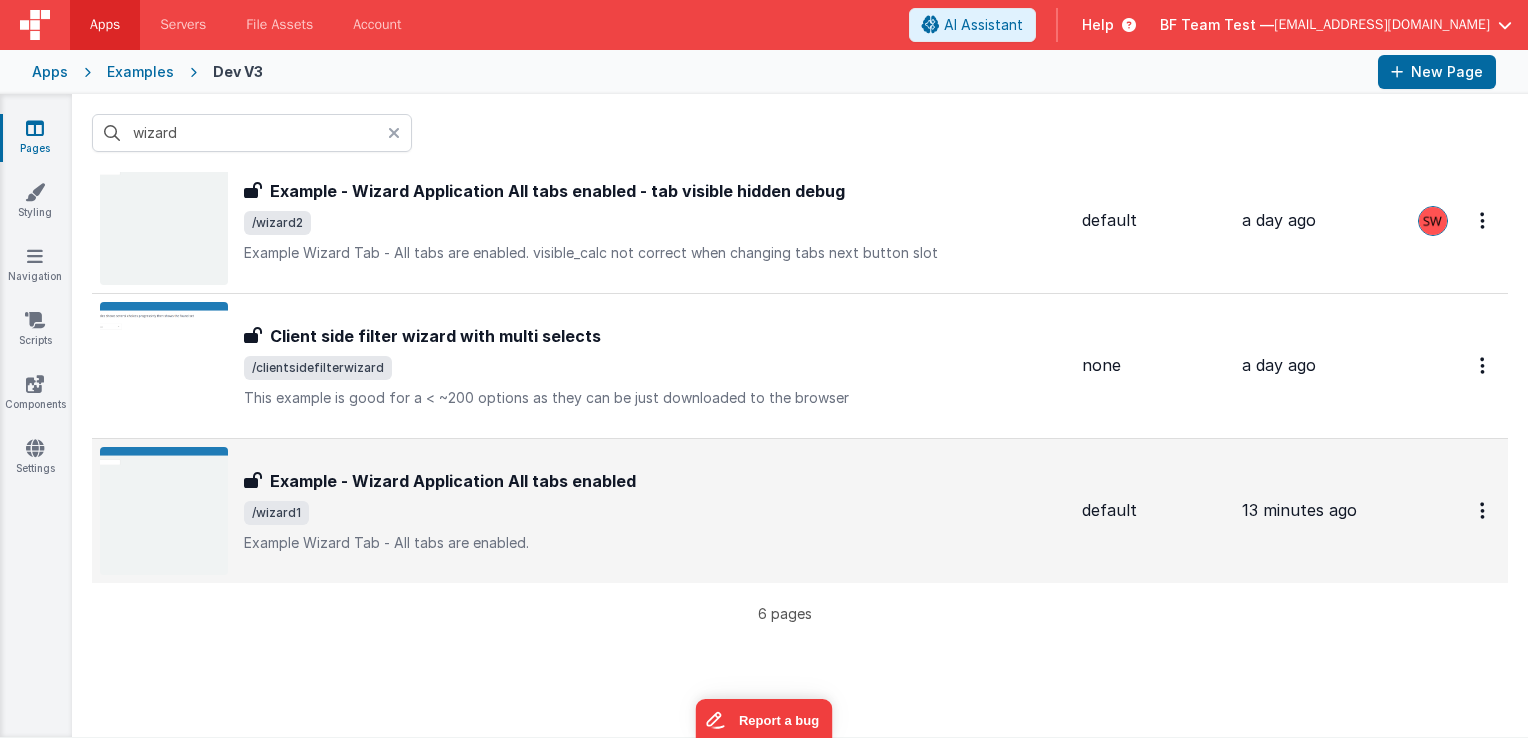 click on "Example - Wizard Application All tabs enabled
Example - Wizard Application All tabs enabled
/wizard1   Example Wizard Tab - All tabs are enabled." at bounding box center (583, 511) 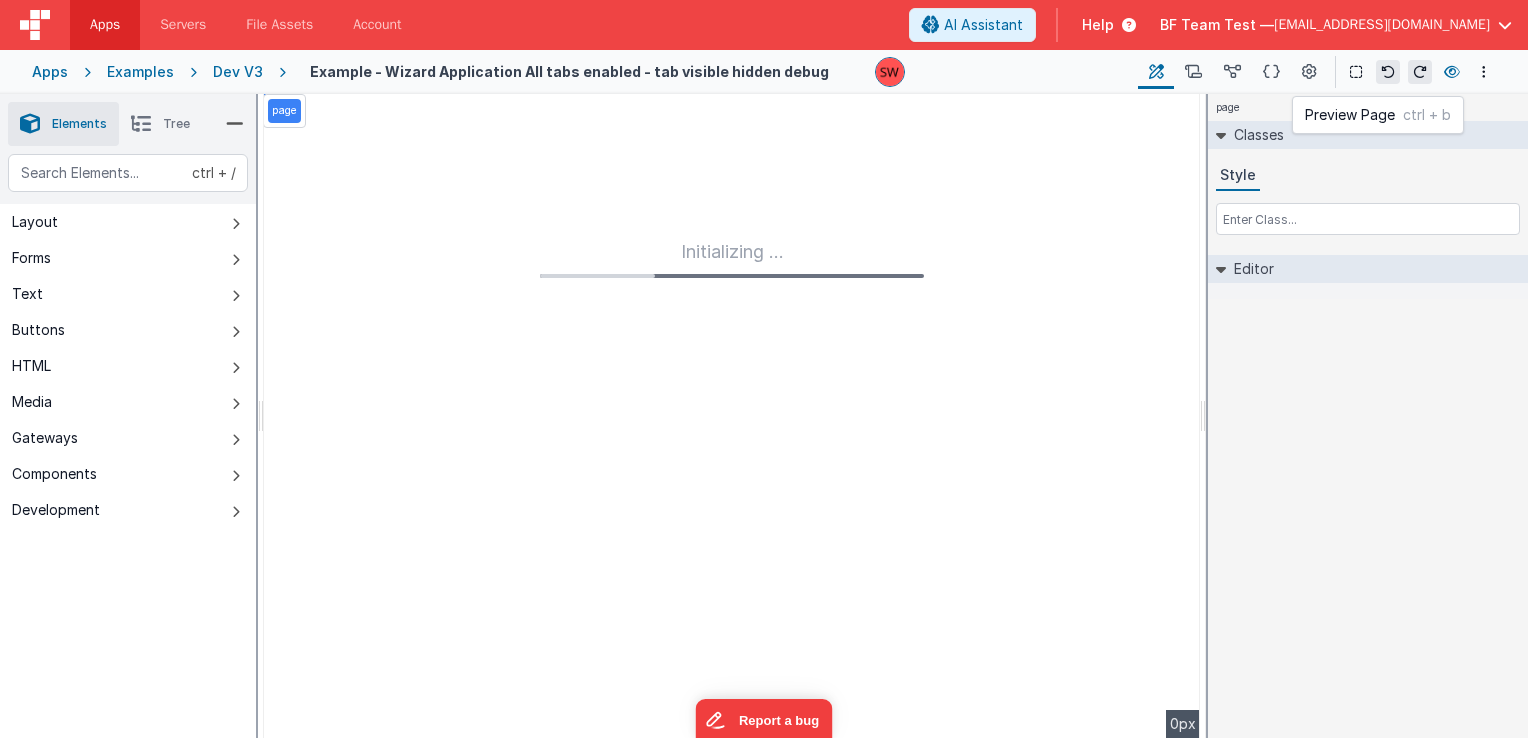 click at bounding box center [1452, 72] 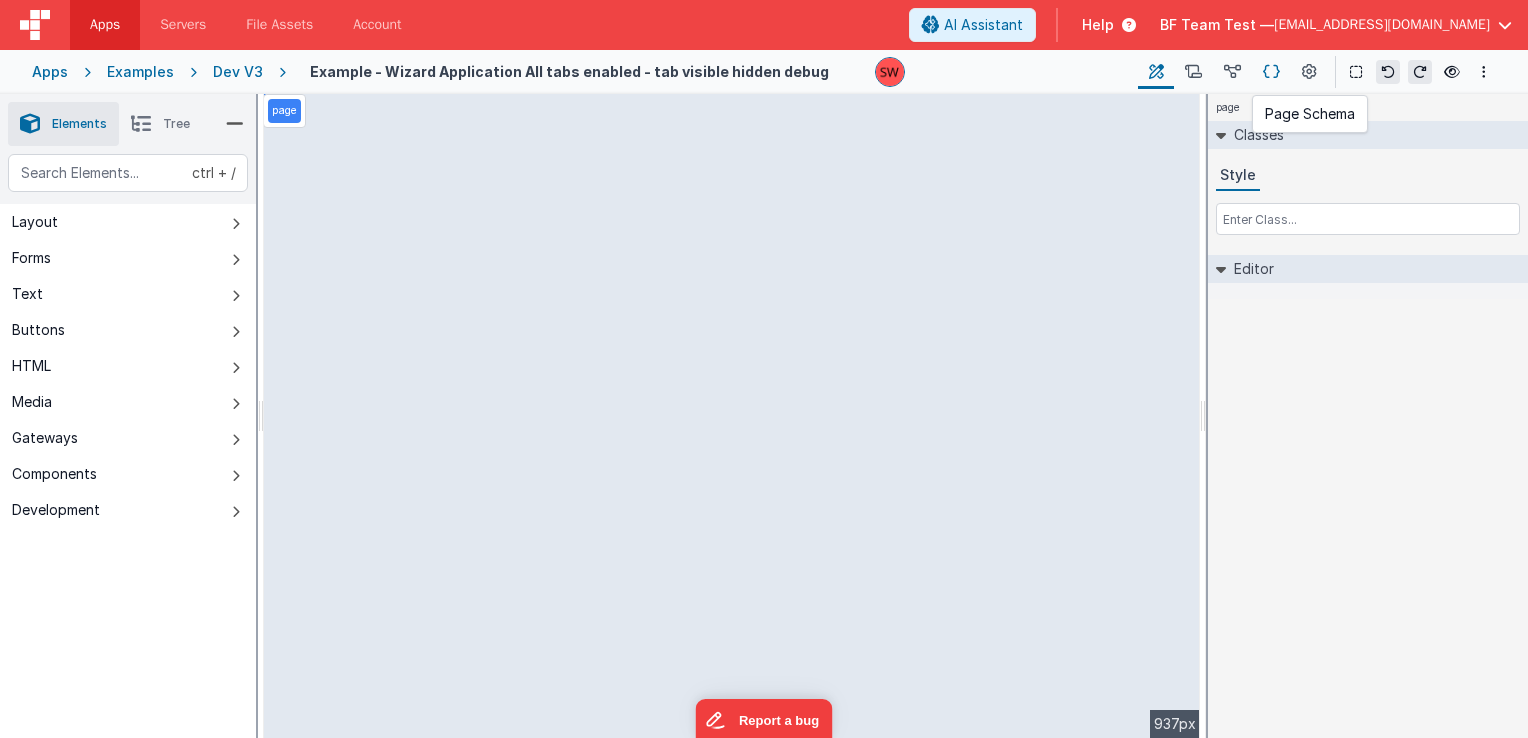click at bounding box center [1271, 72] 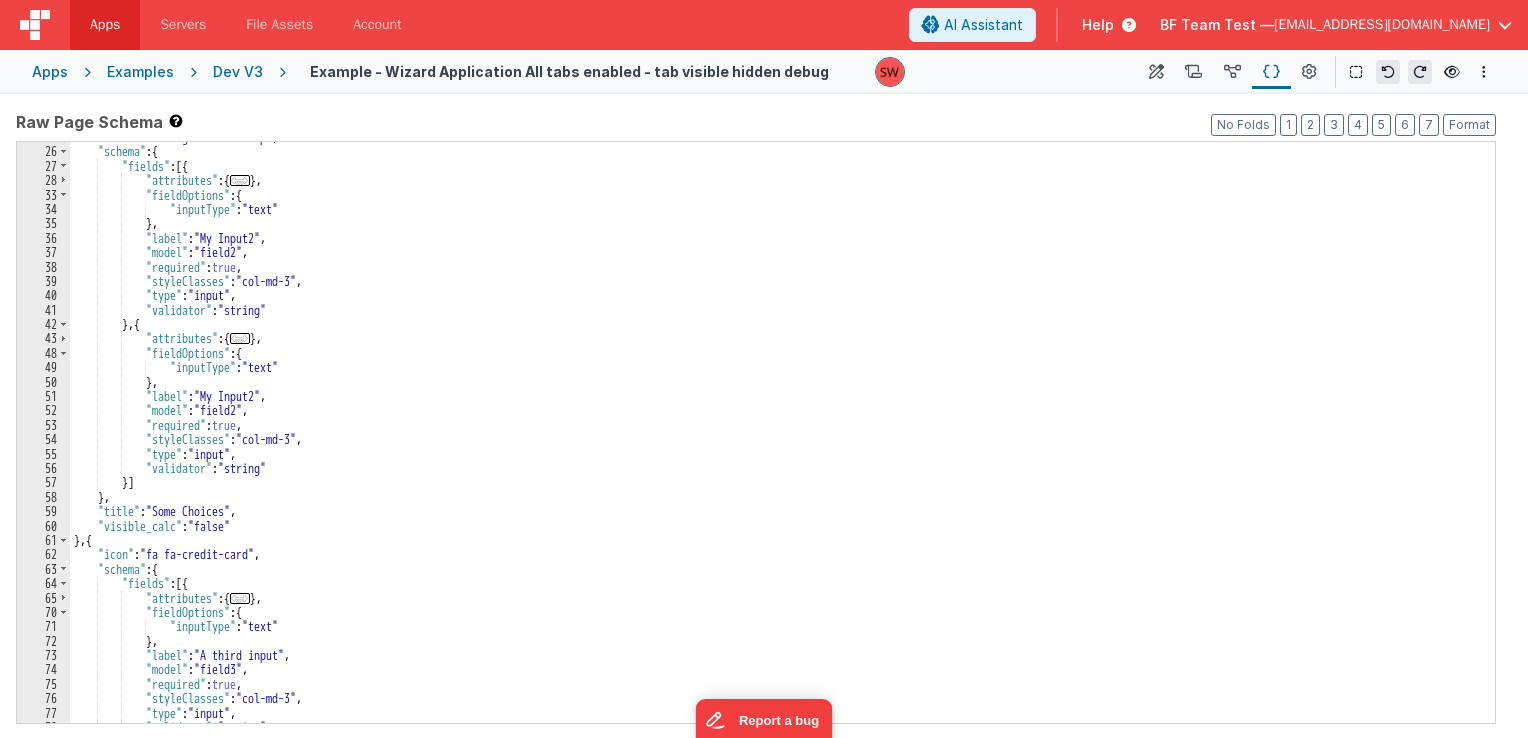 scroll, scrollTop: 613, scrollLeft: 0, axis: vertical 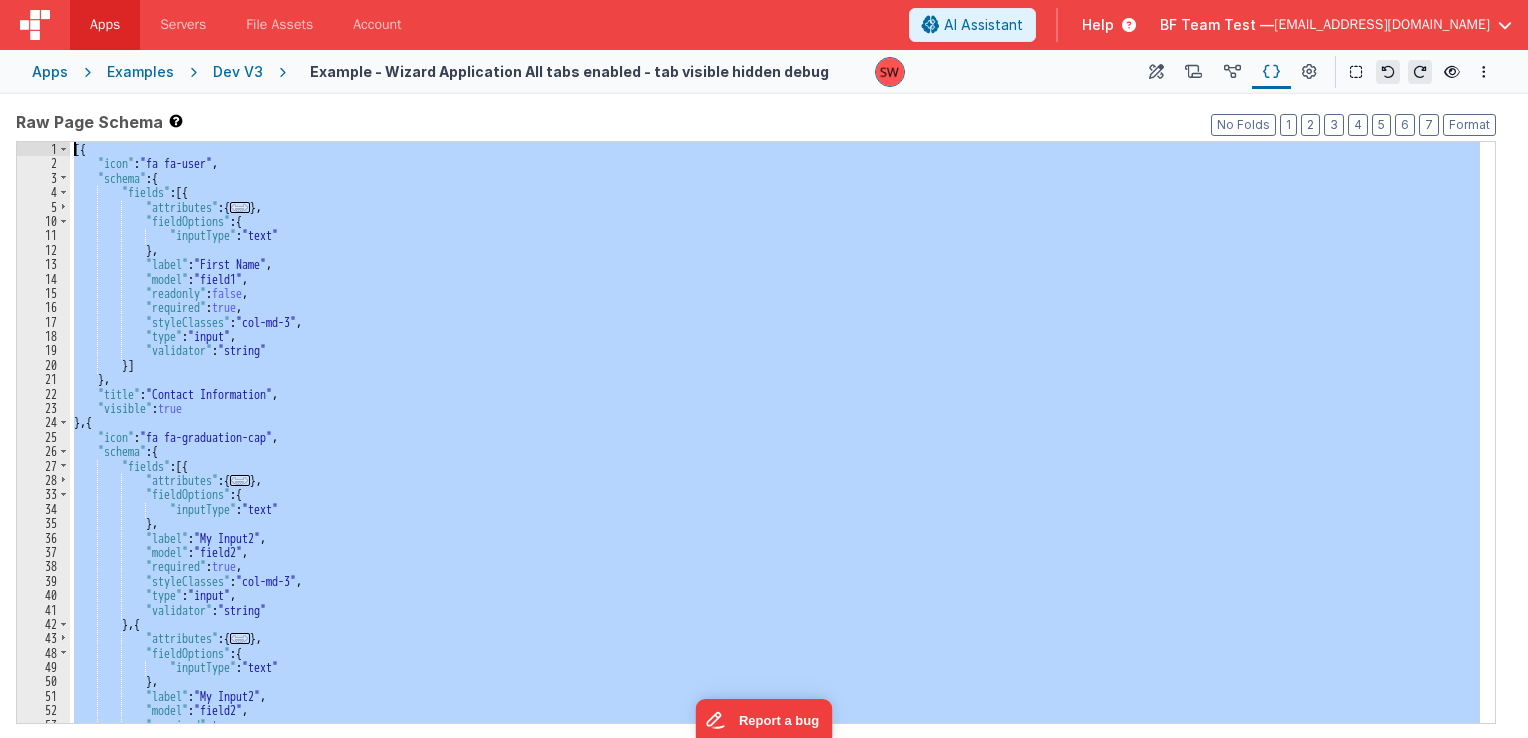 drag, startPoint x: 106, startPoint y: 714, endPoint x: 116, endPoint y: -16, distance: 730.0685 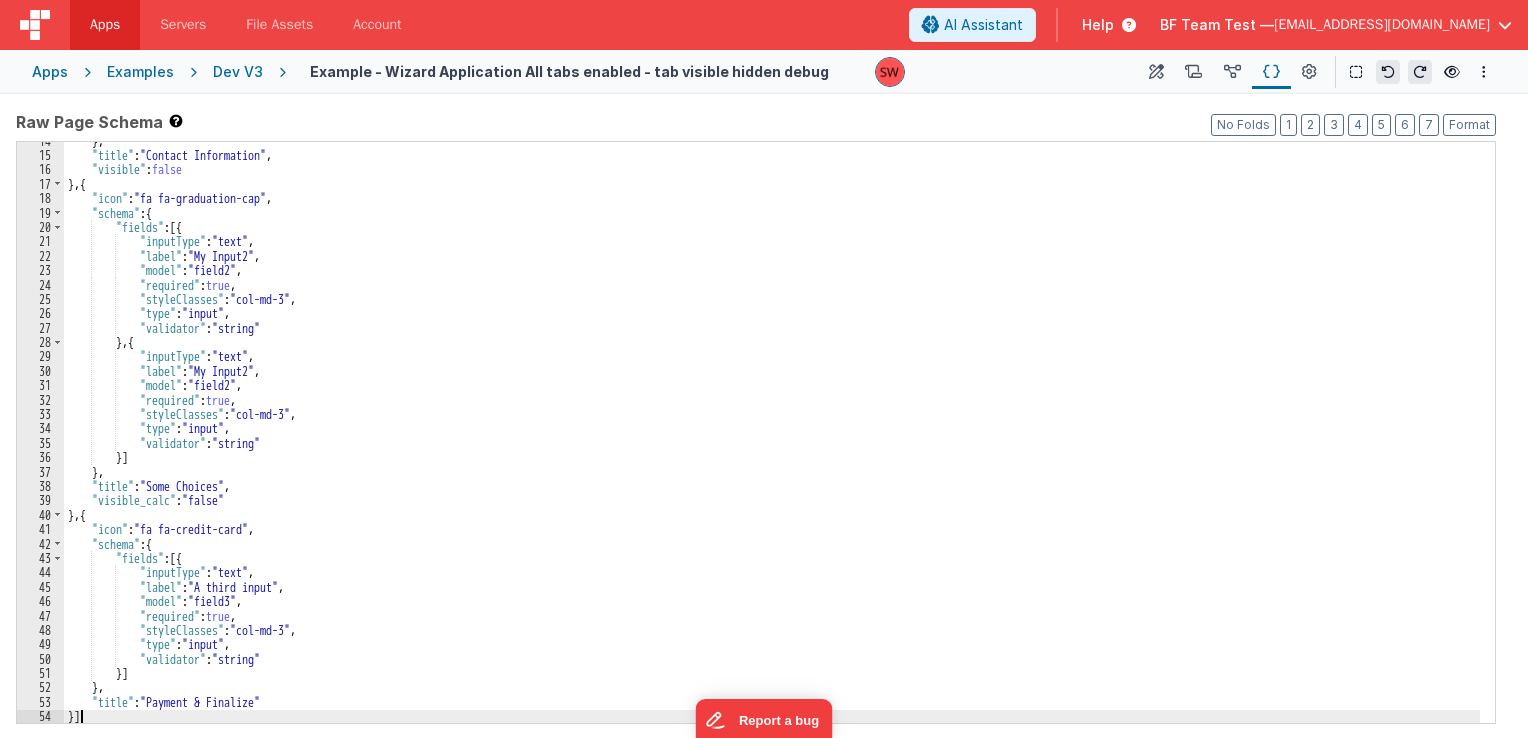 scroll, scrollTop: 196, scrollLeft: 0, axis: vertical 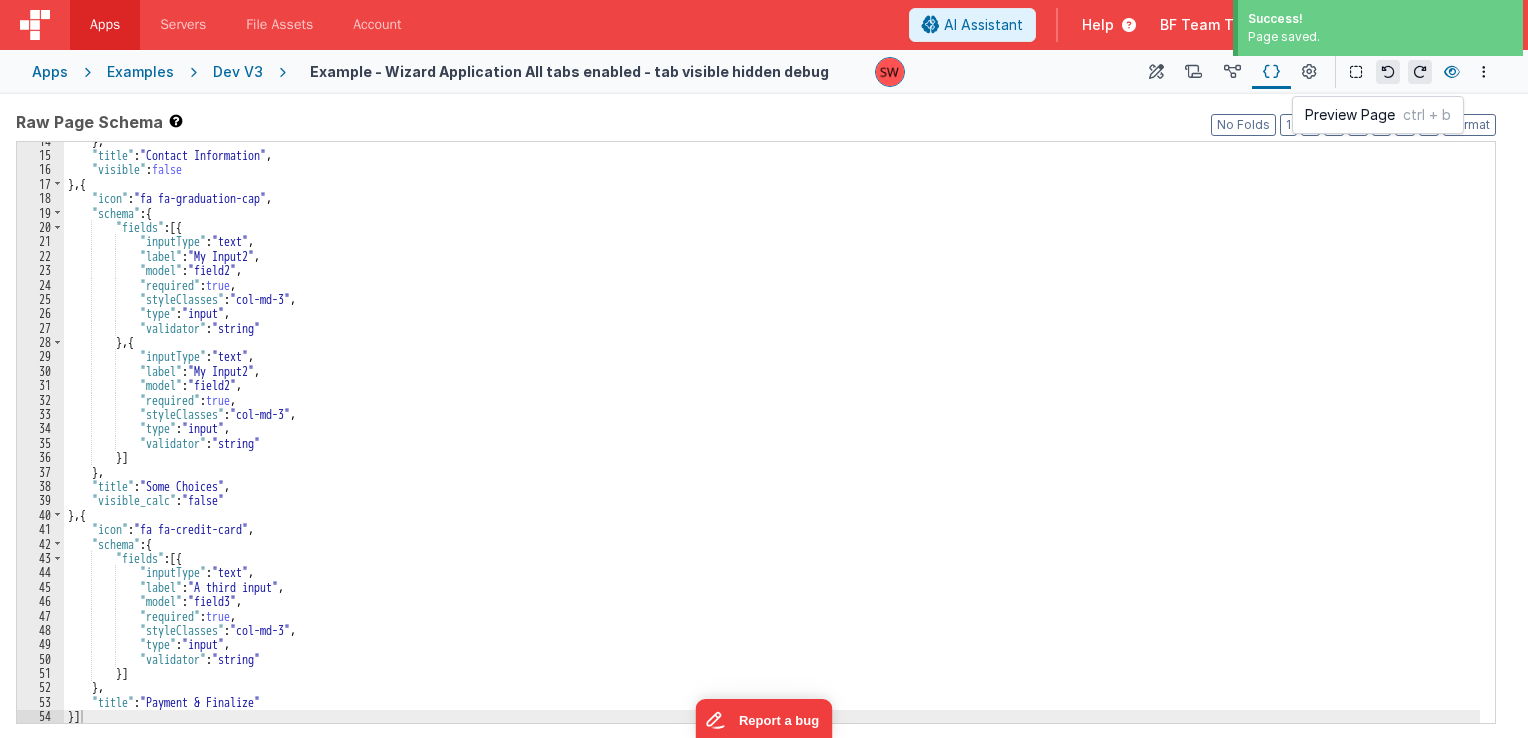 click at bounding box center [1452, 72] 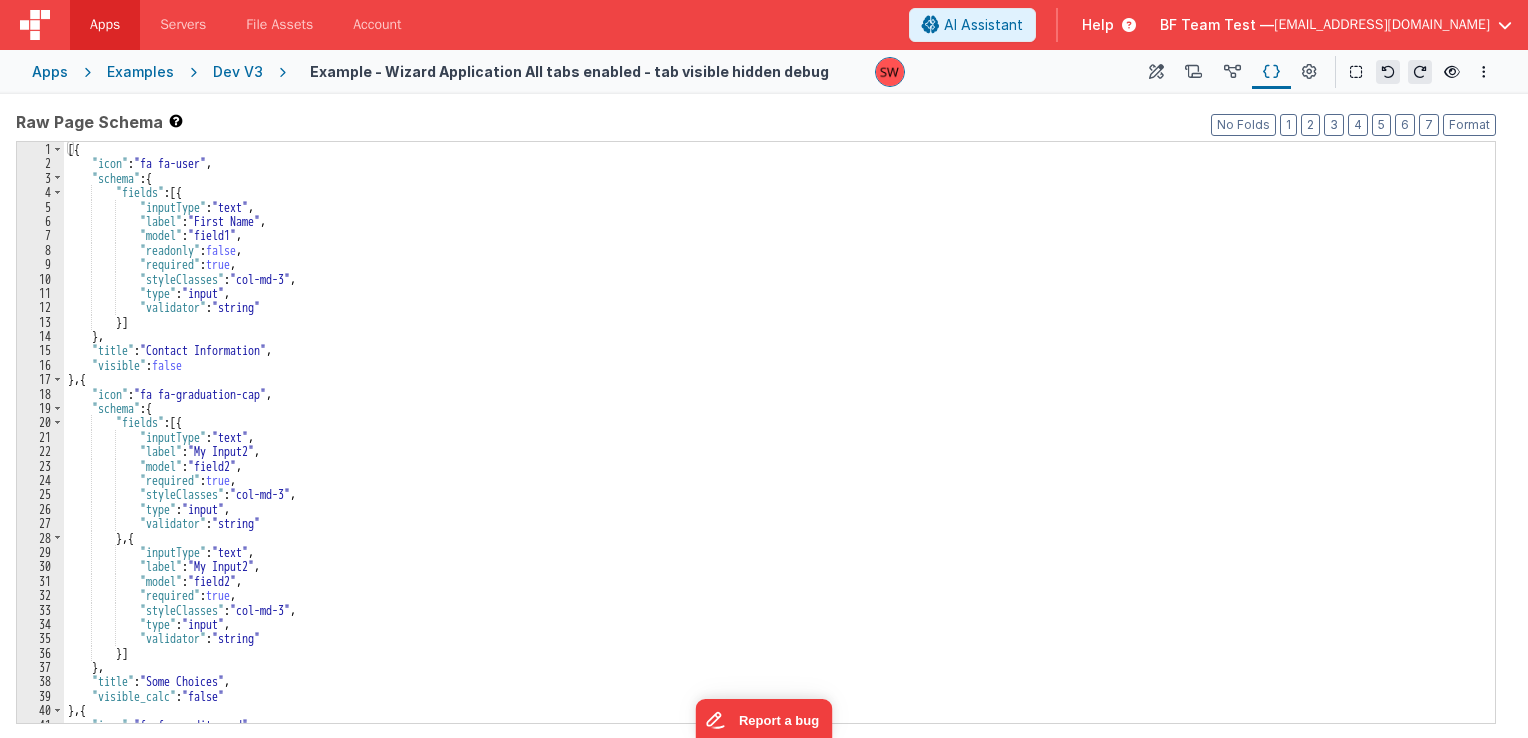 scroll, scrollTop: 0, scrollLeft: 0, axis: both 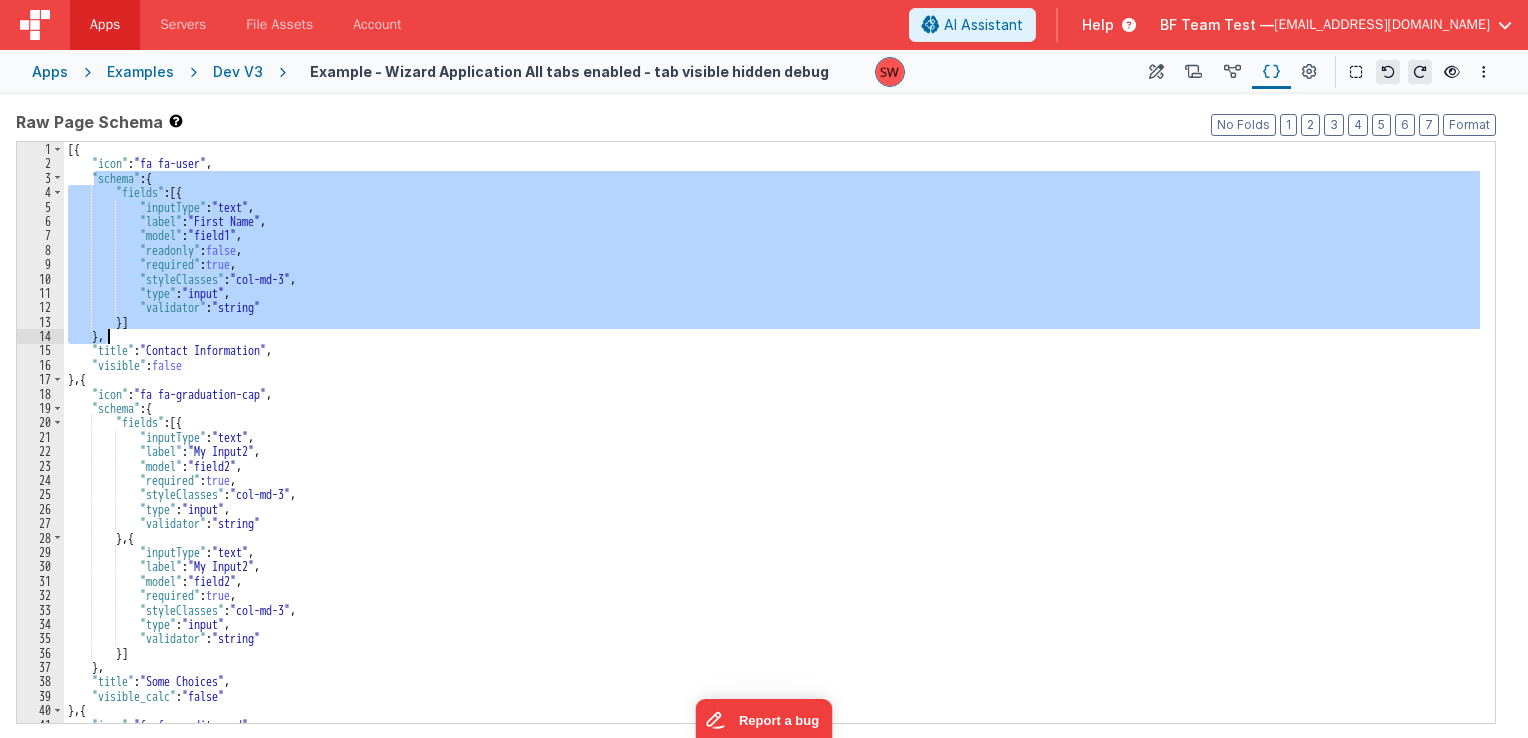 drag, startPoint x: 93, startPoint y: 174, endPoint x: 108, endPoint y: 336, distance: 162.69296 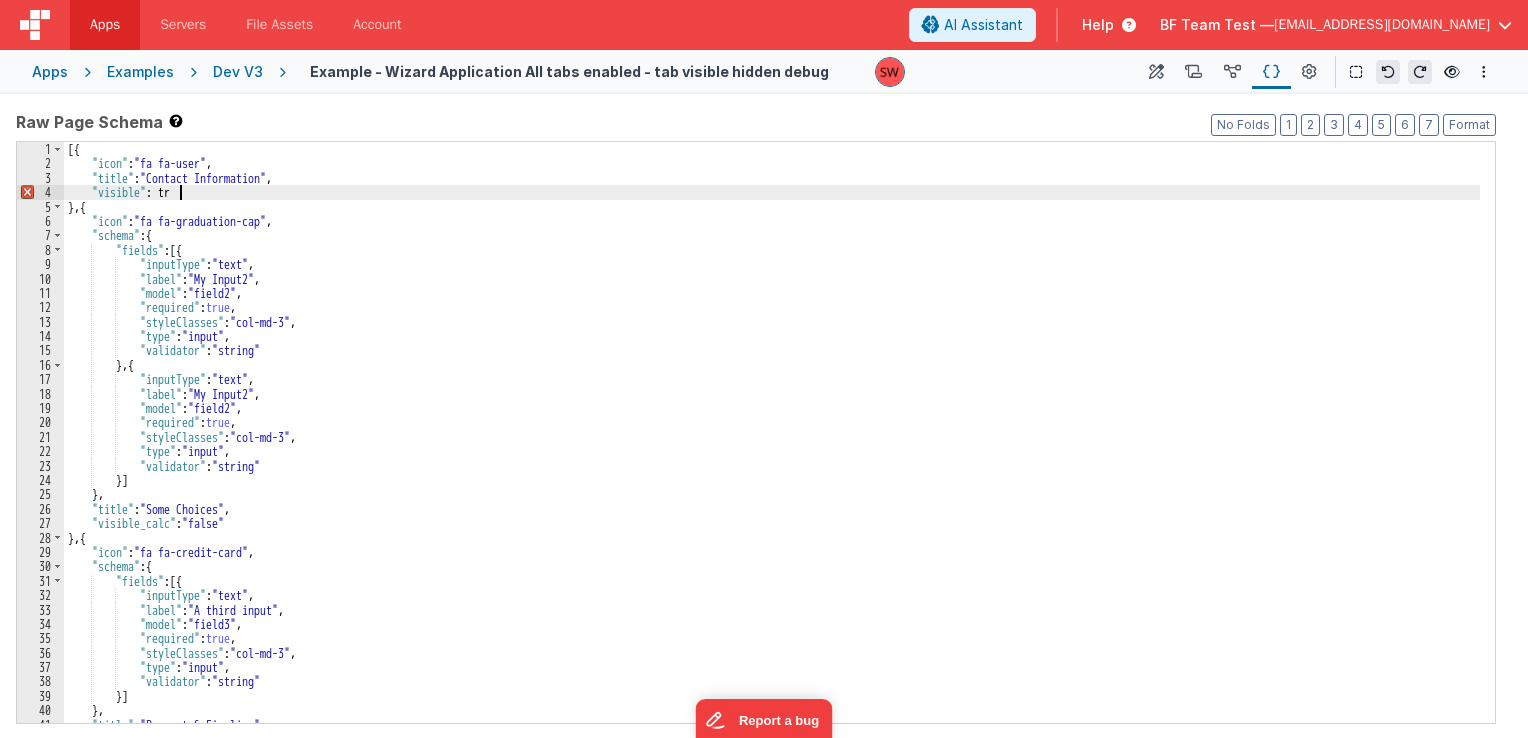 type 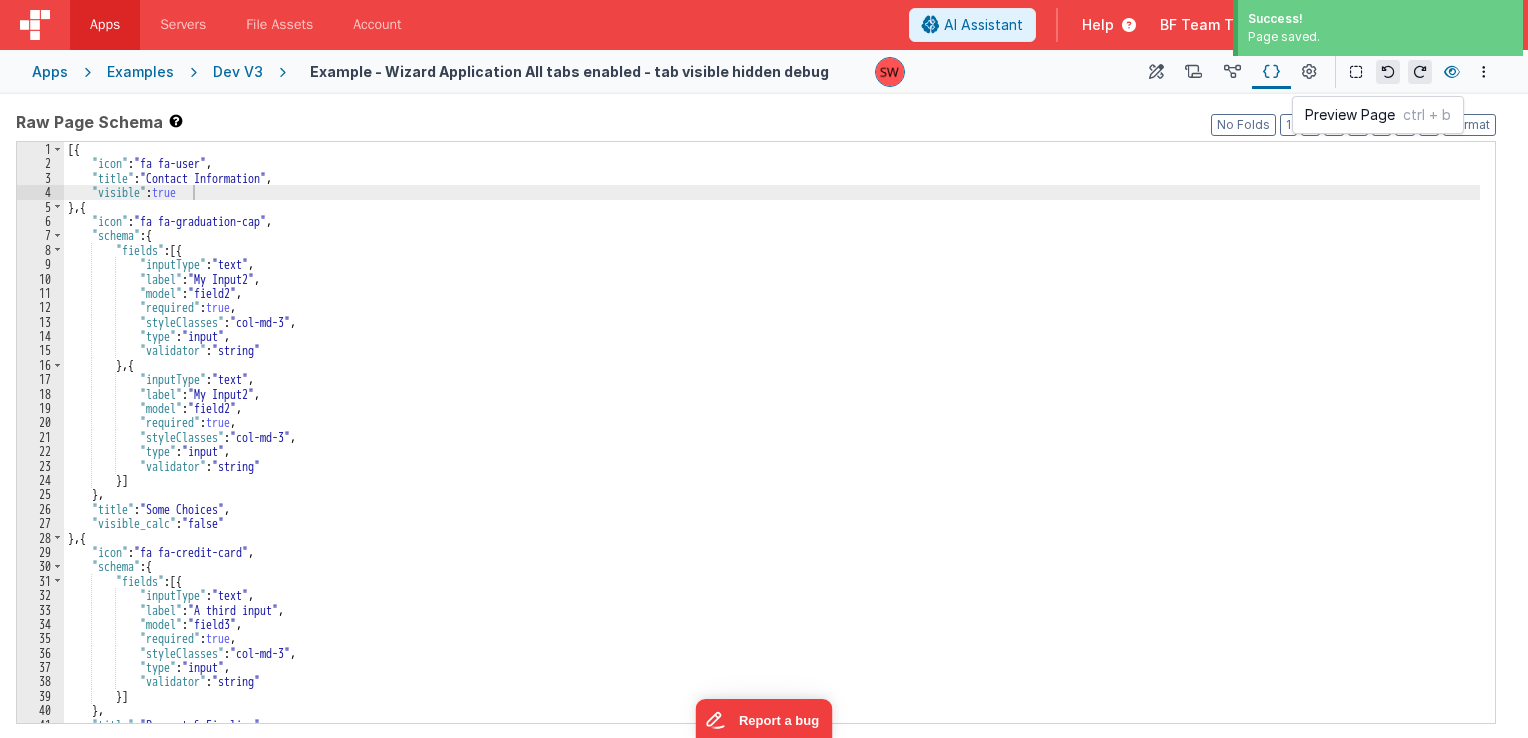 click at bounding box center [1452, 72] 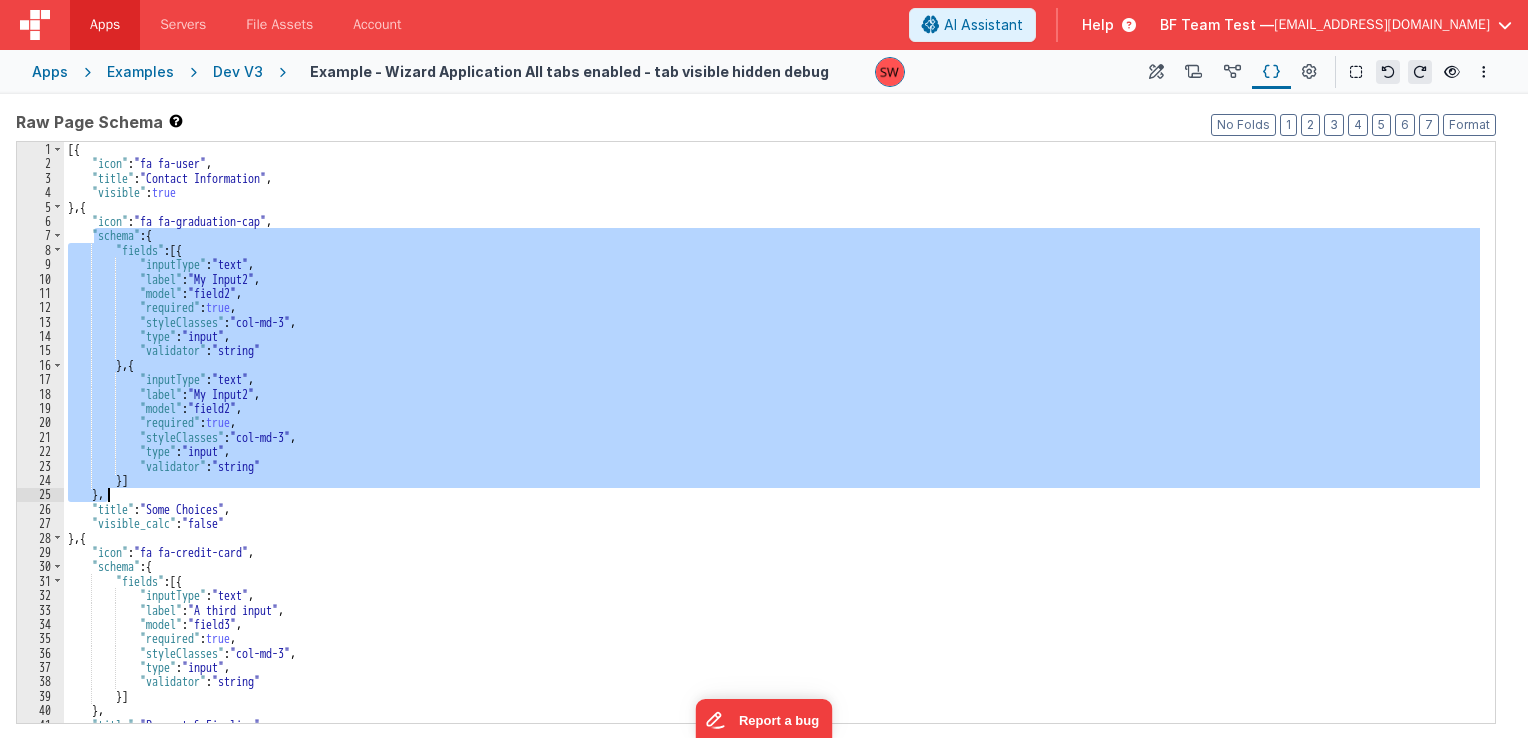drag, startPoint x: 92, startPoint y: 238, endPoint x: 106, endPoint y: 494, distance: 256.38254 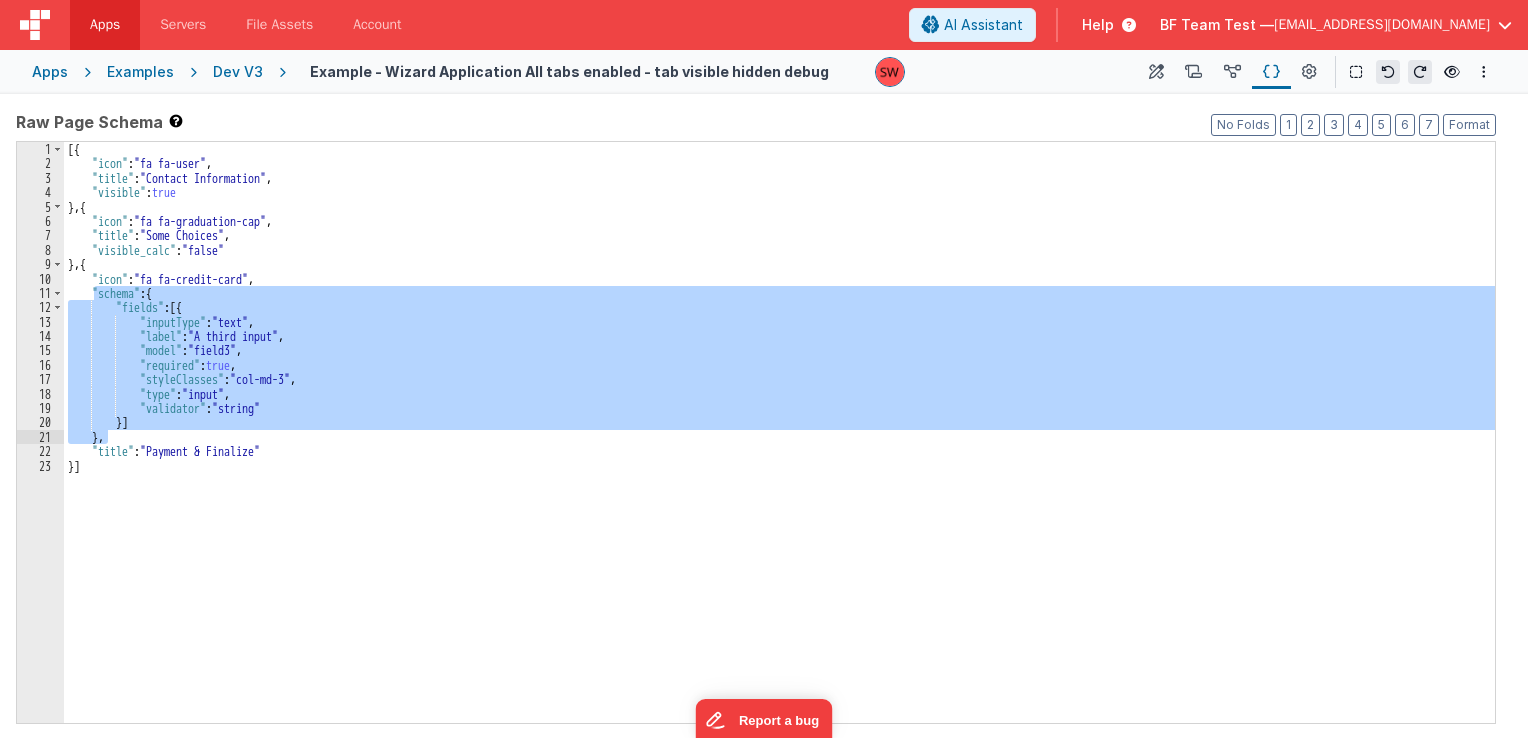 drag, startPoint x: 96, startPoint y: 296, endPoint x: 112, endPoint y: 440, distance: 144.88617 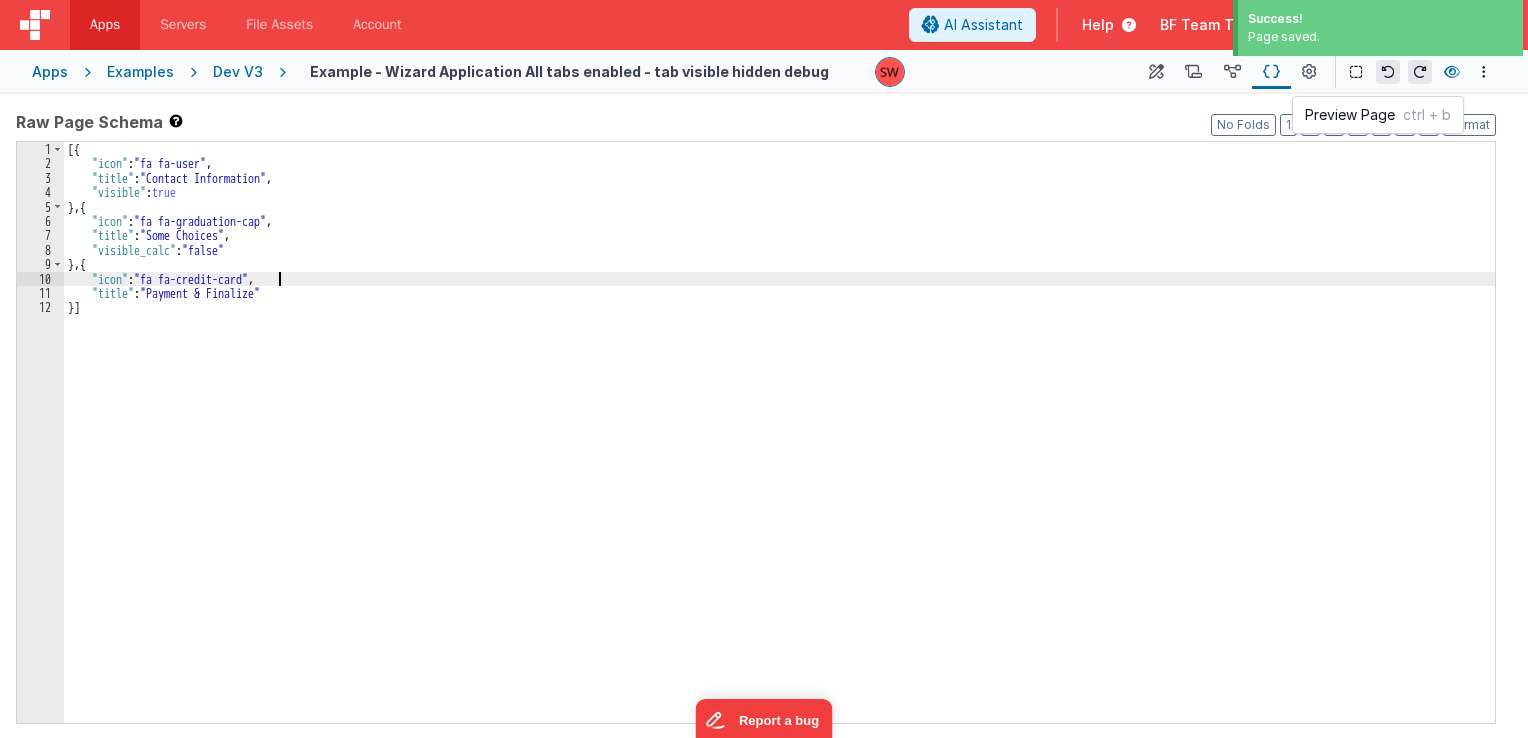 click at bounding box center [1452, 72] 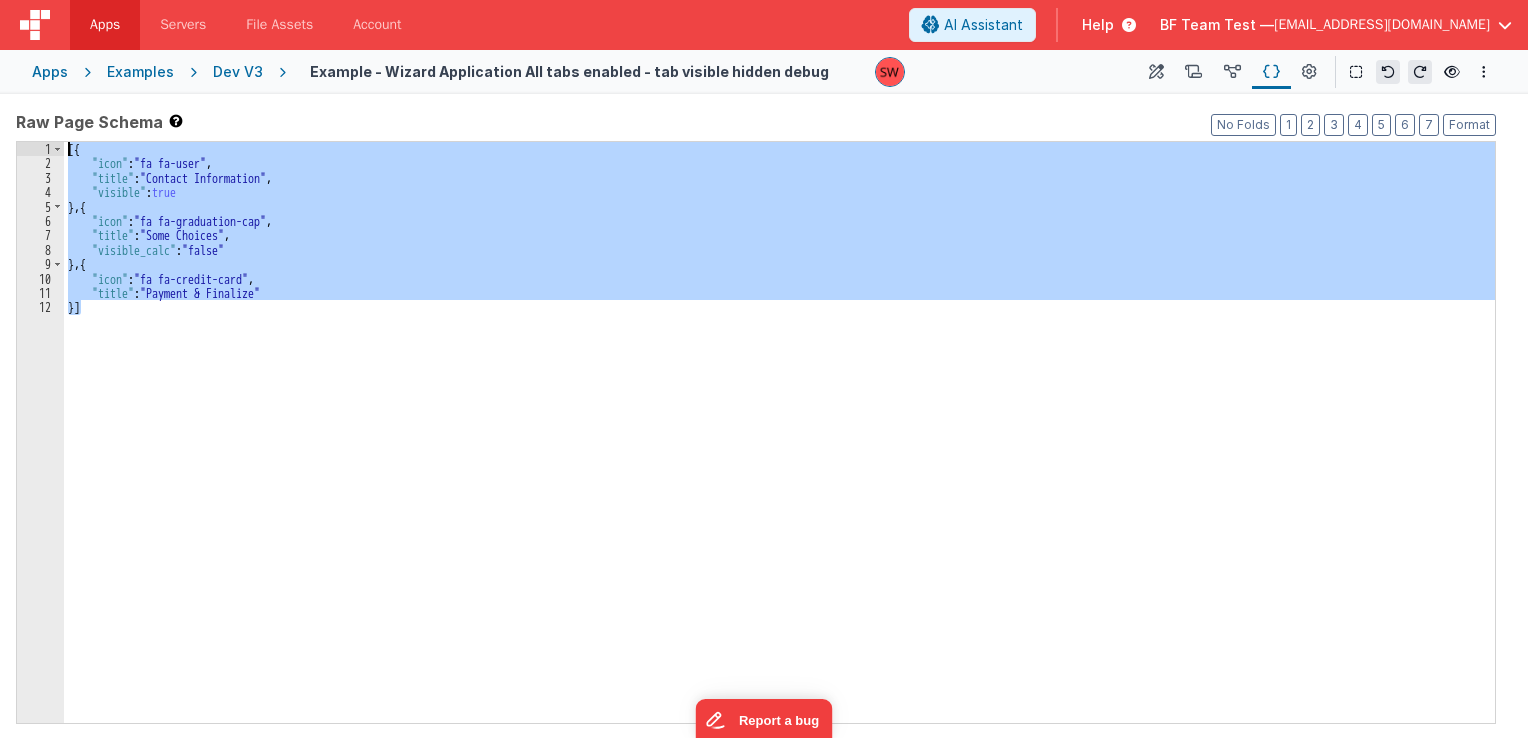 drag, startPoint x: 129, startPoint y: 323, endPoint x: 78, endPoint y: 136, distance: 193.82982 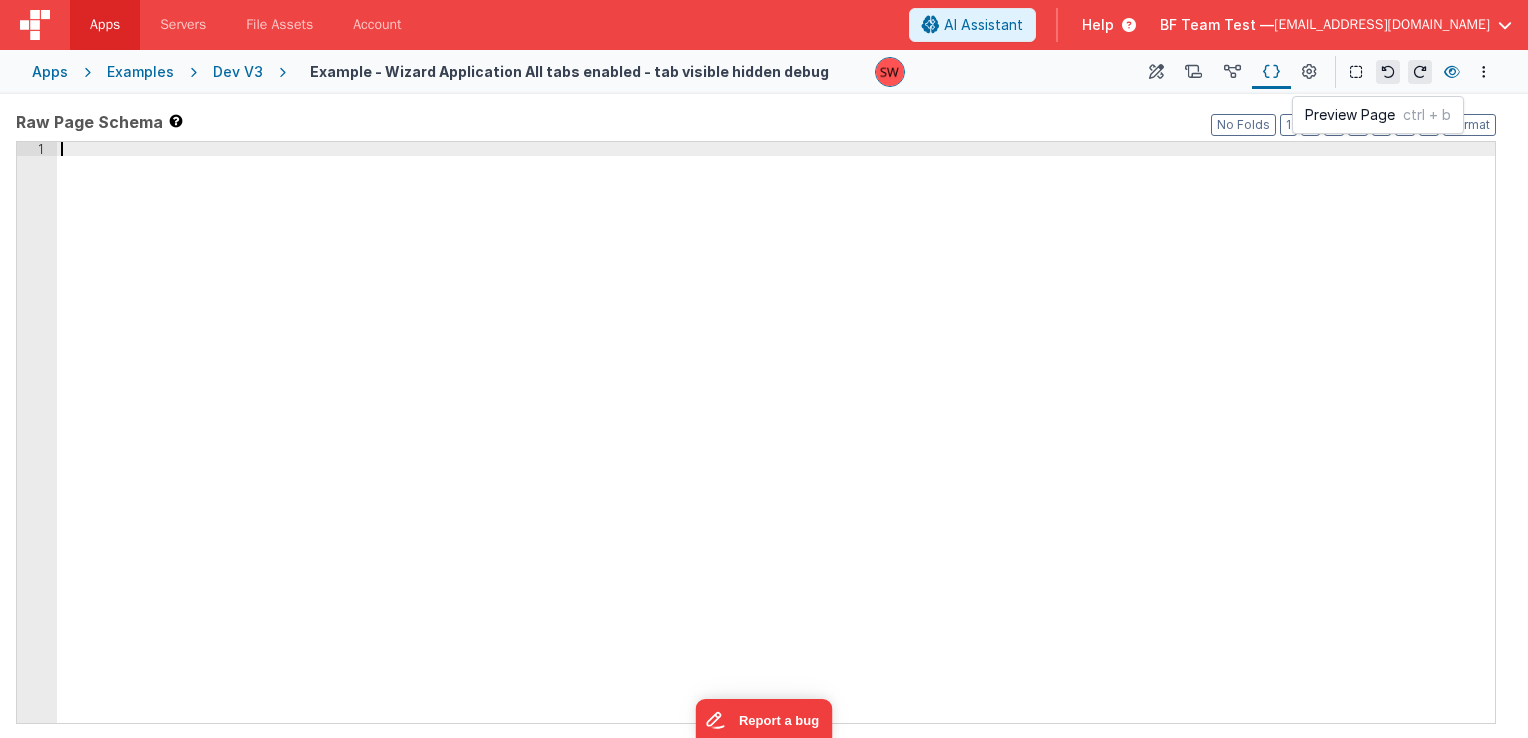 click at bounding box center [1452, 72] 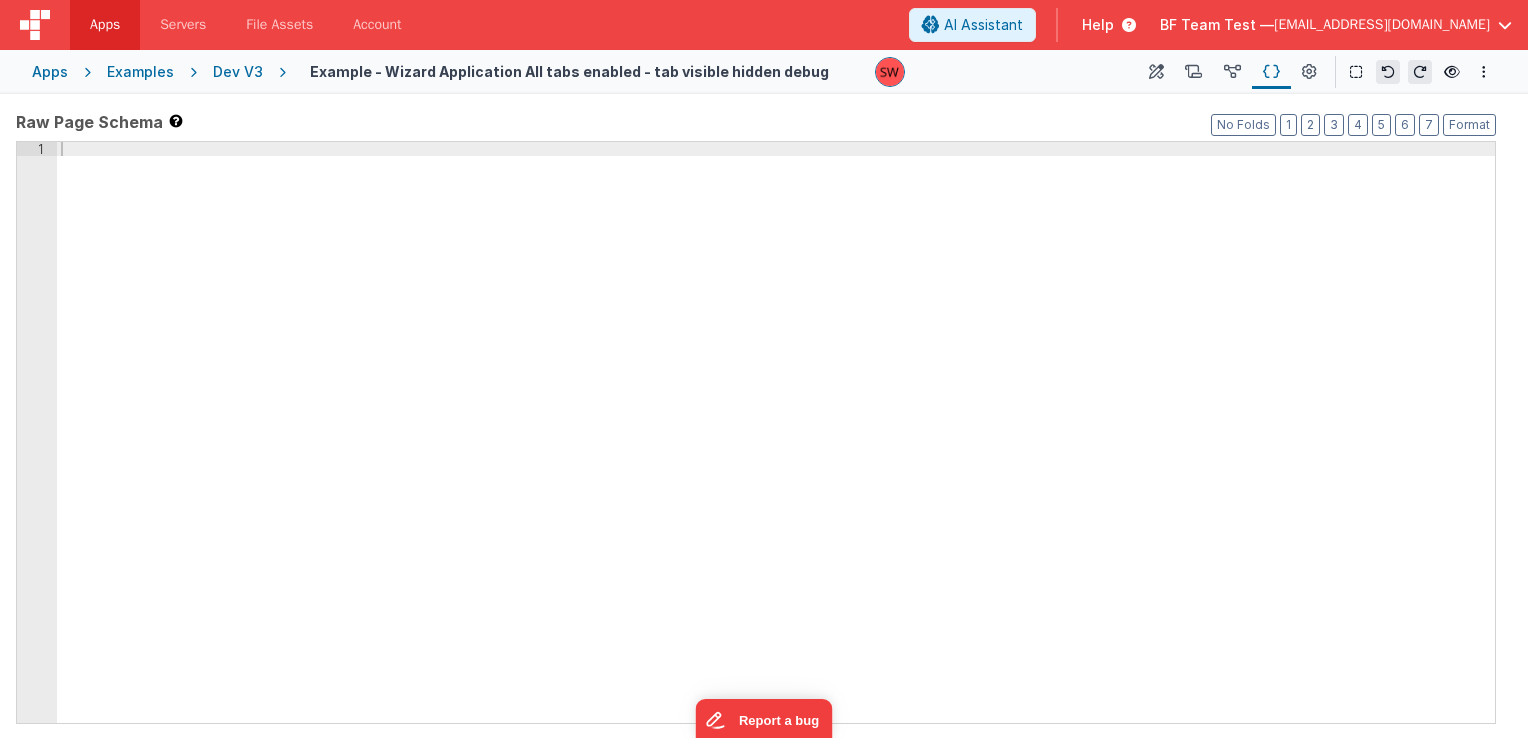 type 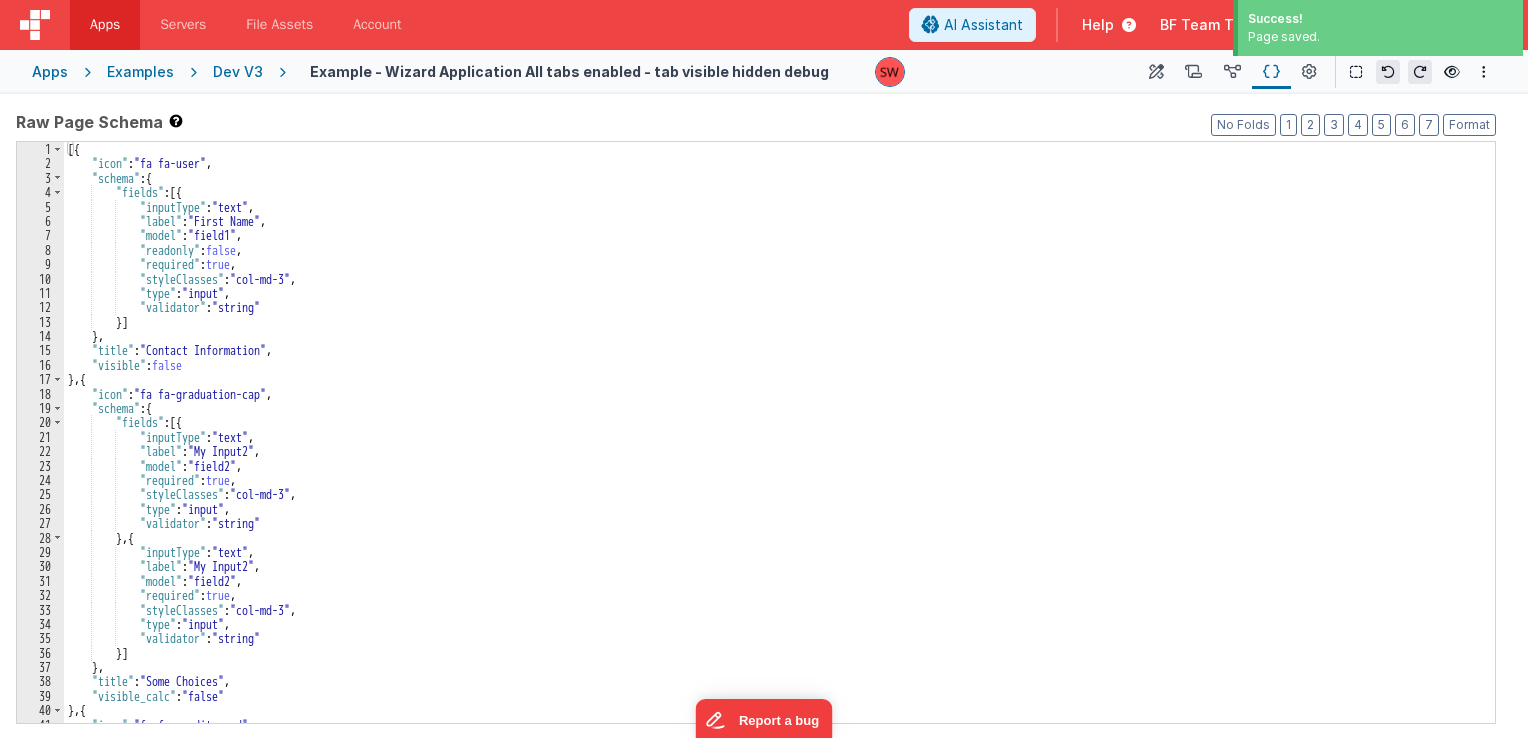 scroll, scrollTop: 0, scrollLeft: 0, axis: both 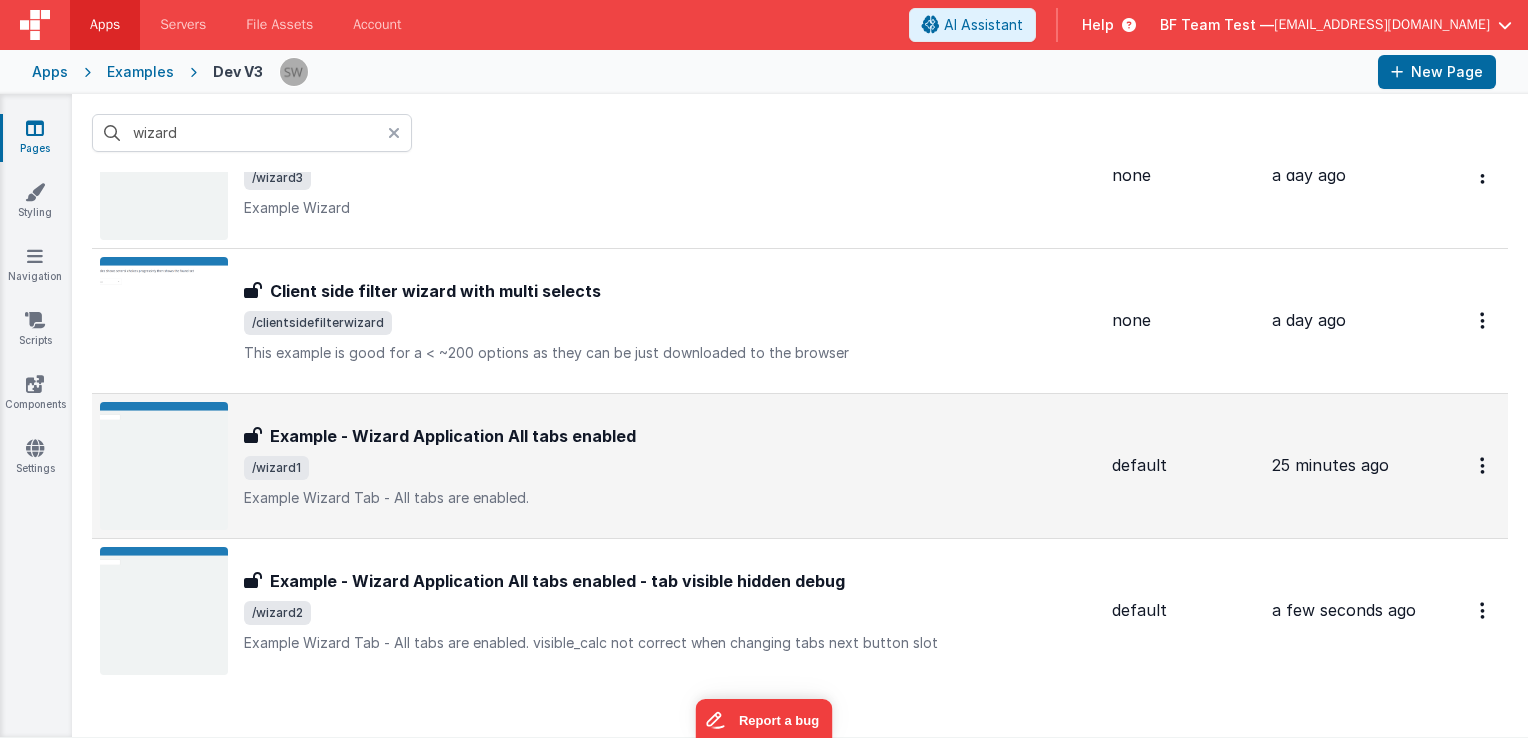 click on "Example - Wizard Application All tabs enabled
Example - Wizard Application All tabs enabled
/wizard1   Example Wizard Tab - All tabs are enabled." at bounding box center (670, 466) 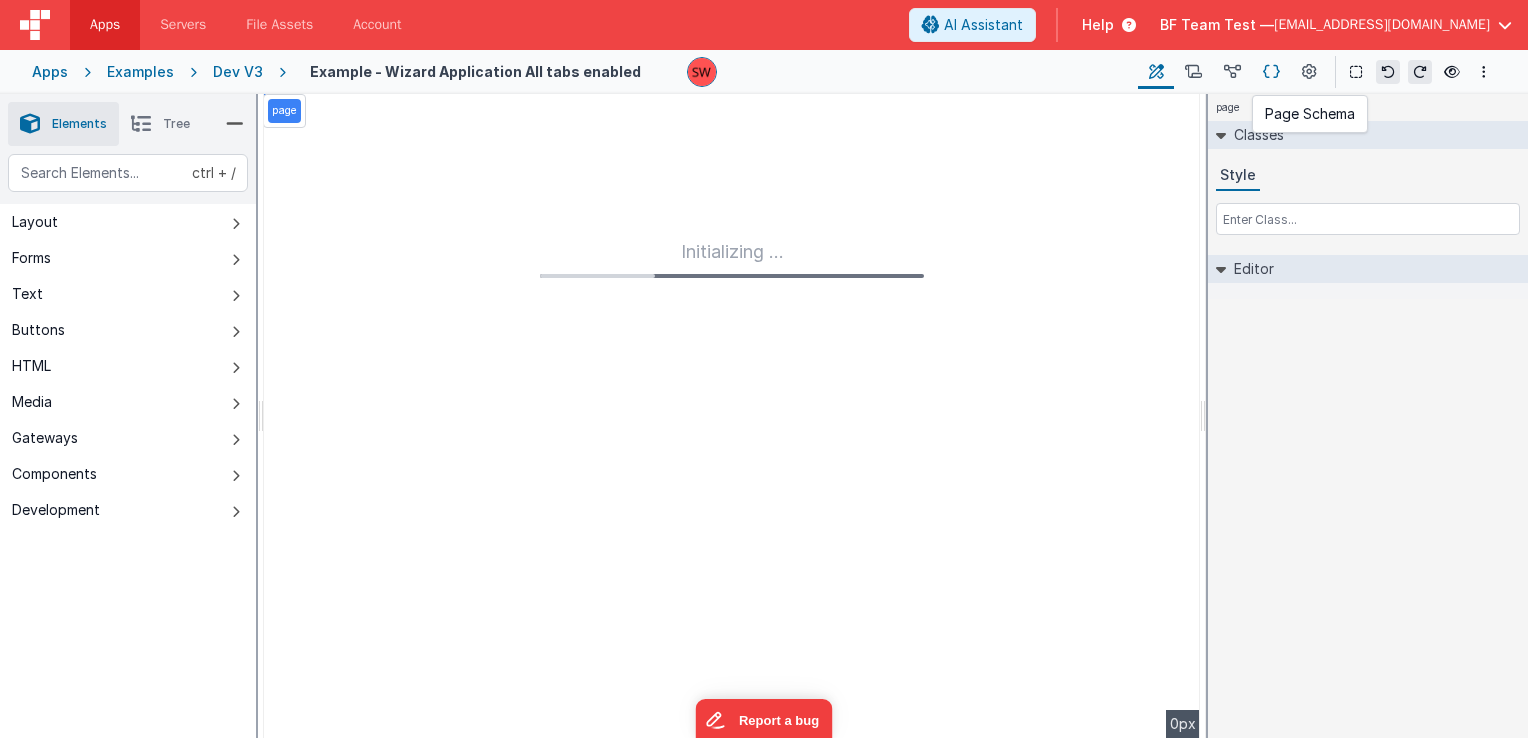 click at bounding box center [1271, 72] 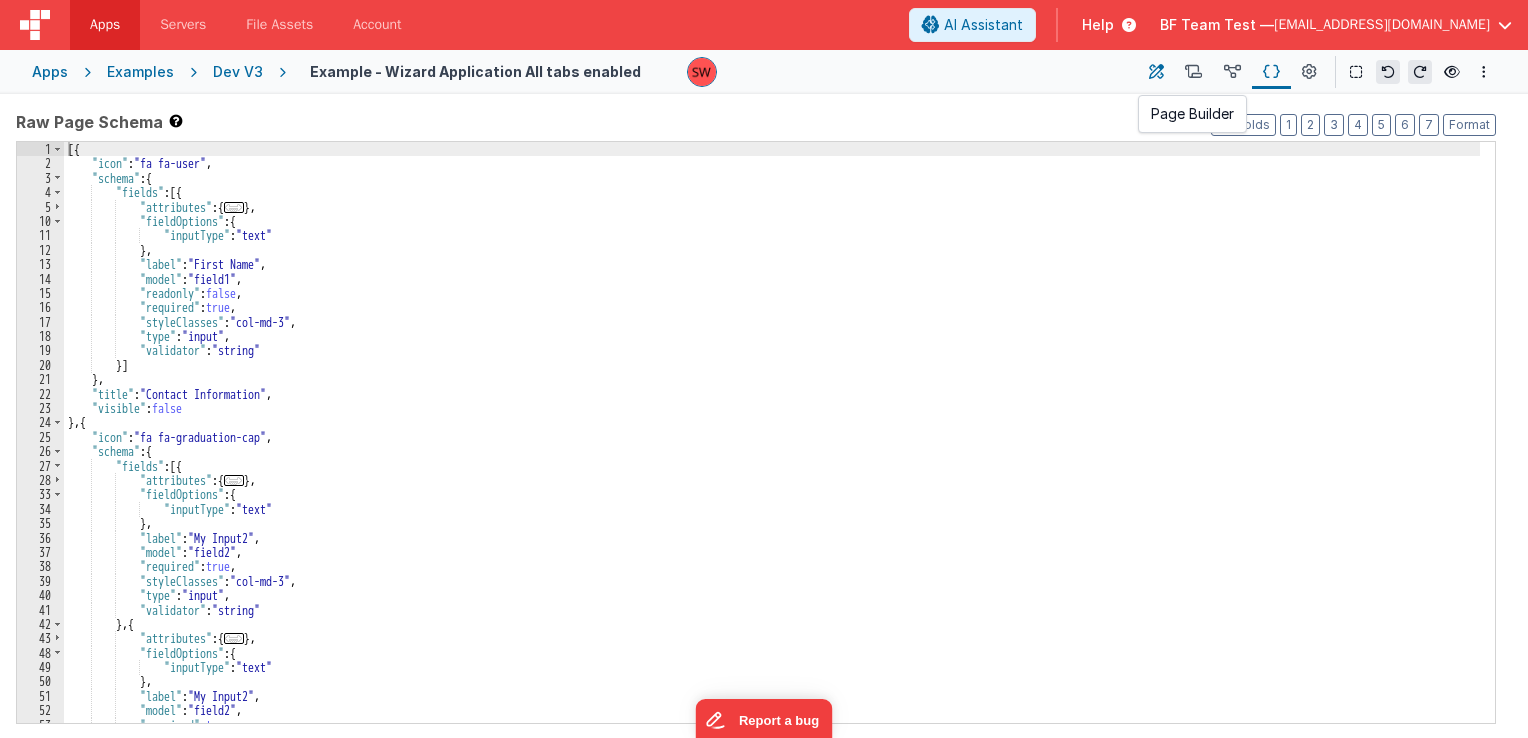 click at bounding box center (1156, 72) 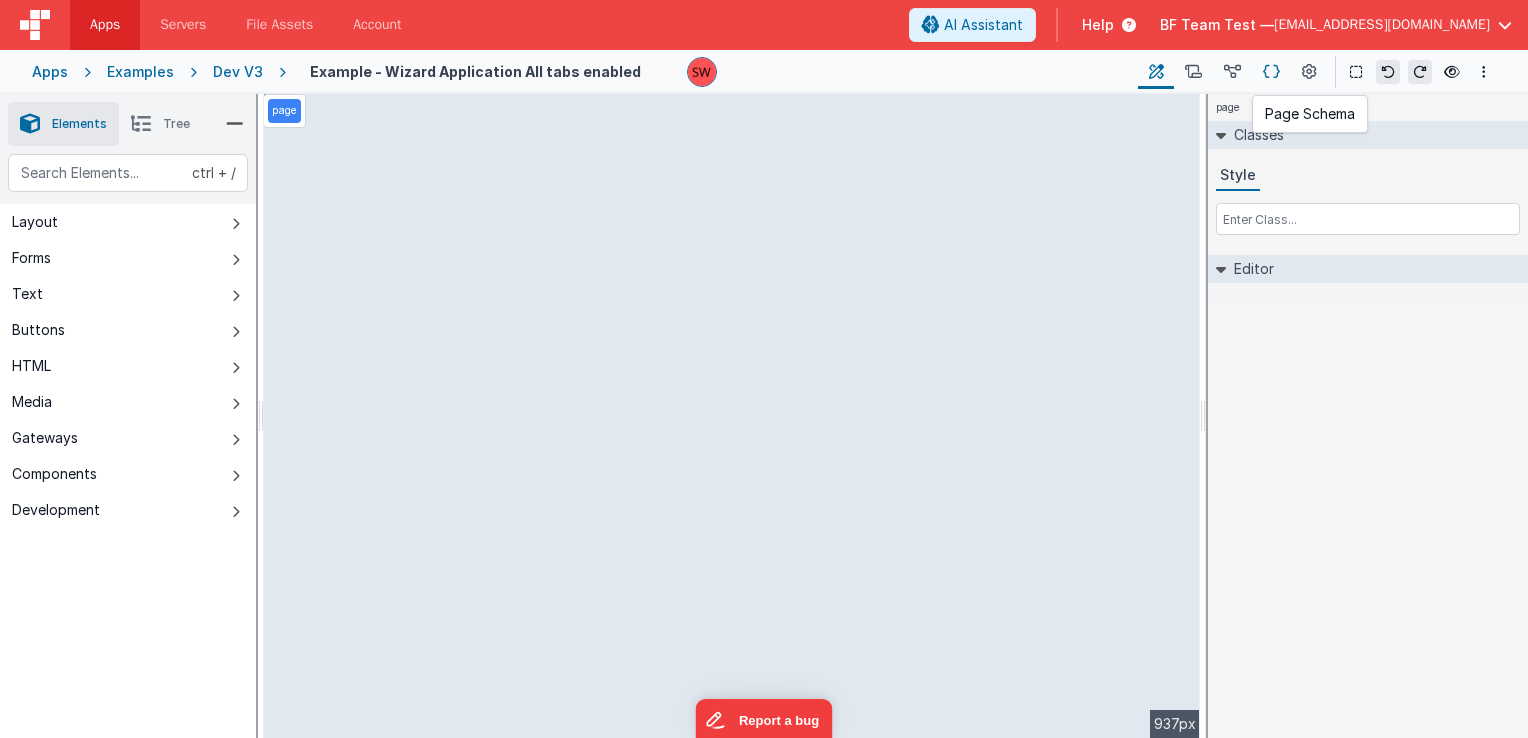 click at bounding box center [1271, 72] 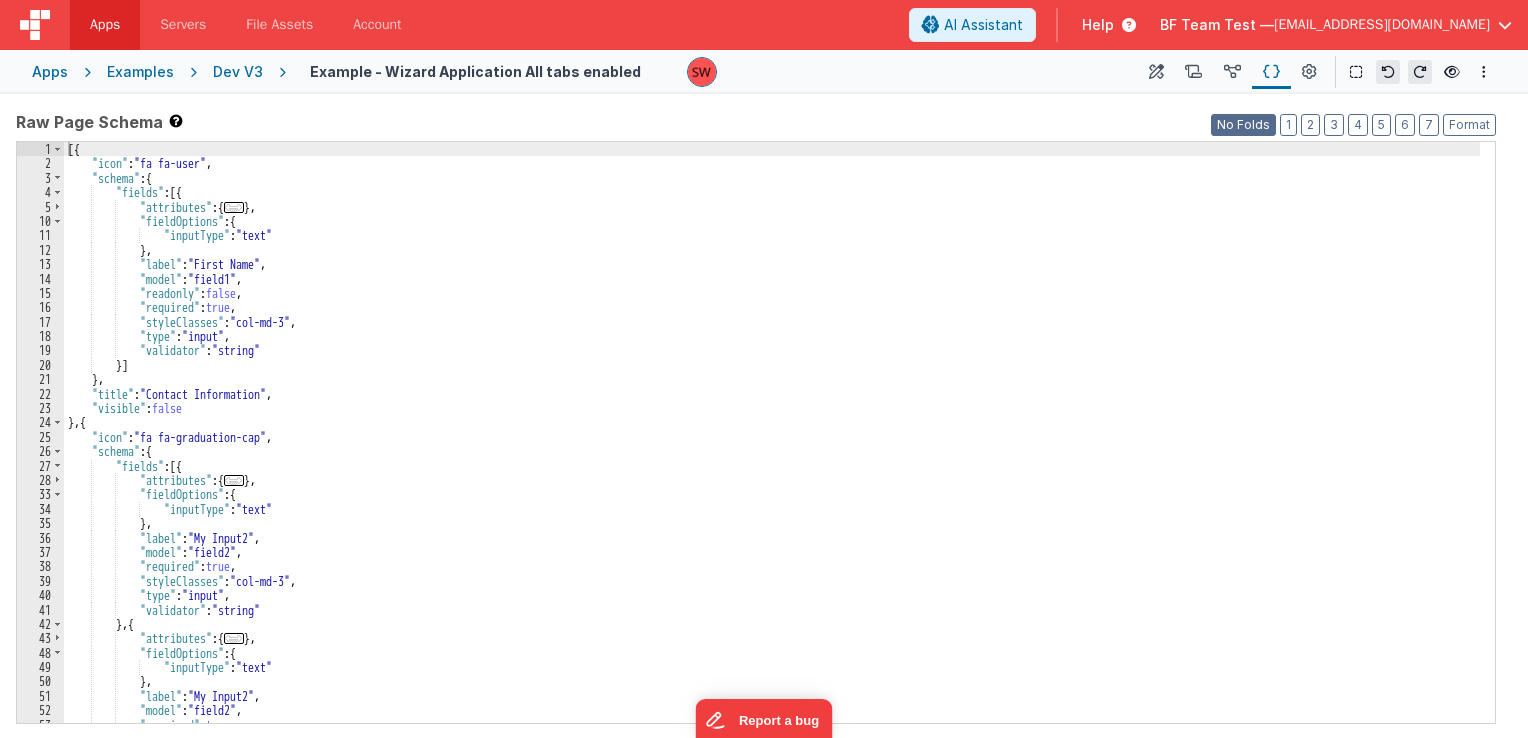 click on "No Folds" at bounding box center (1243, 125) 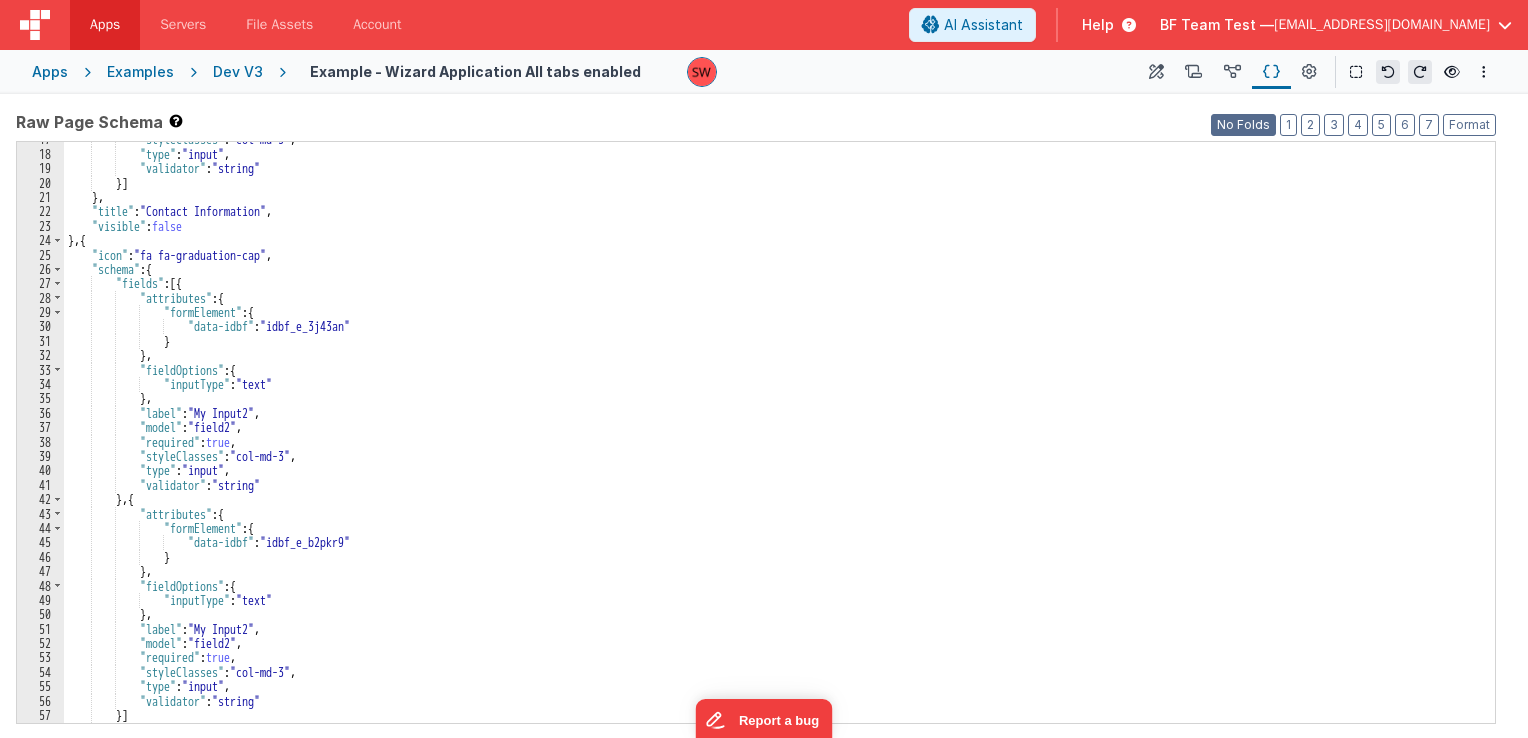 scroll, scrollTop: 300, scrollLeft: 0, axis: vertical 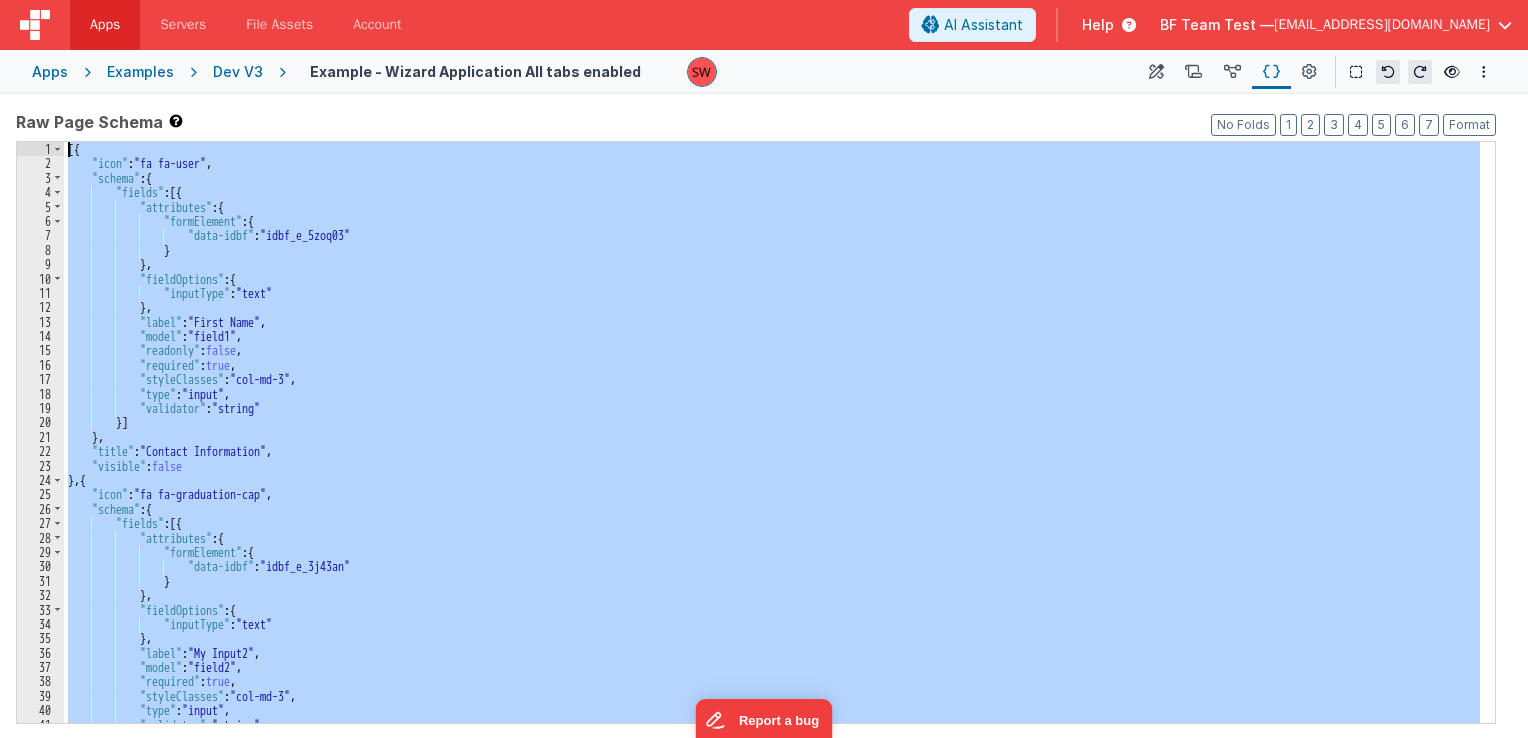 drag, startPoint x: 82, startPoint y: 714, endPoint x: 87, endPoint y: 29, distance: 685.01825 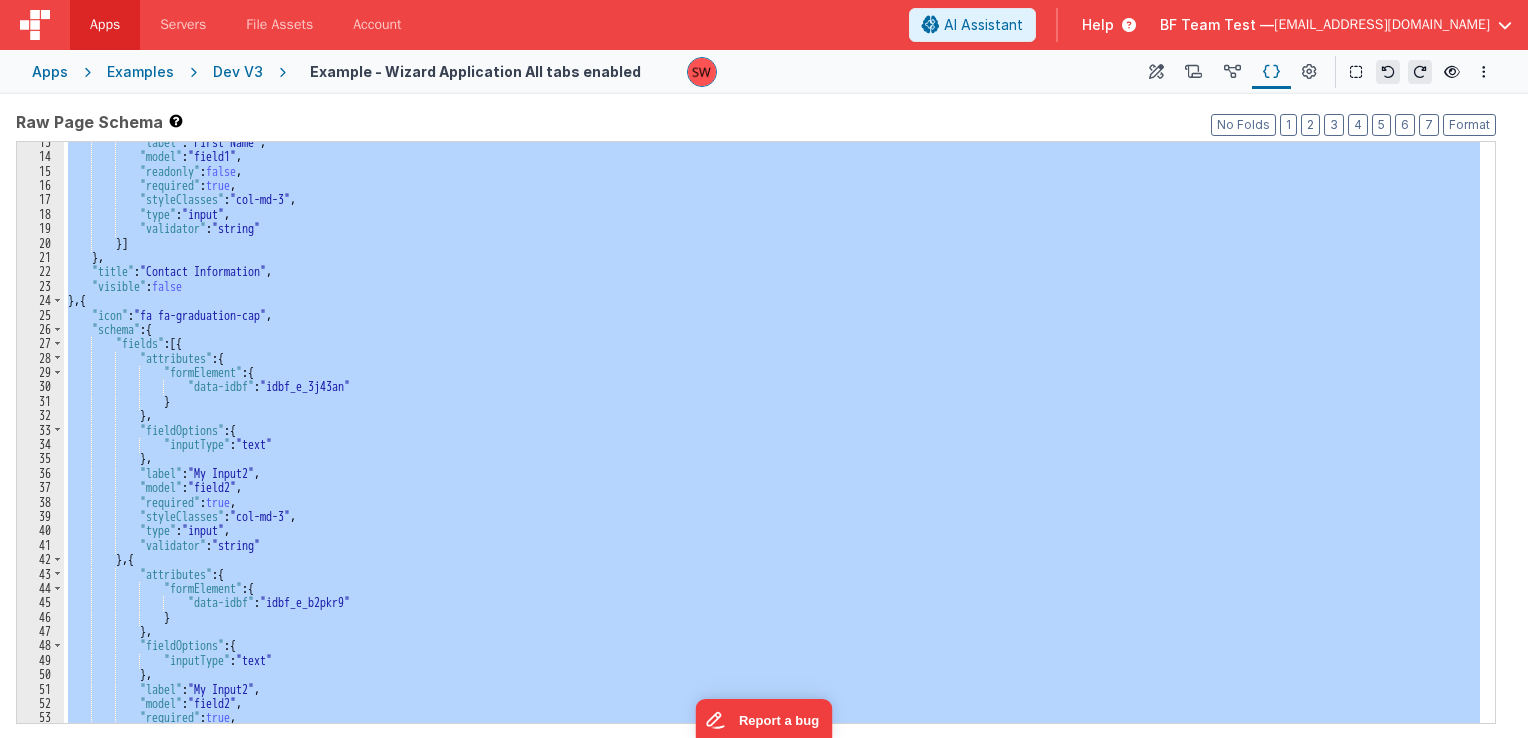 scroll, scrollTop: 180, scrollLeft: 0, axis: vertical 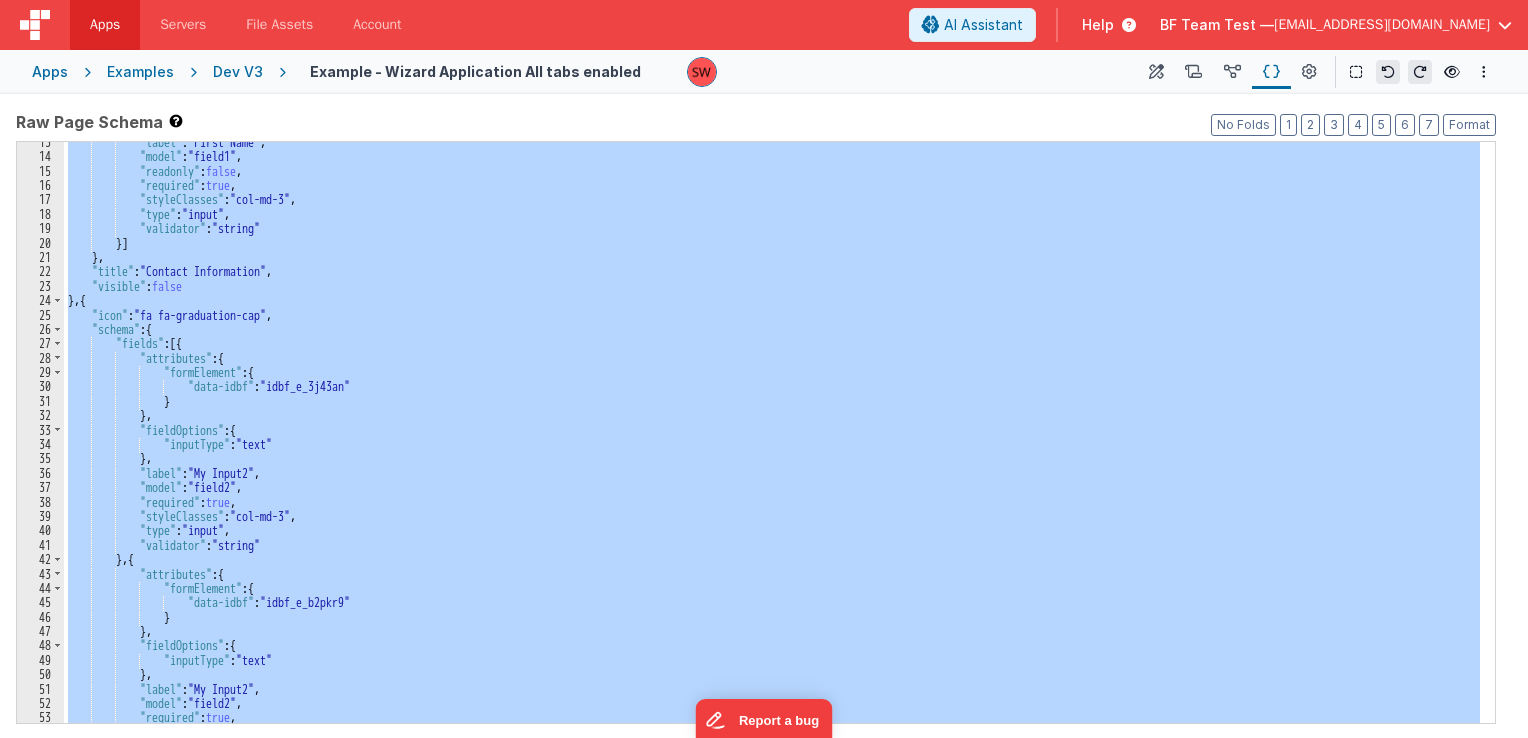 click on ""label" :  "First Name" ,                "model" :  "field1" ,                "readonly" :  false ,                "required" :  true ,                "styleClasses" :  "col-md-3" ,                "type" :  "input" ,                "validator" :  "string"           }]      } ,      "title" :  "Contact Information" ,      "visible" :  false } ,  {      "icon" :  "fa fa-graduation-cap" ,      "schema" :  {           "fields" :  [{                "attributes" :  {                     "formElement" :  {                          "data-idbf" :  "idbf_e_3j43an"                     }                } ,                "fieldOptions" :  {                     "inputType" :  "text"                } ,                "label" :  "My Input2" ,                "model" :  "field2" ,                "required" :  true ,                "styleClasses" :  "col-md-3" ,                "type" :  "input" ,                "validator" :  "string"           } ,  {                "attributes" :  {                     :  { :" at bounding box center [772, 432] 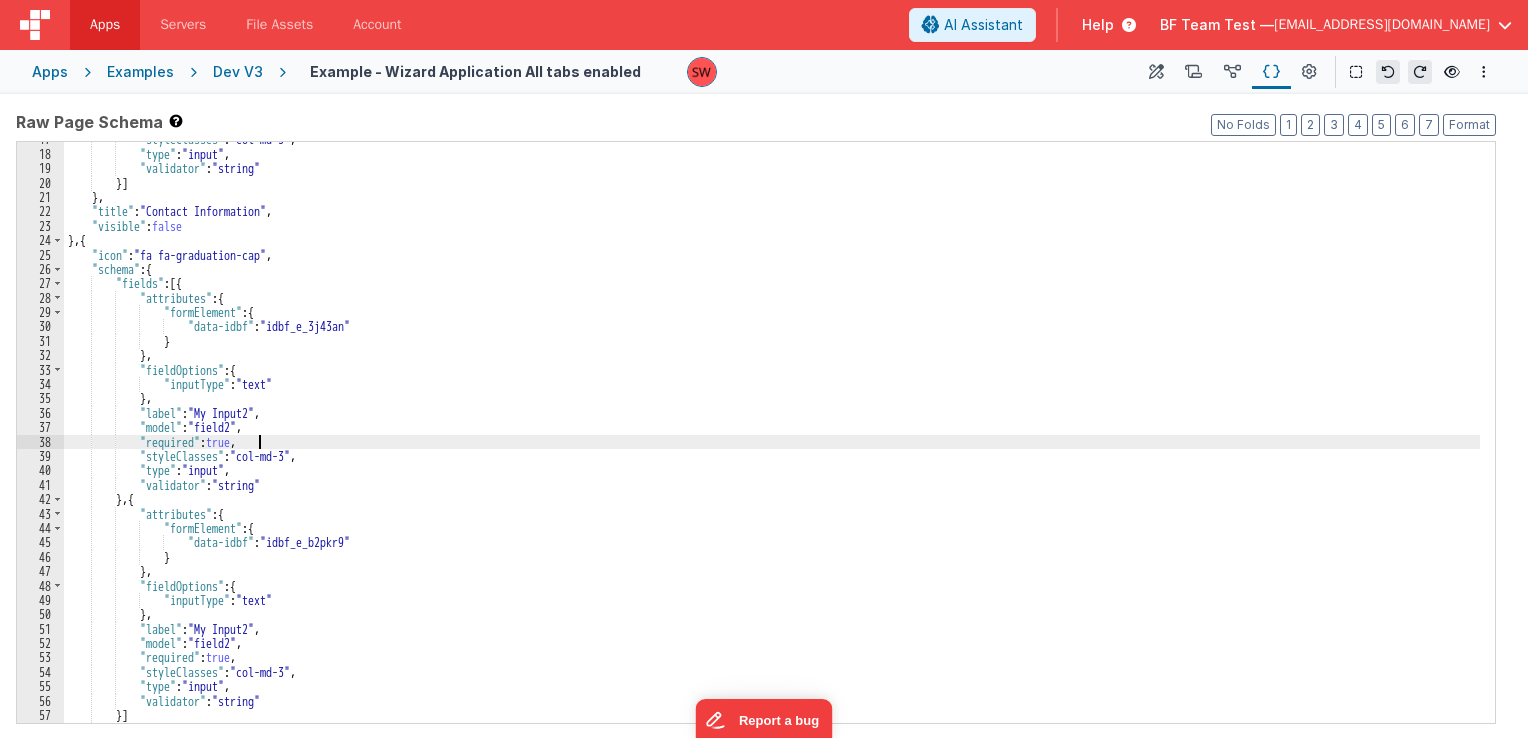 scroll, scrollTop: 300, scrollLeft: 0, axis: vertical 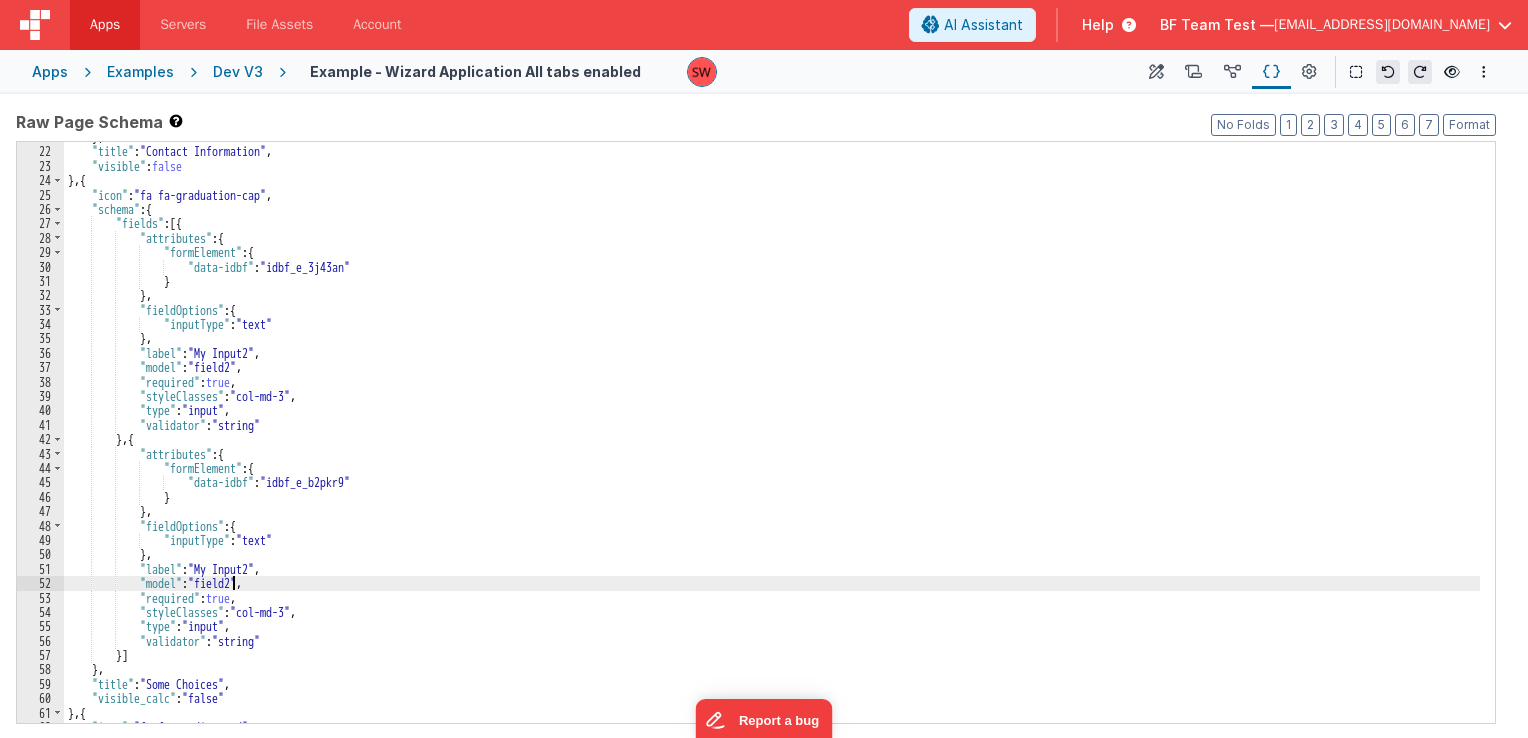 click on "} ,      "title" :  "Contact Information" ,      "visible" :  false } ,  {      "icon" :  "fa fa-graduation-cap" ,      "schema" :  {           "fields" :  [{                "attributes" :  {                     "formElement" :  {                          "data-idbf" :  "idbf_e_3j43an"                     }                } ,                "fieldOptions" :  {                     "inputType" :  "text"                } ,                "label" :  "My Input2" ,                "model" :  "field2" ,                "required" :  true ,                "styleClasses" :  "col-md-3" ,                "type" :  "input" ,                "validator" :  "string"           } ,  {                "attributes" :  {                     "formElement" :  {                          "data-idbf" :  "idbf_e_b2pkr9"                     }                } ,                "fieldOptions" :  {                     "inputType" :  "text"                } ,                "label" :  "My Input2" ,                "model" :  "field2" , :" at bounding box center [772, 435] 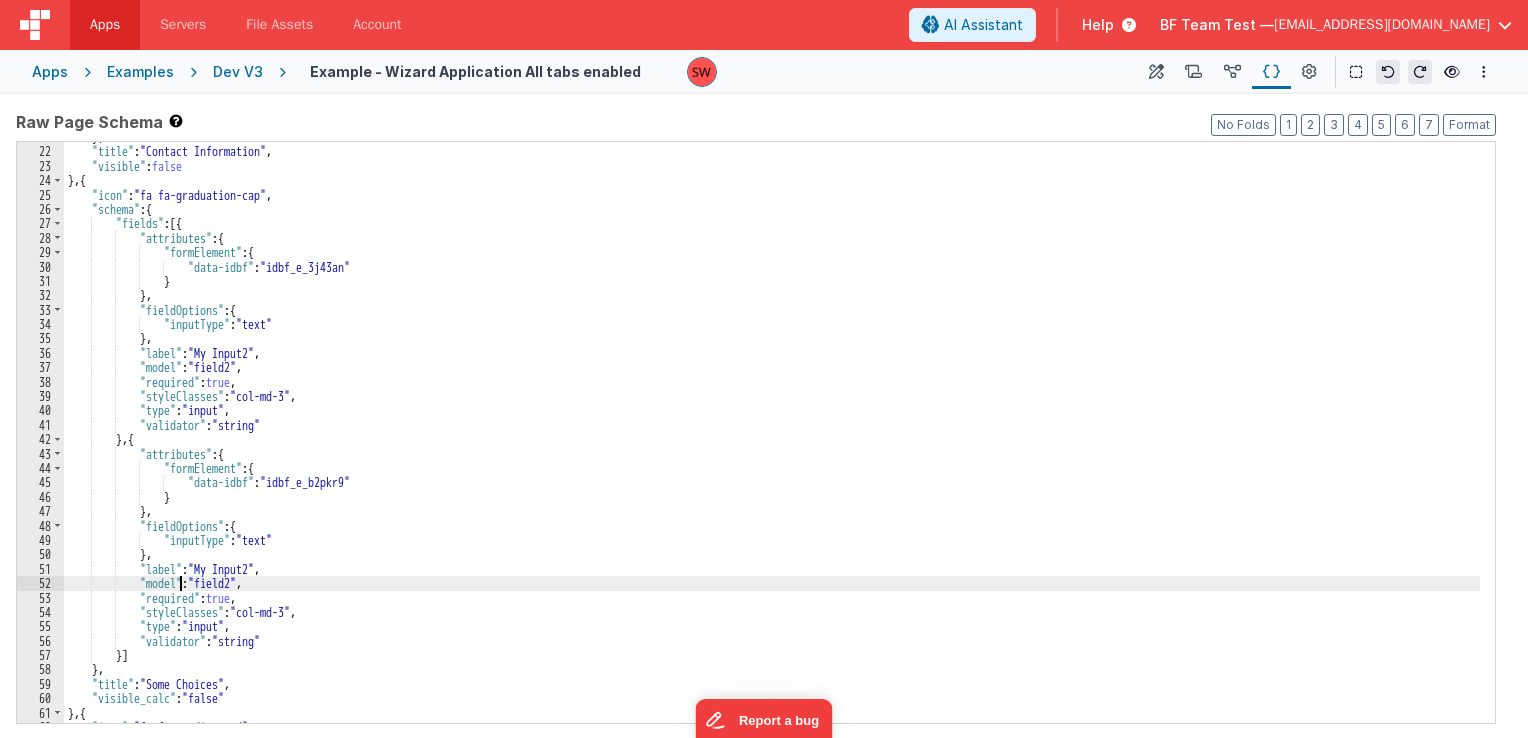click on "} ,      "title" :  "Contact Information" ,      "visible" :  false } ,  {      "icon" :  "fa fa-graduation-cap" ,      "schema" :  {           "fields" :  [{                "attributes" :  {                     "formElement" :  {                          "data-idbf" :  "idbf_e_3j43an"                     }                } ,                "fieldOptions" :  {                     "inputType" :  "text"                } ,                "label" :  "My Input2" ,                "model" :  "field2" ,                "required" :  true ,                "styleClasses" :  "col-md-3" ,                "type" :  "input" ,                "validator" :  "string"           } ,  {                "attributes" :  {                     "formElement" :  {                          "data-idbf" :  "idbf_e_b2pkr9"                     }                } ,                "fieldOptions" :  {                     "inputType" :  "text"                } ,                "label" :  "My Input2" ,                "model" :  "field2" , :" at bounding box center [772, 435] 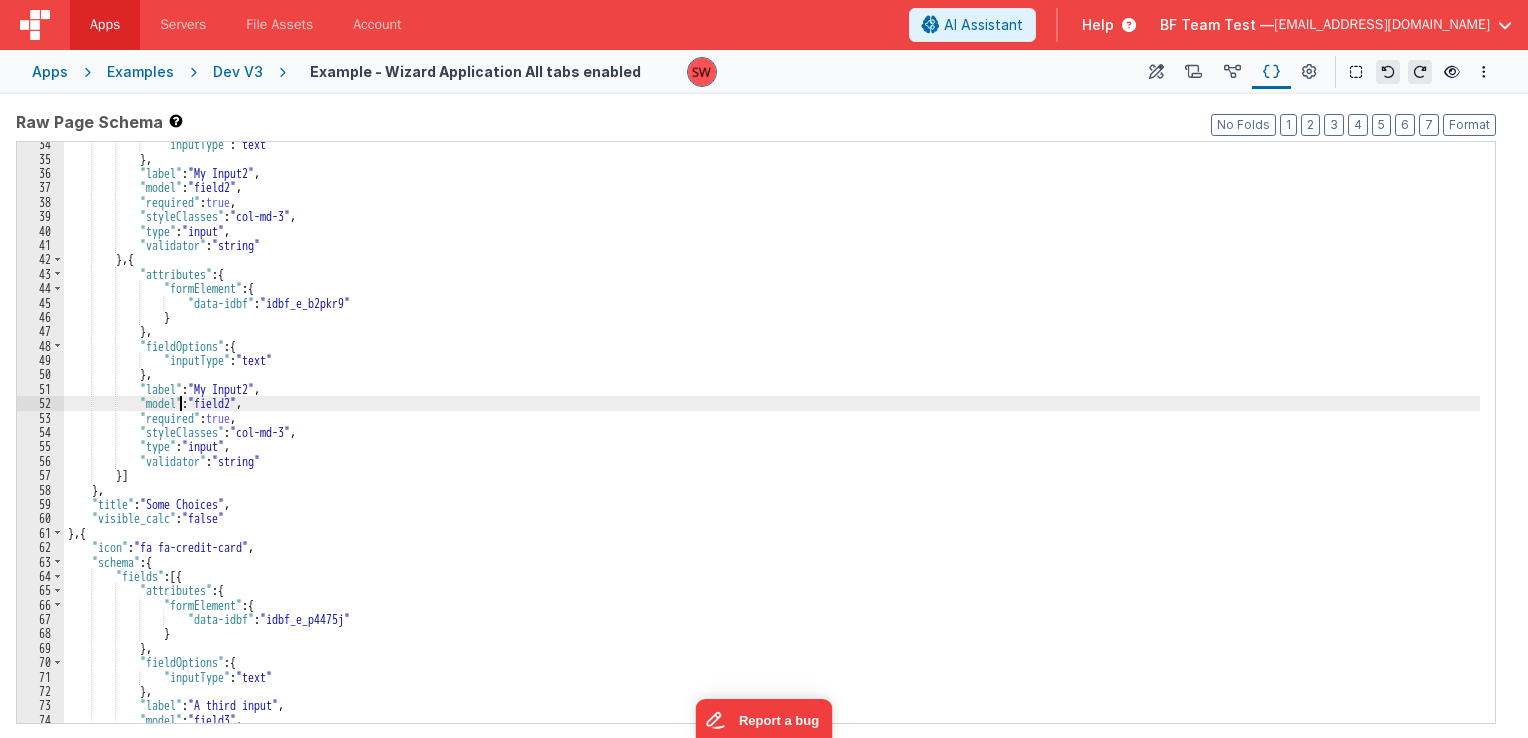 scroll, scrollTop: 599, scrollLeft: 0, axis: vertical 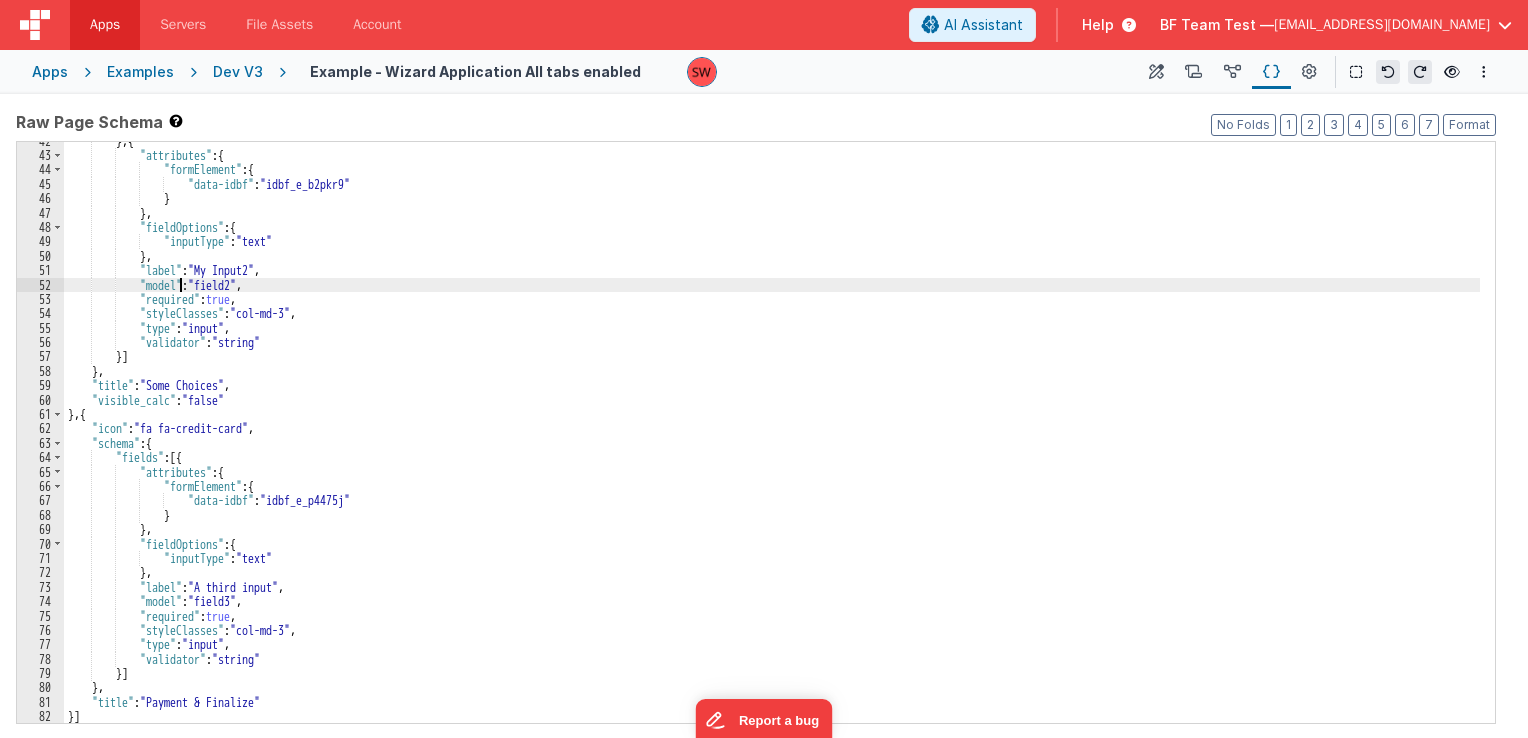 click on "} ,  {                "attributes" :  {                     "formElement" :  {                          "data-idbf" :  "idbf_e_b2pkr9"                     }                } ,                "fieldOptions" :  {                     "inputType" :  "text"                } ,                "label" :  "My Input2" ,                "model" :  "field2" ,                "required" :  true ,                "styleClasses" :  "col-md-3" ,                "type" :  "input" ,                "validator" :  "string"           }]      } ,      "title" :  "Some Choices" ,      "visible_calc" :  "false" } ,  {      "icon" :  "fa fa-credit-card" ,      "schema" :  {           "fields" :  [{                "attributes" :  {                     "formElement" :  {                          "data-idbf" :  "idbf_e_p4475j"                     }                } ,                "fieldOptions" :  {                     "inputType" :  "text"                } ,                "label" :  "A third input" ,                "model" :" at bounding box center (772, 439) 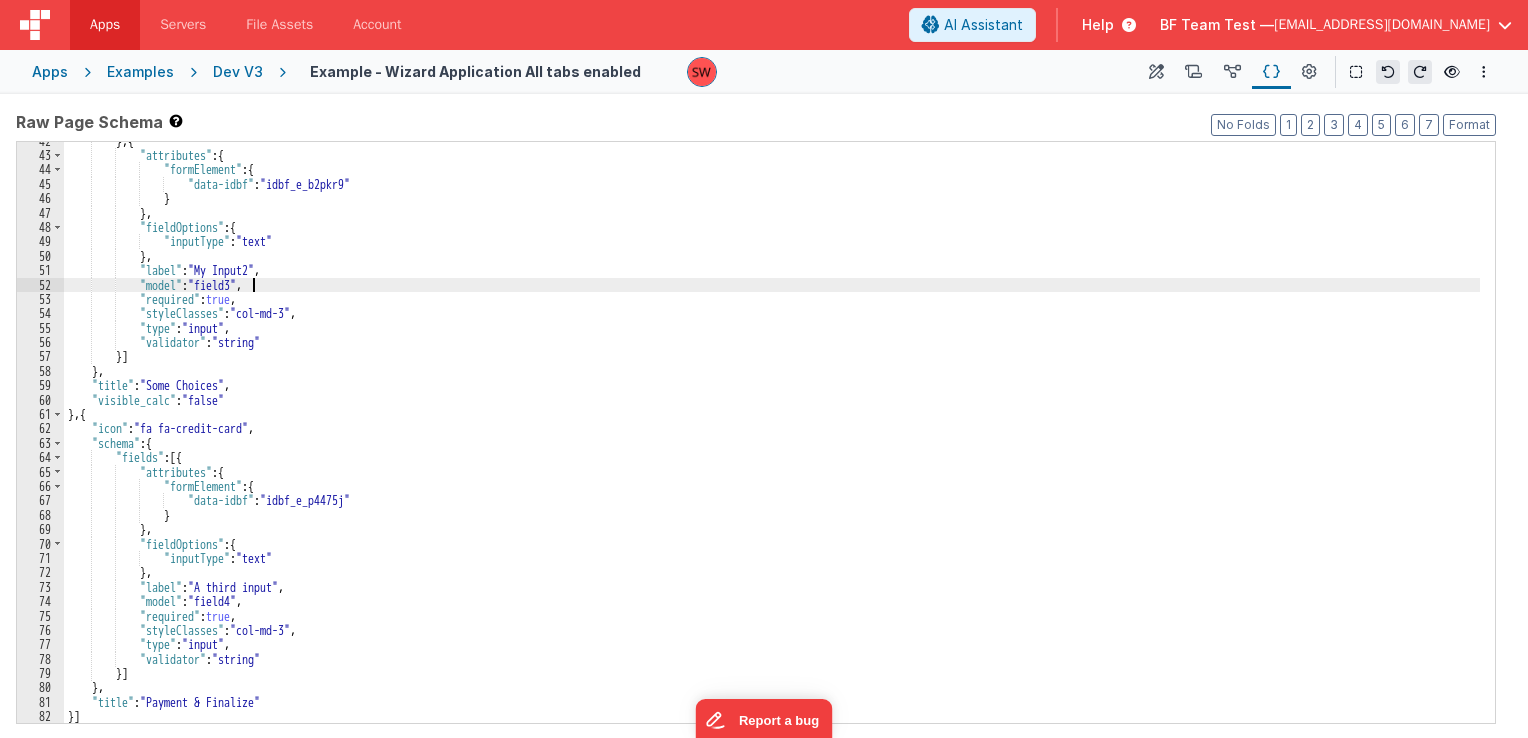 click on "} ,  {                "attributes" :  {                     "formElement" :  {                          "data-idbf" :  "idbf_e_b2pkr9"                     }                } ,                "fieldOptions" :  {                     "inputType" :  "text"                } ,                "label" :  "My Input2" ,                "model" :  "field3" ,                "required" :  true ,                "styleClasses" :  "col-md-3" ,                "type" :  "input" ,                "validator" :  "string"           }]      } ,      "title" :  "Some Choices" ,      "visible_calc" :  "false" } ,  {      "icon" :  "fa fa-credit-card" ,      "schema" :  {           "fields" :  [{                "attributes" :  {                     "formElement" :  {                          "data-idbf" :  "idbf_e_p4475j"                     }                } ,                "fieldOptions" :  {                     "inputType" :  "text"                } ,                "label" :  "A third input" ,                "model" :" at bounding box center (772, 439) 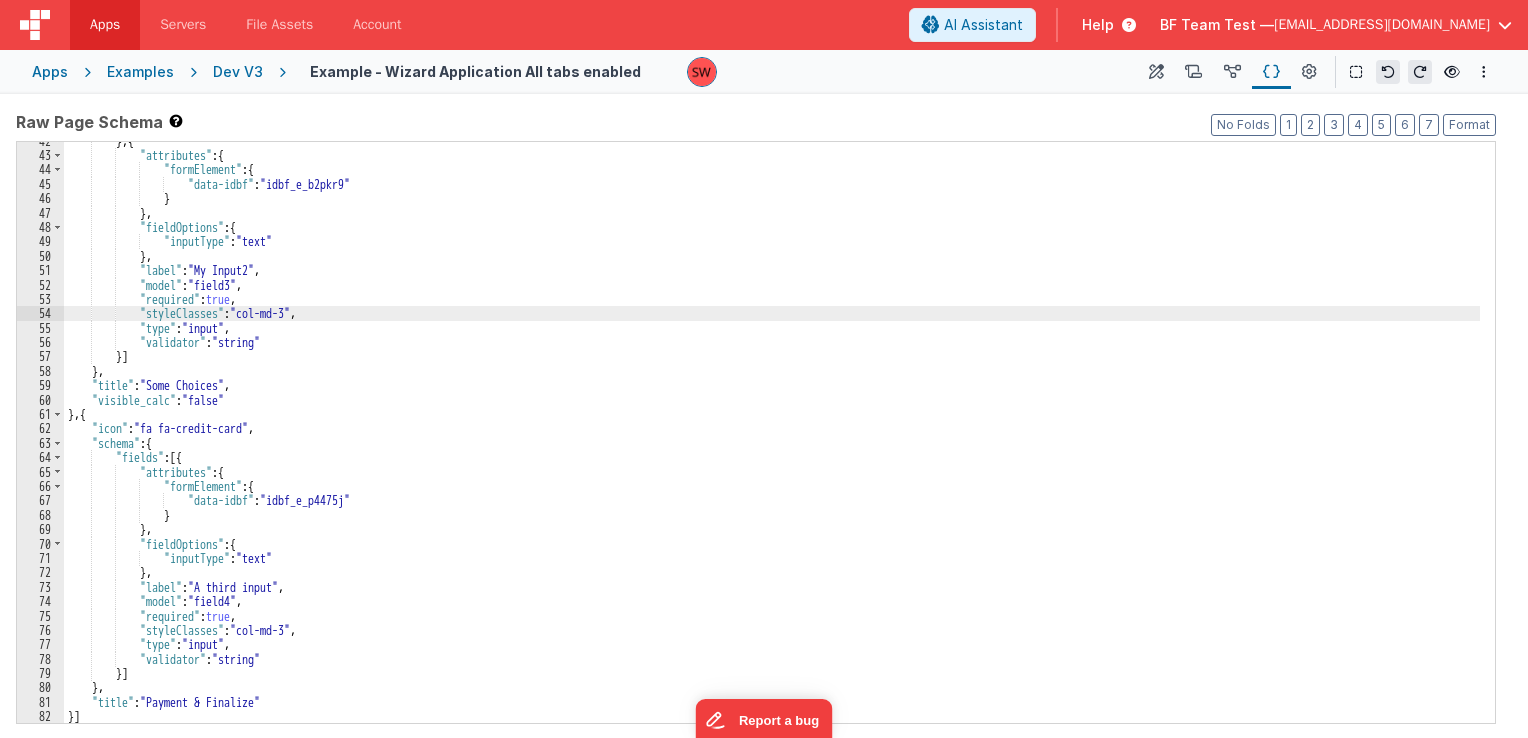 click on "} ,  {                "attributes" :  {                     "formElement" :  {                          "data-idbf" :  "idbf_e_b2pkr9"                     }                } ,                "fieldOptions" :  {                     "inputType" :  "text"                } ,                "label" :  "My Input2" ,                "model" :  "field3" ,                "required" :  true ,                "styleClasses" :  "col-md-3" ,                "type" :  "input" ,                "validator" :  "string"           }]      } ,      "title" :  "Some Choices" ,      "visible_calc" :  "false" } ,  {      "icon" :  "fa fa-credit-card" ,      "schema" :  {           "fields" :  [{                "attributes" :  {                     "formElement" :  {                          "data-idbf" :  "idbf_e_p4475j"                     }                } ,                "fieldOptions" :  {                     "inputType" :  "text"                } ,                "label" :  "A third input" ,                "model" :" at bounding box center (772, 439) 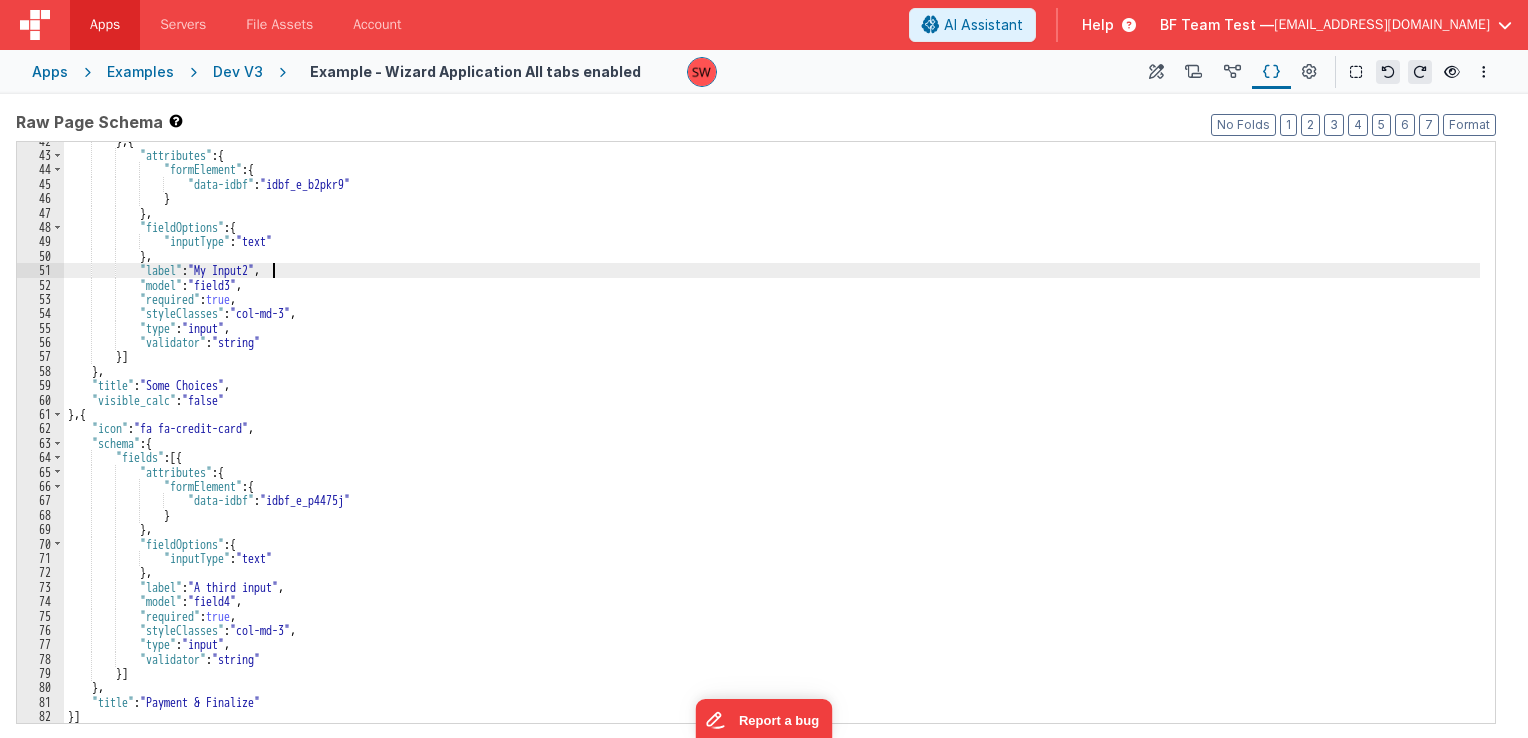 click on "} ,  {                "attributes" :  {                     "formElement" :  {                          "data-idbf" :  "idbf_e_b2pkr9"                     }                } ,                "fieldOptions" :  {                     "inputType" :  "text"                } ,                "label" :  "My Input2" ,                "model" :  "field3" ,                "required" :  true ,                "styleClasses" :  "col-md-3" ,                "type" :  "input" ,                "validator" :  "string"           }]      } ,      "title" :  "Some Choices" ,      "visible_calc" :  "false" } ,  {      "icon" :  "fa fa-credit-card" ,      "schema" :  {           "fields" :  [{                "attributes" :  {                     "formElement" :  {                          "data-idbf" :  "idbf_e_p4475j"                     }                } ,                "fieldOptions" :  {                     "inputType" :  "text"                } ,                "label" :  "A third input" ,                "model" :" at bounding box center [772, 439] 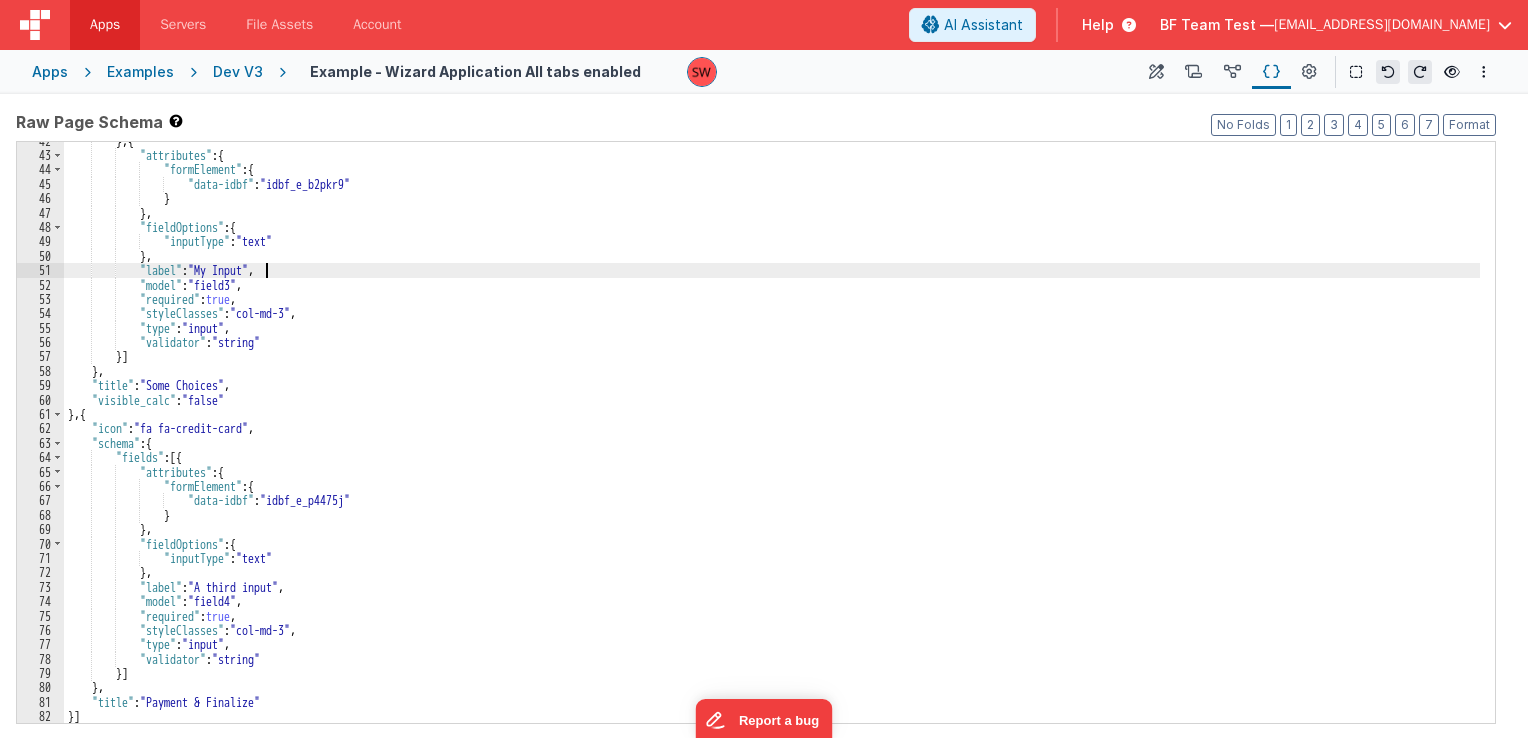 type 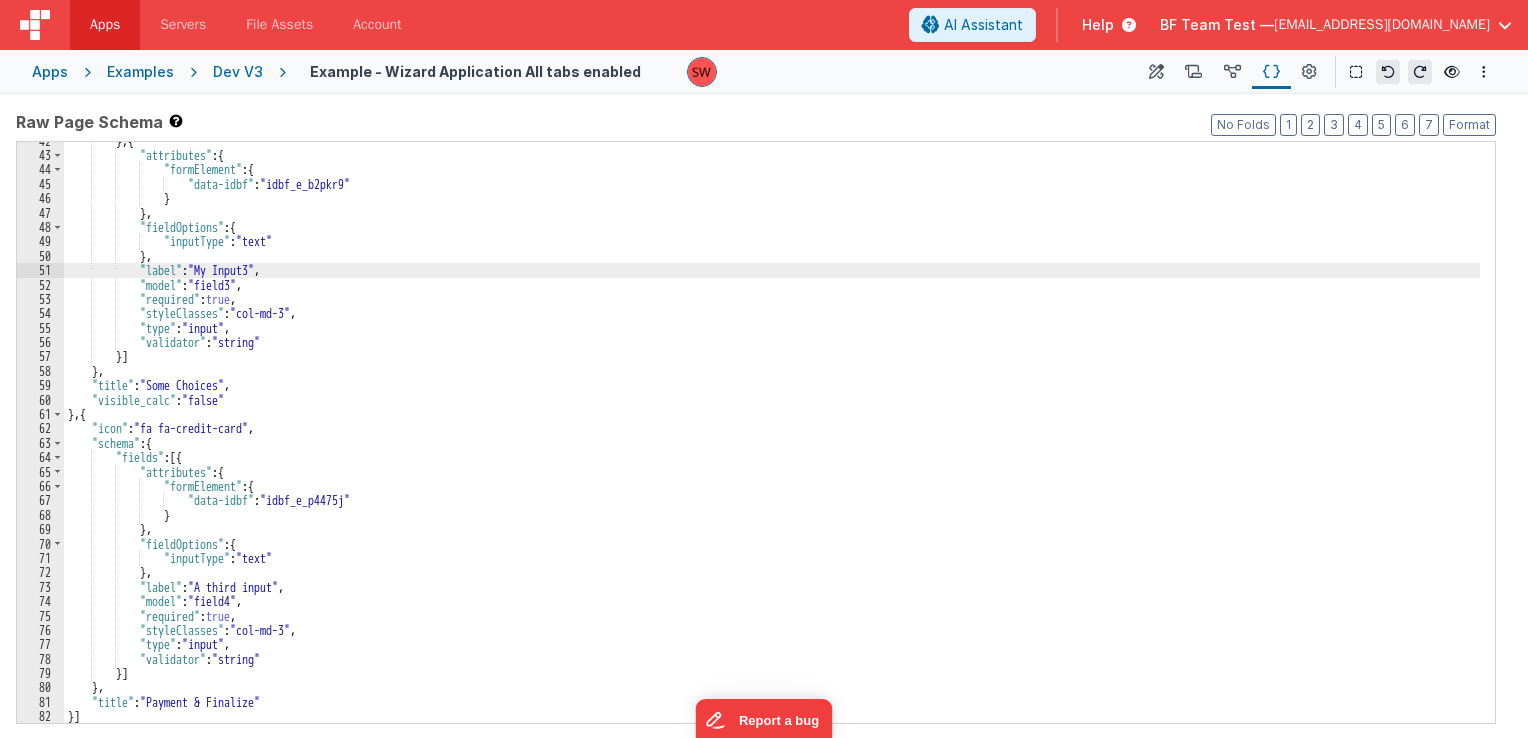 click on "} ,  {                "attributes" :  {                     "formElement" :  {                          "data-idbf" :  "idbf_e_b2pkr9"                     }                } ,                "fieldOptions" :  {                     "inputType" :  "text"                } ,                "label" :  "My Input3" ,                "model" :  "field3" ,                "required" :  true ,                "styleClasses" :  "col-md-3" ,                "type" :  "input" ,                "validator" :  "string"           }]      } ,      "title" :  "Some Choices" ,      "visible_calc" :  "false" } ,  {      "icon" :  "fa fa-credit-card" ,      "schema" :  {           "fields" :  [{                "attributes" :  {                     "formElement" :  {                          "data-idbf" :  "idbf_e_p4475j"                     }                } ,                "fieldOptions" :  {                     "inputType" :  "text"                } ,                "label" :  "A third input" ,                "model" :" at bounding box center (772, 439) 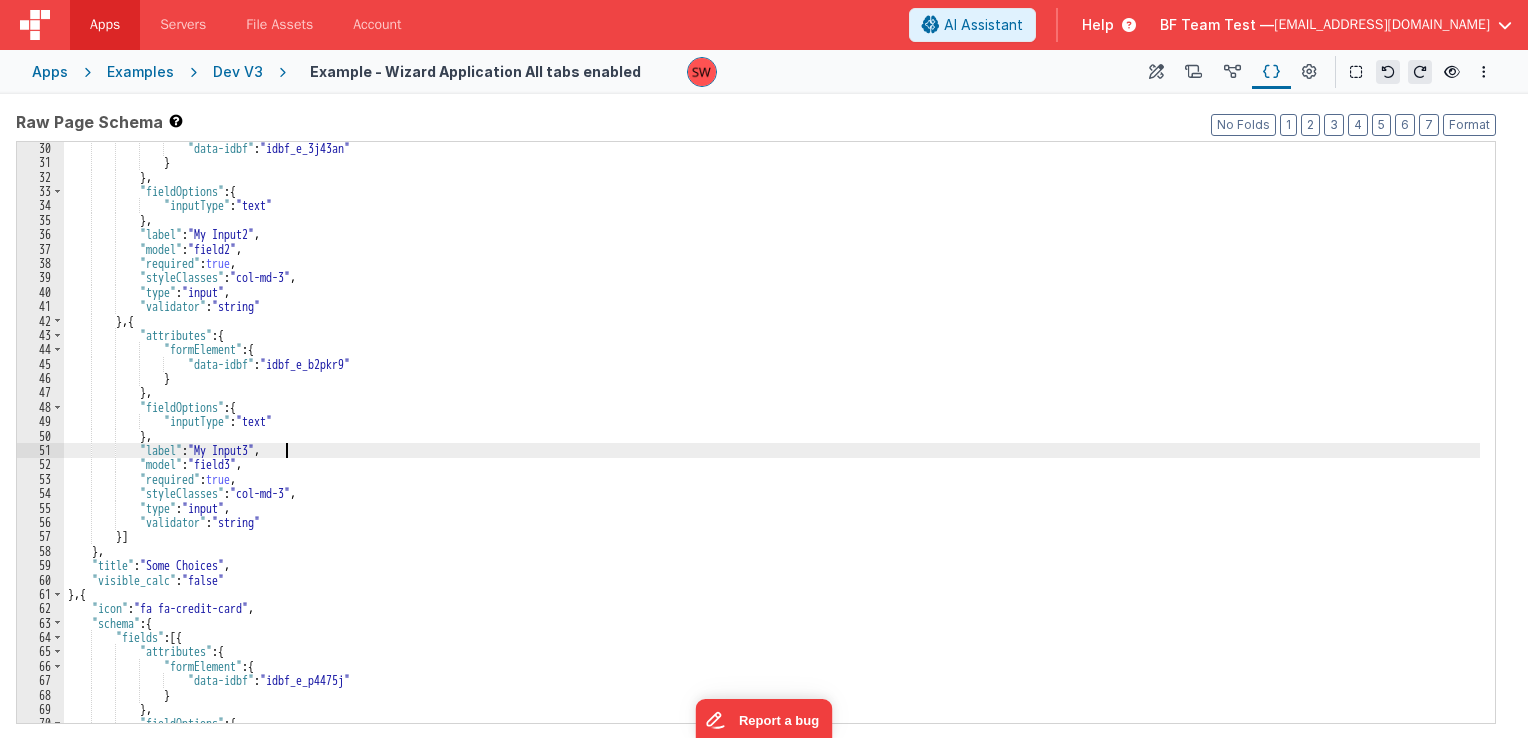 scroll, scrollTop: 419, scrollLeft: 0, axis: vertical 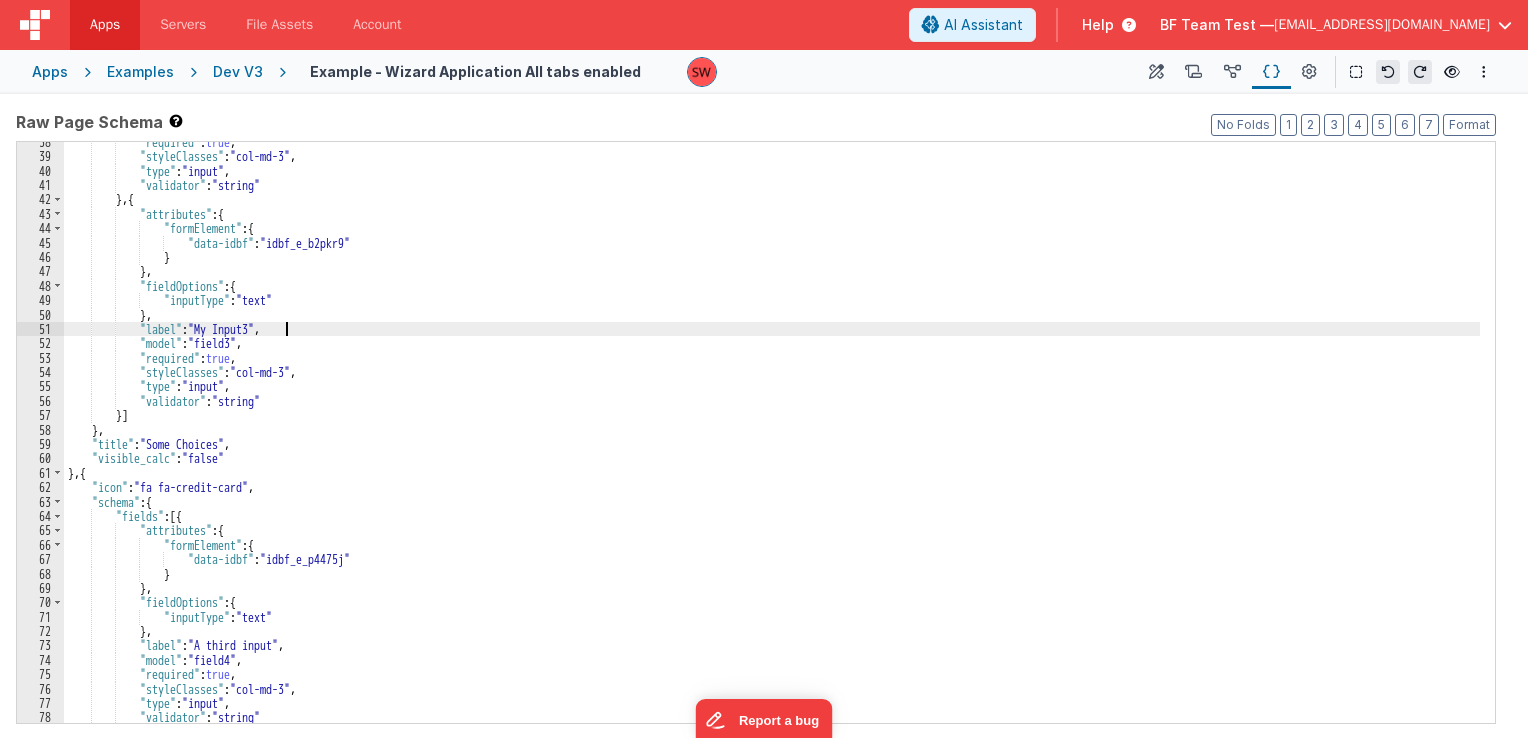 click on ""required" :  true ,                "styleClasses" :  "col-md-3" ,                "type" :  "input" ,                "validator" :  "string"           } ,  {                "attributes" :  {                     "formElement" :  {                          "data-idbf" :  "idbf_e_b2pkr9"                     }                } ,                "fieldOptions" :  {                     "inputType" :  "text"                } ,                "label" :  "My Input3" ,                "model" :  "field3" ,                "required" :  true ,                "styleClasses" :  "col-md-3" ,                "type" :  "input" ,                "validator" :  "string"           }]      } ,      "title" :  "Some Choices" ,      "visible_calc" :  "false" } ,  {      "icon" :  "fa fa-credit-card" ,      "schema" :  {           "fields" :  [{                "attributes" :  {                     "formElement" :  {                          "data-idbf" :  "idbf_e_p4475j"                     }                } ," at bounding box center [772, 440] 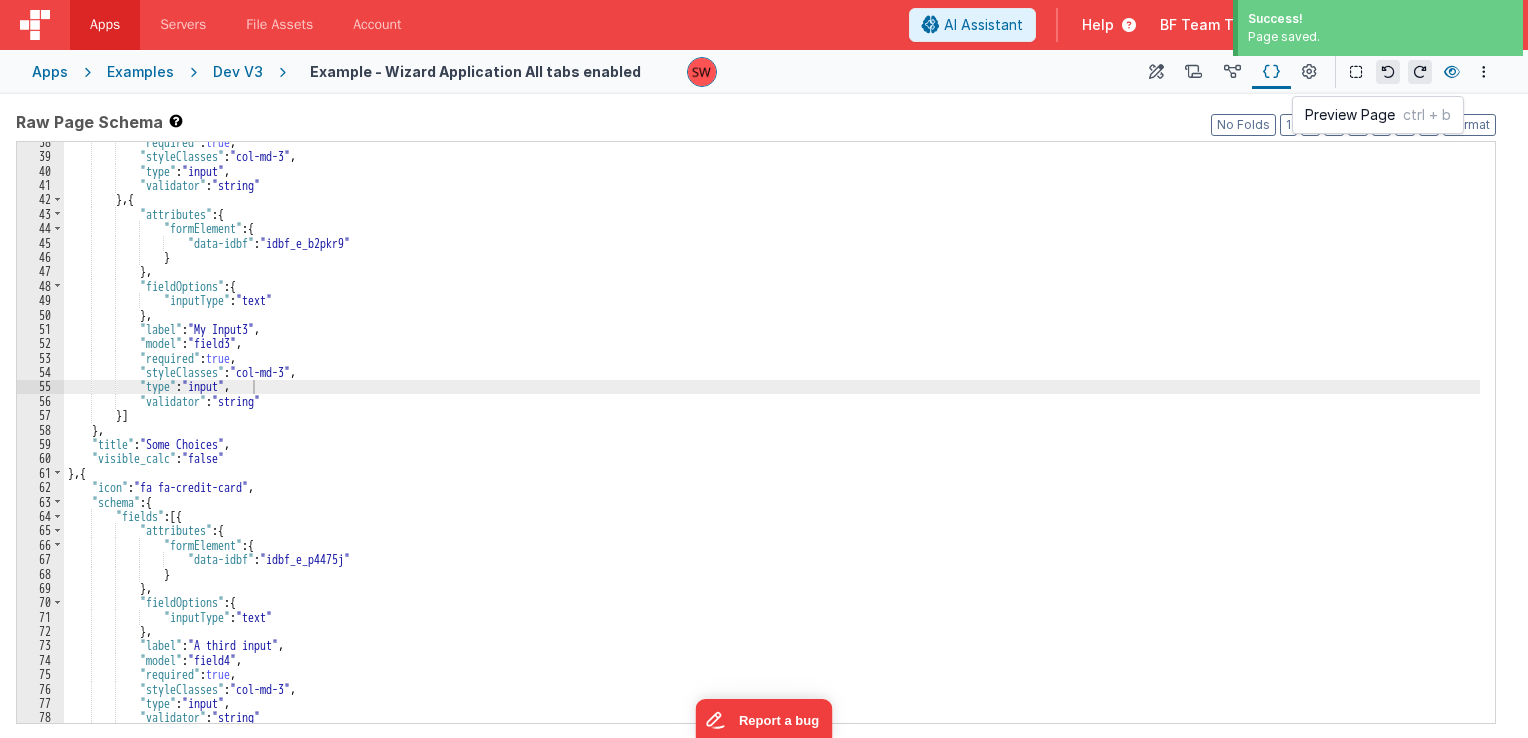 click at bounding box center [1452, 72] 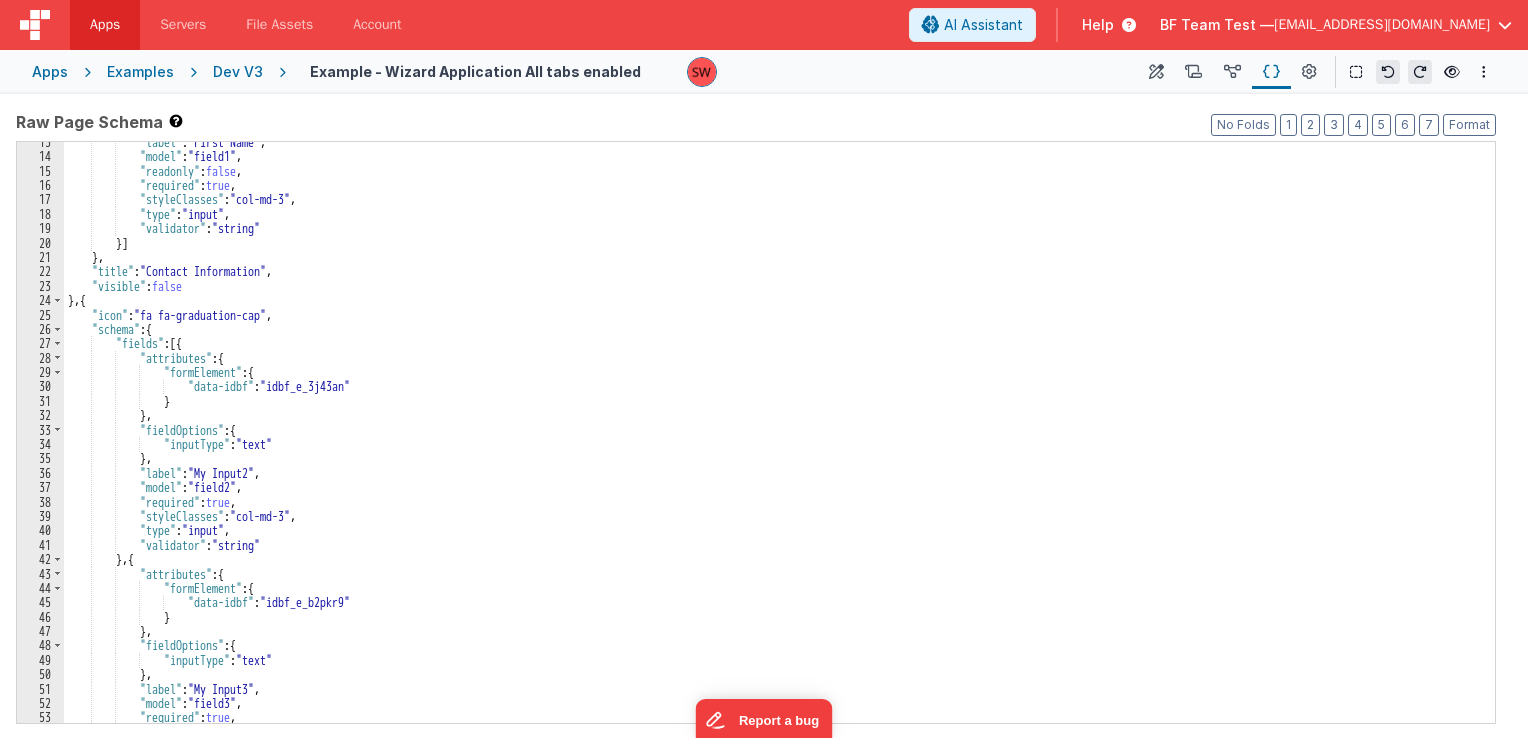 scroll, scrollTop: 0, scrollLeft: 0, axis: both 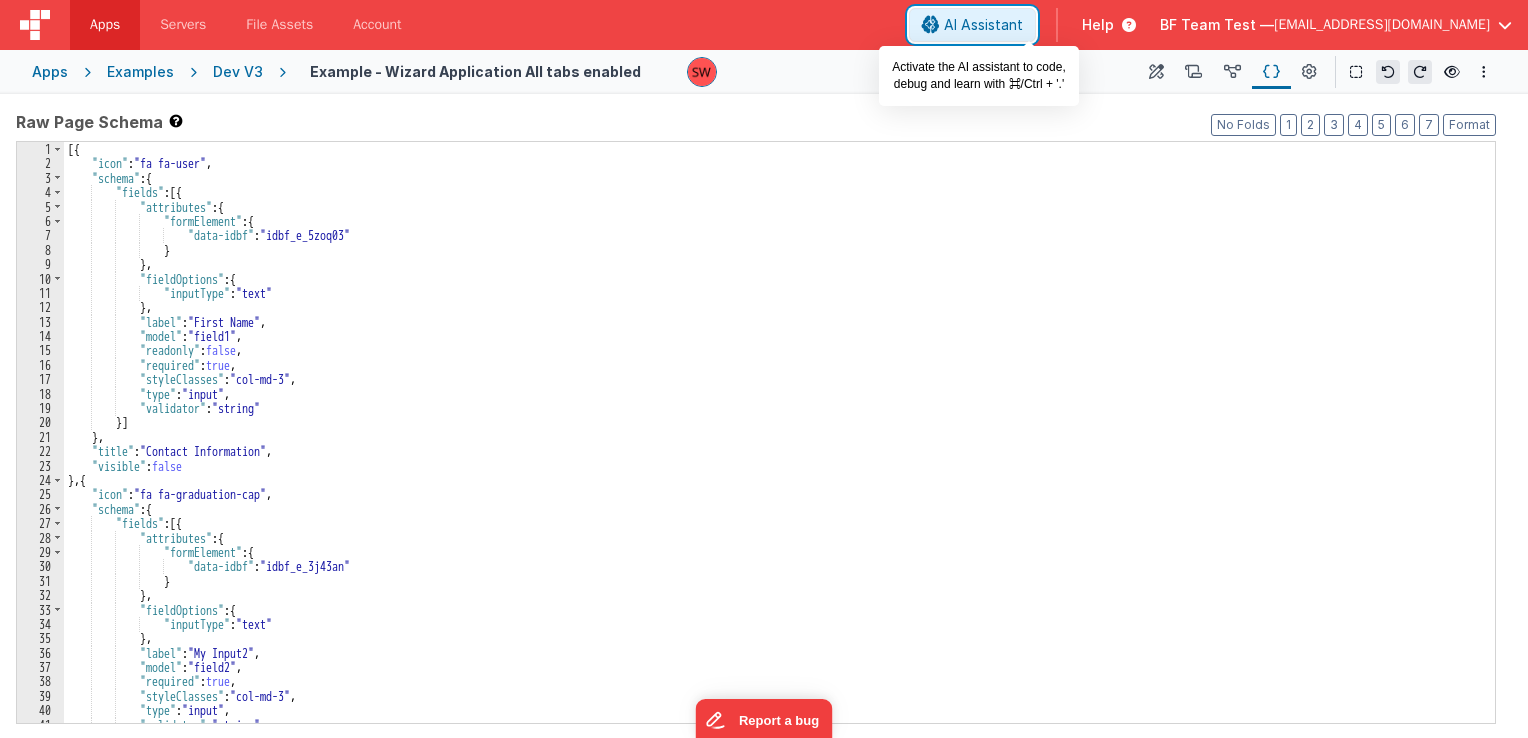 click on "AI Assistant" at bounding box center [983, 25] 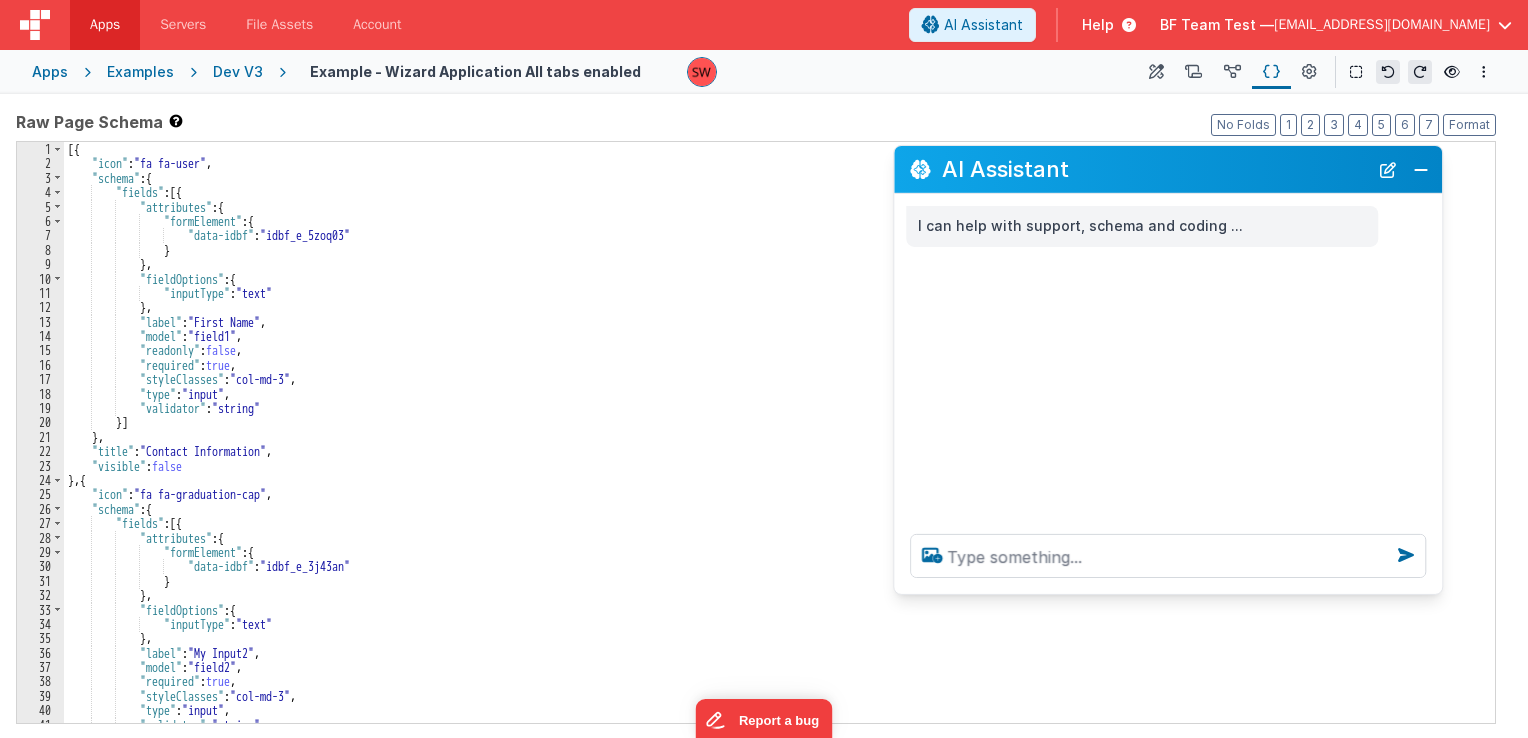 drag, startPoint x: 272, startPoint y: 301, endPoint x: 1078, endPoint y: 172, distance: 816.25793 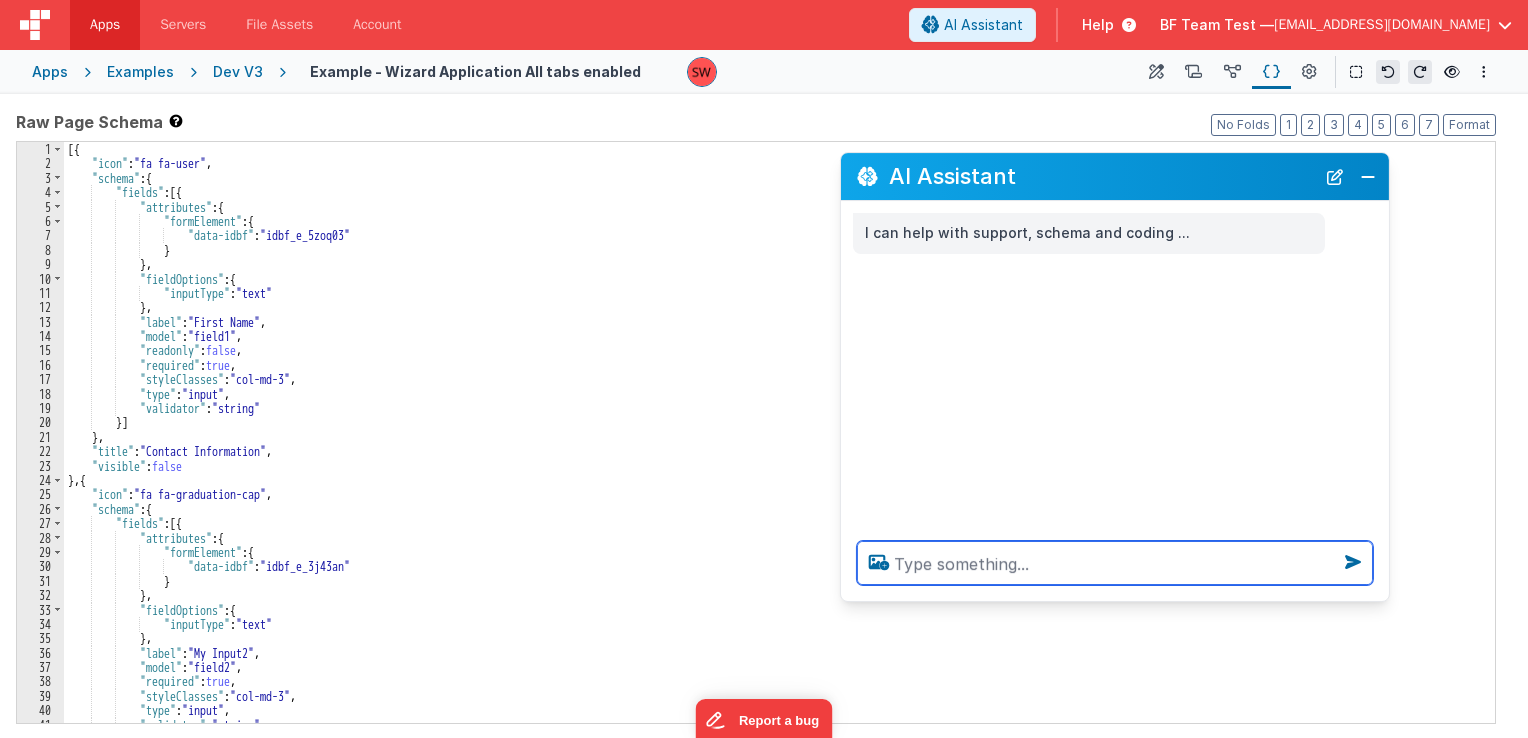 click at bounding box center [1115, 563] 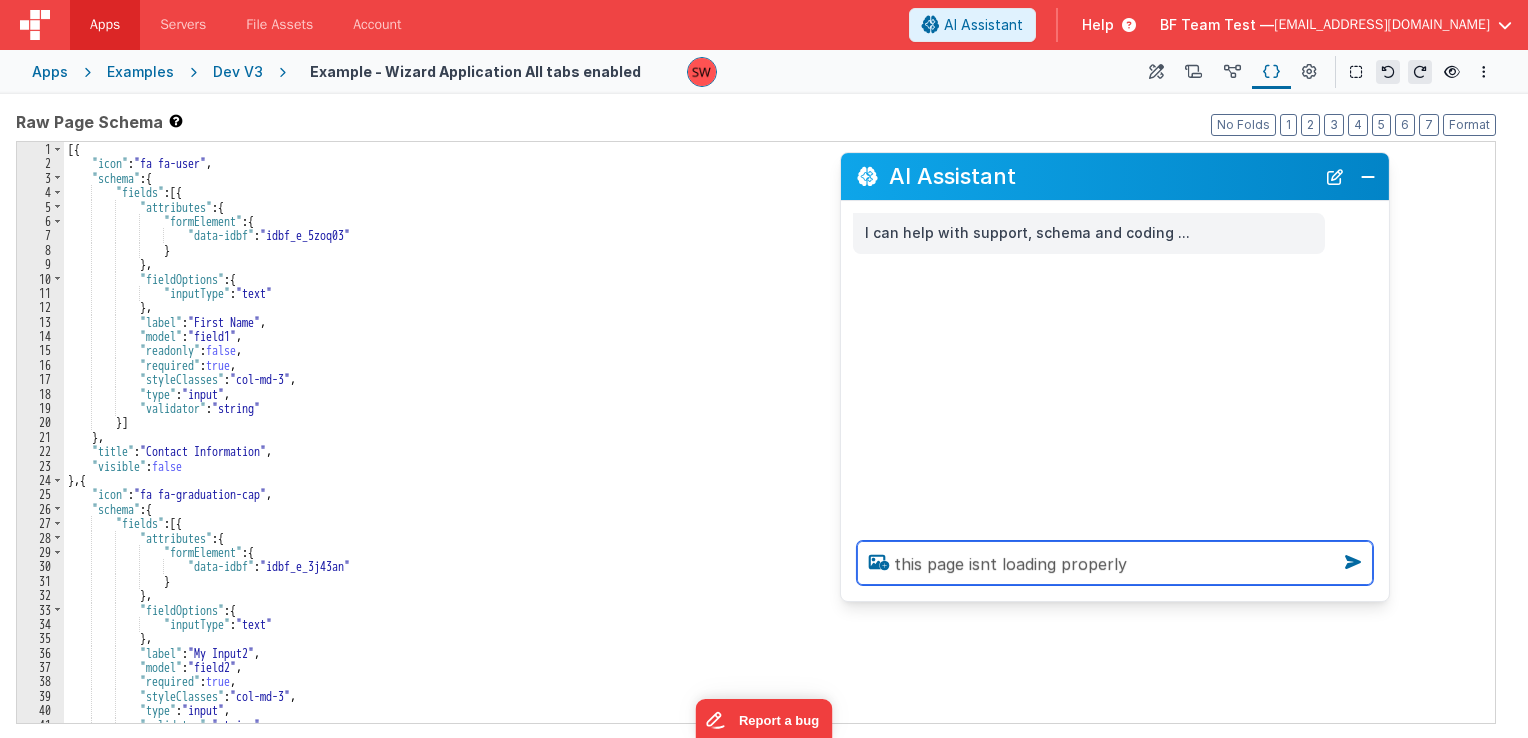 type on "this page isnt loading properly" 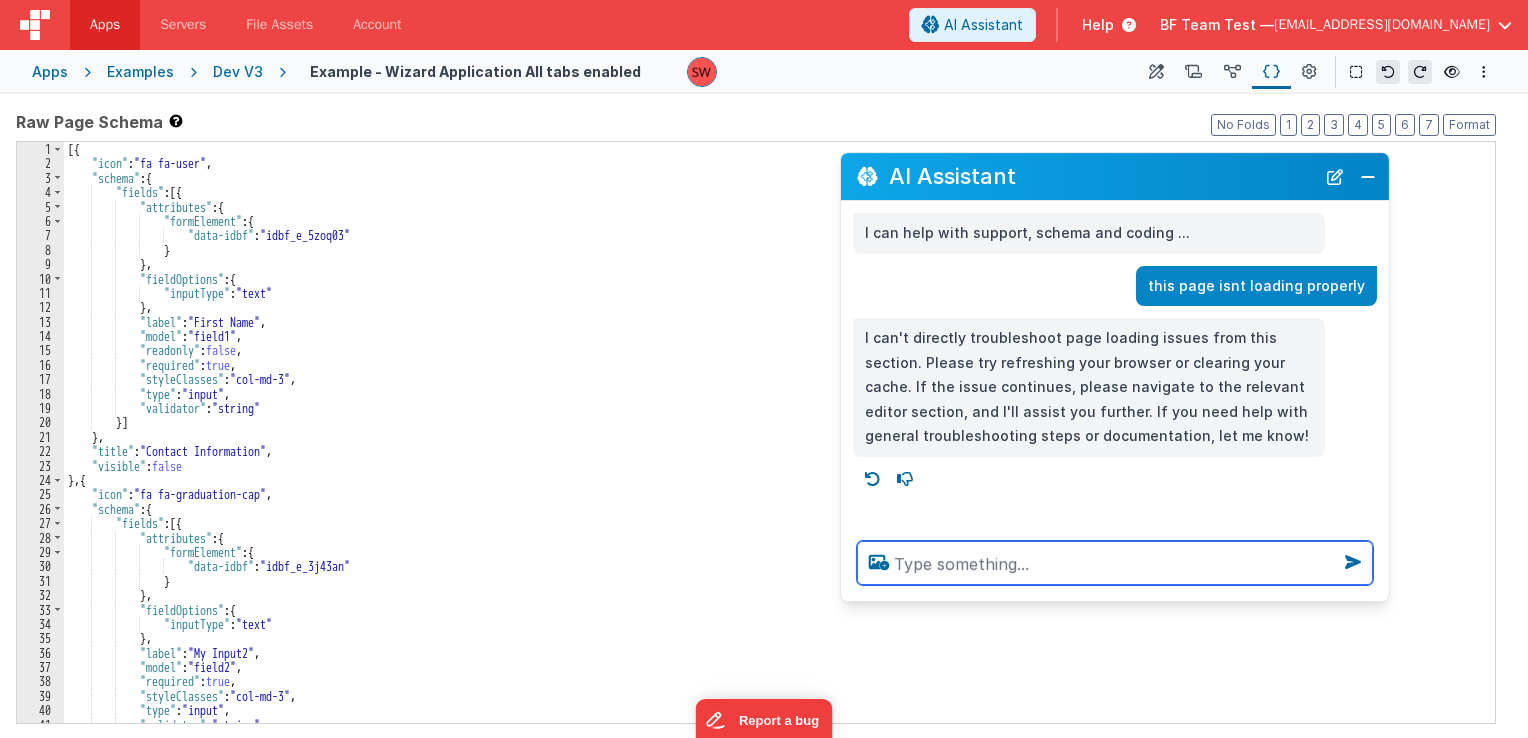 click at bounding box center (1115, 563) 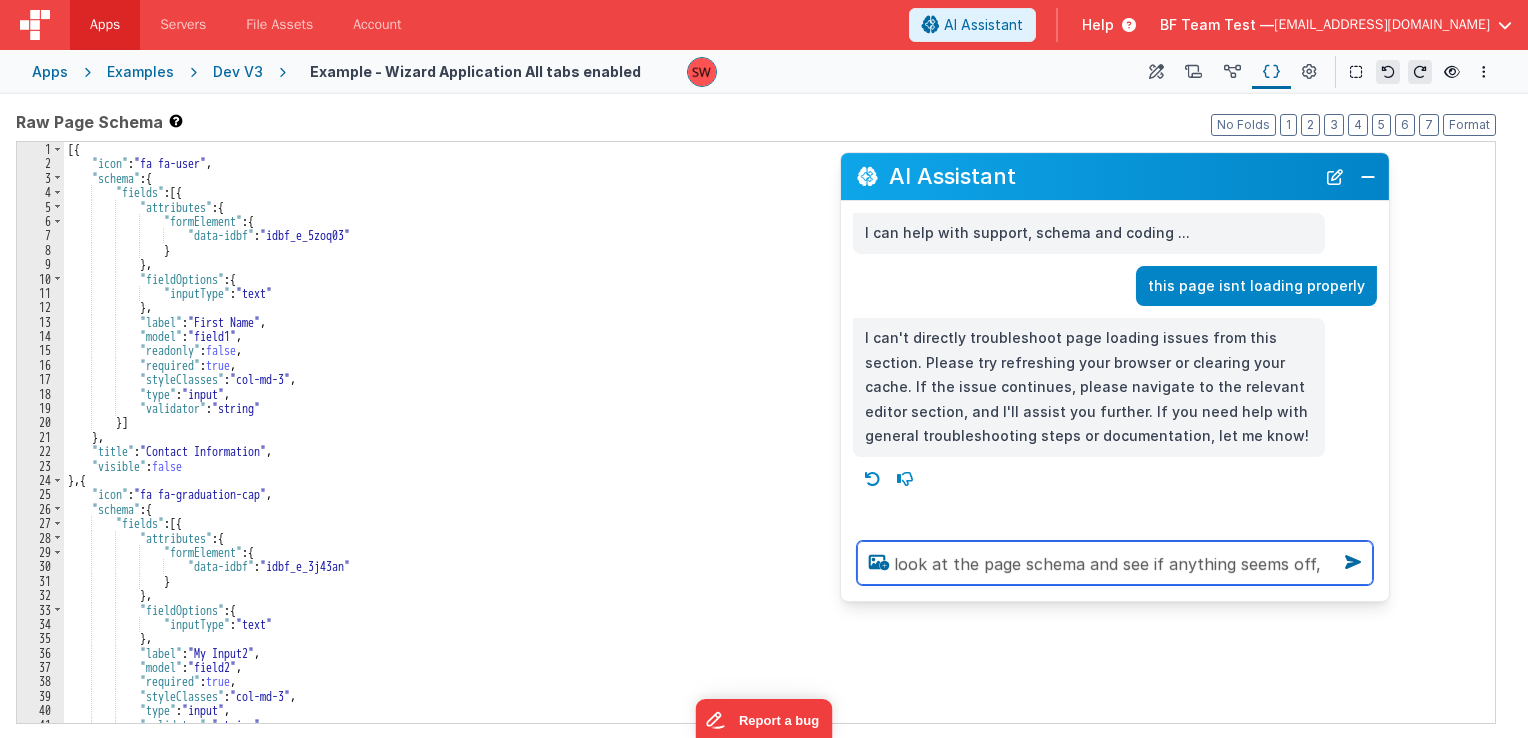 type on "look at the page schema and see if anything seems off," 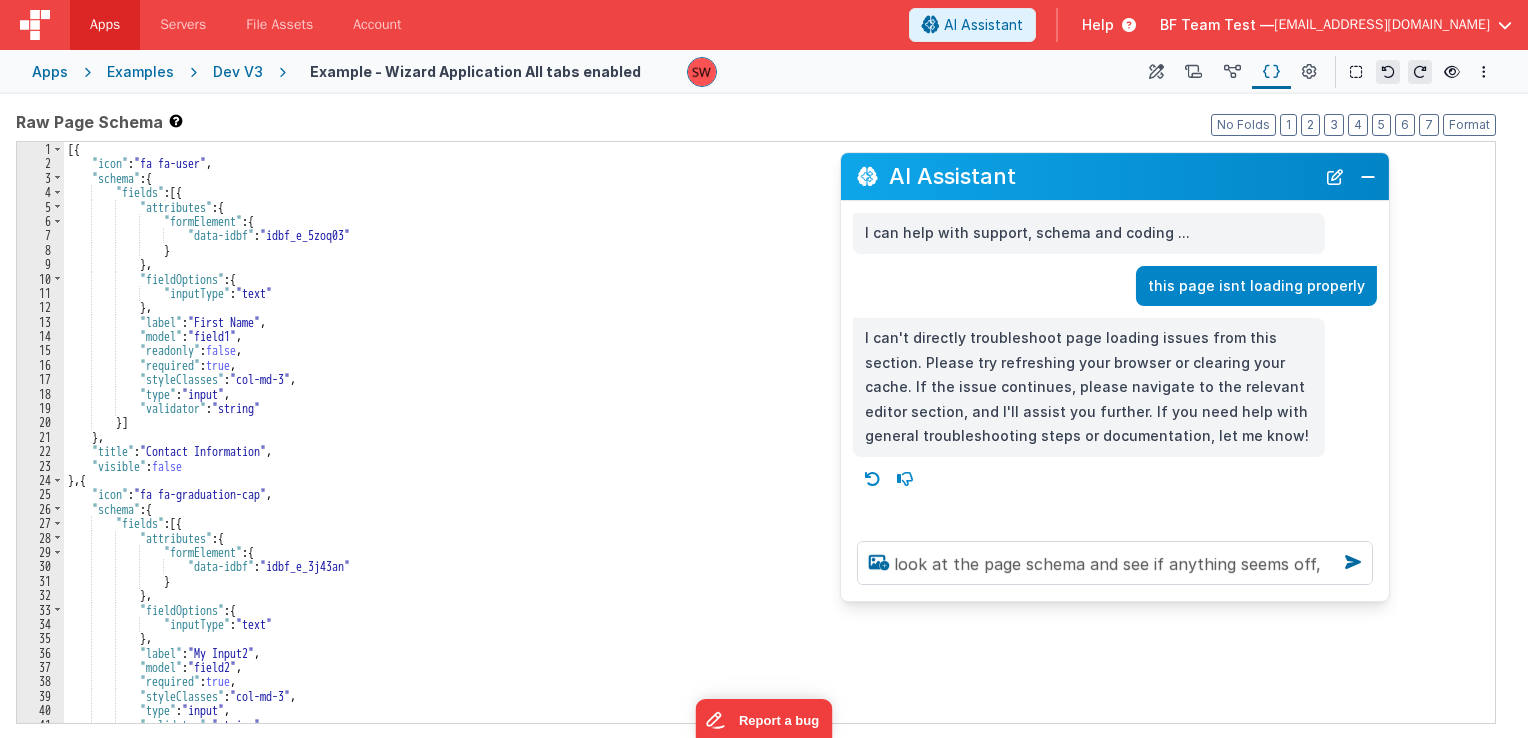 type 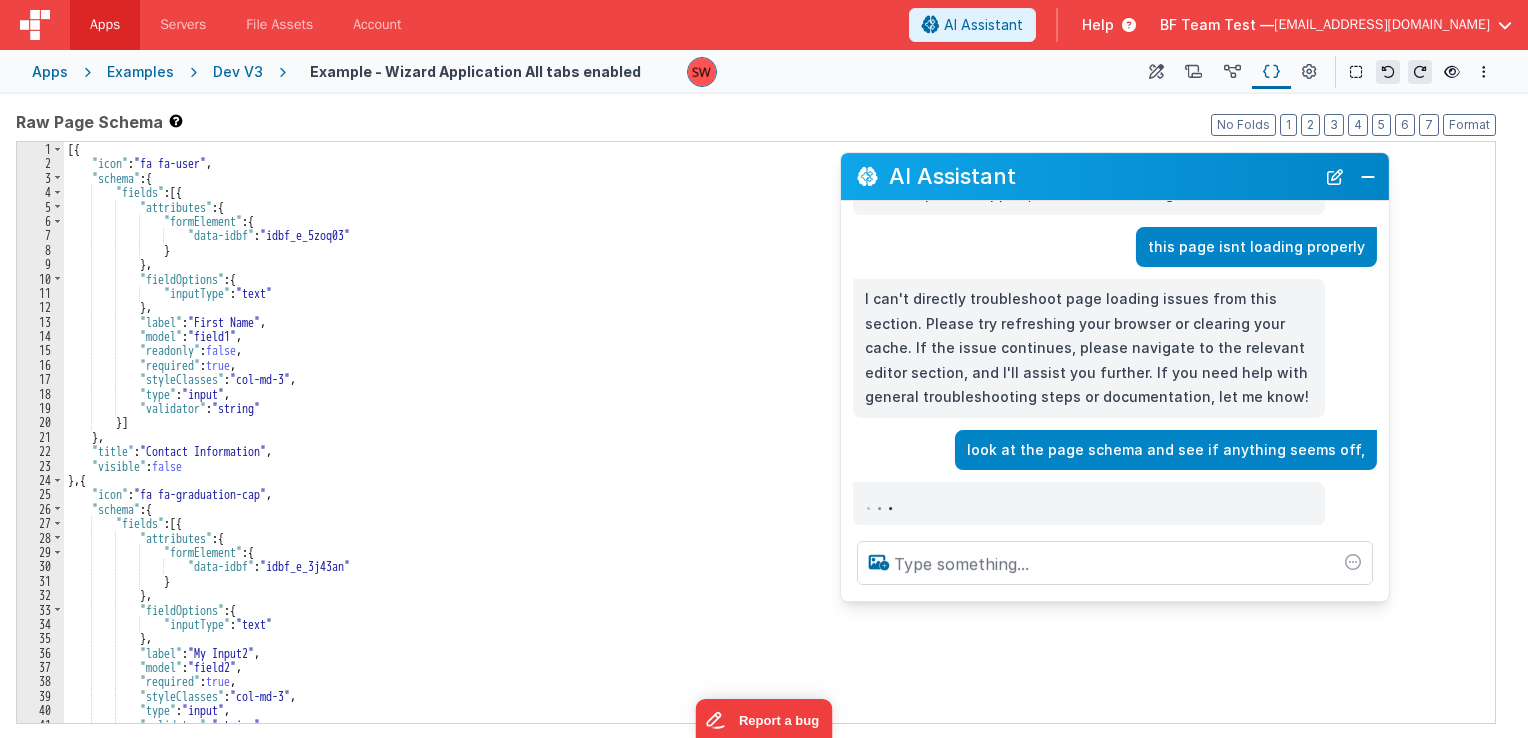 scroll, scrollTop: 39, scrollLeft: 0, axis: vertical 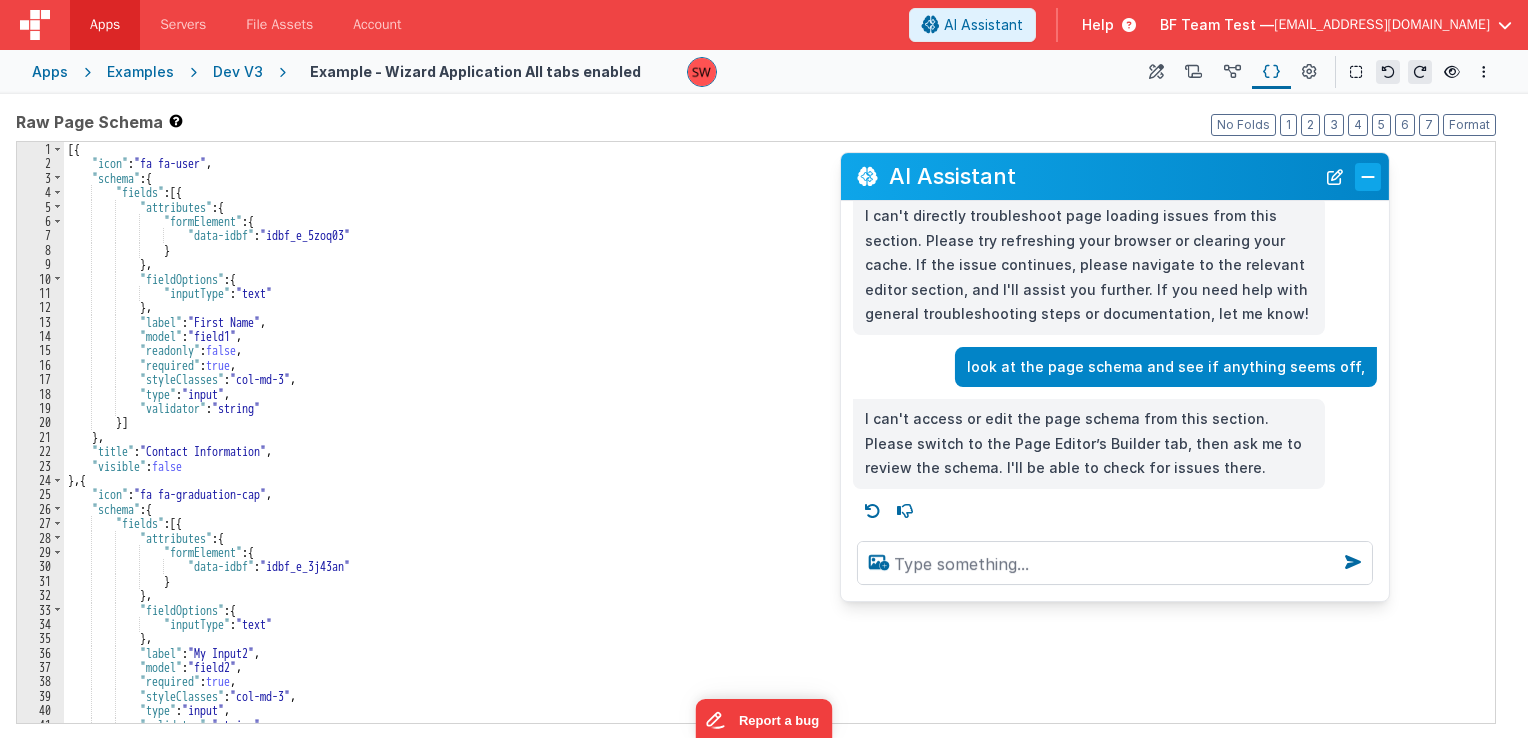 click at bounding box center [1368, 177] 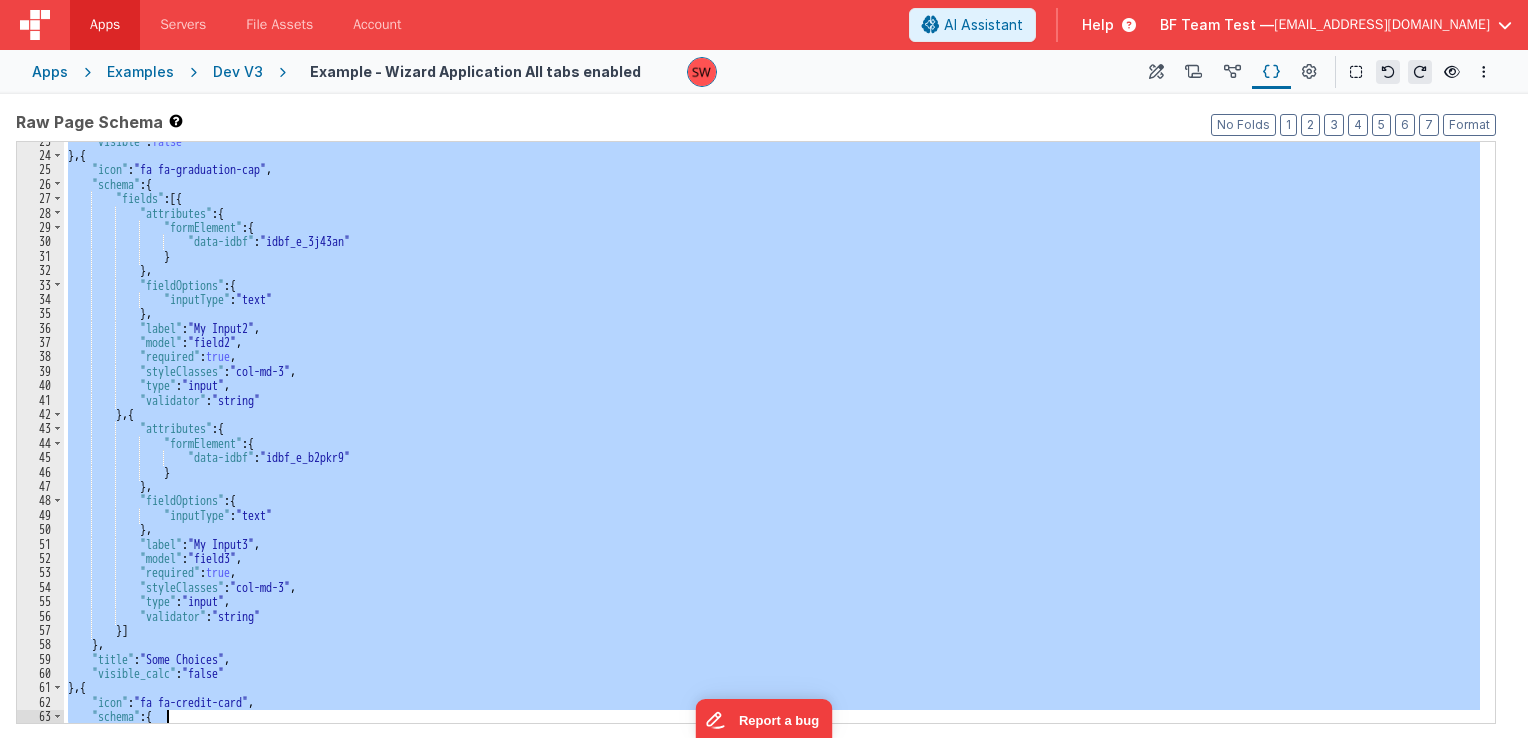 scroll, scrollTop: 599, scrollLeft: 0, axis: vertical 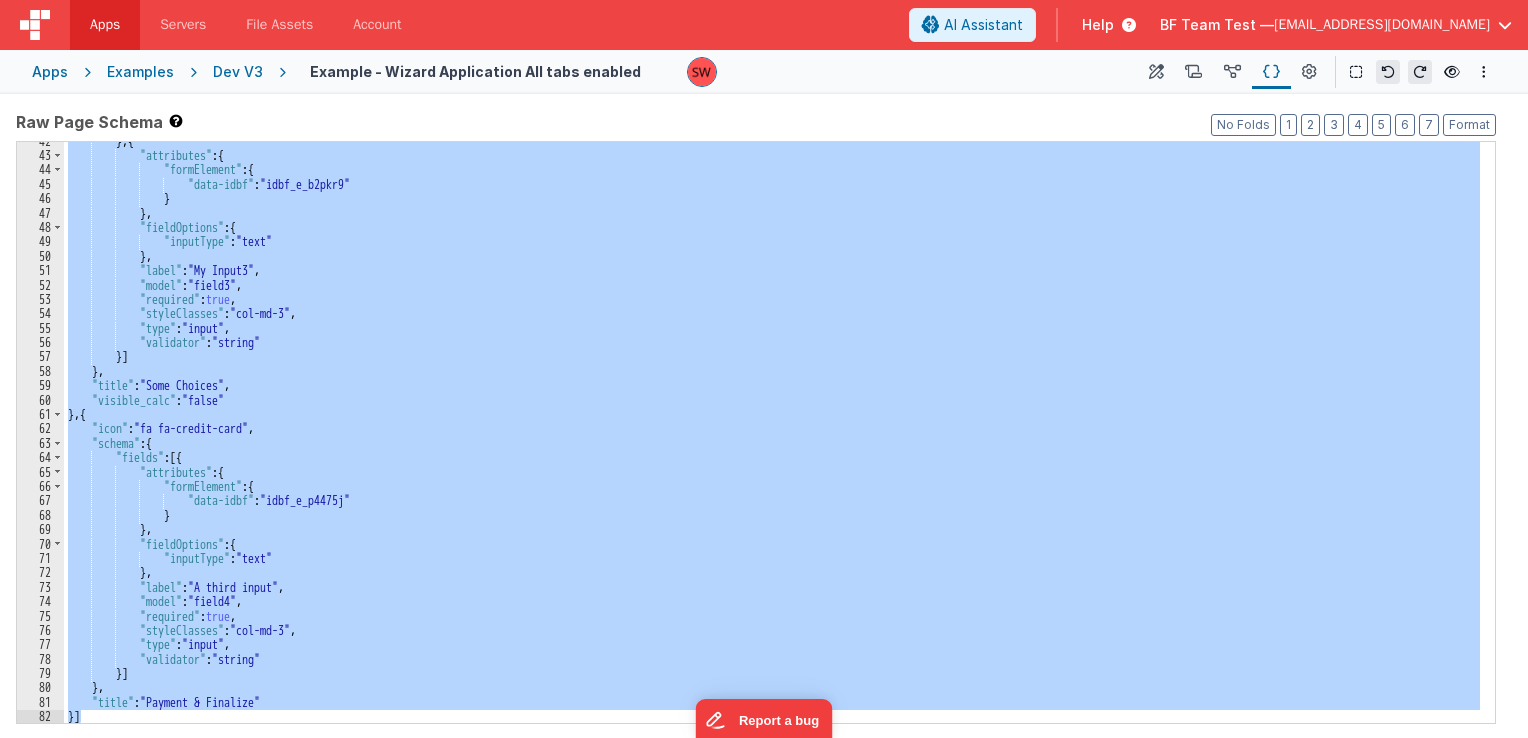drag, startPoint x: 66, startPoint y: 154, endPoint x: 391, endPoint y: 768, distance: 694.7093 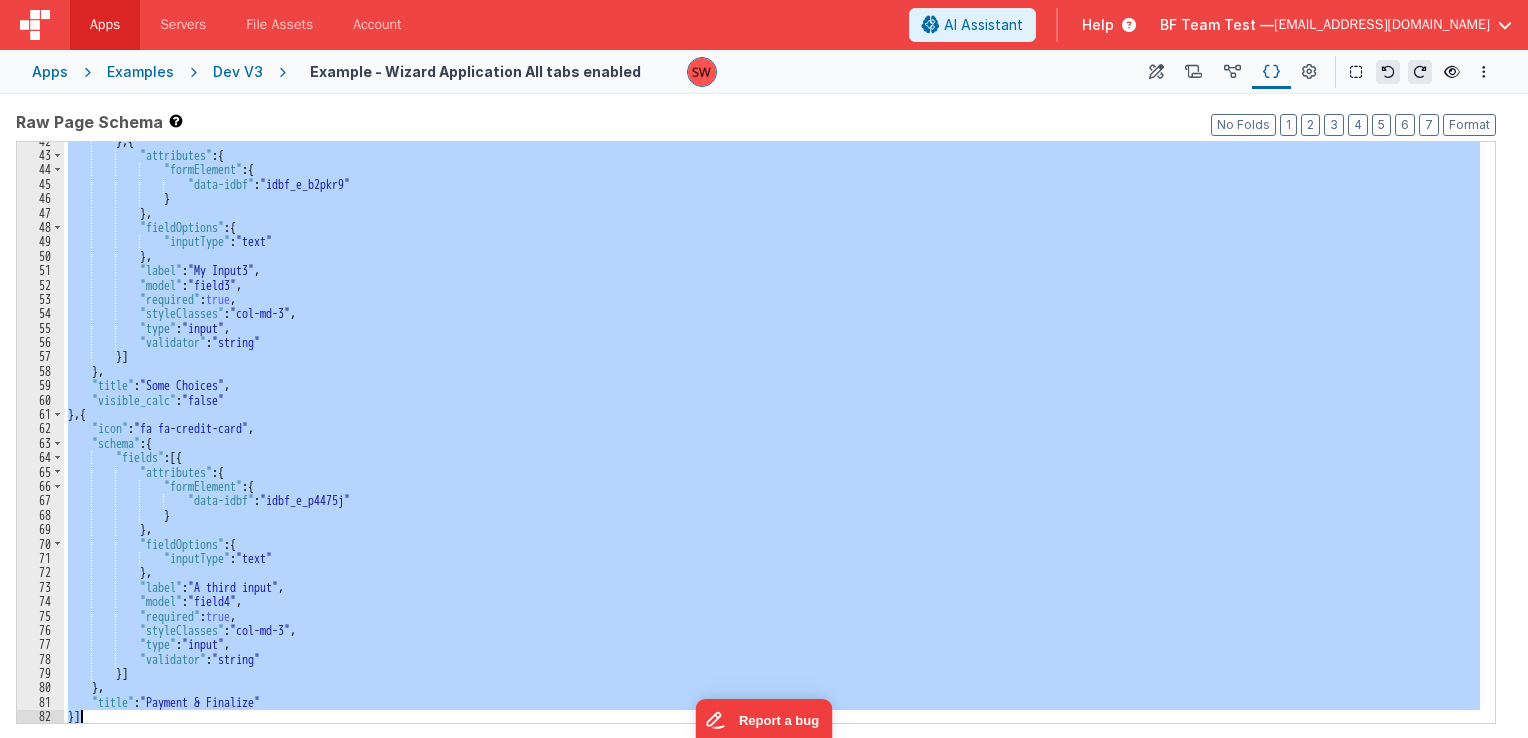 click on "} ,  {                "attributes" :  {                     "formElement" :  {                          "data-idbf" :  "idbf_e_b2pkr9"                     }                } ,                "fieldOptions" :  {                     "inputType" :  "text"                } ,                "label" :  "My Input3" ,                "model" :  "field3" ,                "required" :  true ,                "styleClasses" :  "col-md-3" ,                "type" :  "input" ,                "validator" :  "string"           }]      } ,      "title" :  "Some Choices" ,      "visible_calc" :  "false" } ,  {      "icon" :  "fa fa-credit-card" ,      "schema" :  {           "fields" :  [{                "attributes" :  {                     "formElement" :  {                          "data-idbf" :  "idbf_e_p4475j"                     }                } ,                "fieldOptions" :  {                     "inputType" :  "text"                } ,                "label" :  "A third input" ,                "model" :" at bounding box center (772, 432) 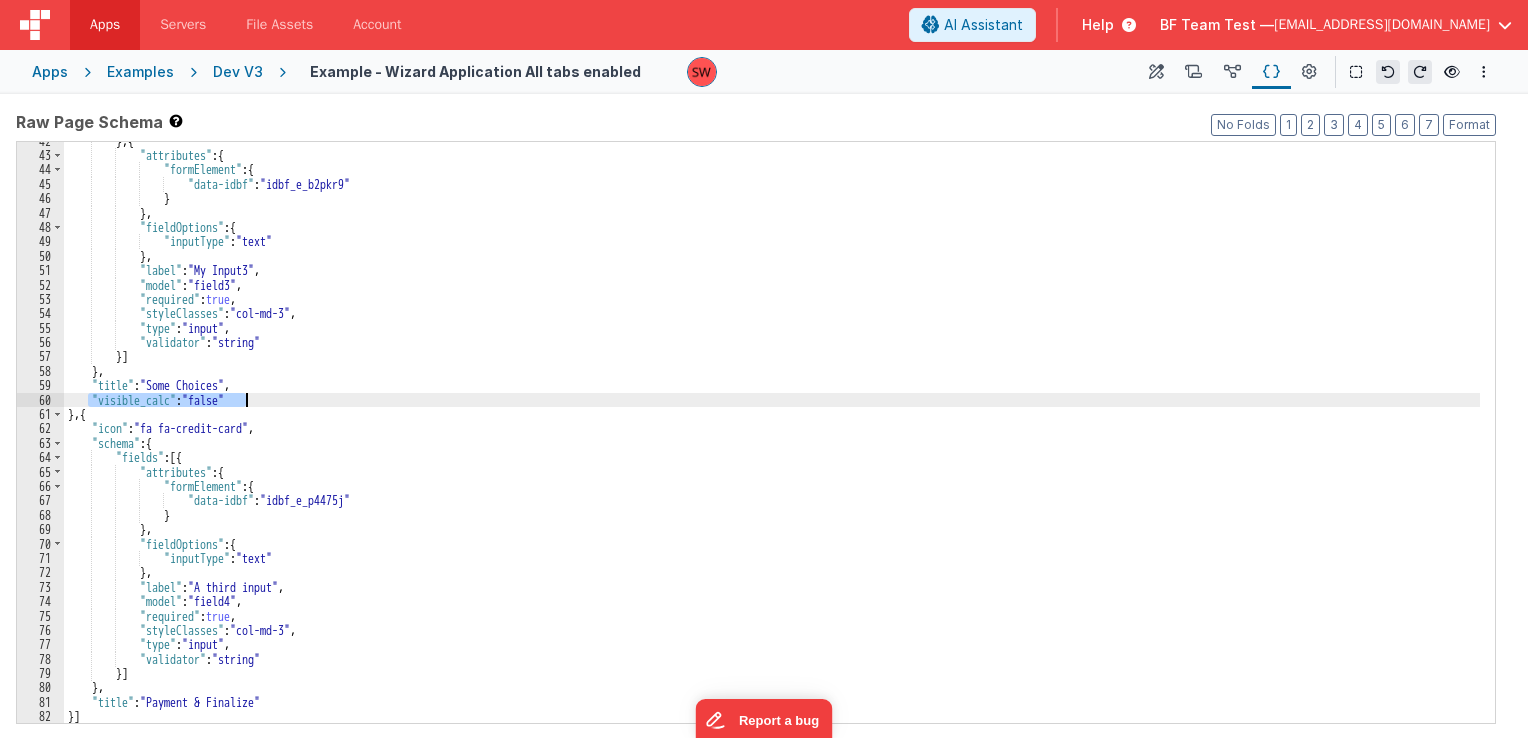 drag, startPoint x: 91, startPoint y: 401, endPoint x: 275, endPoint y: 398, distance: 184.02446 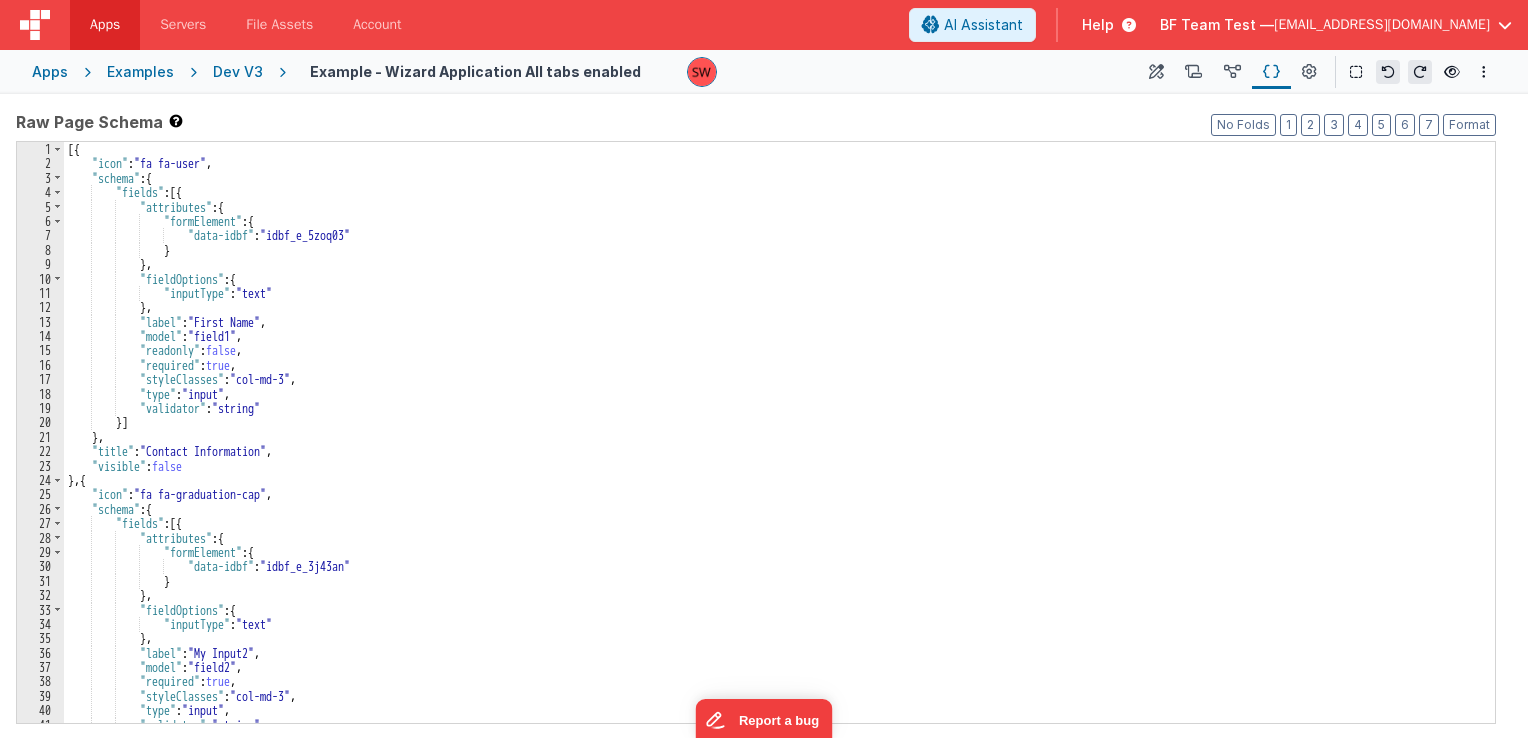 scroll, scrollTop: 0, scrollLeft: 0, axis: both 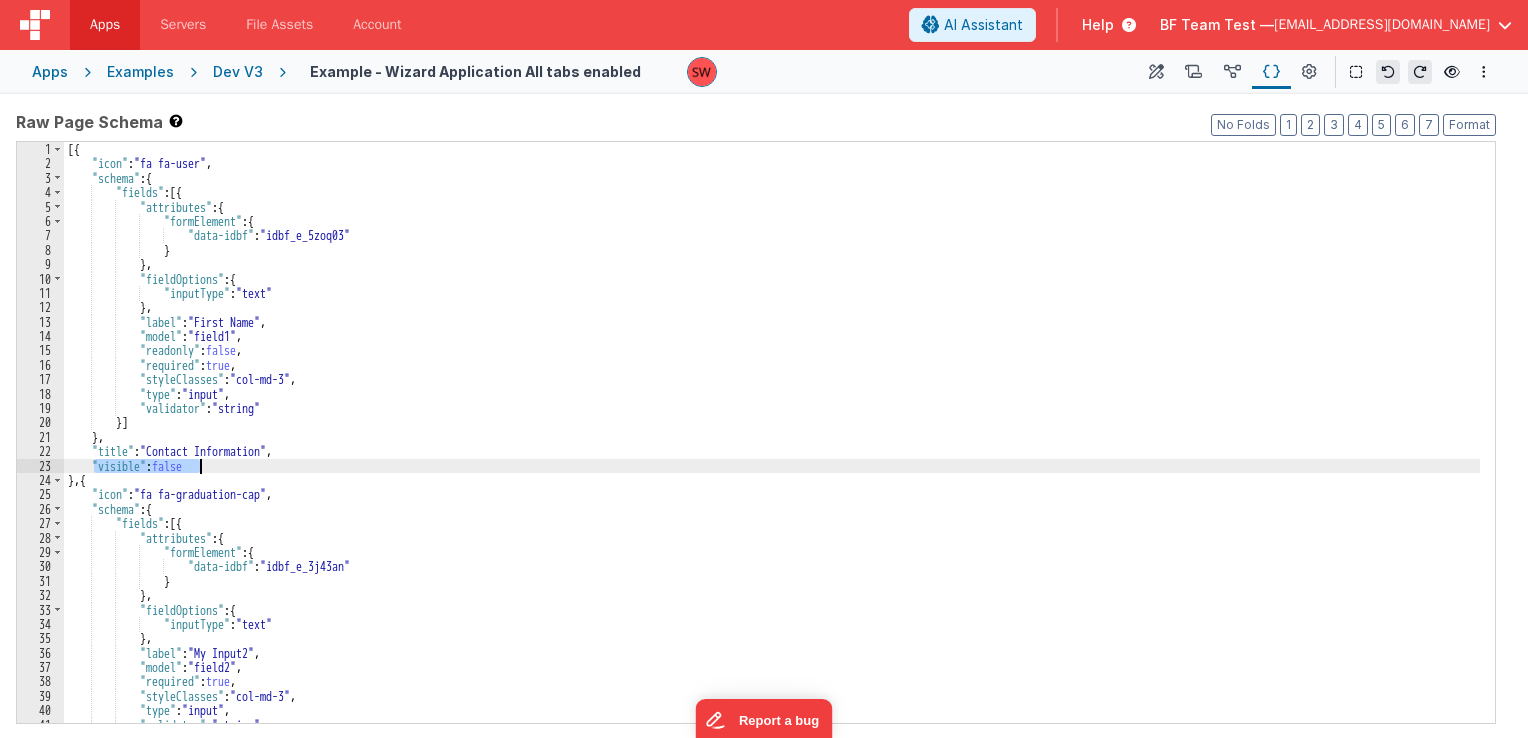 drag, startPoint x: 94, startPoint y: 465, endPoint x: 218, endPoint y: 466, distance: 124.004036 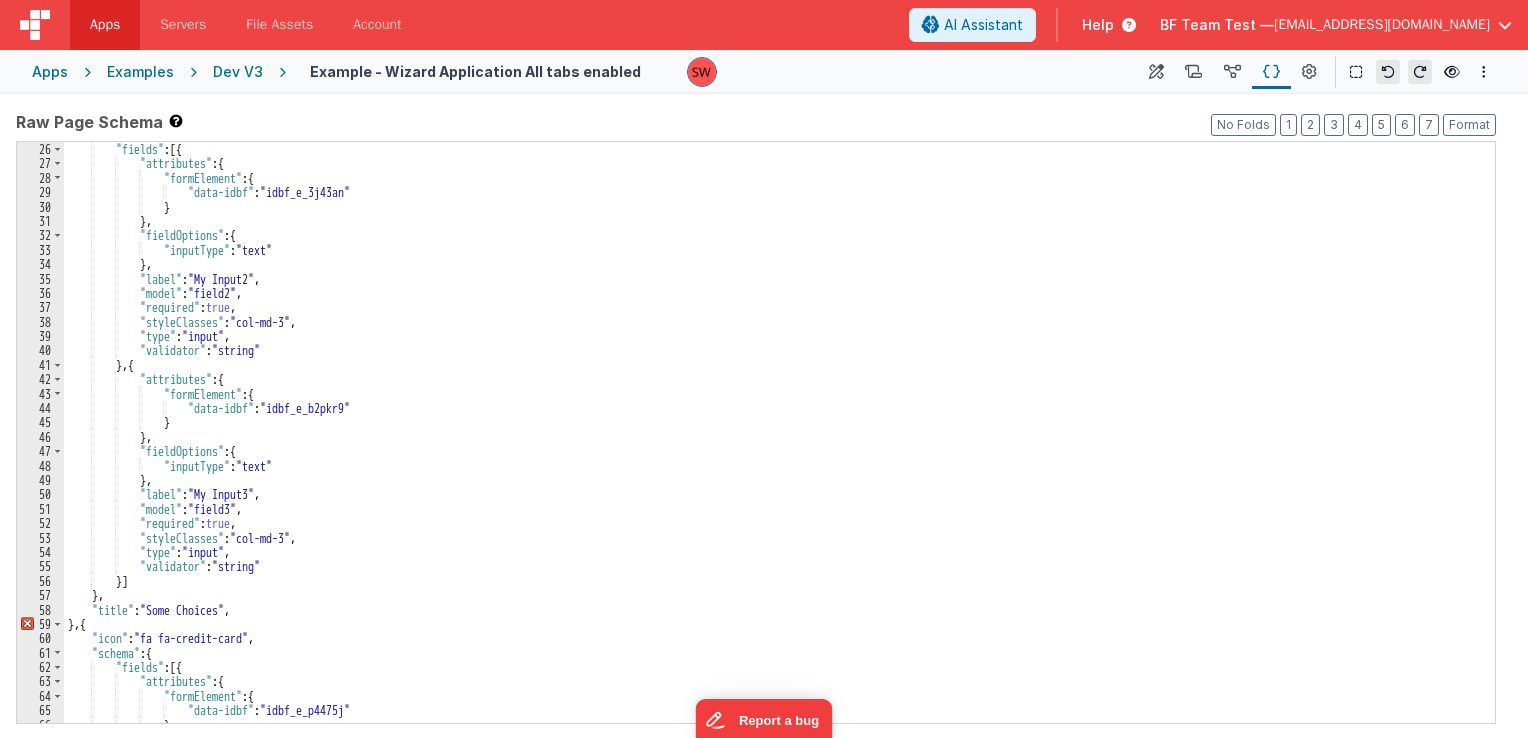 scroll, scrollTop: 360, scrollLeft: 0, axis: vertical 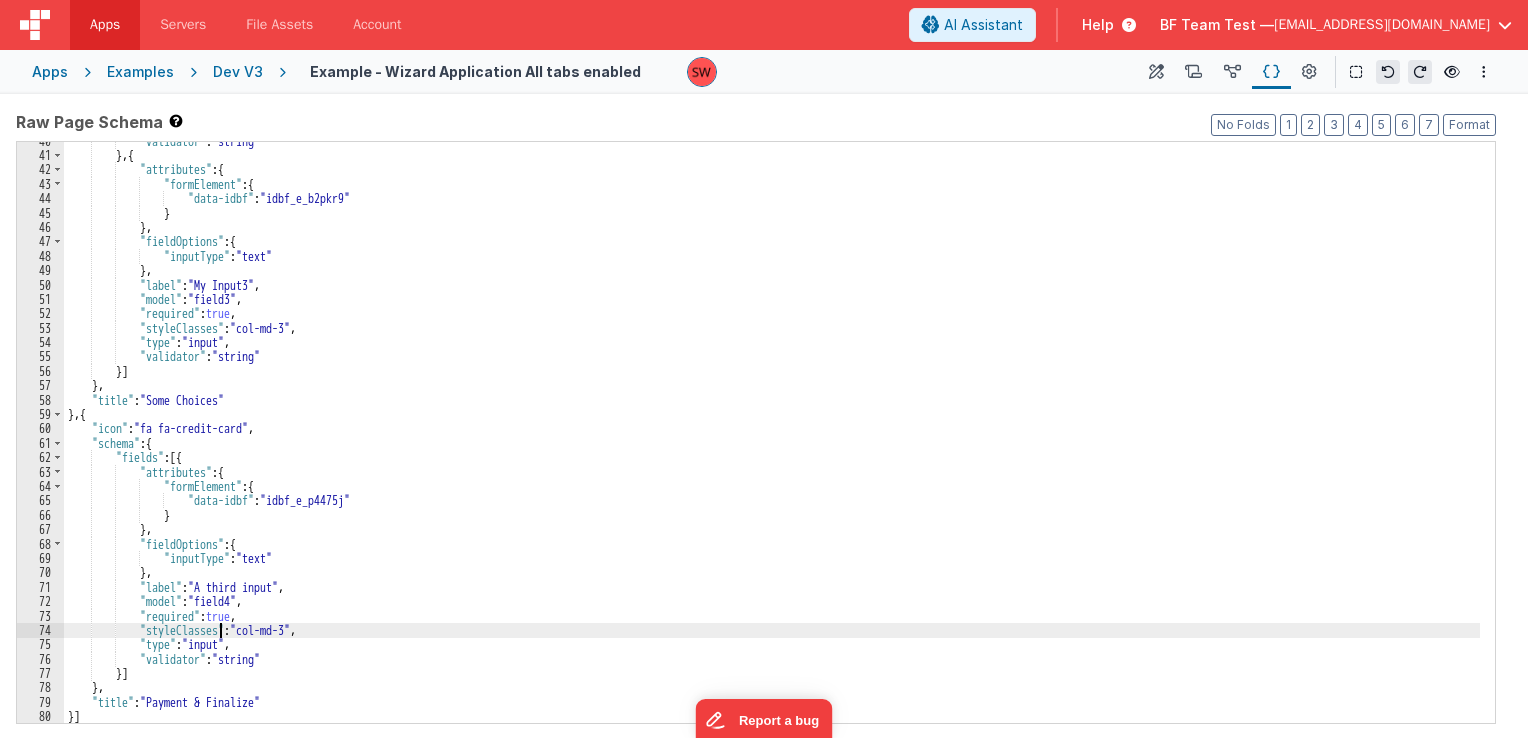 click on ""validator" :  "string"           } ,  {                "attributes" :  {                     "formElement" :  {                          "data-idbf" :  "idbf_e_b2pkr9"                     }                } ,                "fieldOptions" :  {                     "inputType" :  "text"                } ,                "label" :  "My Input3" ,                "model" :  "field3" ,                "required" :  true ,                "styleClasses" :  "col-md-3" ,                "type" :  "input" ,                "validator" :  "string"           }]      } ,      "title" :  "Some Choices" } ,  {      "icon" :  "fa fa-credit-card" ,      "schema" :  {           "fields" :  [{                "attributes" :  {                     "formElement" :  {                          "data-idbf" :  "idbf_e_p4475j"                     }                } ,                "fieldOptions" :  {                     "inputType" :  "text"                } ,                "label" :  "A third input" ,                :  ," at bounding box center [772, 439] 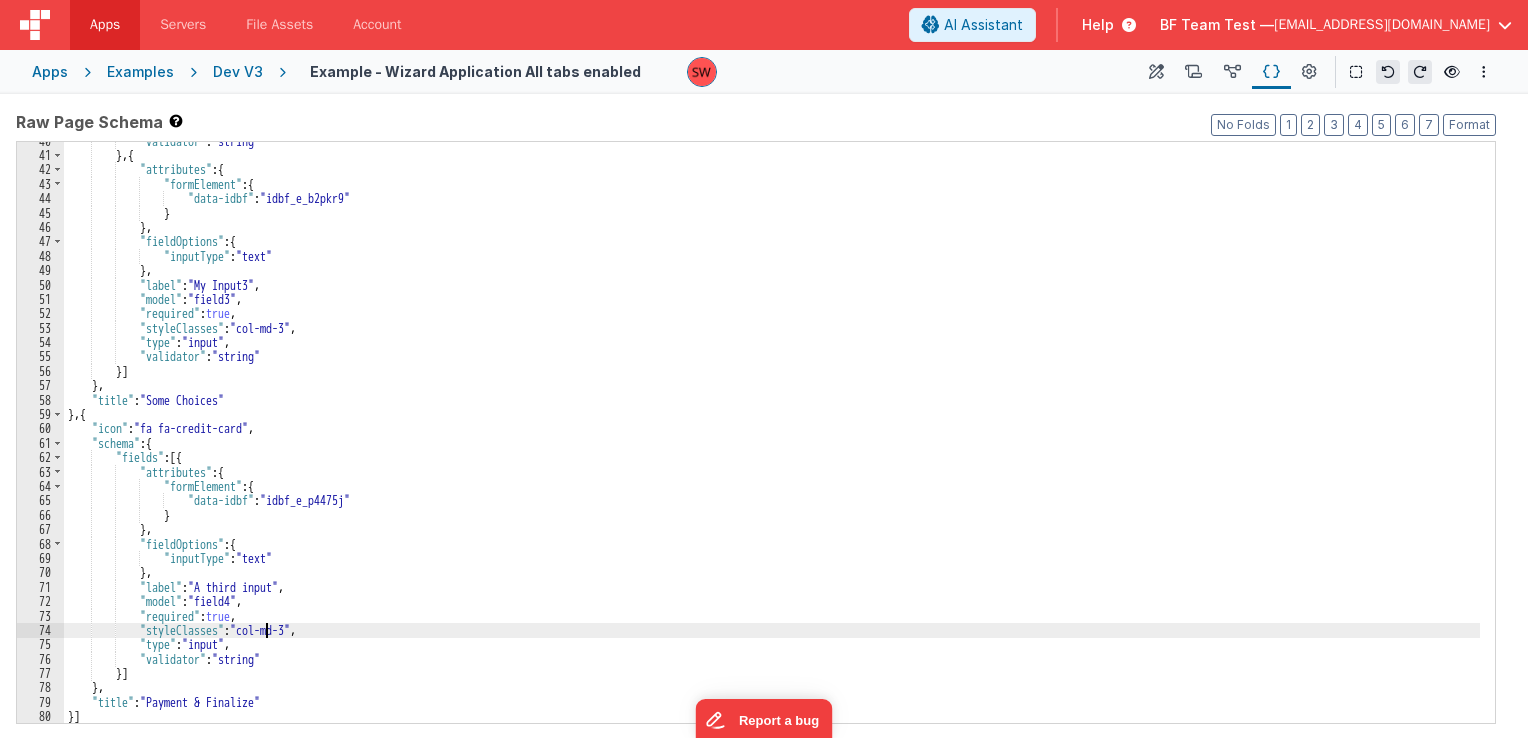 click on ""validator" :  "string"           } ,  {                "attributes" :  {                     "formElement" :  {                          "data-idbf" :  "idbf_e_b2pkr9"                     }                } ,                "fieldOptions" :  {                     "inputType" :  "text"                } ,                "label" :  "My Input3" ,                "model" :  "field3" ,                "required" :  true ,                "styleClasses" :  "col-md-3" ,                "type" :  "input" ,                "validator" :  "string"           }]      } ,      "title" :  "Some Choices" } ,  {      "icon" :  "fa fa-credit-card" ,      "schema" :  {           "fields" :  [{                "attributes" :  {                     "formElement" :  {                          "data-idbf" :  "idbf_e_p4475j"                     }                } ,                "fieldOptions" :  {                     "inputType" :  "text"                } ,                "label" :  "A third input" ,                :  ," at bounding box center [772, 439] 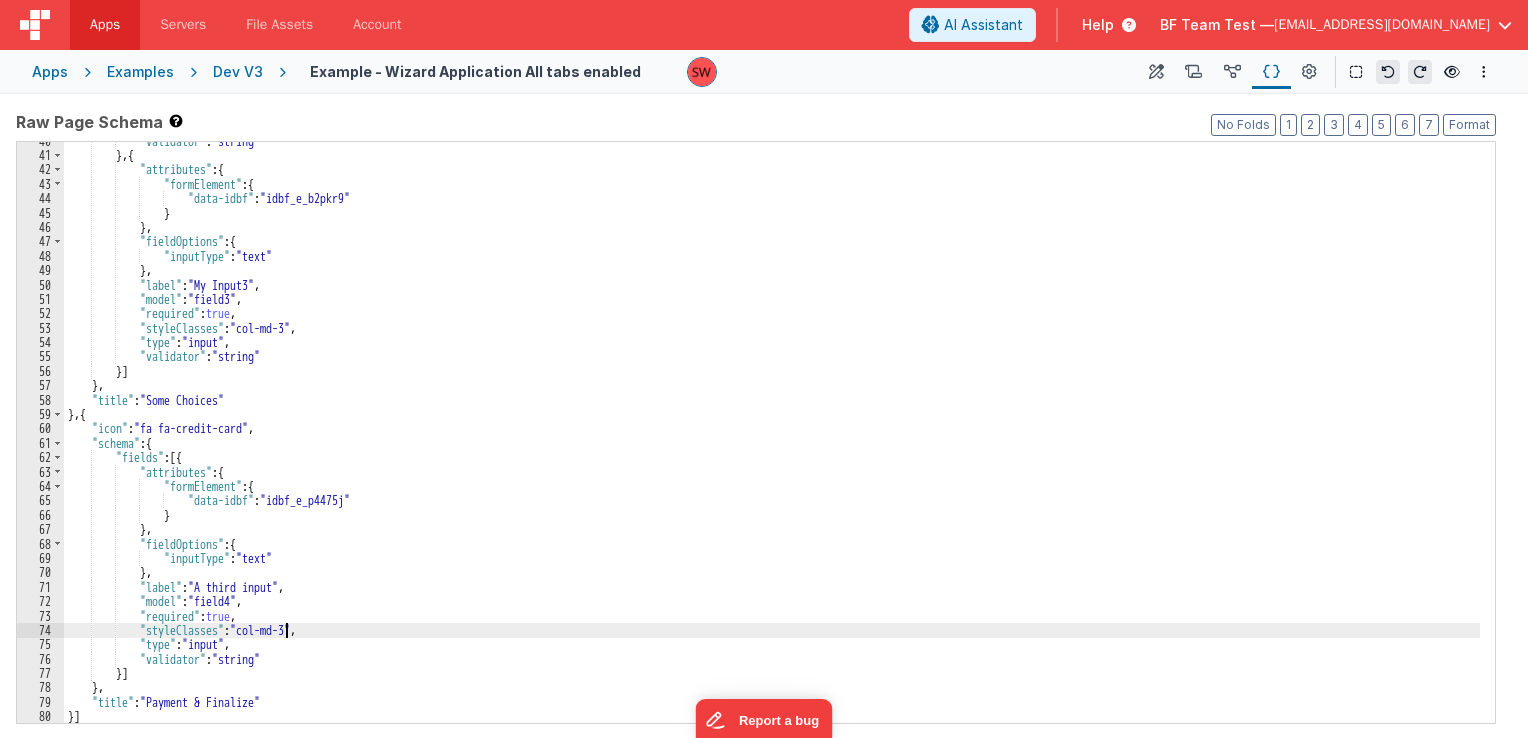 click on ""validator" :  "string"           } ,  {                "attributes" :  {                     "formElement" :  {                          "data-idbf" :  "idbf_e_b2pkr9"                     }                } ,                "fieldOptions" :  {                     "inputType" :  "text"                } ,                "label" :  "My Input3" ,                "model" :  "field3" ,                "required" :  true ,                "styleClasses" :  "col-md-3" ,                "type" :  "input" ,                "validator" :  "string"           }]      } ,      "title" :  "Some Choices" } ,  {      "icon" :  "fa fa-credit-card" ,      "schema" :  {           "fields" :  [{                "attributes" :  {                     "formElement" :  {                          "data-idbf" :  "idbf_e_p4475j"                     }                } ,                "fieldOptions" :  {                     "inputType" :  "text"                } ,                "label" :  "A third input" ,                :  ," at bounding box center [772, 439] 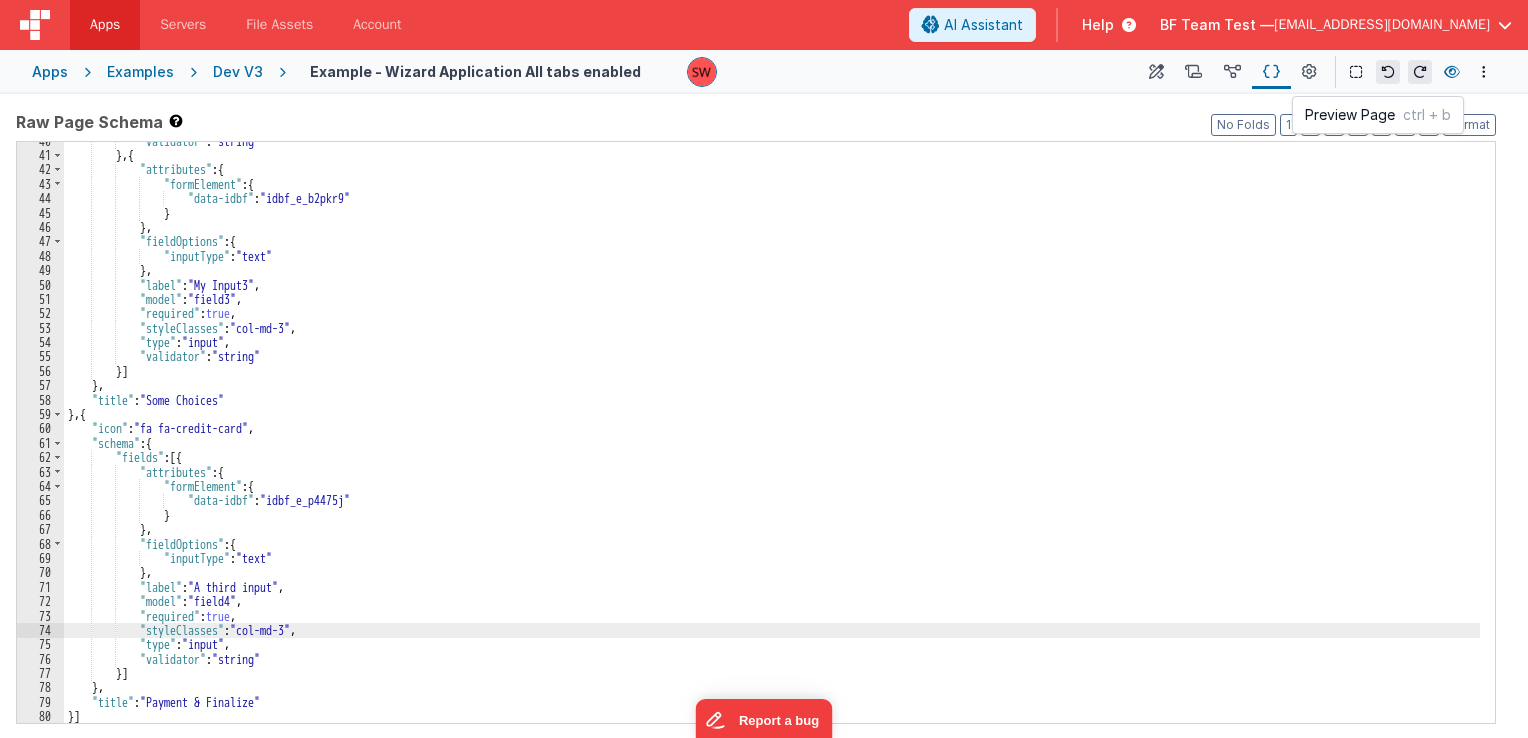 click at bounding box center [1452, 72] 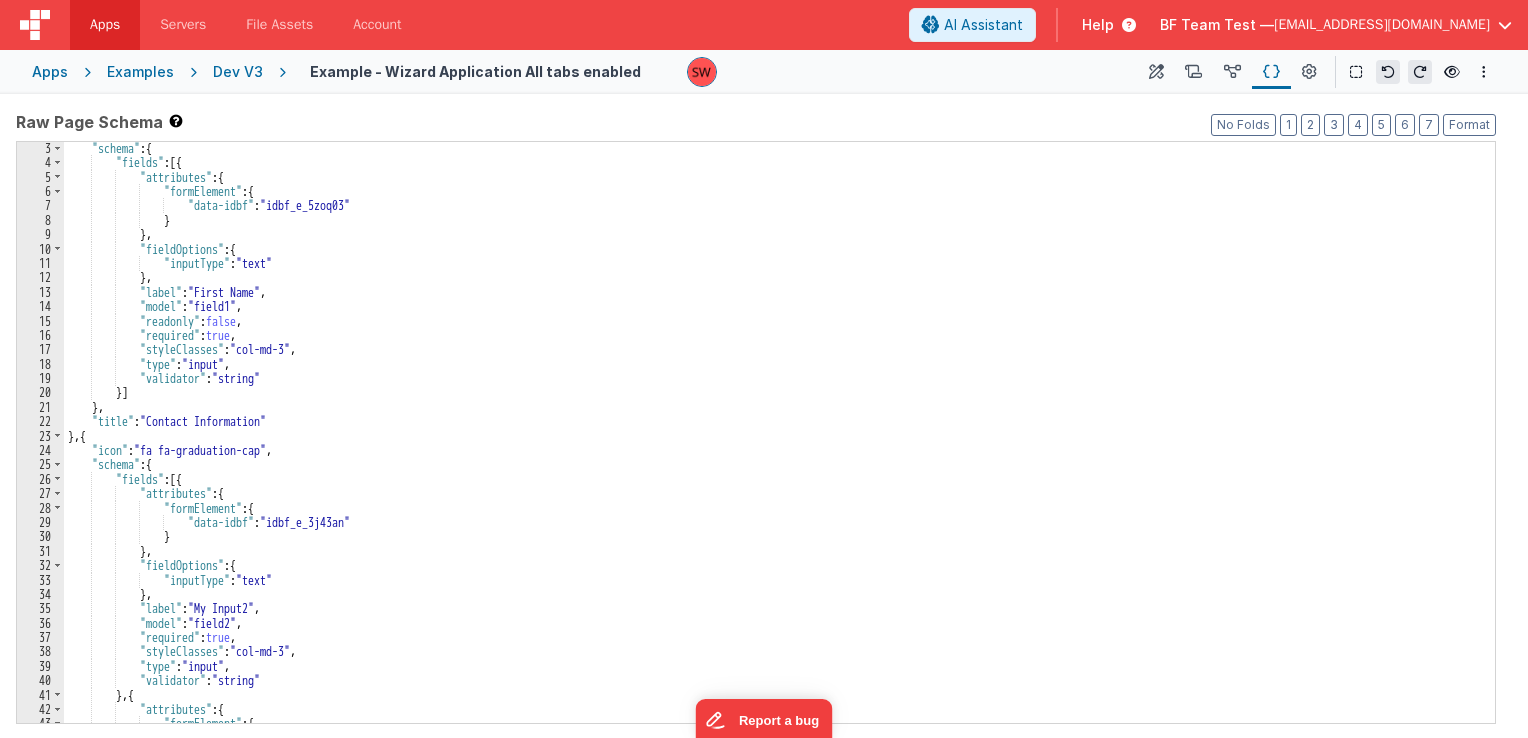 scroll, scrollTop: 0, scrollLeft: 0, axis: both 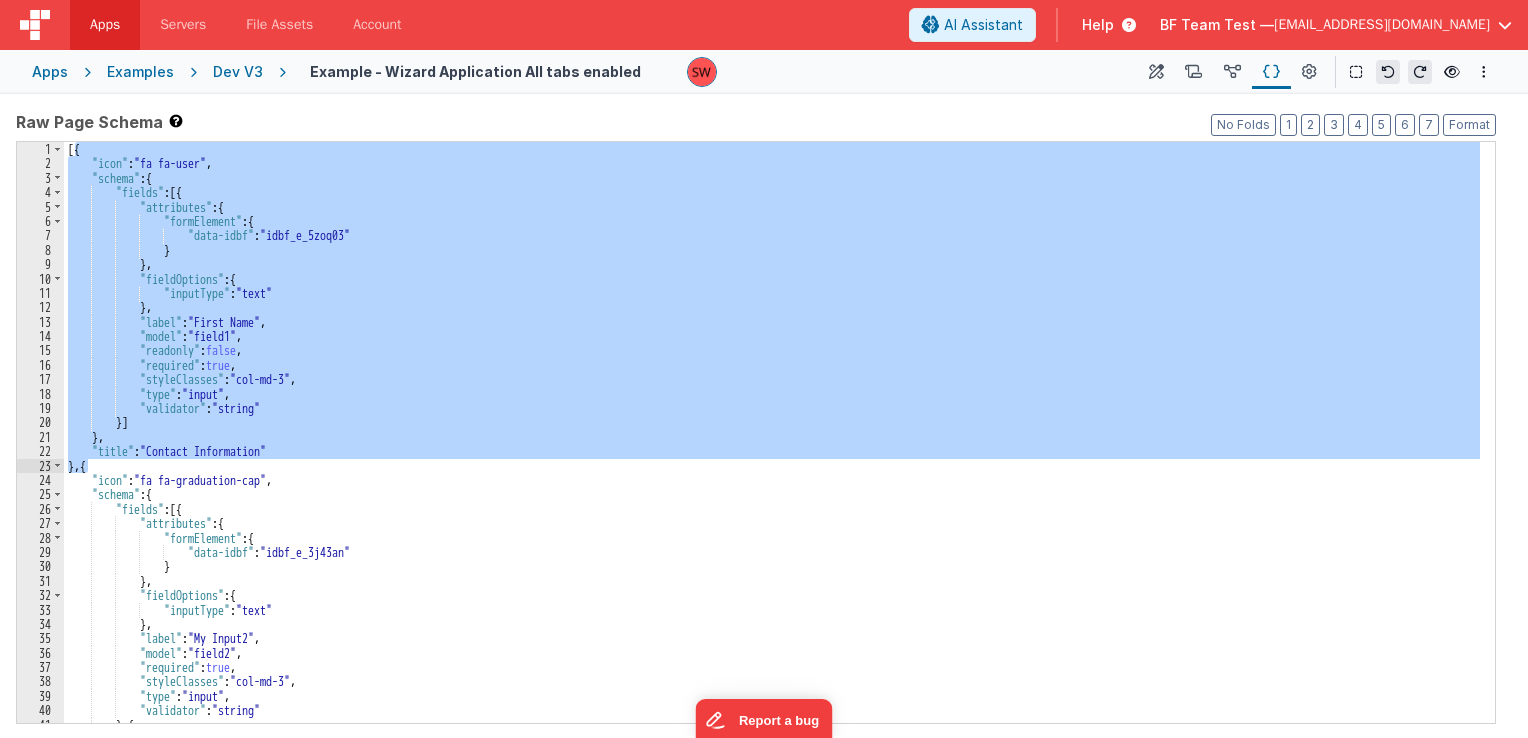 drag, startPoint x: 74, startPoint y: 149, endPoint x: 85, endPoint y: 471, distance: 322.18784 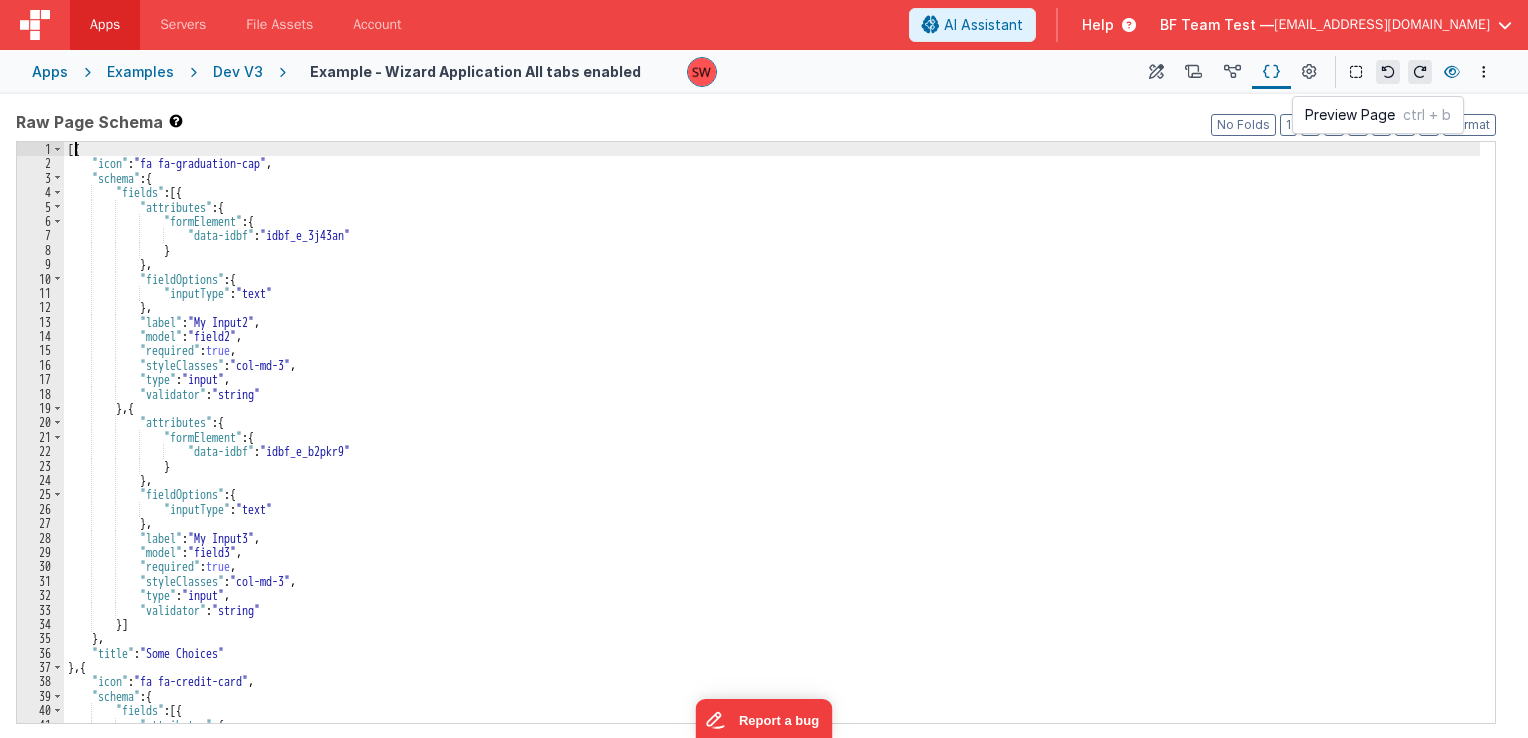 click at bounding box center (1452, 72) 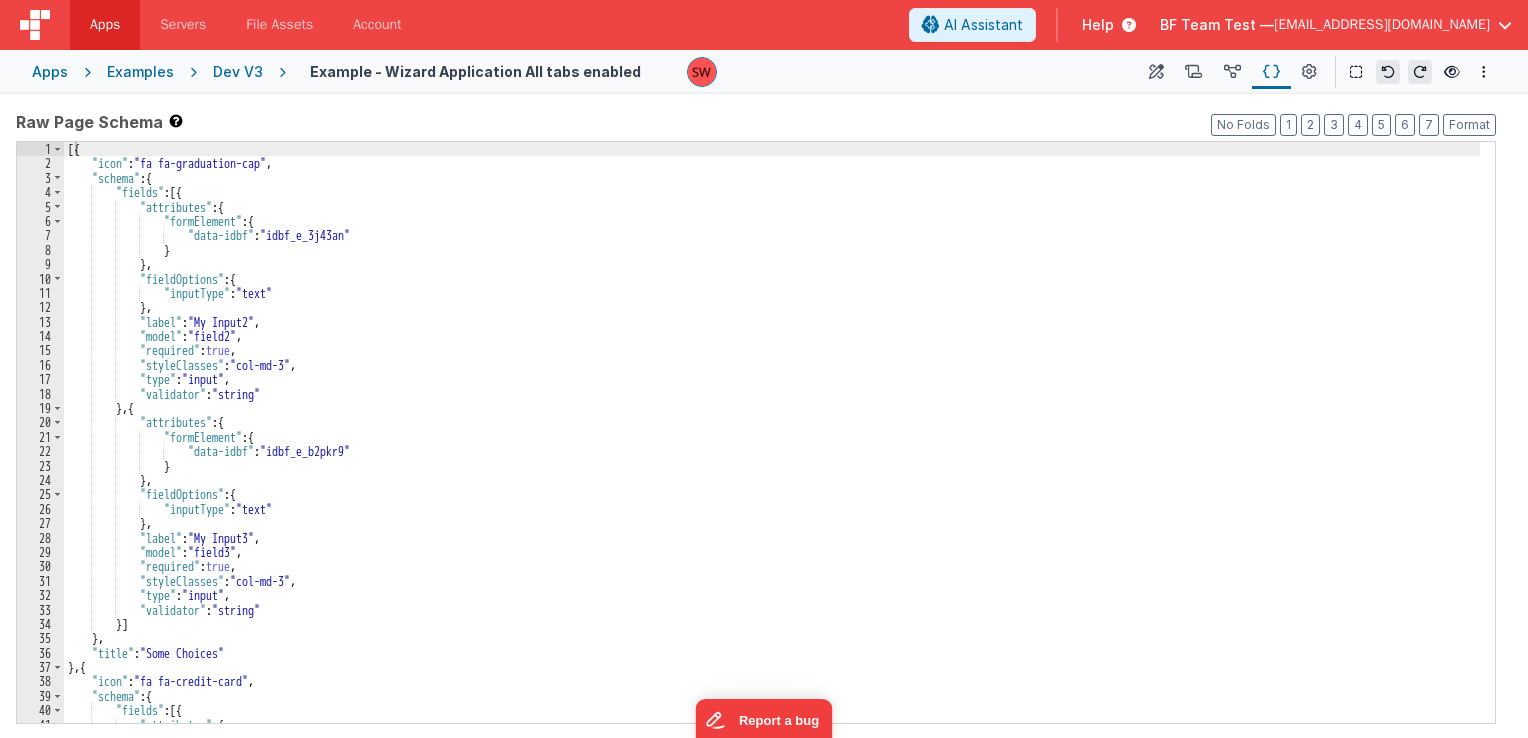 type 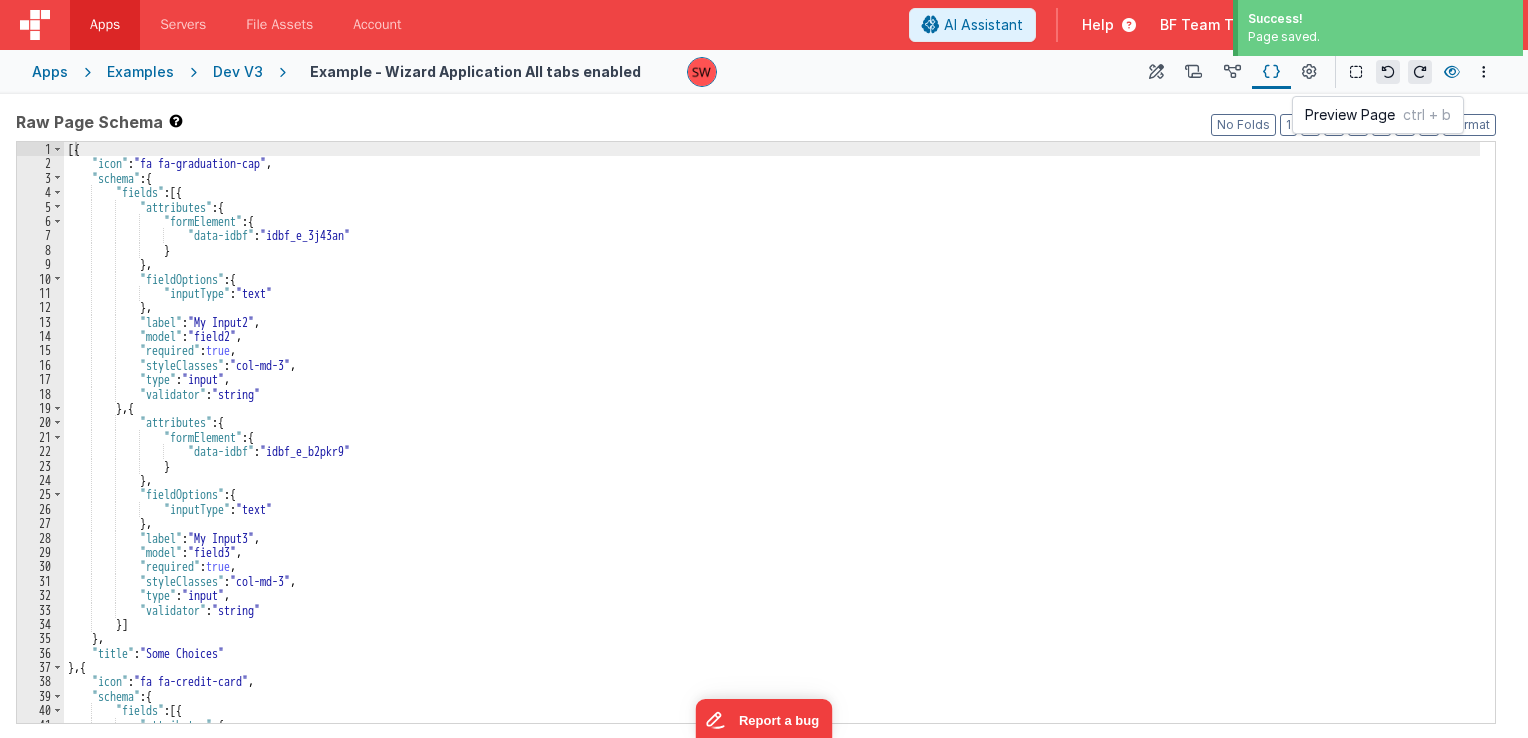 click at bounding box center (1452, 72) 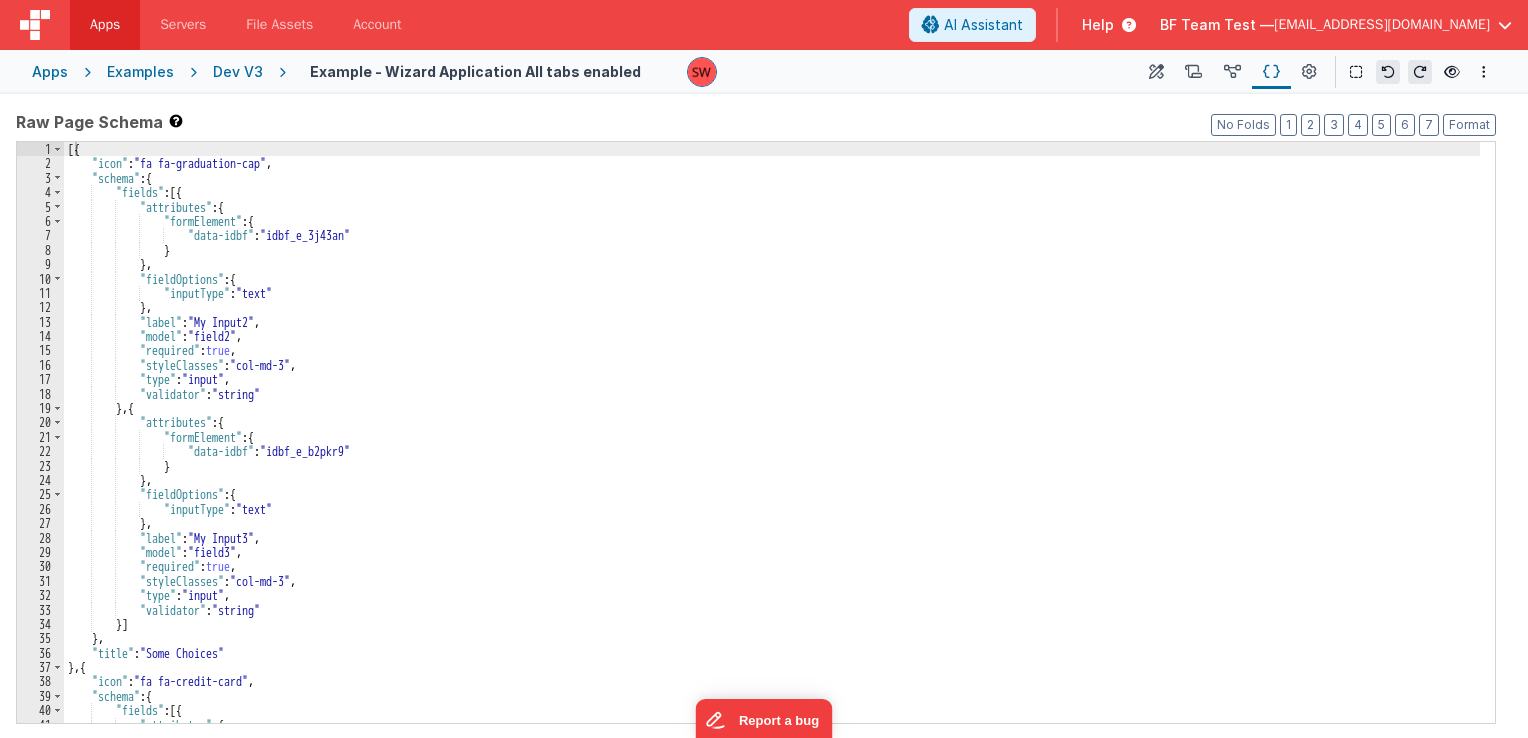 click on "Dev V3" at bounding box center [238, 72] 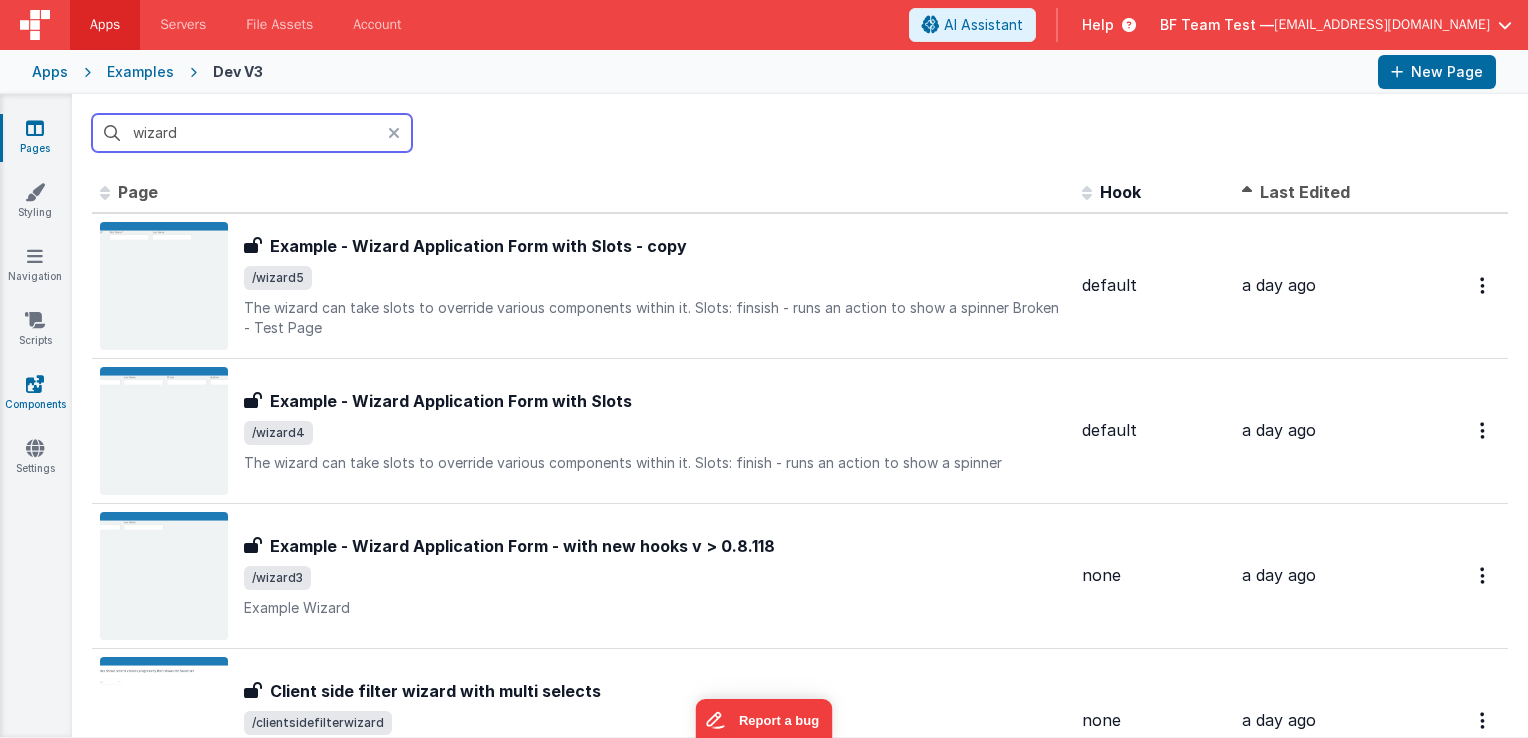 click on "Components" at bounding box center [35, 394] 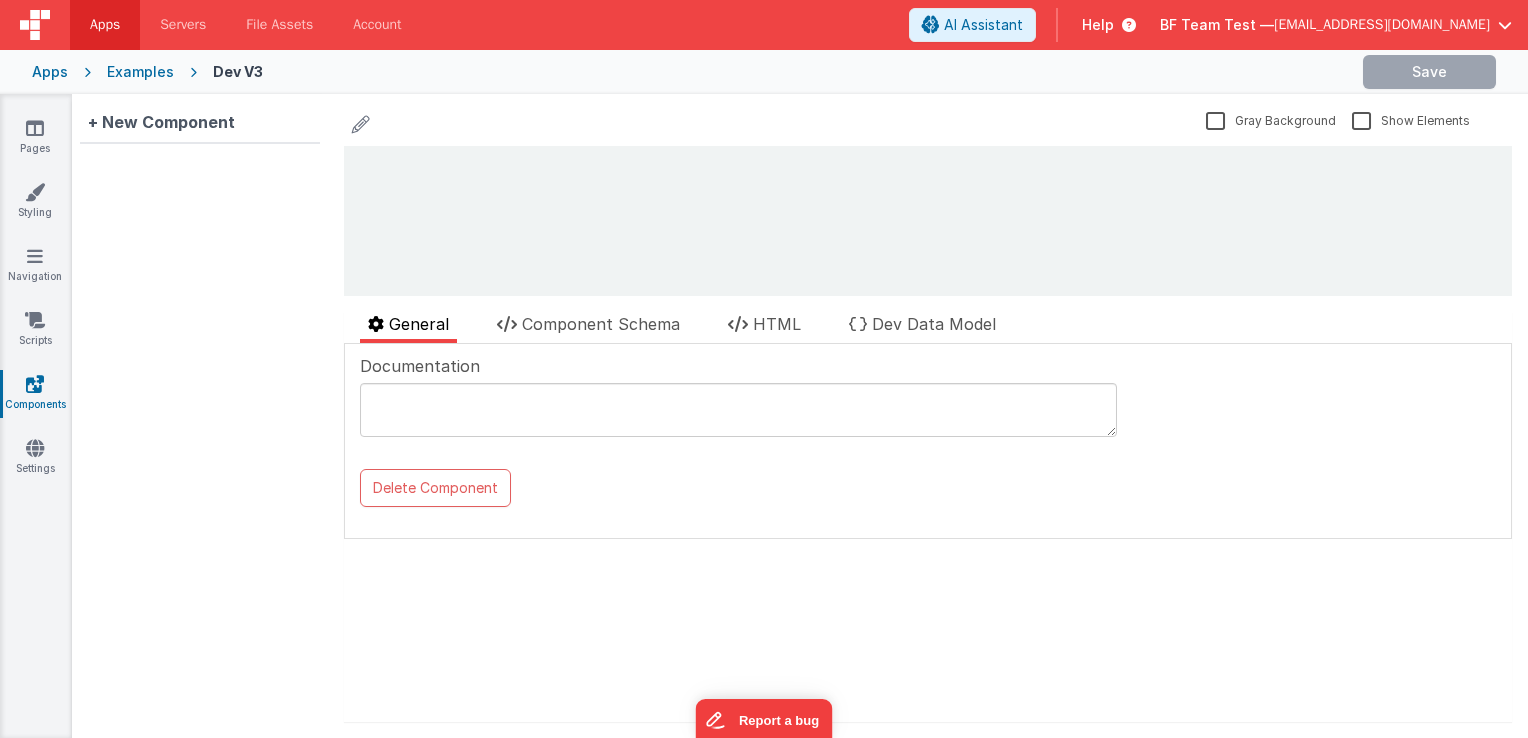 scroll, scrollTop: 0, scrollLeft: 0, axis: both 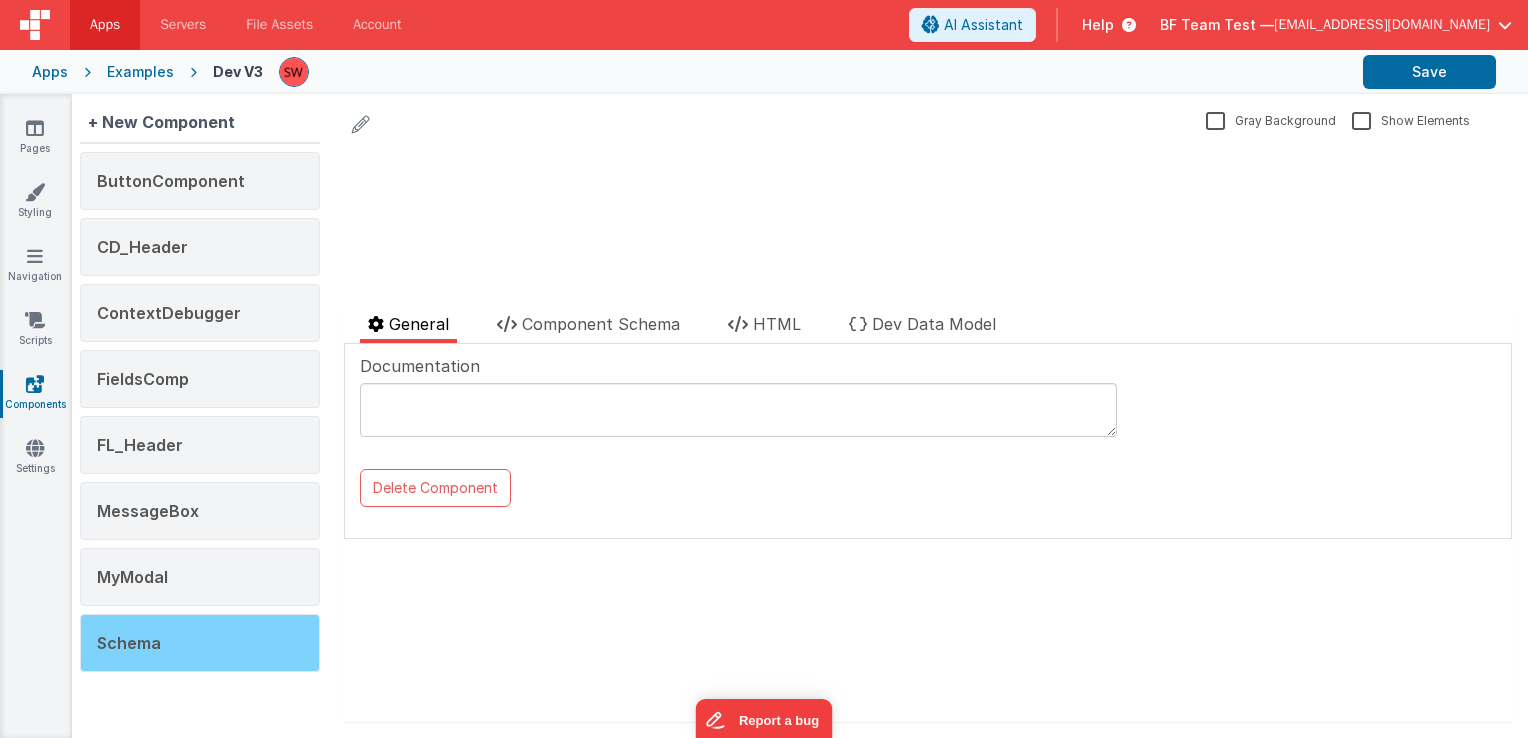 click on "Schema" at bounding box center (200, 643) 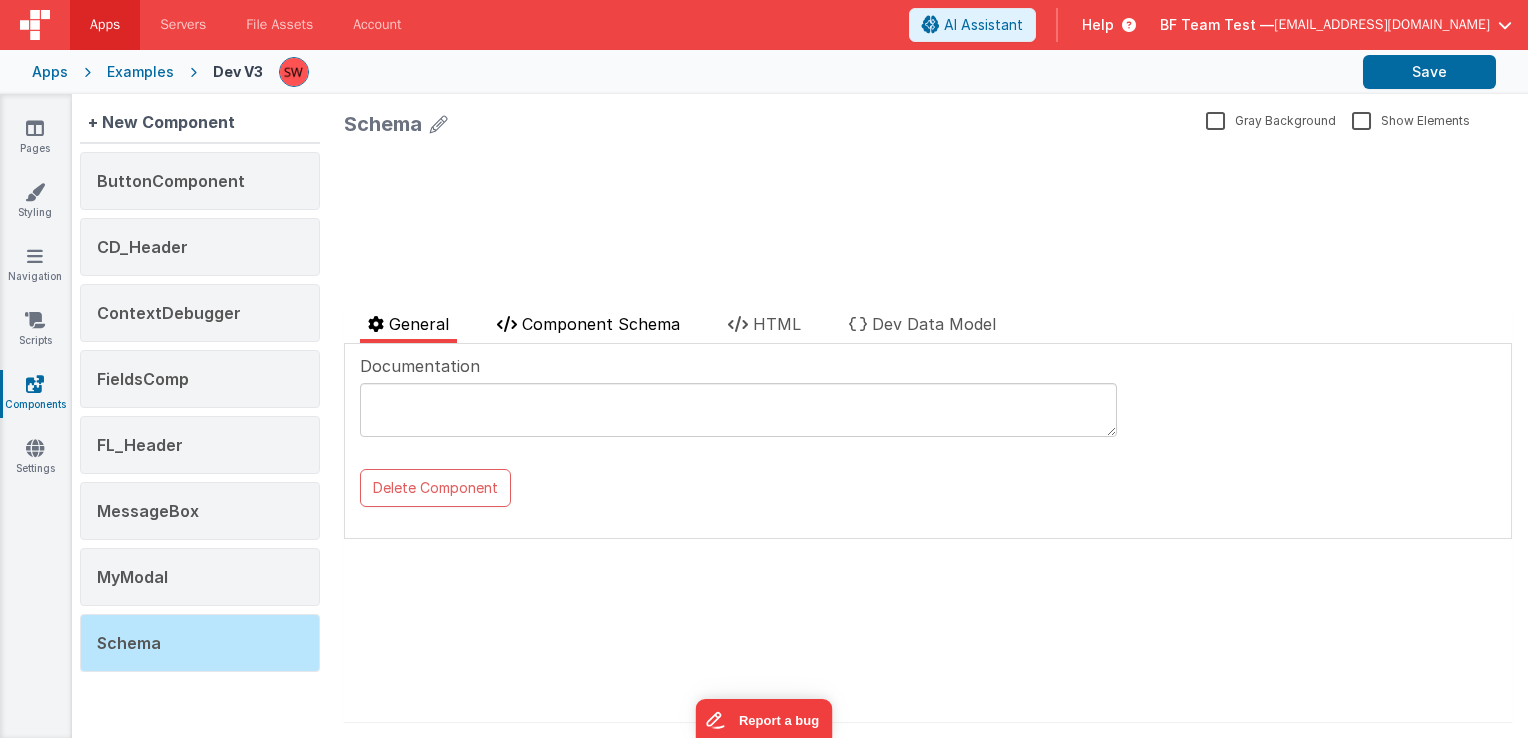 click on "Component Schema" at bounding box center [601, 324] 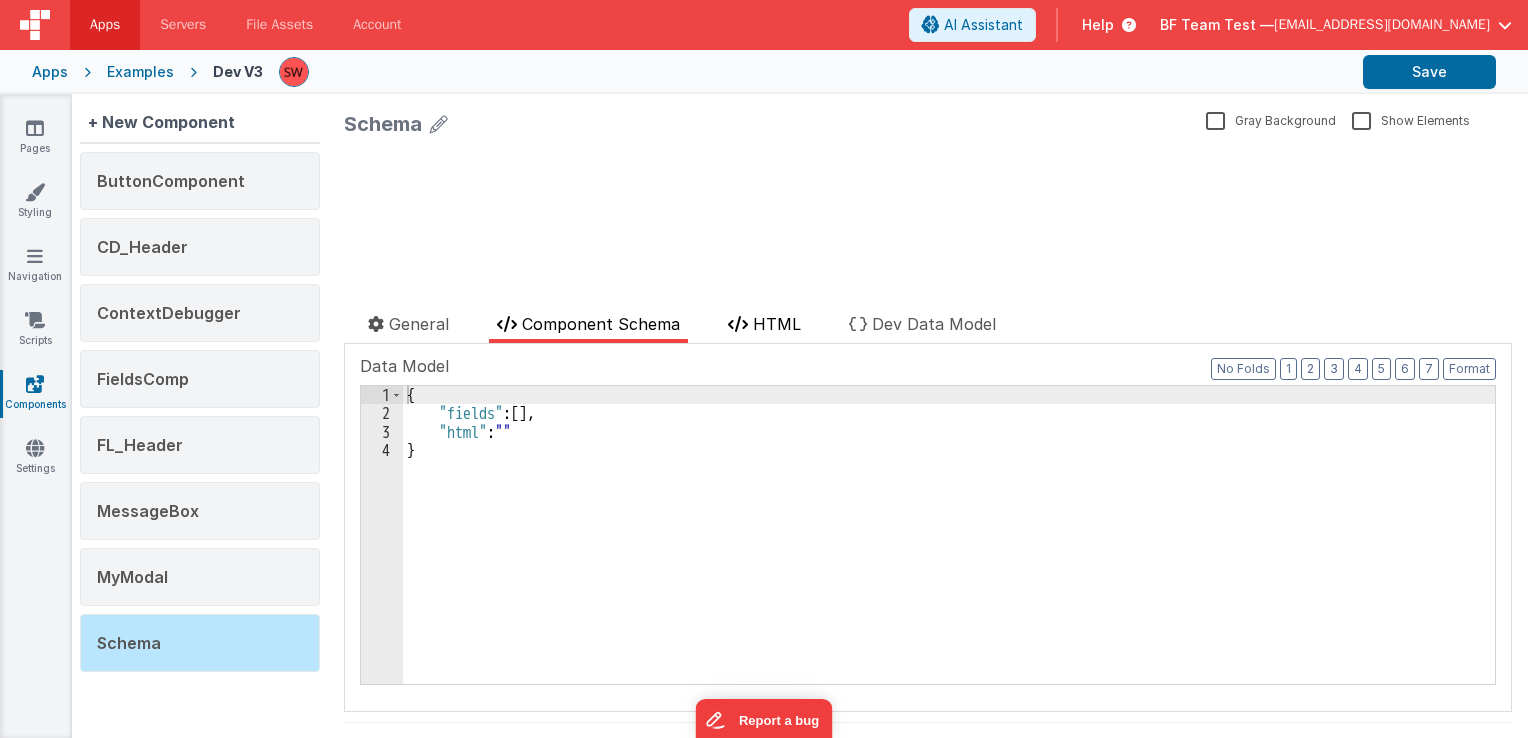 click at bounding box center (738, 324) 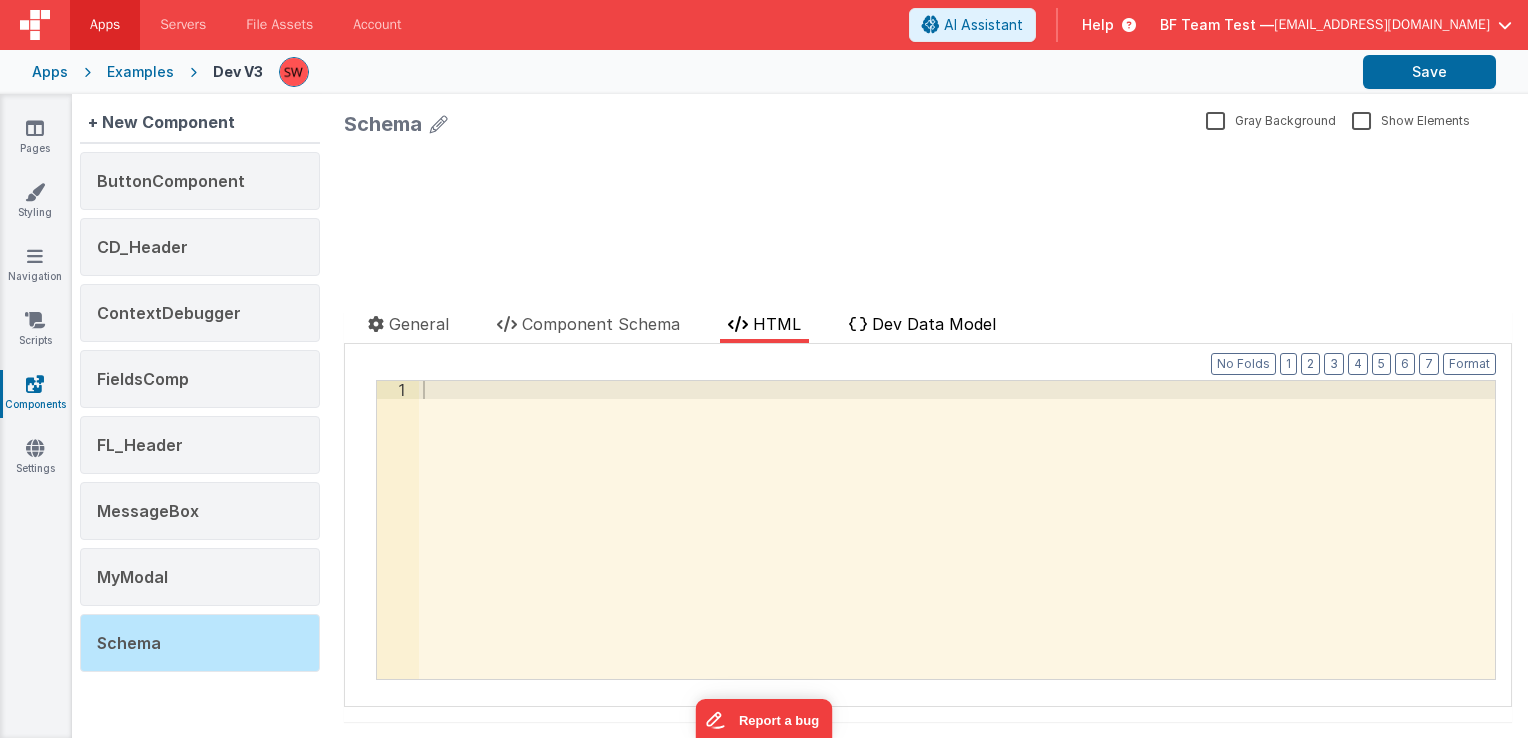 click on "Dev Data Model" at bounding box center (922, 327) 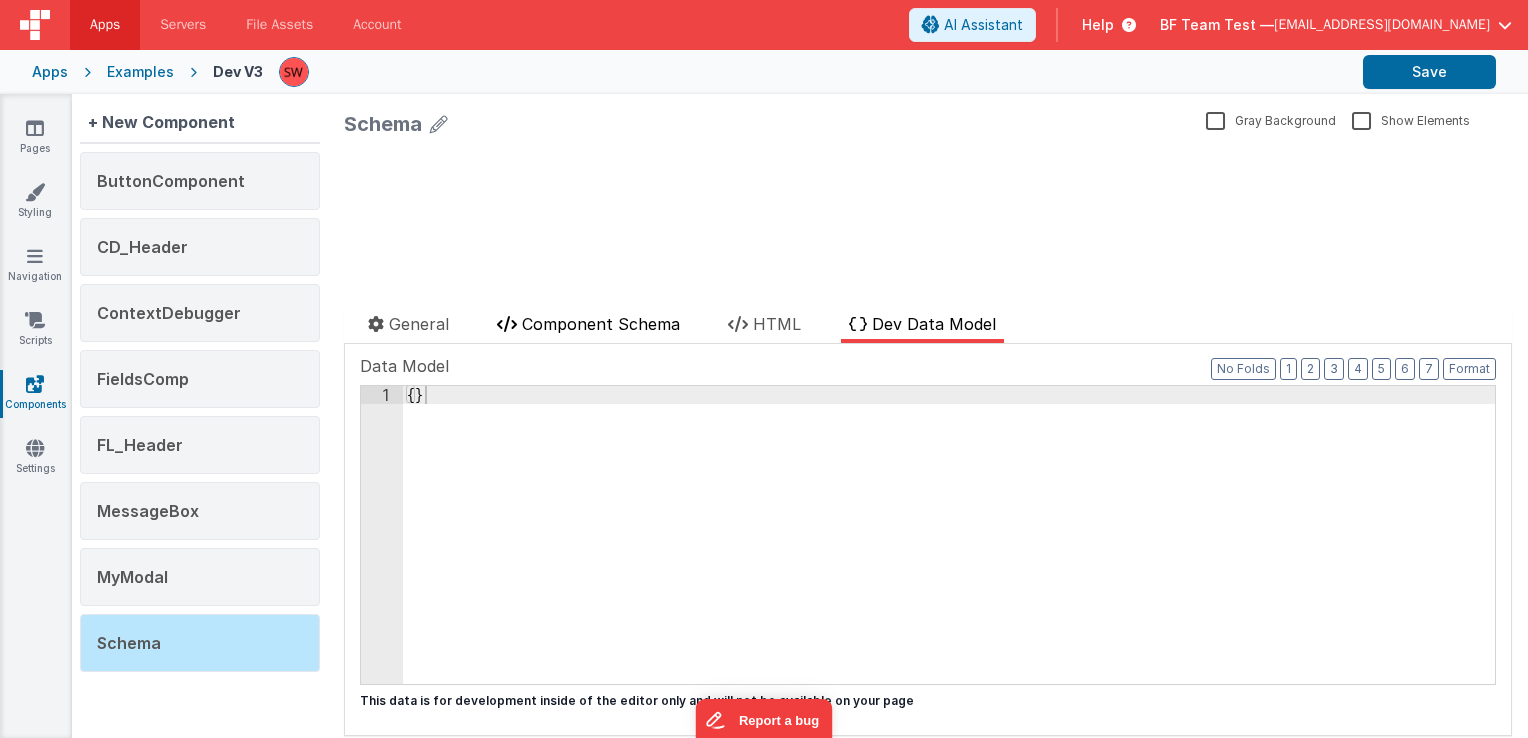 click on "Component Schema" at bounding box center [601, 324] 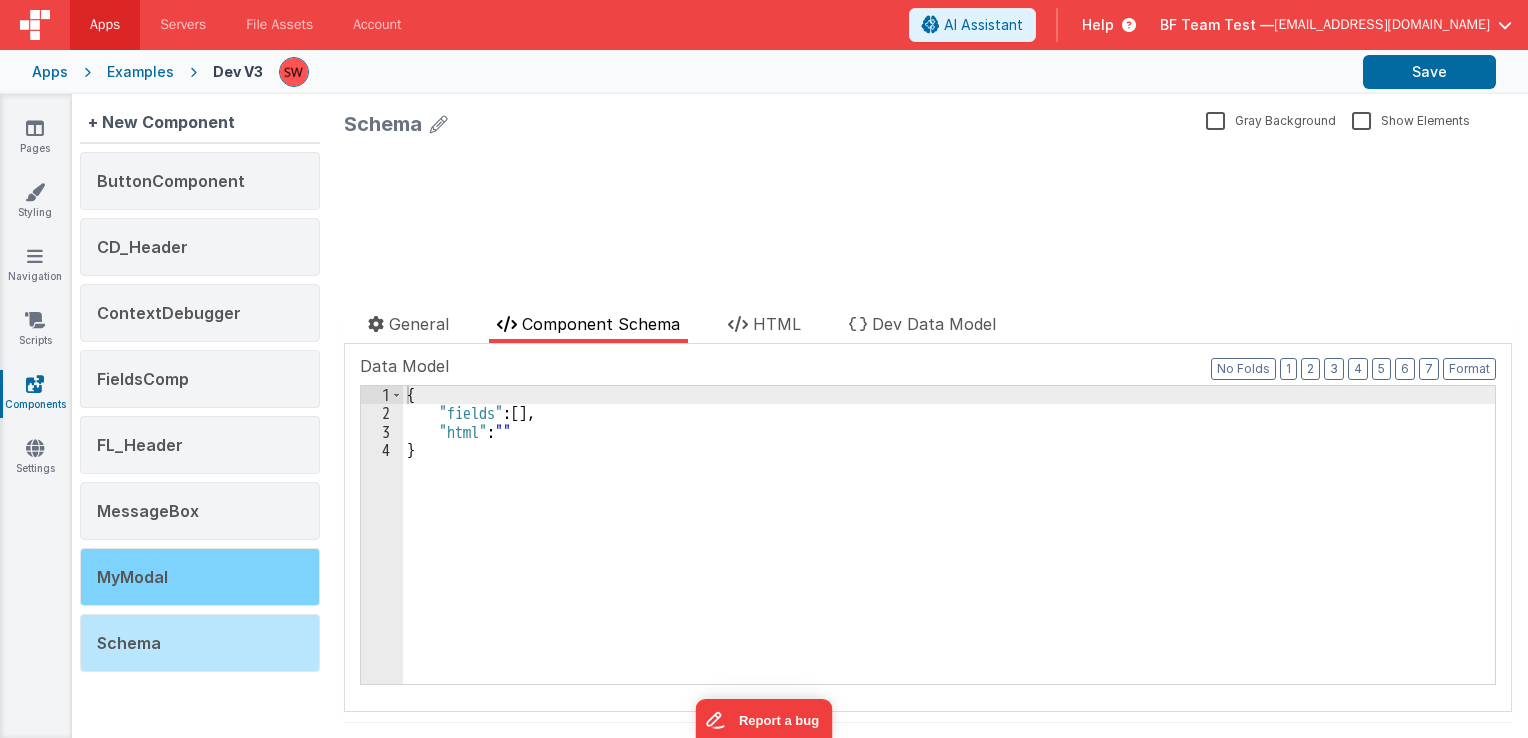 click on "MyModal" at bounding box center (200, 577) 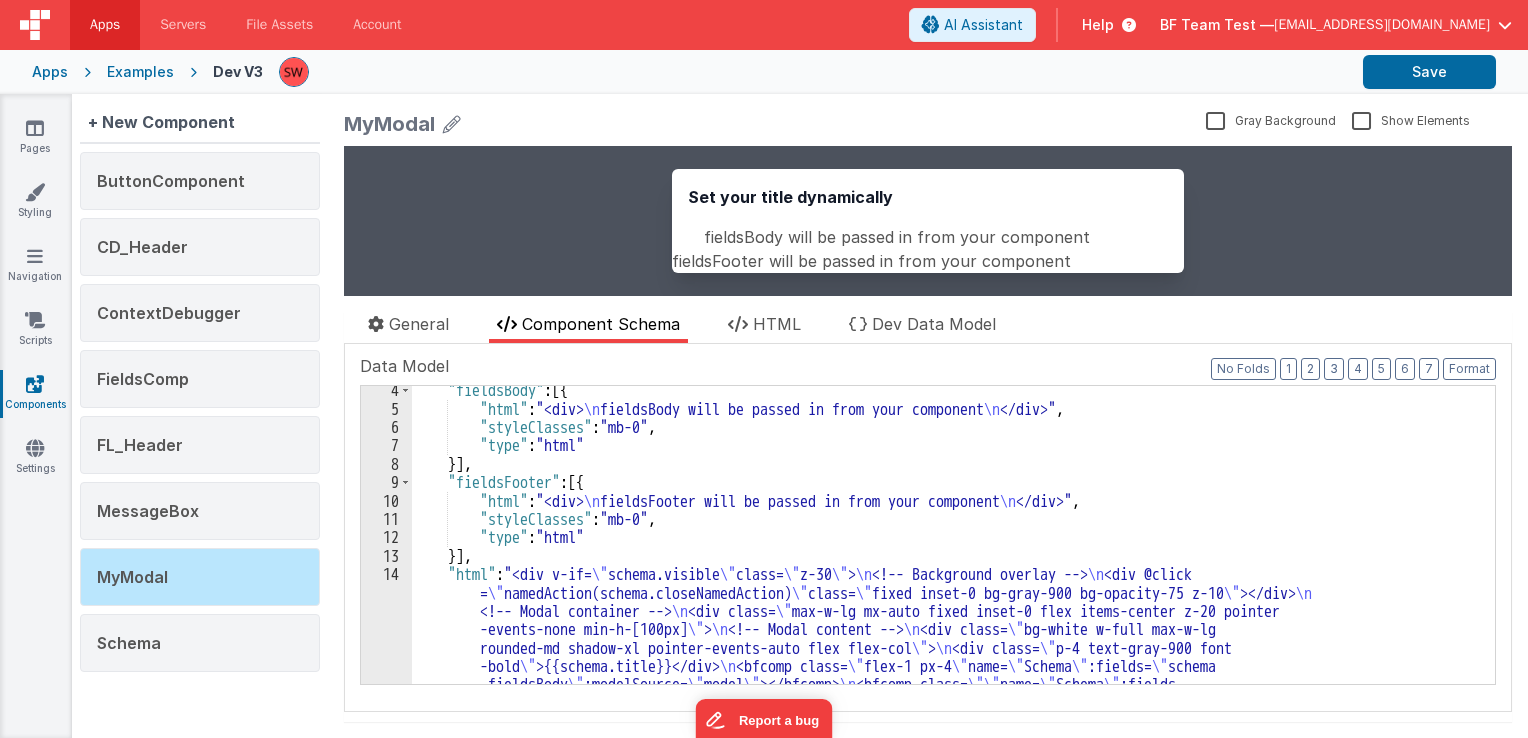 scroll, scrollTop: 120, scrollLeft: 0, axis: vertical 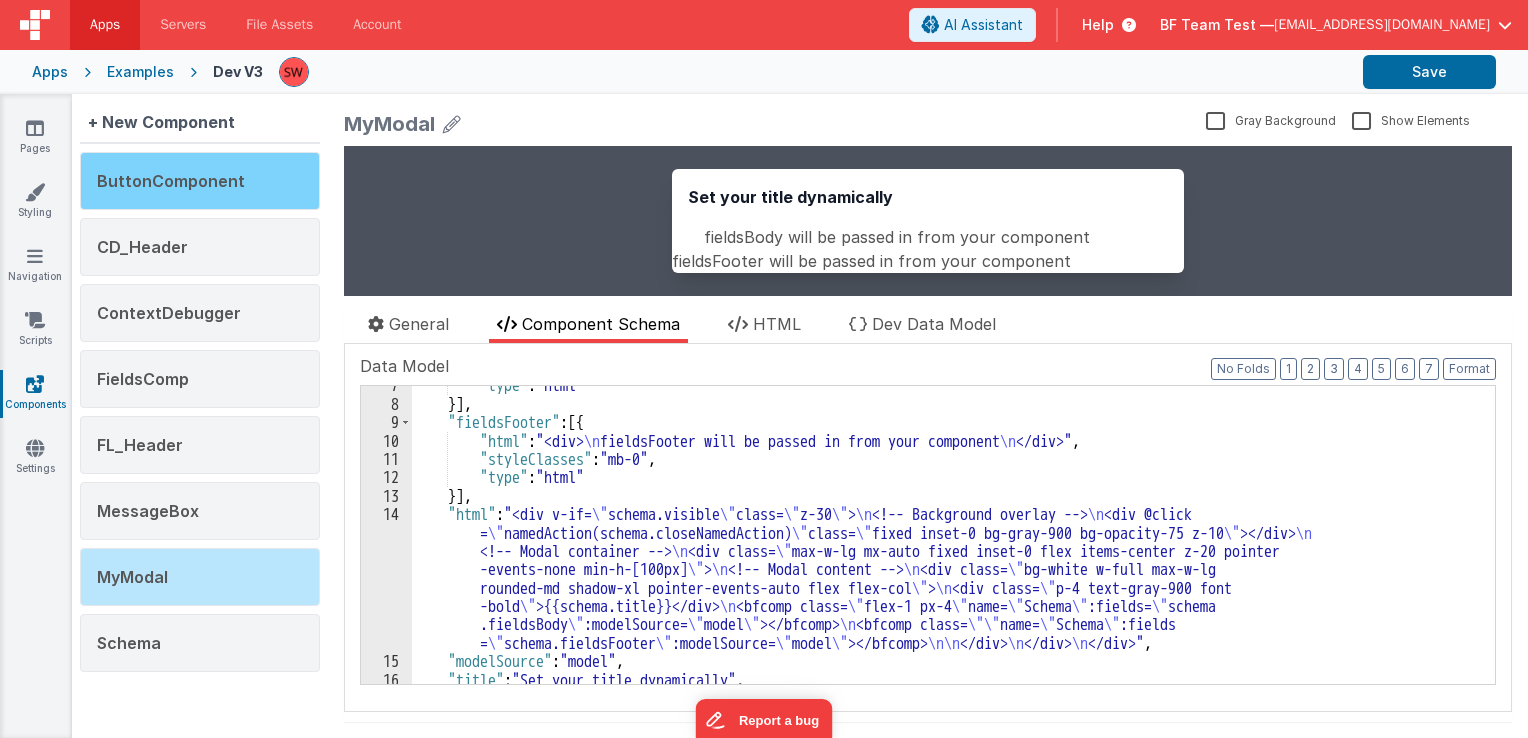 click on "ButtonComponent" at bounding box center [171, 181] 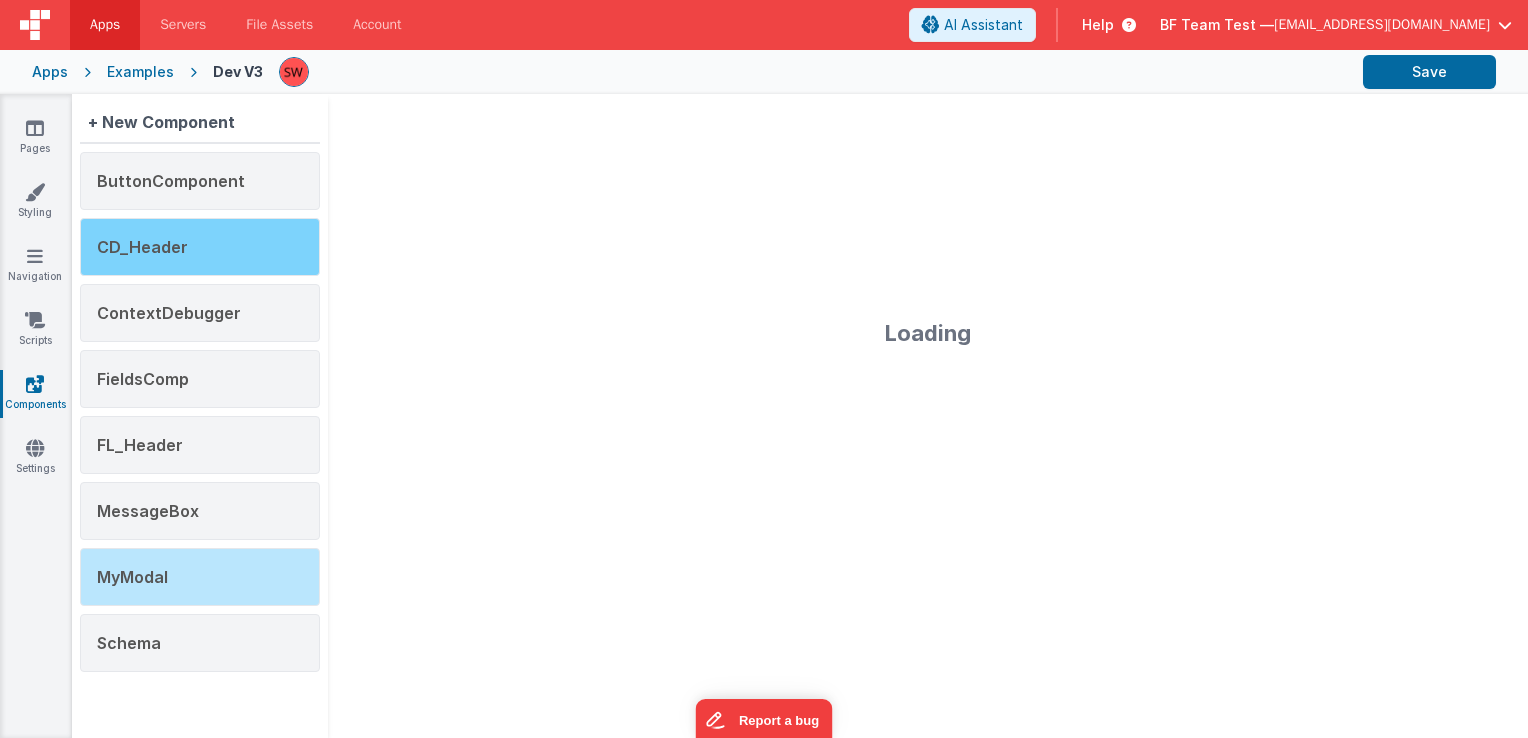 click on "CD_Header" at bounding box center (142, 247) 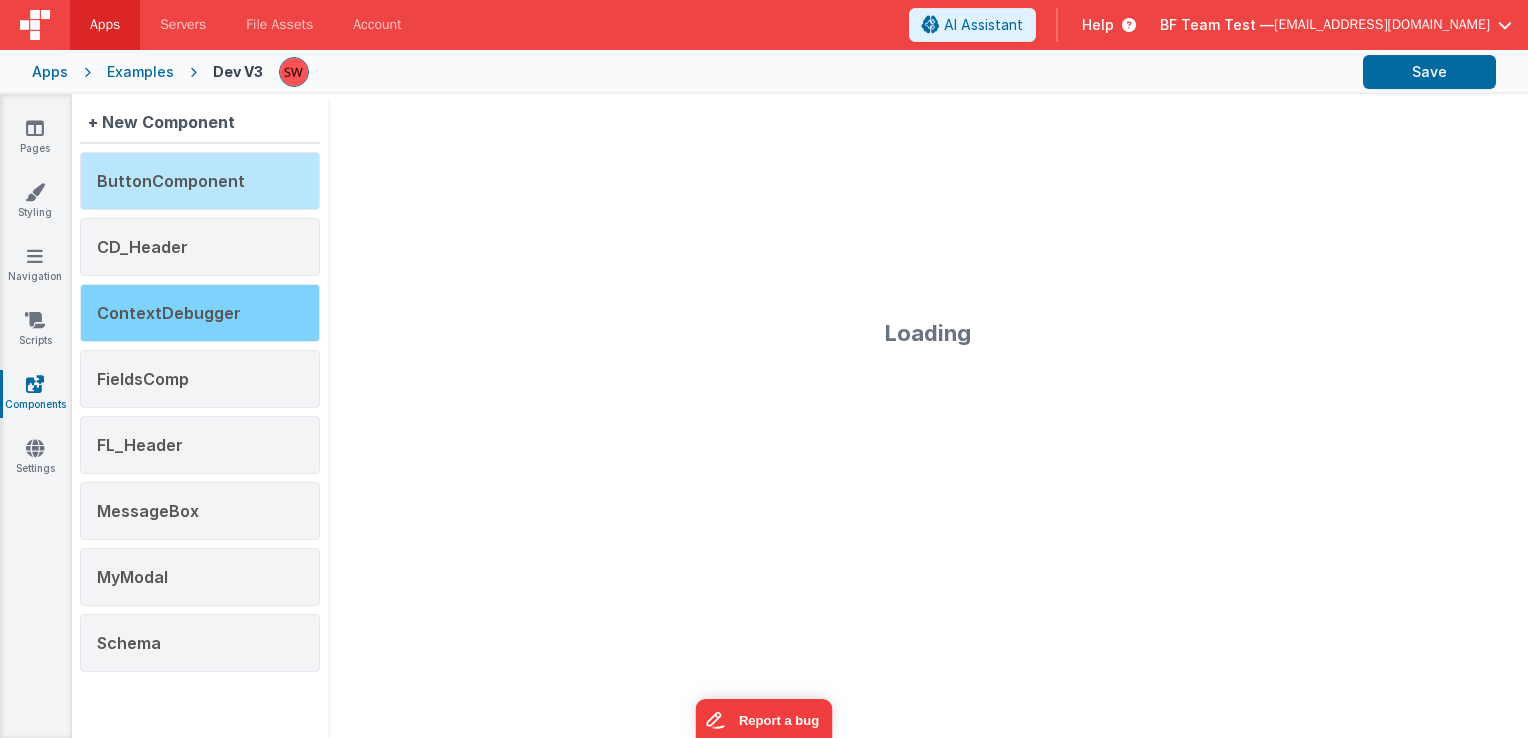 click on "ContextDebugger" at bounding box center (169, 313) 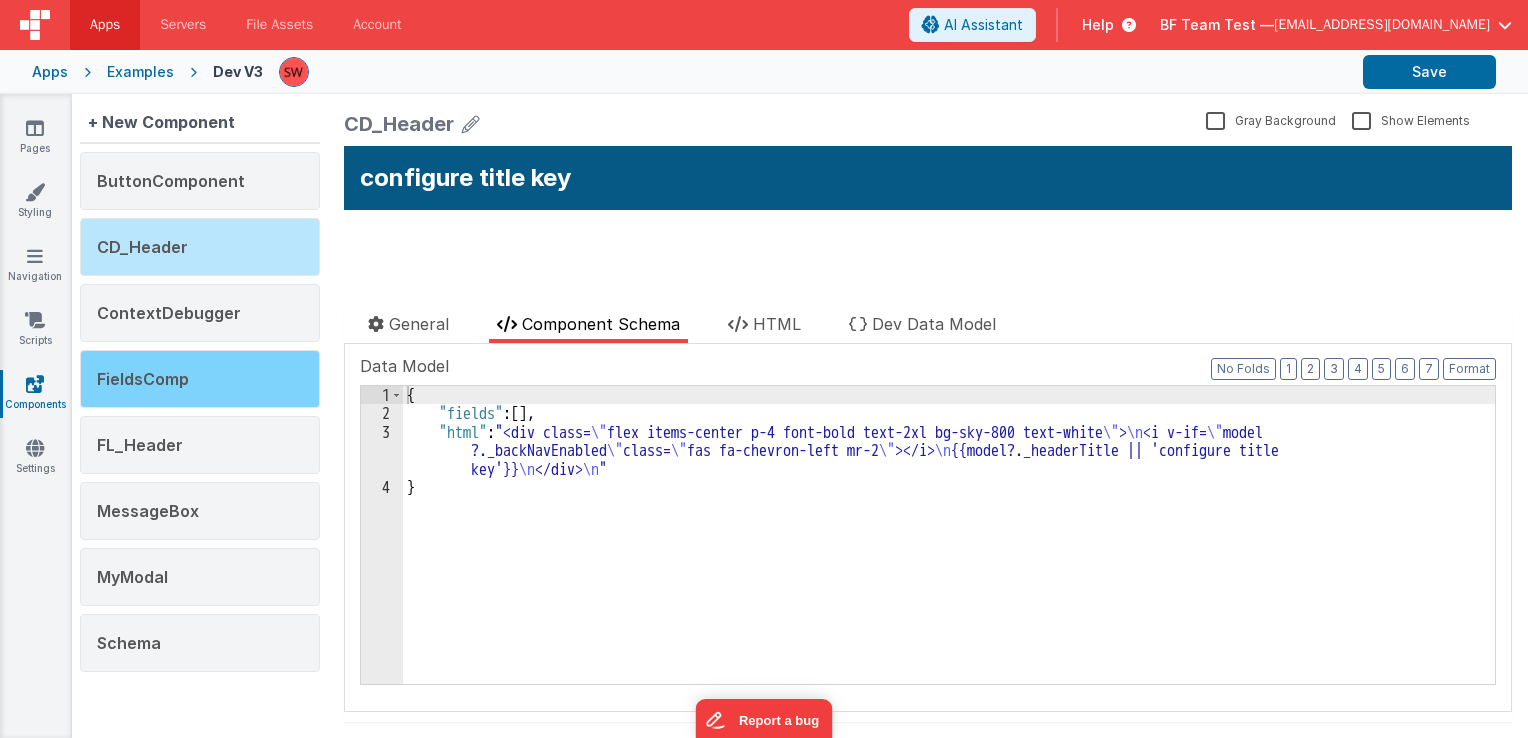 click on "FieldsComp" at bounding box center (200, 379) 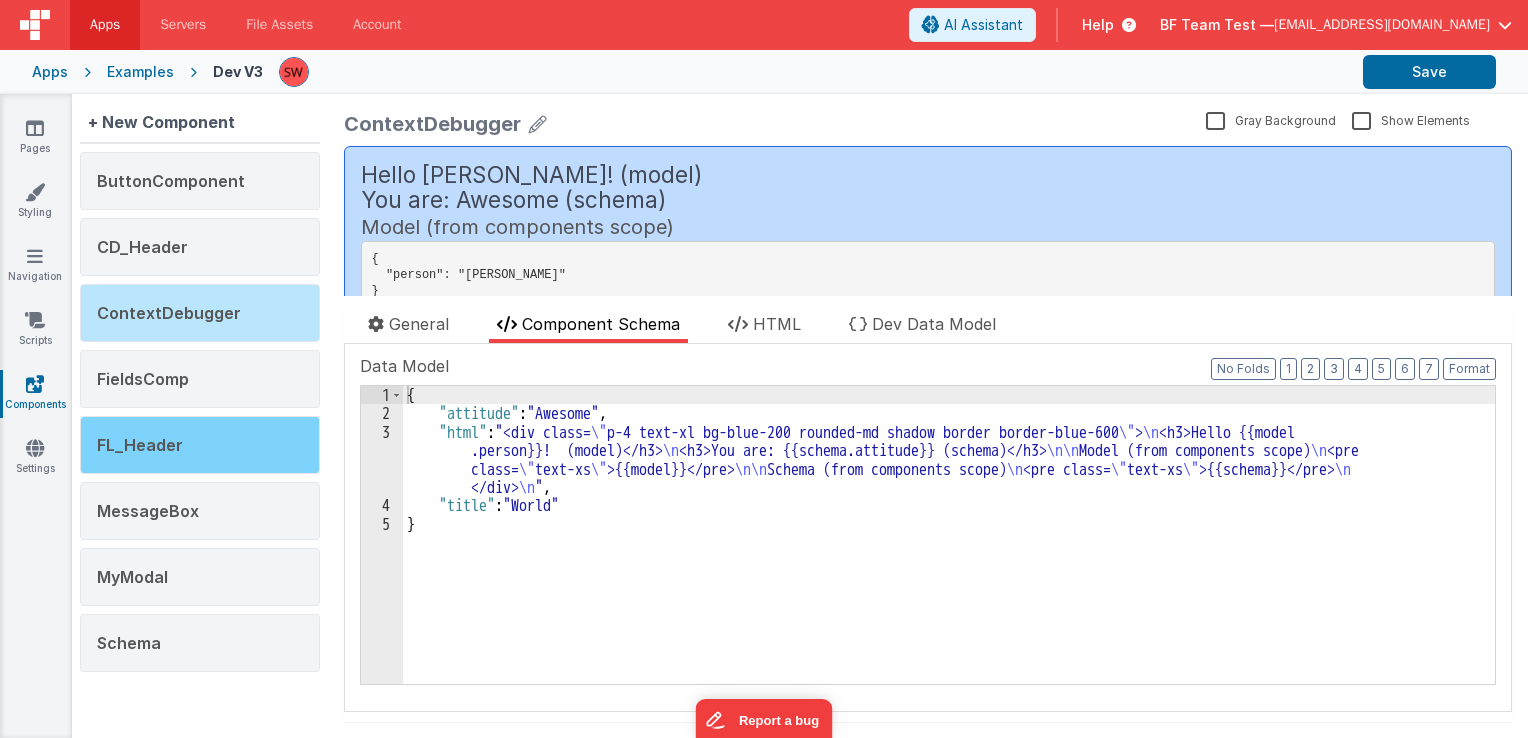 click on "FL_Header" at bounding box center (200, 445) 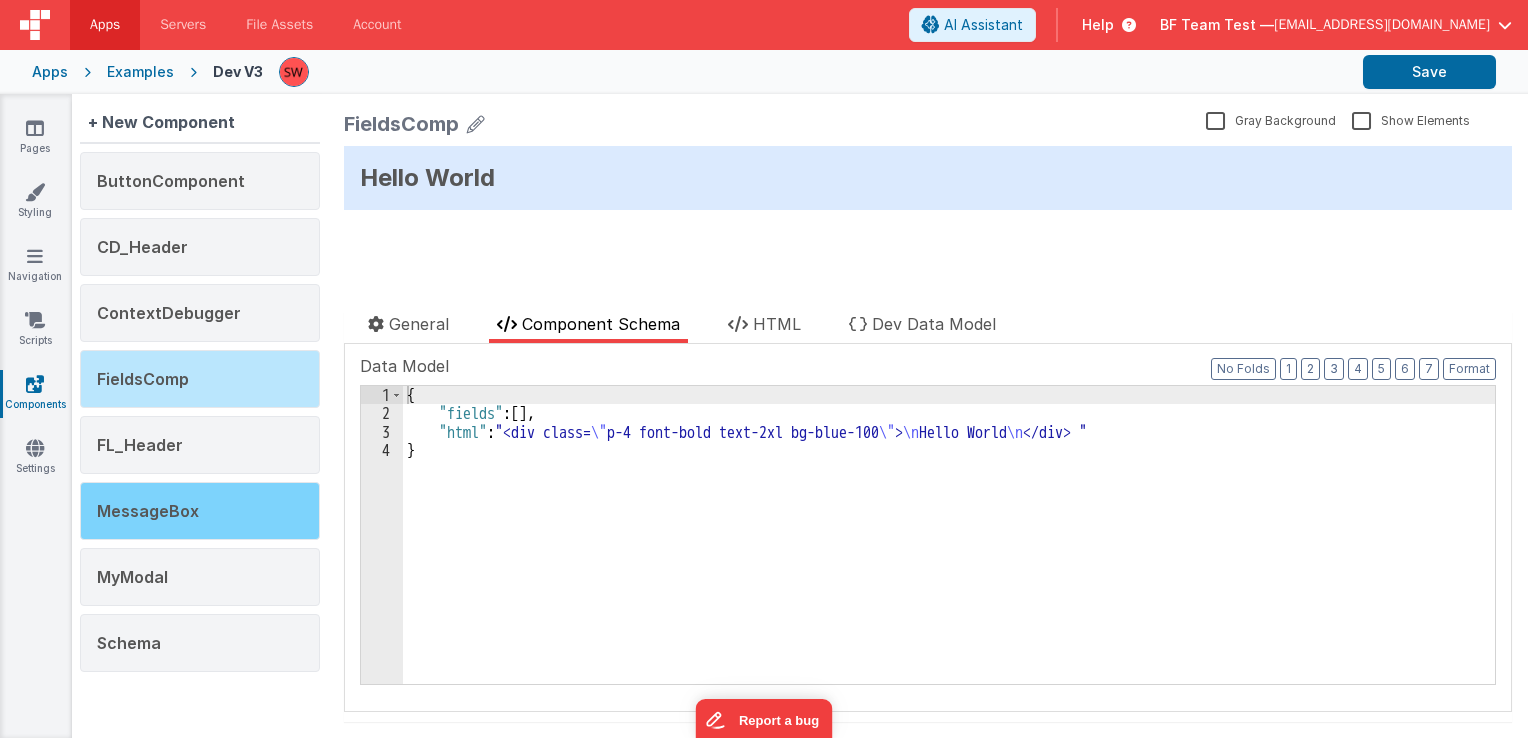 click on "MessageBox" at bounding box center [200, 511] 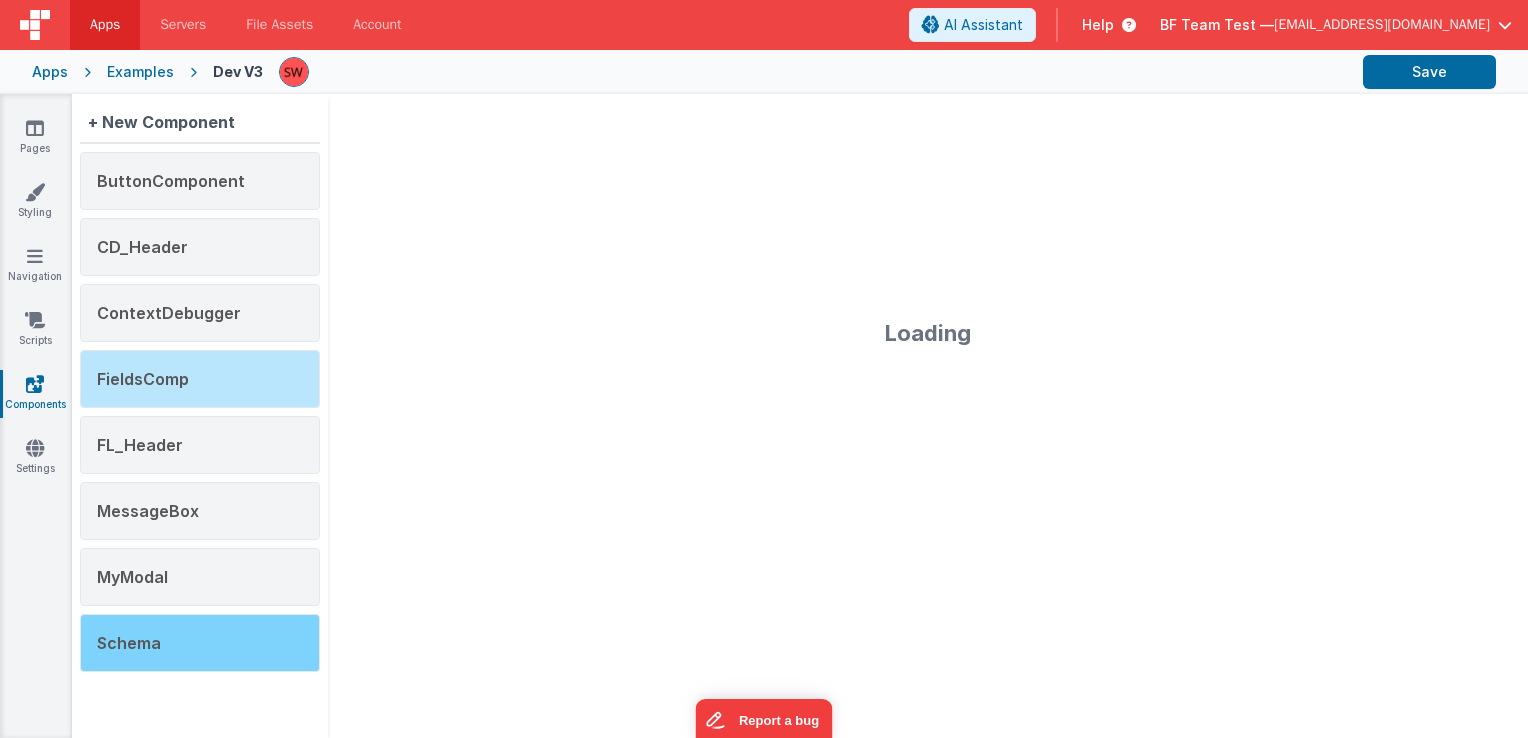 click on "MyModal" at bounding box center [200, 577] 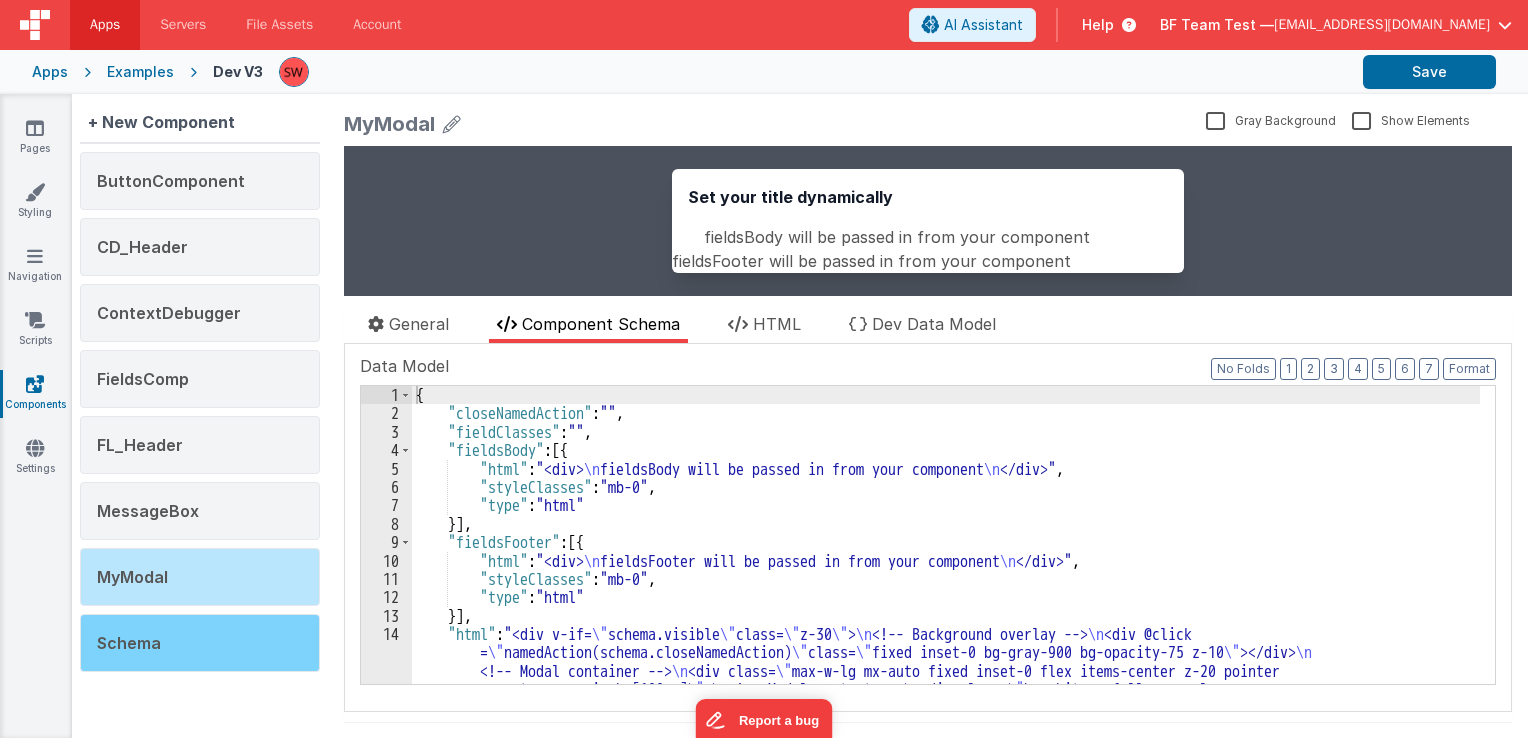 click on "Schema" at bounding box center (200, 643) 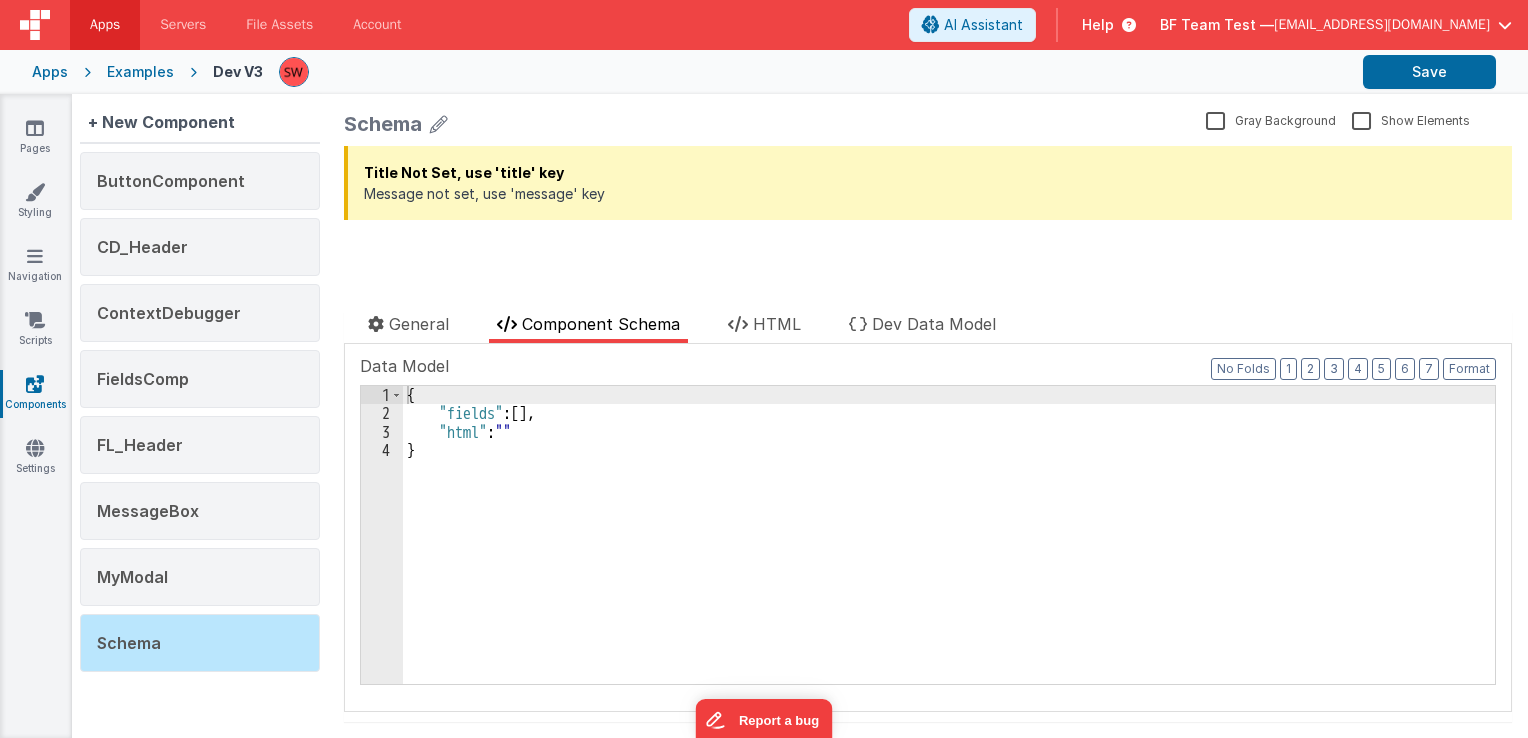 scroll, scrollTop: 0, scrollLeft: 0, axis: both 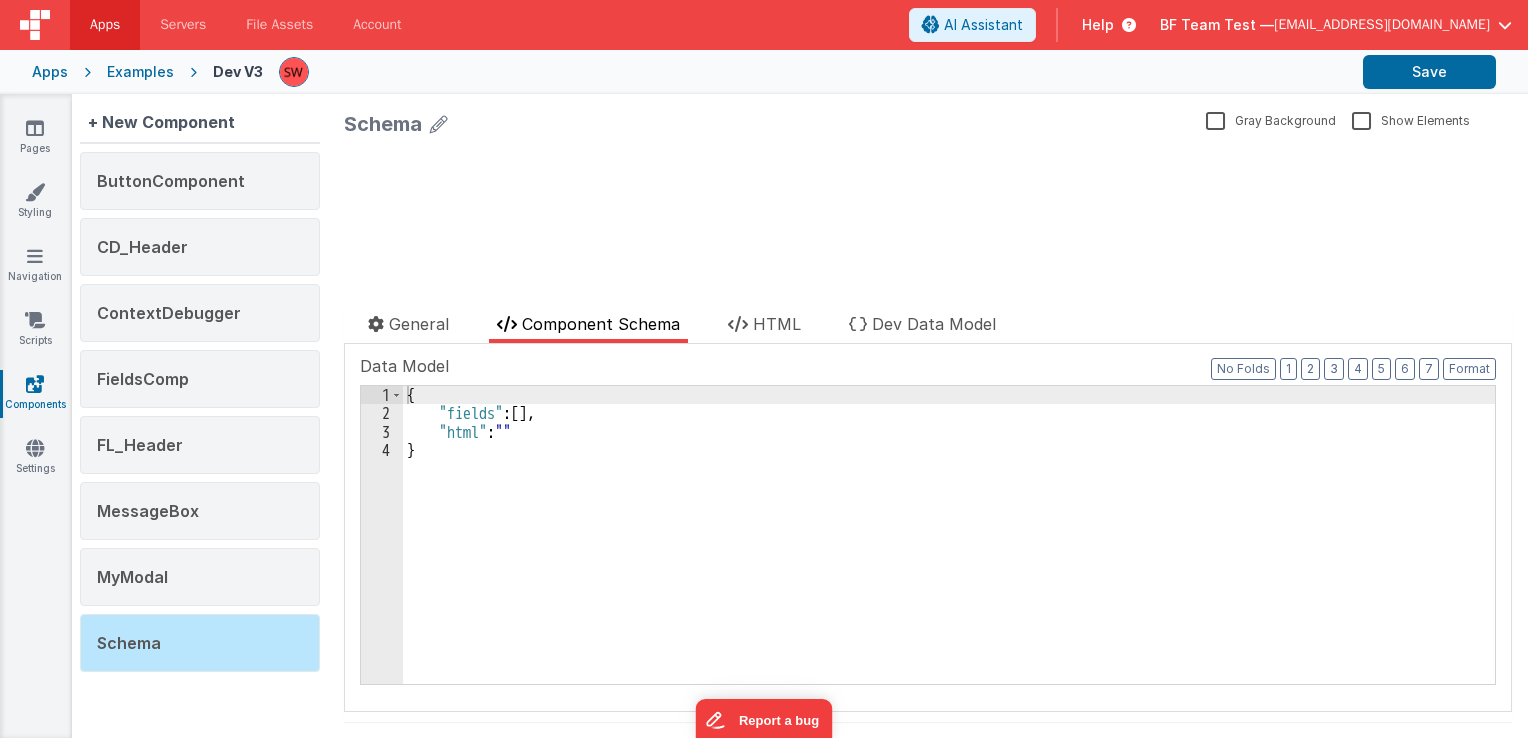 click on "Examples" at bounding box center [140, 72] 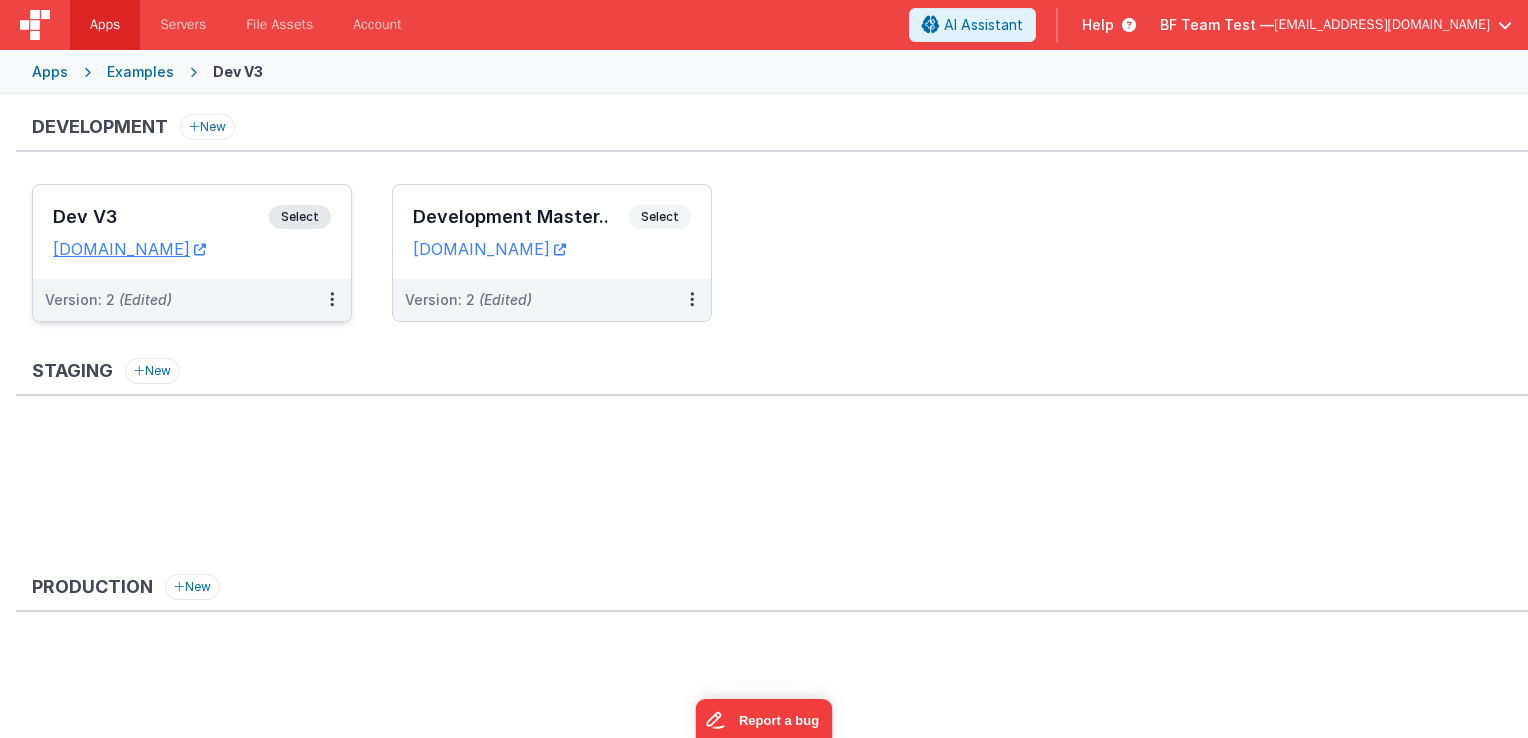 click on "Select" at bounding box center [300, 217] 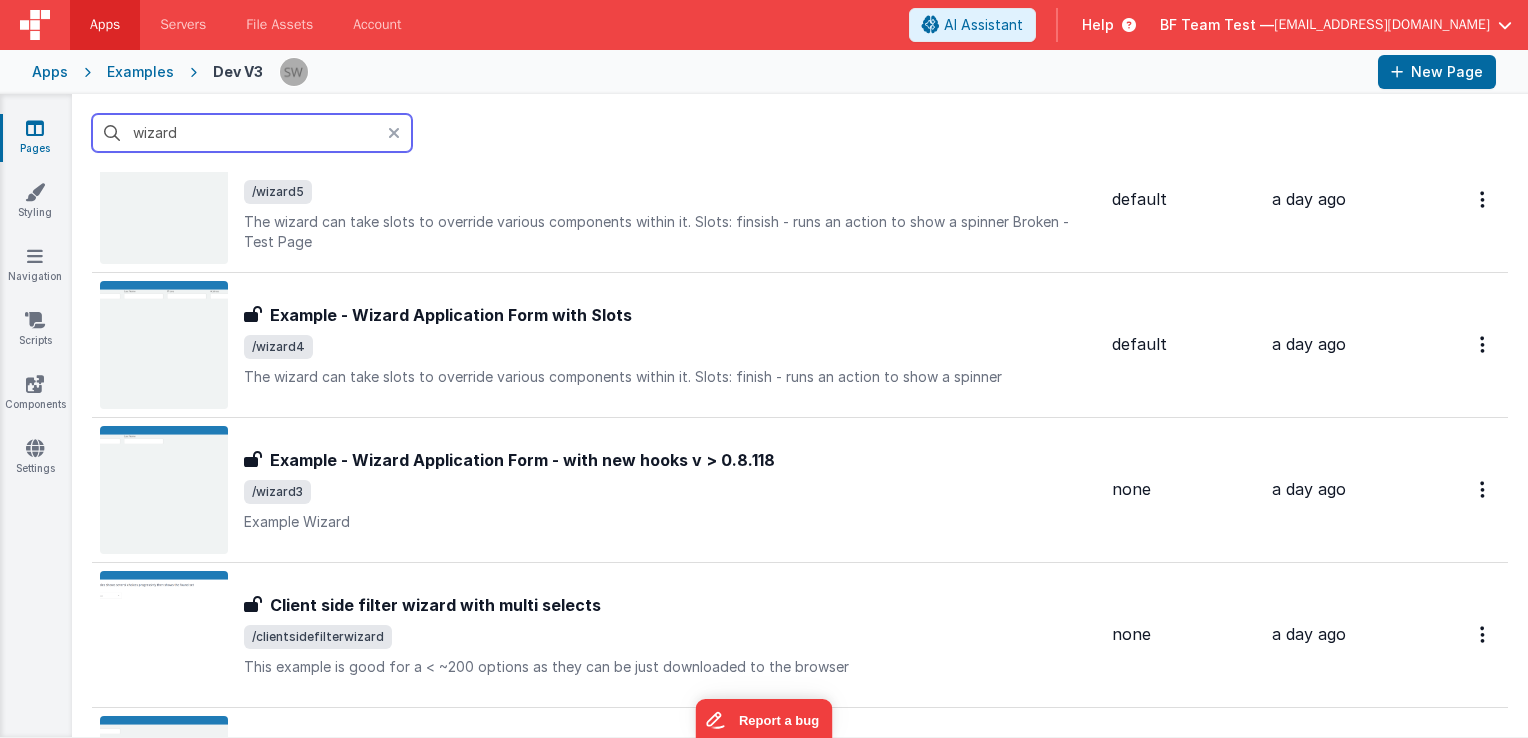 scroll, scrollTop: 0, scrollLeft: 0, axis: both 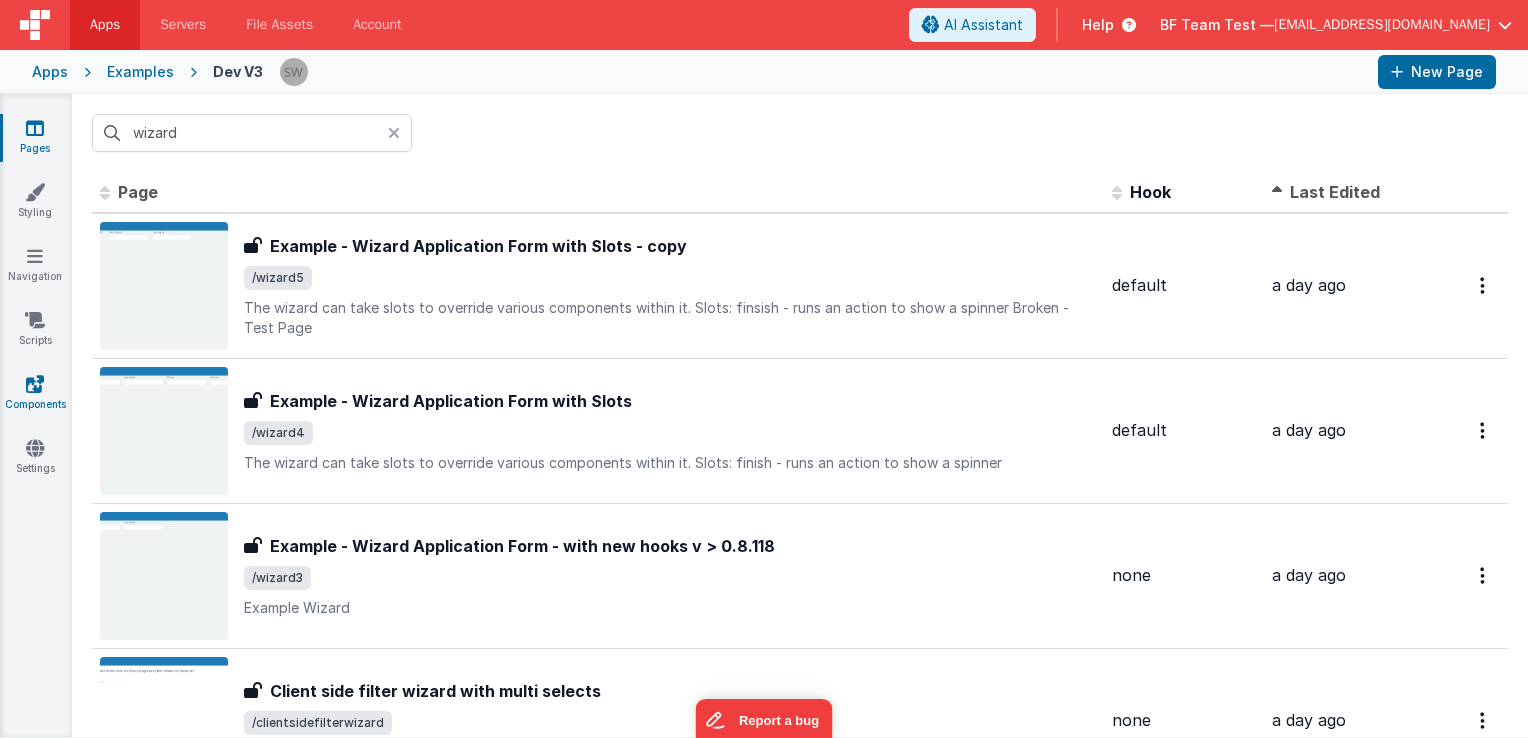 click at bounding box center [35, 384] 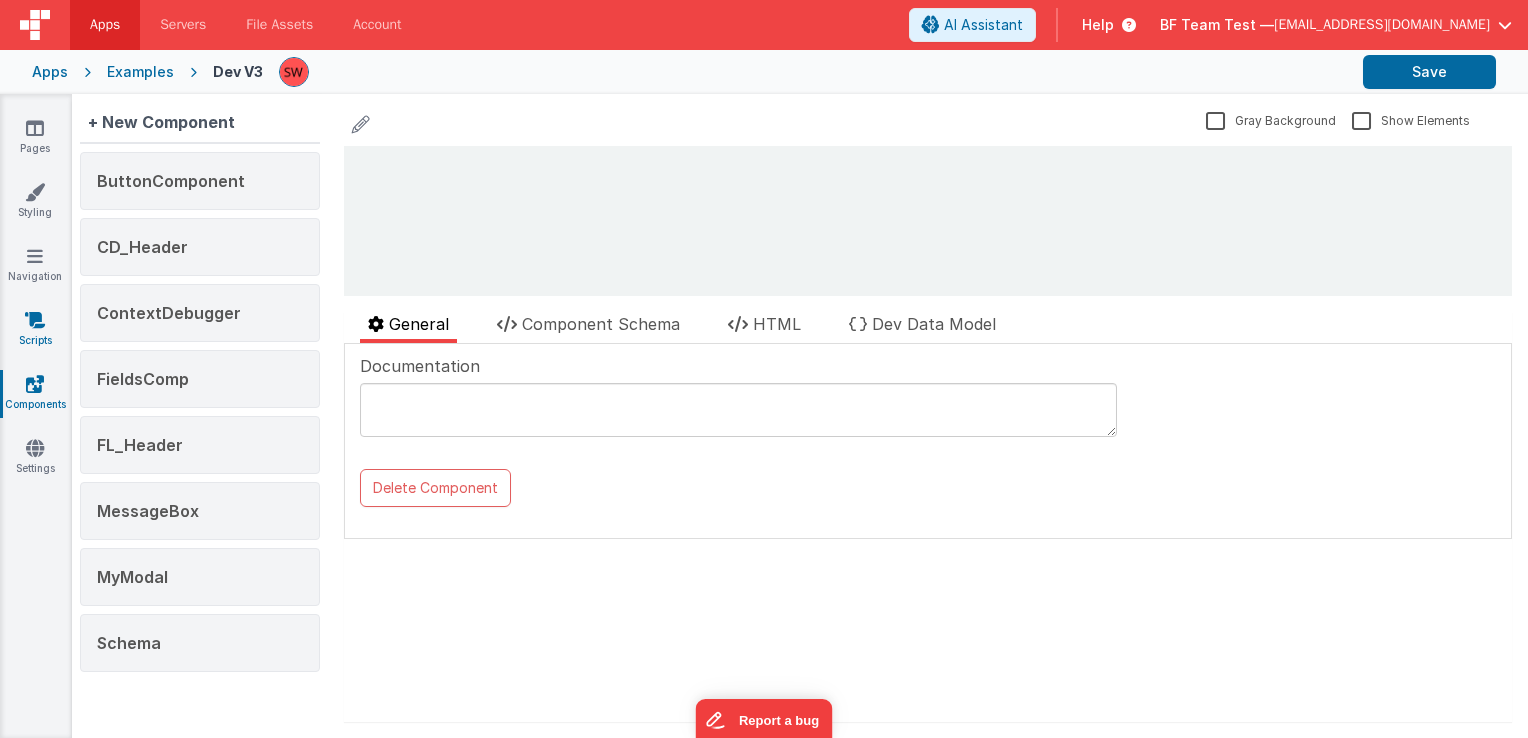 scroll, scrollTop: 0, scrollLeft: 0, axis: both 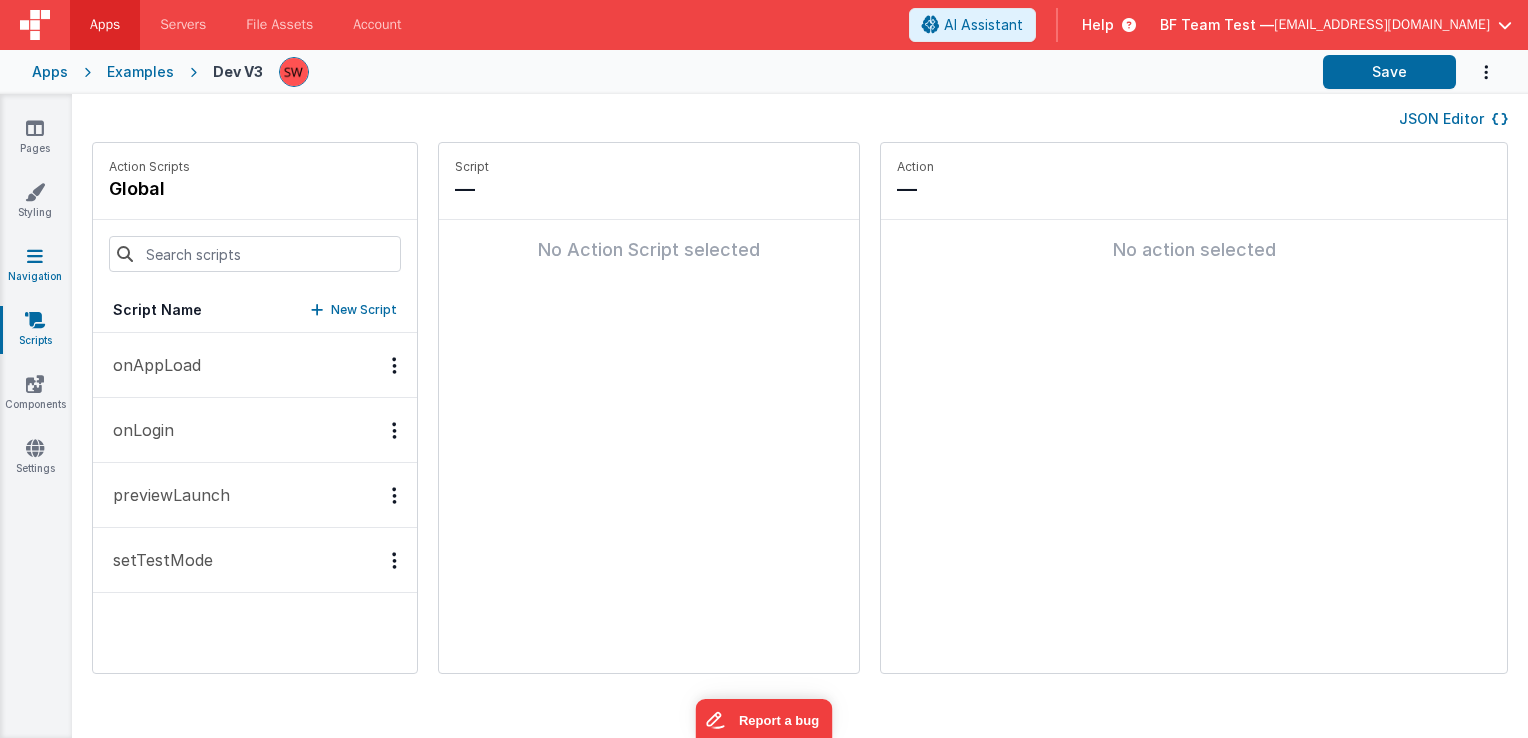 click on "Navigation" at bounding box center (35, 266) 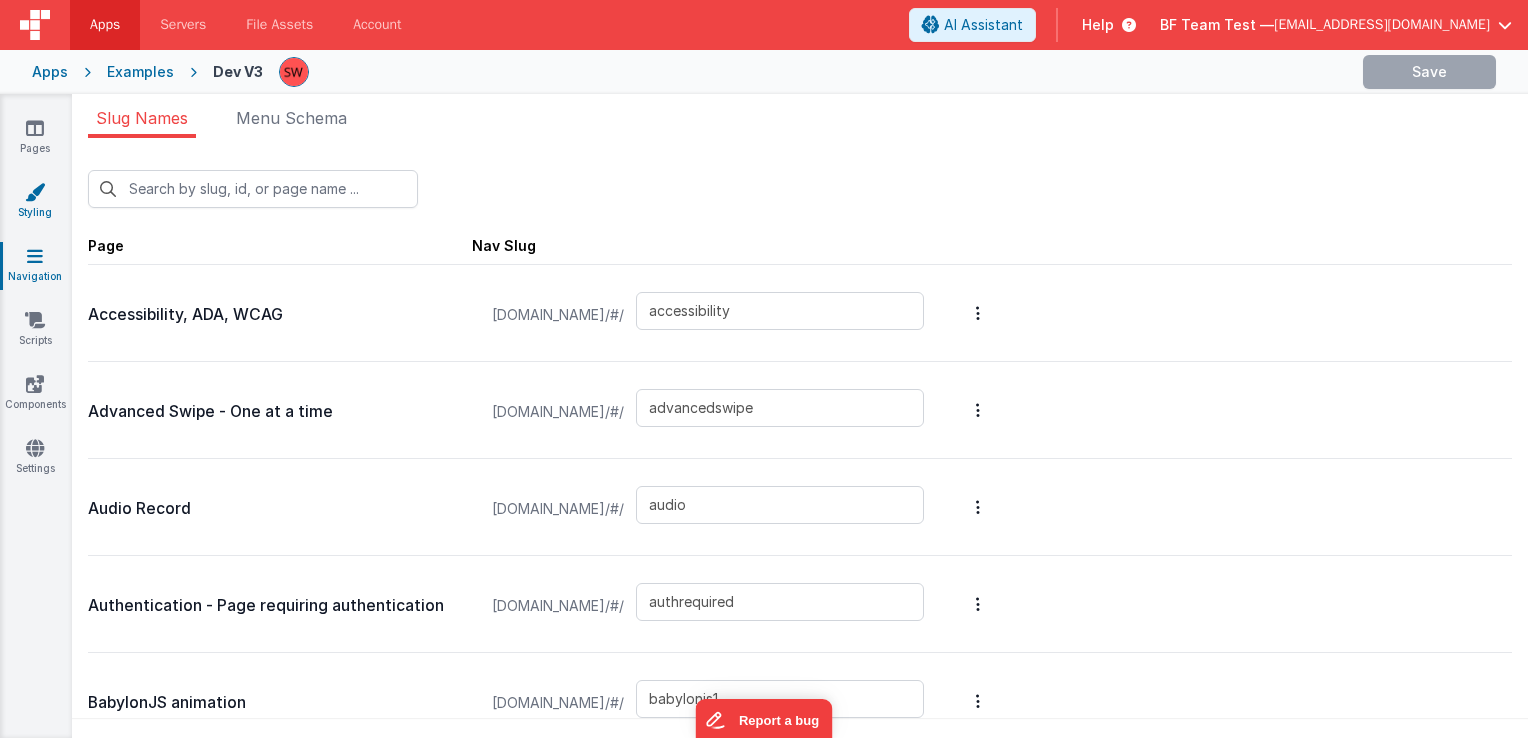click on "Styling" at bounding box center [35, 202] 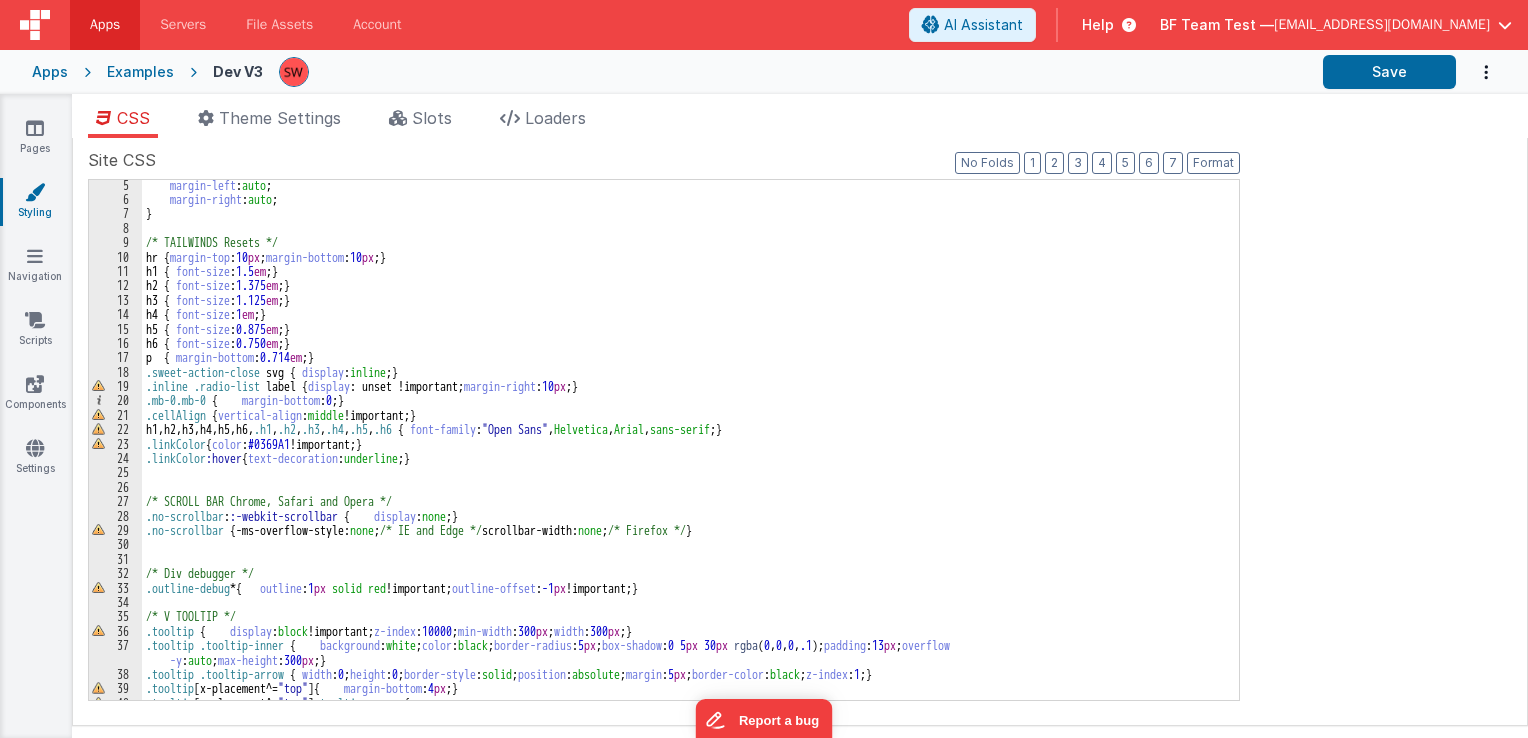 scroll, scrollTop: 60, scrollLeft: 0, axis: vertical 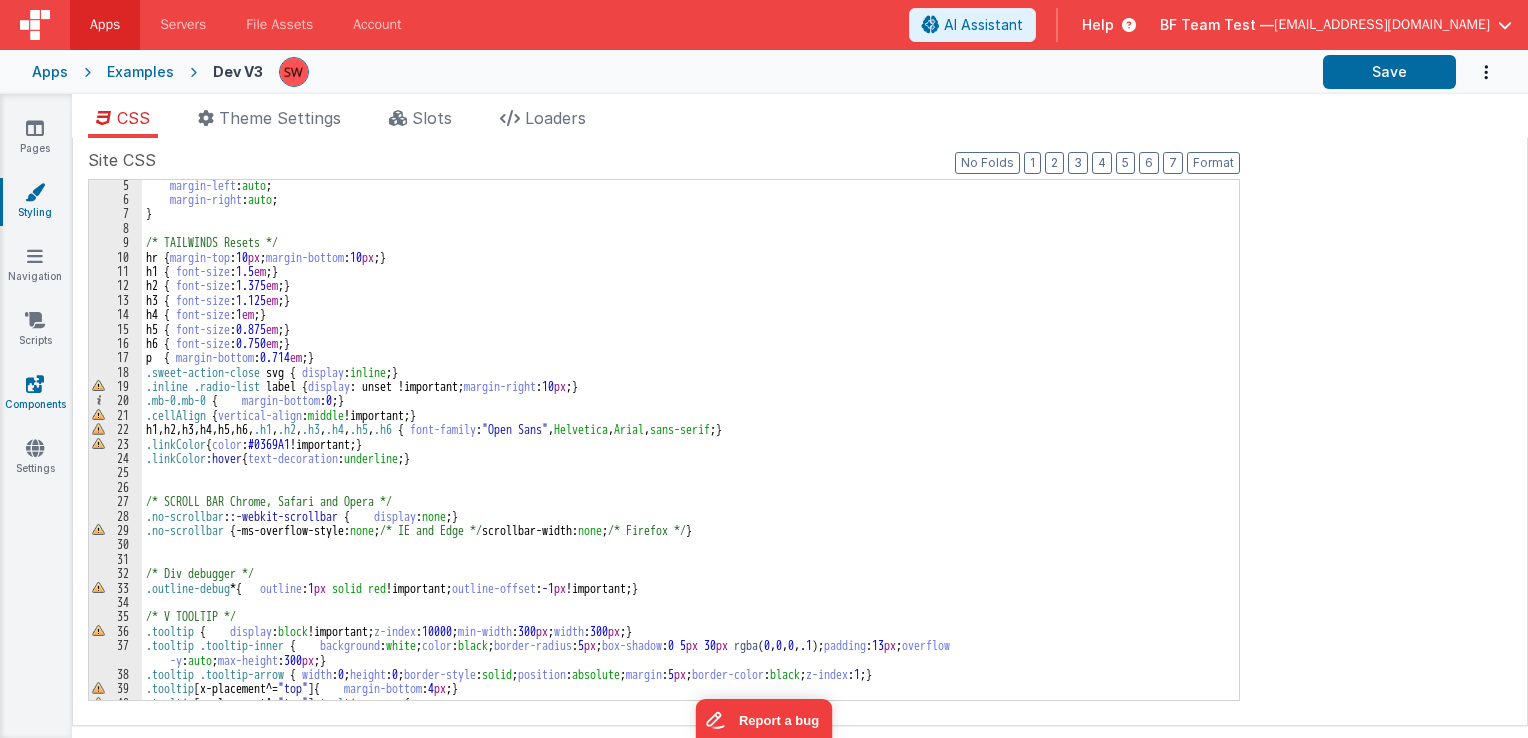 click at bounding box center [35, 384] 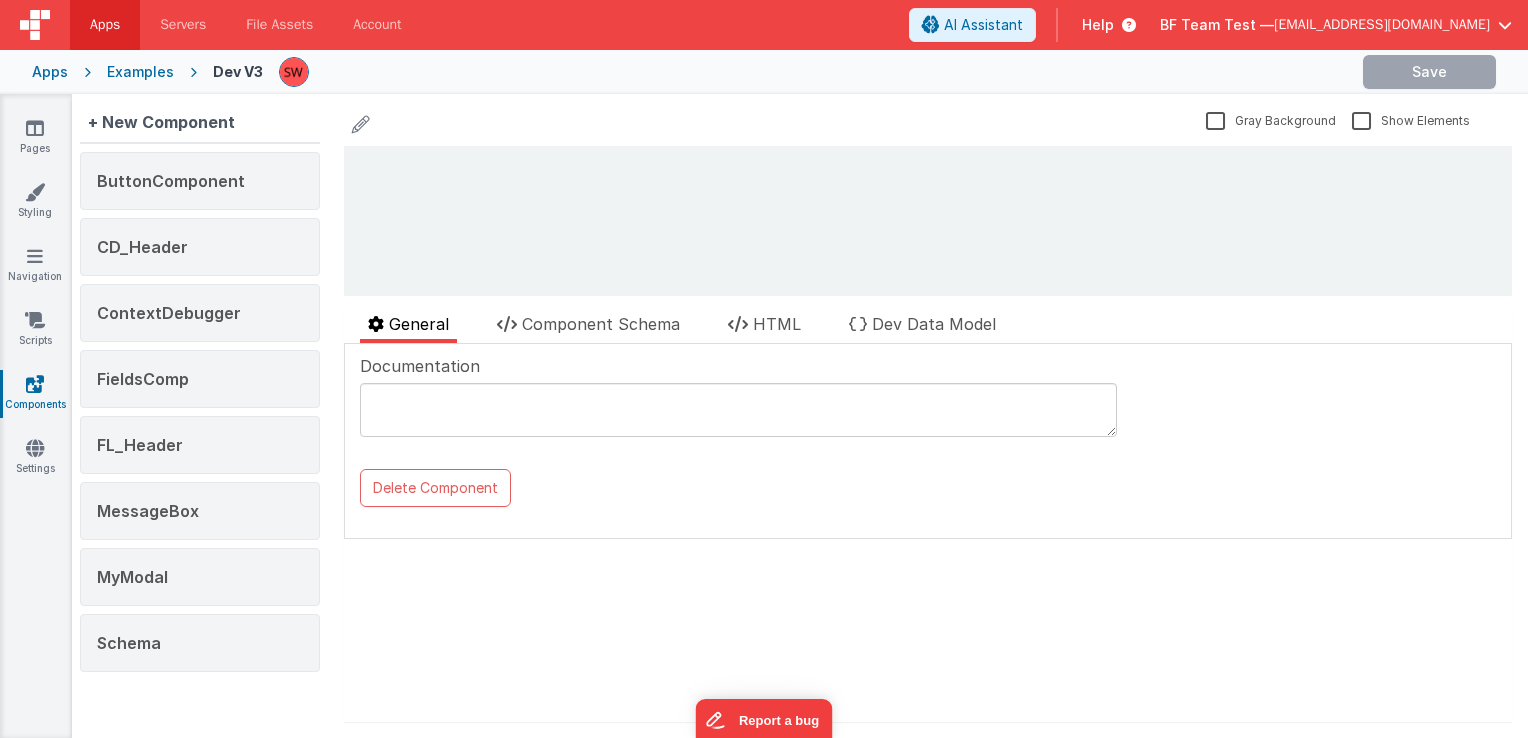 scroll, scrollTop: 0, scrollLeft: 0, axis: both 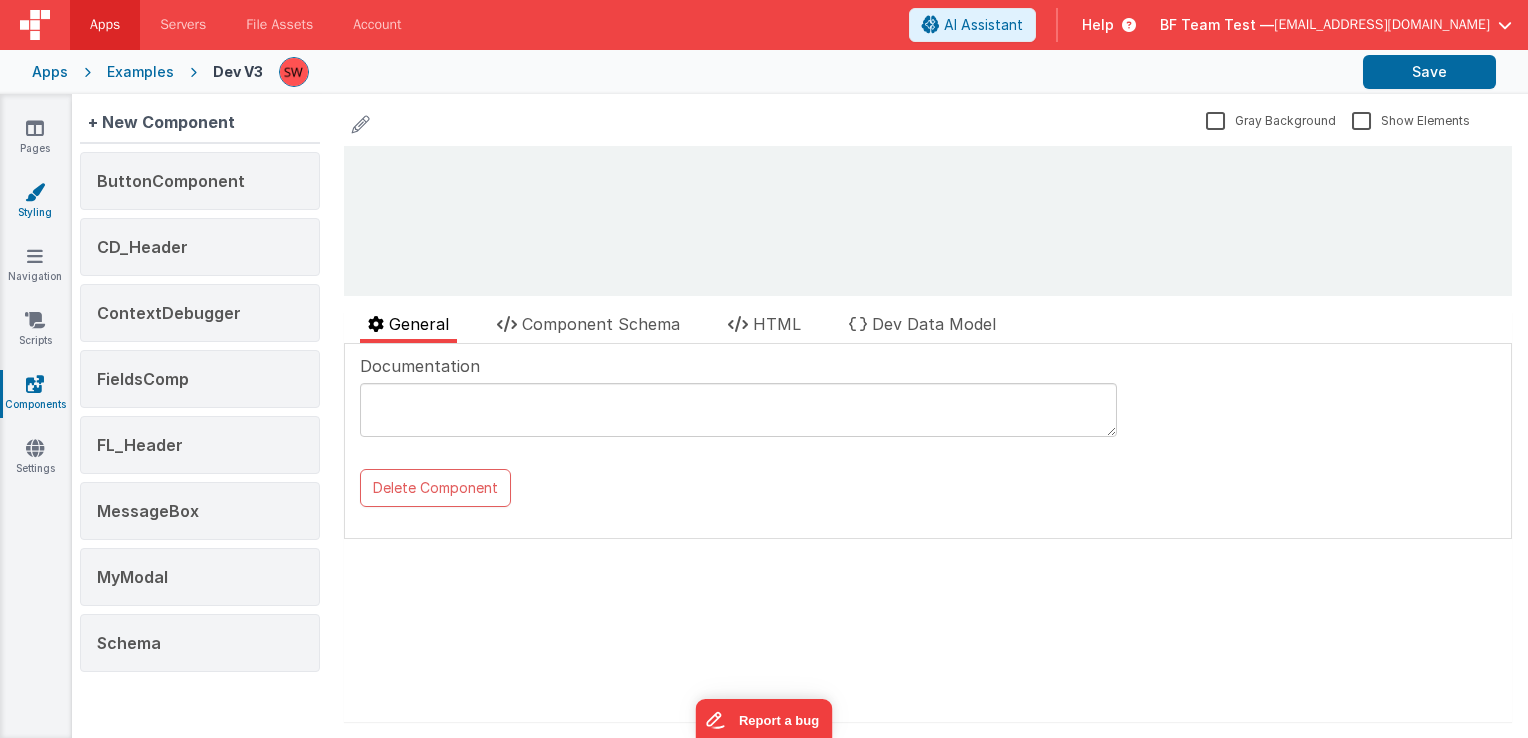 click at bounding box center (35, 192) 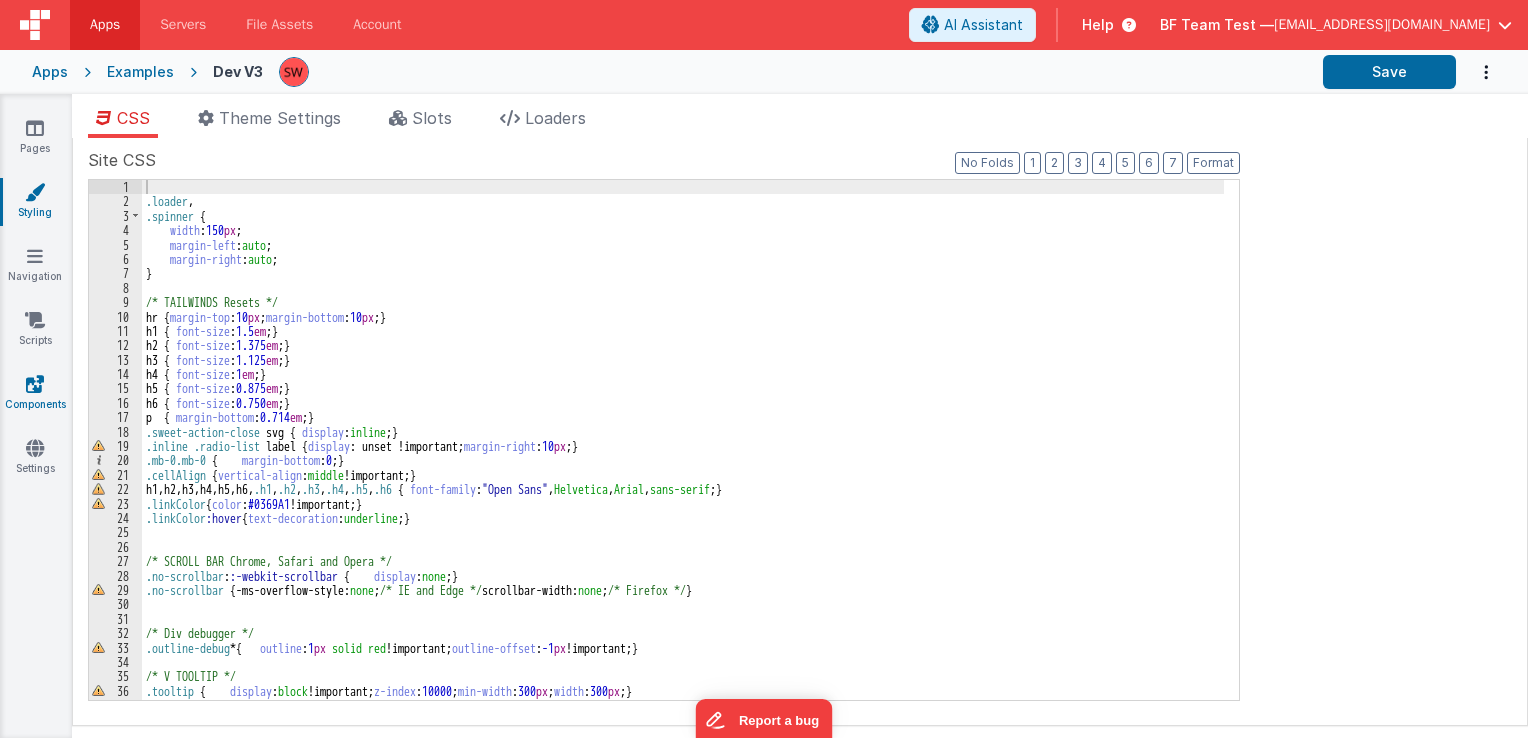 click on "Components" at bounding box center (35, 394) 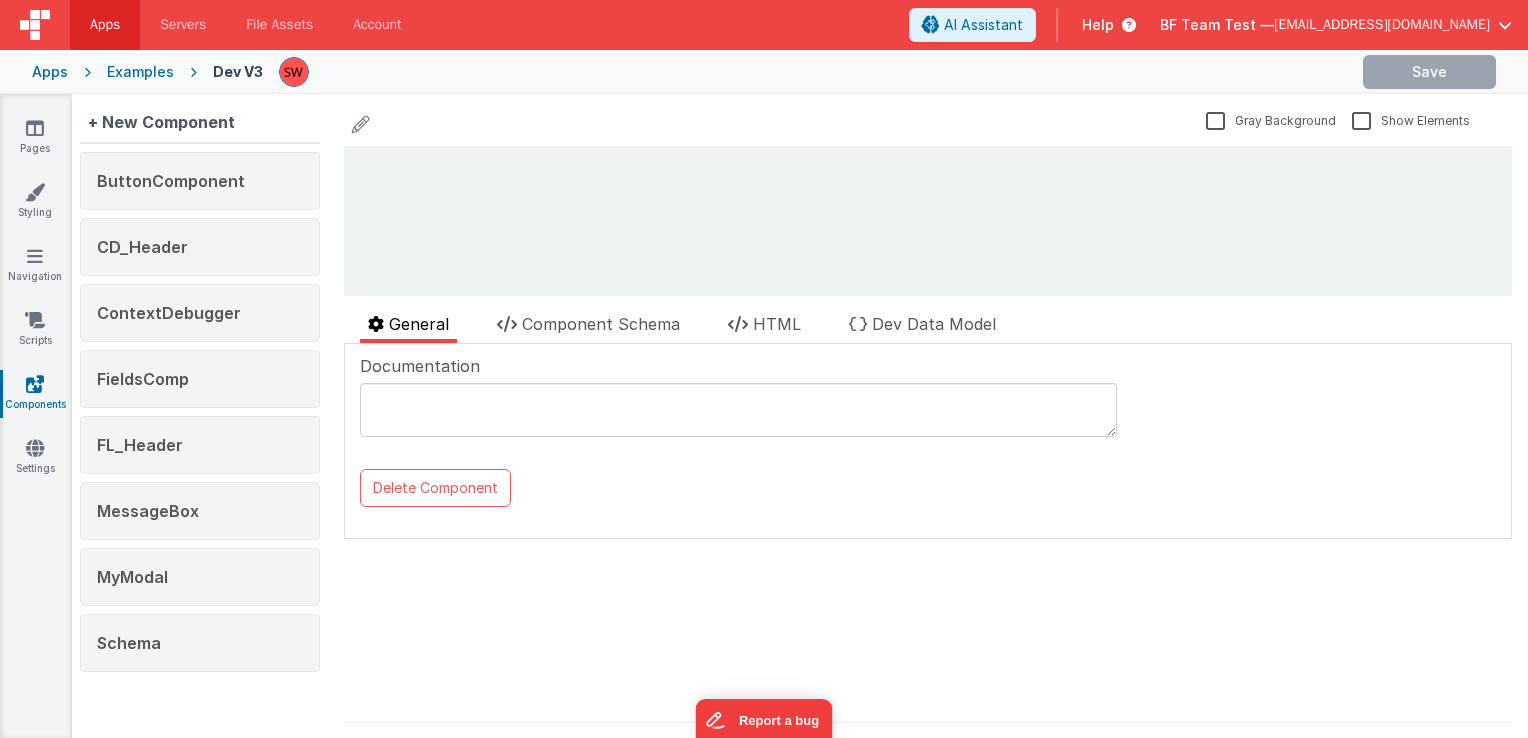 scroll, scrollTop: 0, scrollLeft: 0, axis: both 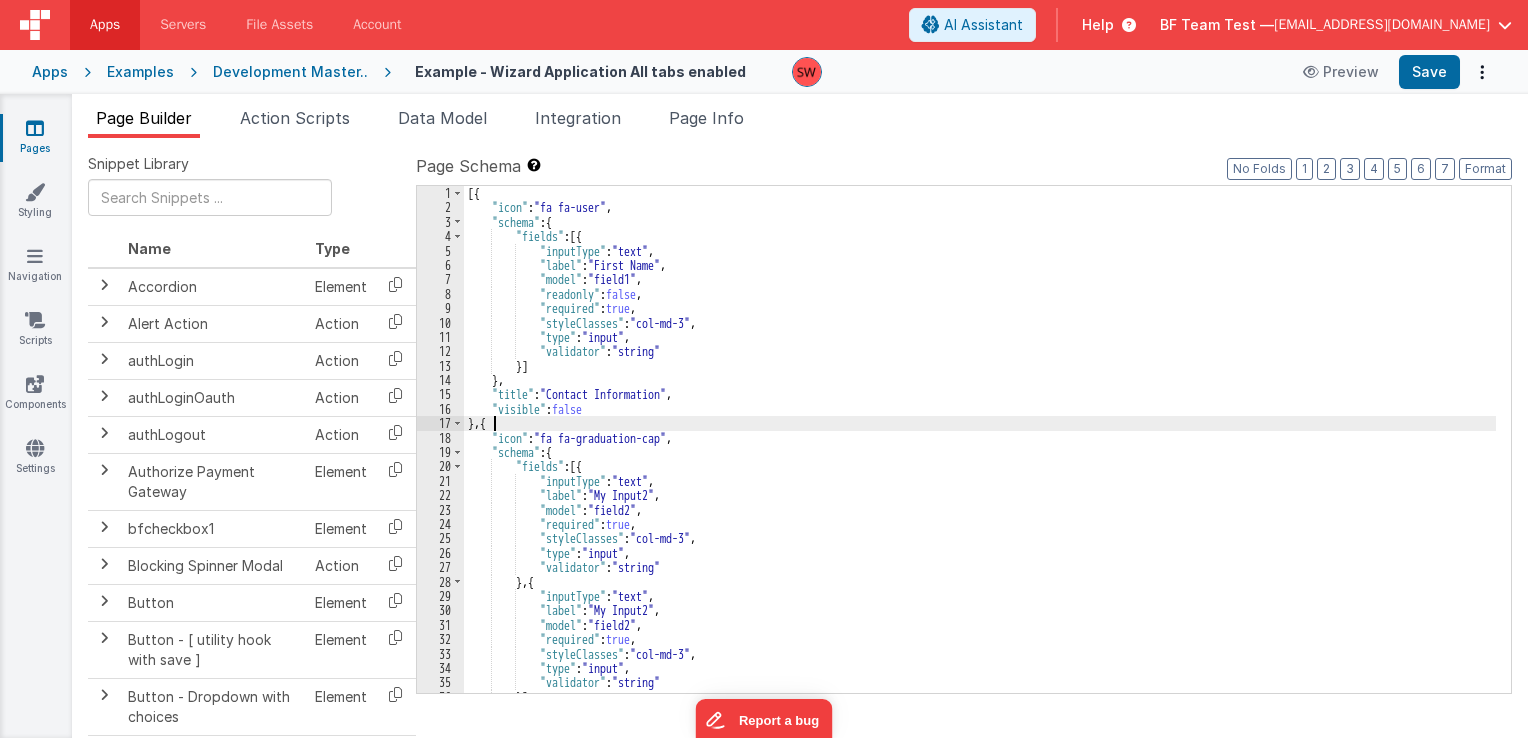 click on "[{      "icon" :  "fa fa-user" ,      "schema" :  {           "fields" :  [{                "inputType" :  "text" ,                "label" :  "First Name" ,                "model" :  "field1" ,                "readonly" :  false ,                "required" :  true ,                "styleClasses" :  "col-md-3" ,                "type" :  "input" ,                "validator" :  "string"           }]      } ,      "title" :  "Contact Information" ,      "visible" :  false } ,  {      "icon" :  "fa fa-graduation-cap" ,      "schema" :  {           "fields" :  [{                "inputType" :  "text" ,                "label" :  "My Input2" ,                "model" :  "field2" ,                "required" :  true ,                "styleClasses" :  "col-md-3" ,                "type" :  "input" ,                "validator" :  "string"           } ,  {                "inputType" :  "text" ,                "label" :  "My Input2" ,                "model" :  "field2" ,                "required" :  true ,                :  ," at bounding box center [980, 454] 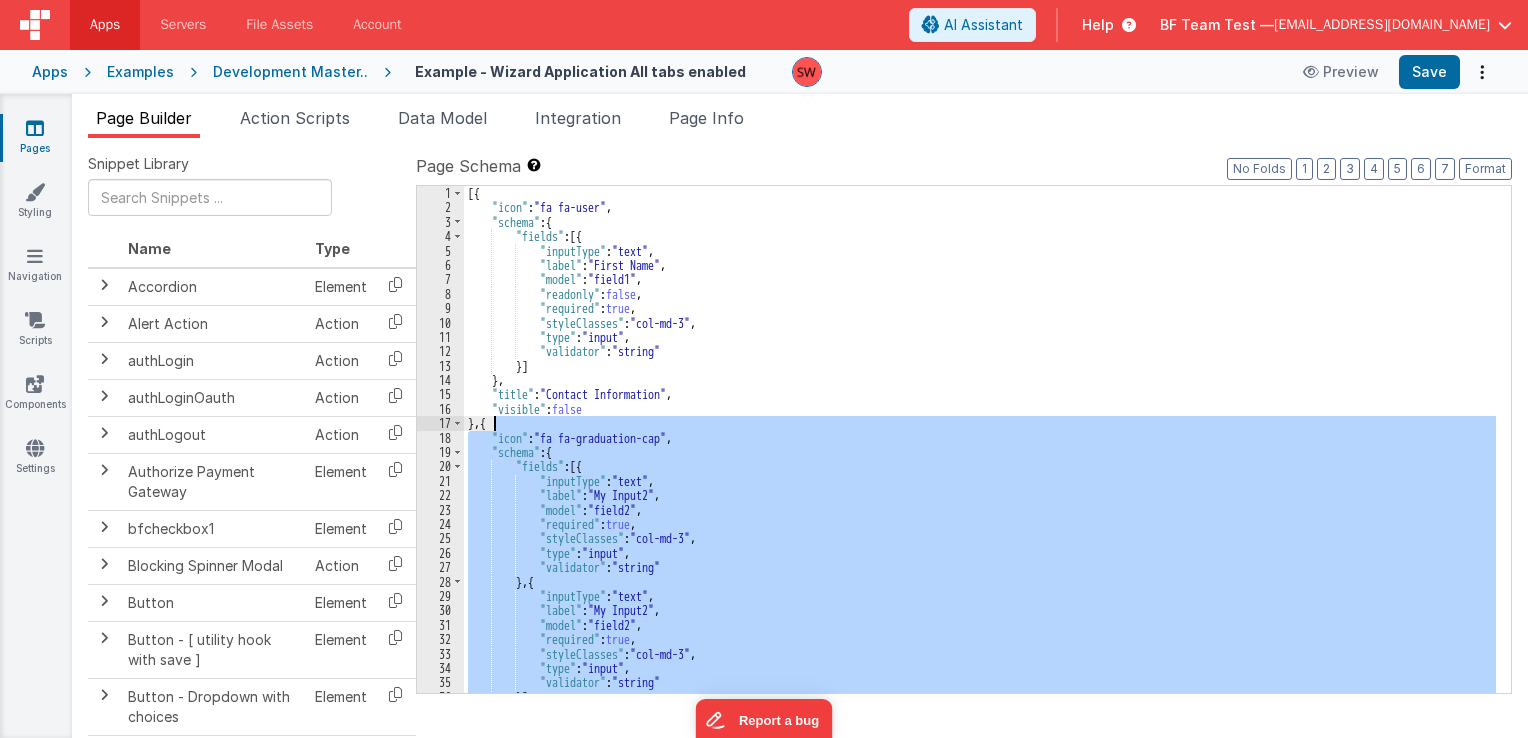 click on "[{      "icon" :  "fa fa-user" ,      "schema" :  {           "fields" :  [{                "inputType" :  "text" ,                "label" :  "First Name" ,                "model" :  "field1" ,                "readonly" :  false ,                "required" :  true ,                "styleClasses" :  "col-md-3" ,                "type" :  "input" ,                "validator" :  "string"           }]      } ,      "title" :  "Contact Information" ,      "visible" :  false } ,  {      "icon" :  "fa fa-graduation-cap" ,      "schema" :  {           "fields" :  [{                "inputType" :  "text" ,                "label" :  "My Input2" ,                "model" :  "field2" ,                "required" :  true ,                "styleClasses" :  "col-md-3" ,                "type" :  "input" ,                "validator" :  "string"           } ,  {                "inputType" :  "text" ,                "label" :  "My Input2" ,                "model" :  "field2" ,                "required" :  true ,                :  ," at bounding box center [980, 454] 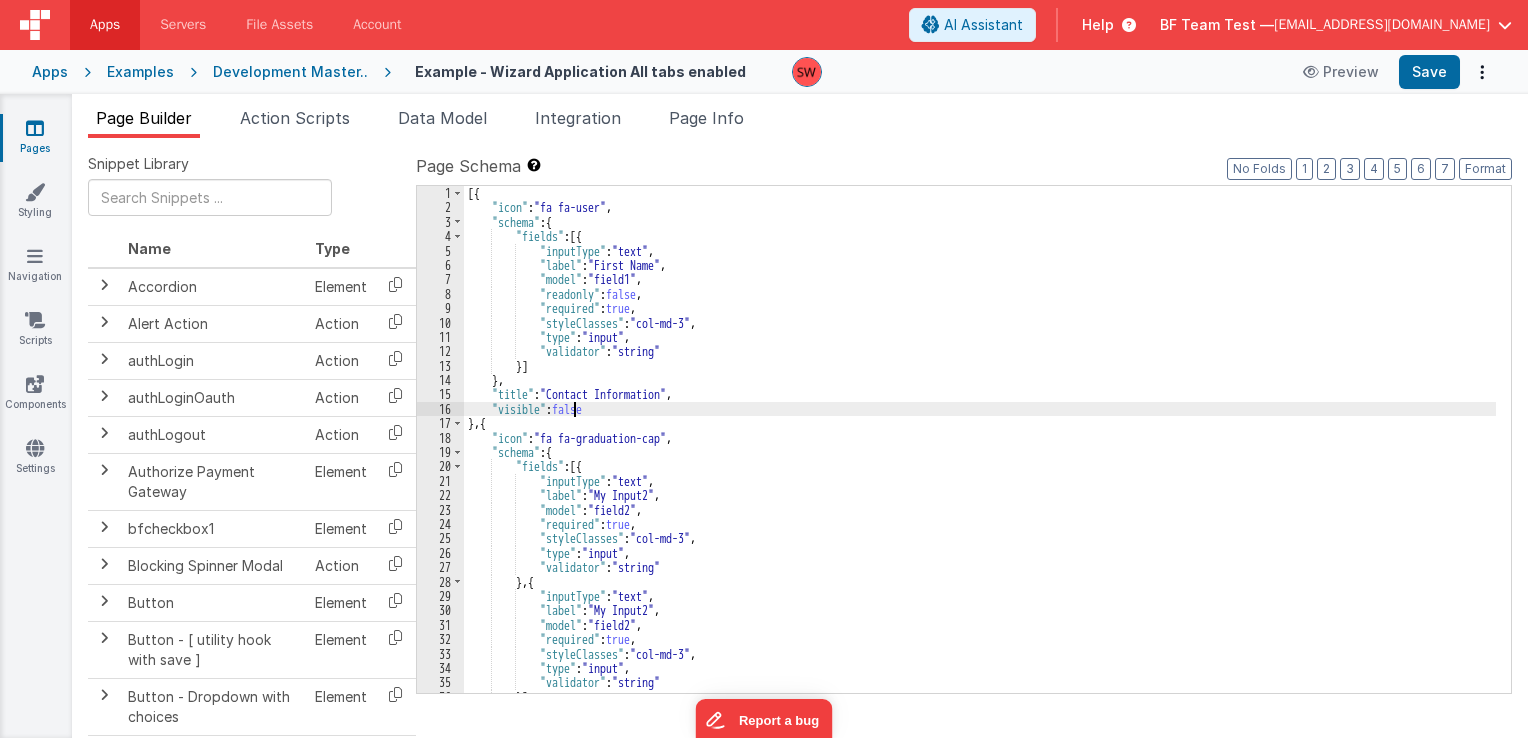 click on "[{      "icon" :  "fa fa-user" ,      "schema" :  {           "fields" :  [{                "inputType" :  "text" ,                "label" :  "First Name" ,                "model" :  "field1" ,                "readonly" :  false ,                "required" :  true ,                "styleClasses" :  "col-md-3" ,                "type" :  "input" ,                "validator" :  "string"           }]      } ,      "title" :  "Contact Information" ,      "visible" :  false } ,  {      "icon" :  "fa fa-graduation-cap" ,      "schema" :  {           "fields" :  [{                "inputType" :  "text" ,                "label" :  "My Input2" ,                "model" :  "field2" ,                "required" :  true ,                "styleClasses" :  "col-md-3" ,                "type" :  "input" ,                "validator" :  "string"           } ,  {                "inputType" :  "text" ,                "label" :  "My Input2" ,                "model" :  "field2" ,                "required" :  true ,                :  ," at bounding box center [980, 454] 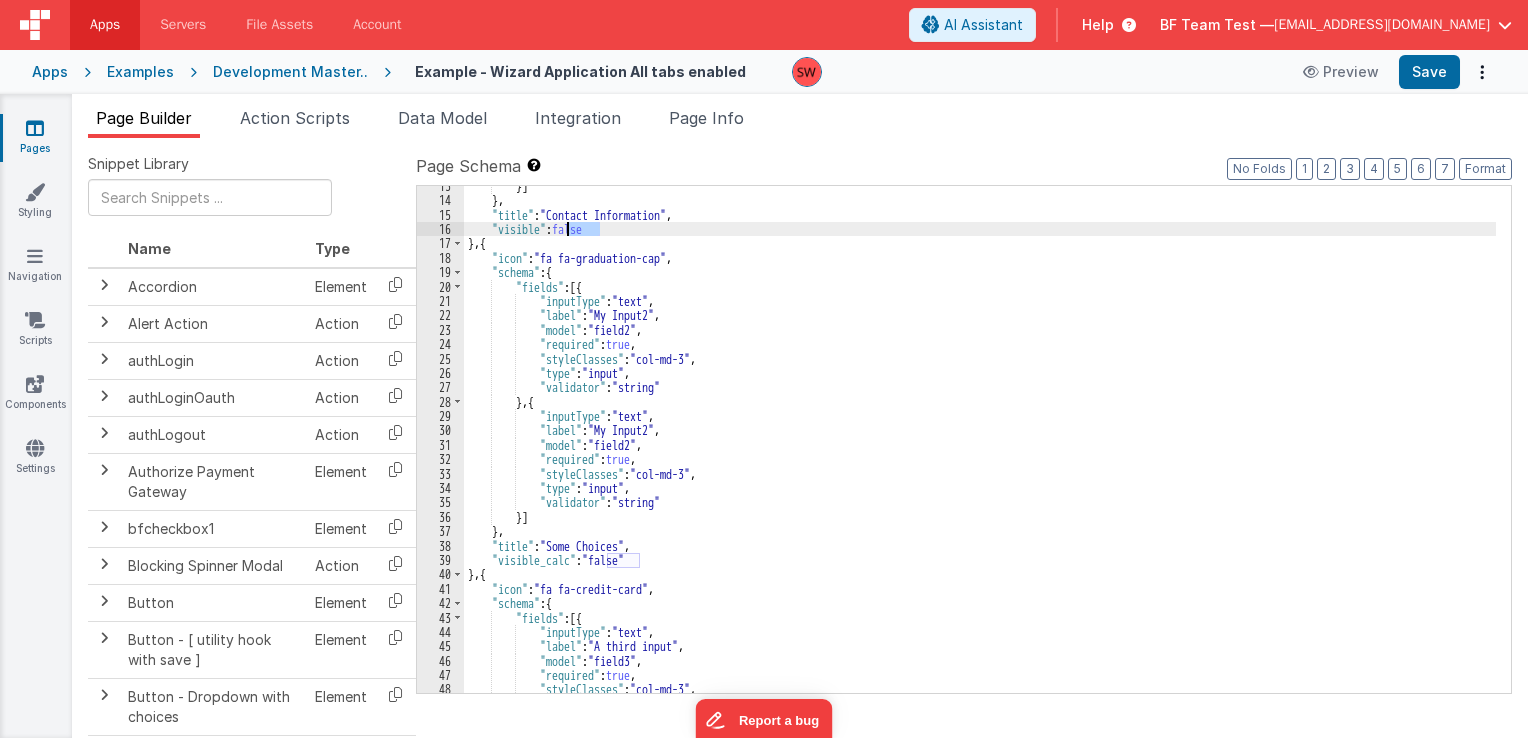 scroll, scrollTop: 180, scrollLeft: 0, axis: vertical 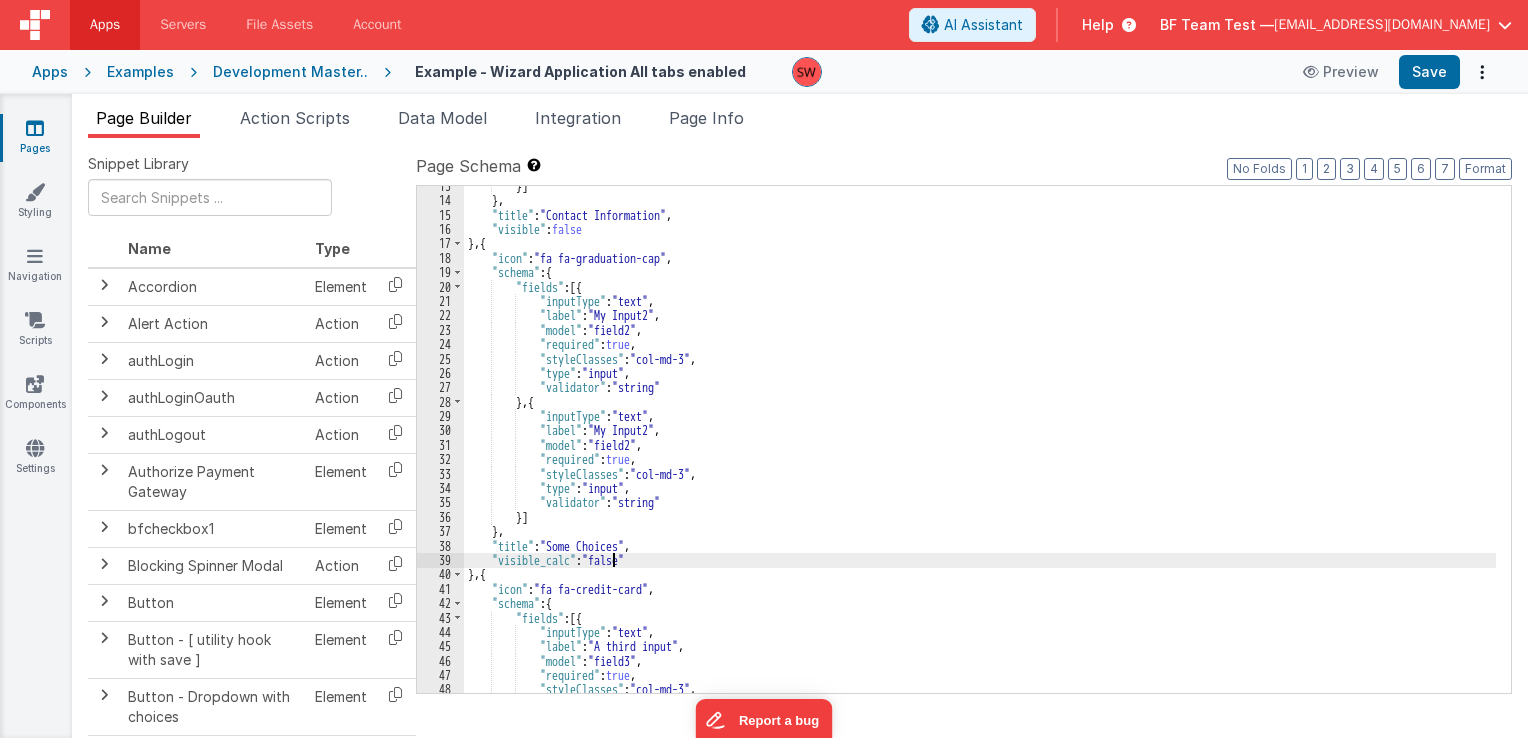 click on "}]      } ,      "title" :  "Contact Information" ,      "visible" :  false } ,  {      "icon" :  "fa fa-graduation-cap" ,      "schema" :  {           "fields" :  [{                "inputType" :  "text" ,                "label" :  "My Input2" ,                "model" :  "field2" ,                "required" :  true ,                "styleClasses" :  "col-md-3" ,                "type" :  "input" ,                "validator" :  "string"           } ,  {                "inputType" :  "text" ,                "label" :  "My Input2" ,                "model" :  "field2" ,                "required" :  true ,                "styleClasses" :  "col-md-3" ,                "type" :  "input" ,                "validator" :  "string"           }]      } ,      "title" :  "Some Choices" ,      "visible_calc" :  "false" } ,  {      "icon" :  "fa fa-credit-card" ,      "schema" :  {           "fields" :  [{                "inputType" :  "text" ,                "label" :  "A third input" ,                "model" :  , ," at bounding box center (980, 447) 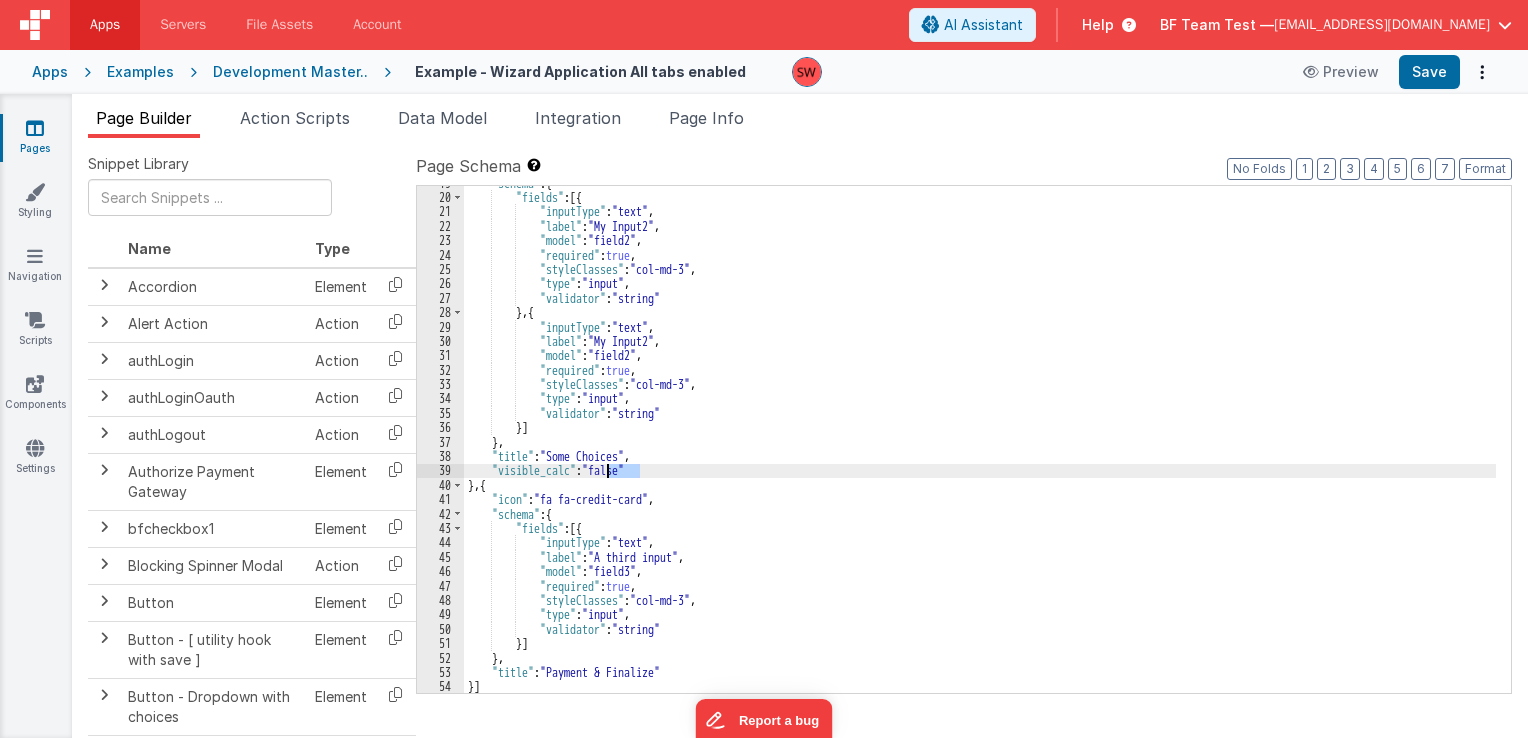 scroll, scrollTop: 269, scrollLeft: 0, axis: vertical 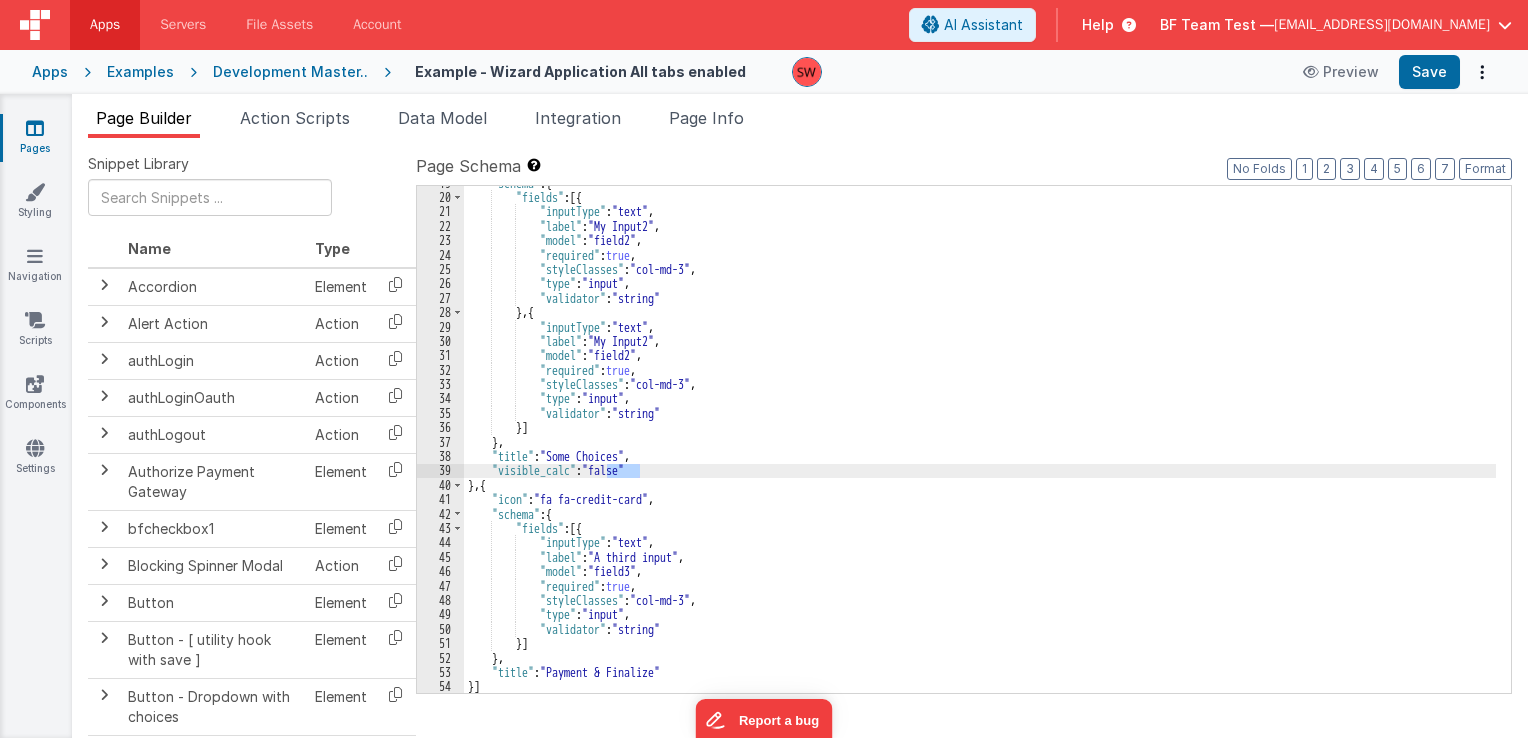 click on ""schema" :  {           "fields" :  [{                "inputType" :  "text" ,                "label" :  "My Input2" ,                "model" :  "field2" ,                "required" :  true ,                "styleClasses" :  "col-md-3" ,                "type" :  "input" ,                "validator" :  "string"           } ,  {                "inputType" :  "text" ,                "label" :  "My Input2" ,                "model" :  "field2" ,                "required" :  true ,                "styleClasses" :  "col-md-3" ,                "type" :  "input" ,                "validator" :  "string"           }]      } ,      "title" :  "Some Choices" ,      "visible_calc" :  "false" } ,  {      "icon" :  "fa fa-credit-card" ,      "schema" :  {           "fields" :  [{                "inputType" :  "text" ,                "label" :  "A third input" ,                "model" :  "field3" ,                "required" :  true ,                "styleClasses" :  "col-md-3" ,                "type" :  "input" ,      :" at bounding box center (980, 444) 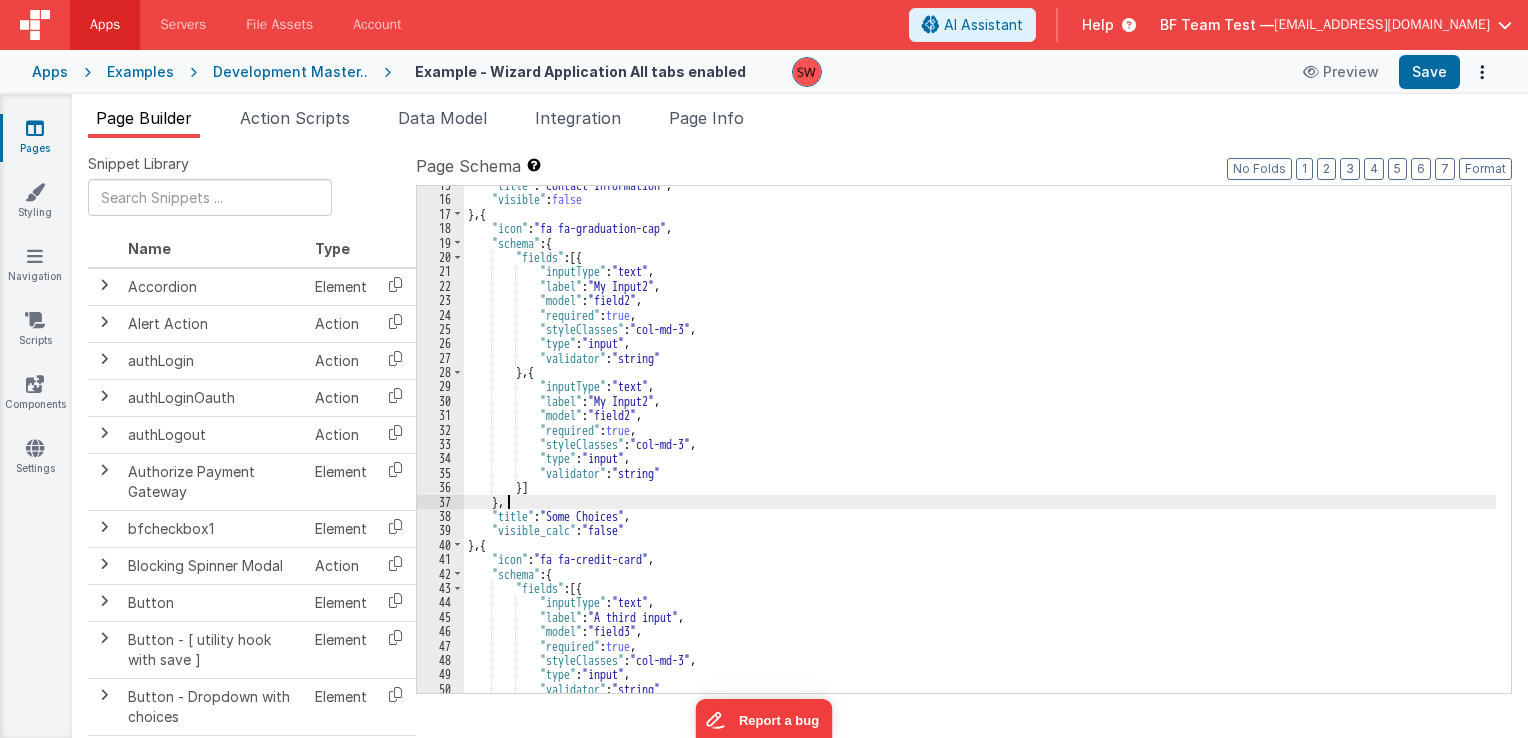 scroll, scrollTop: 269, scrollLeft: 0, axis: vertical 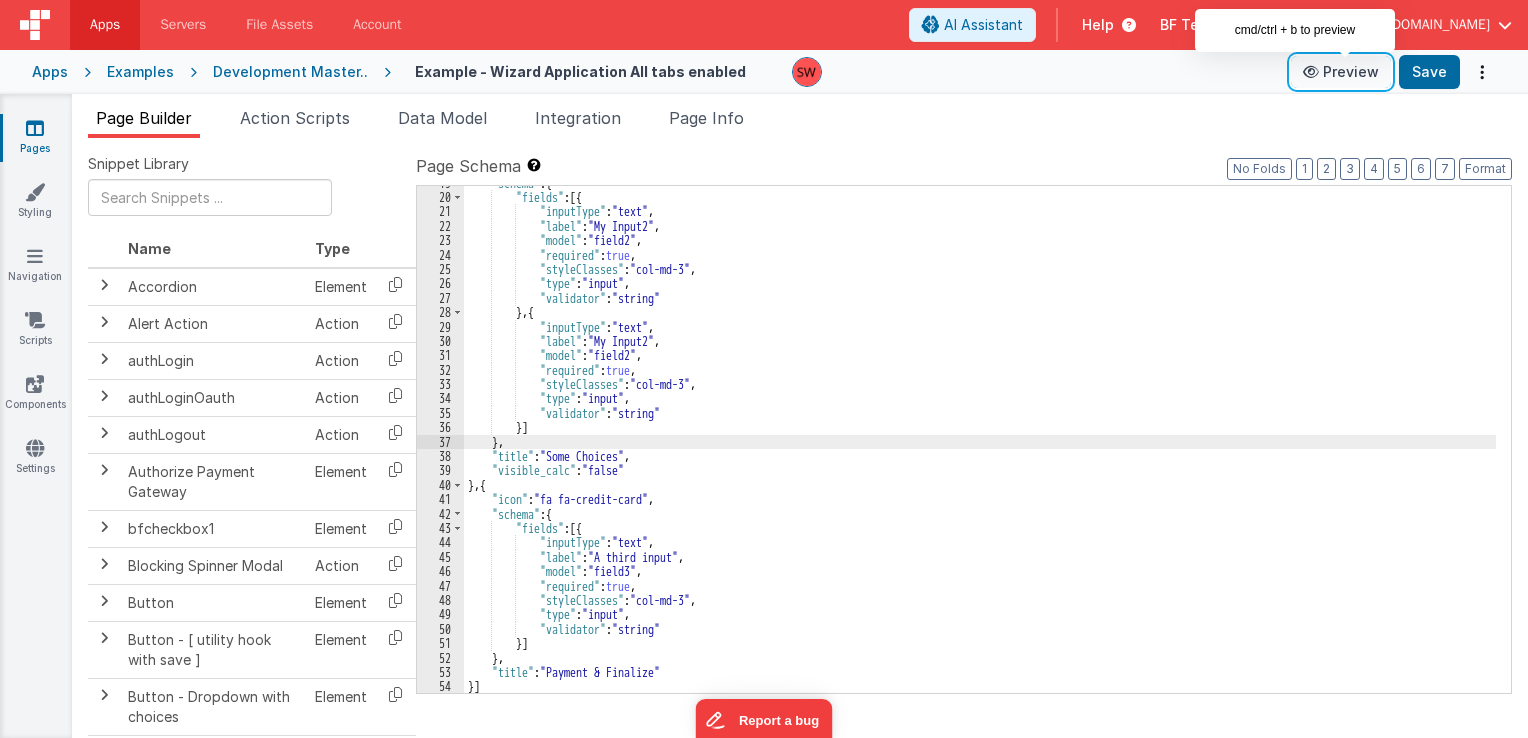 click on "Preview" at bounding box center [1341, 72] 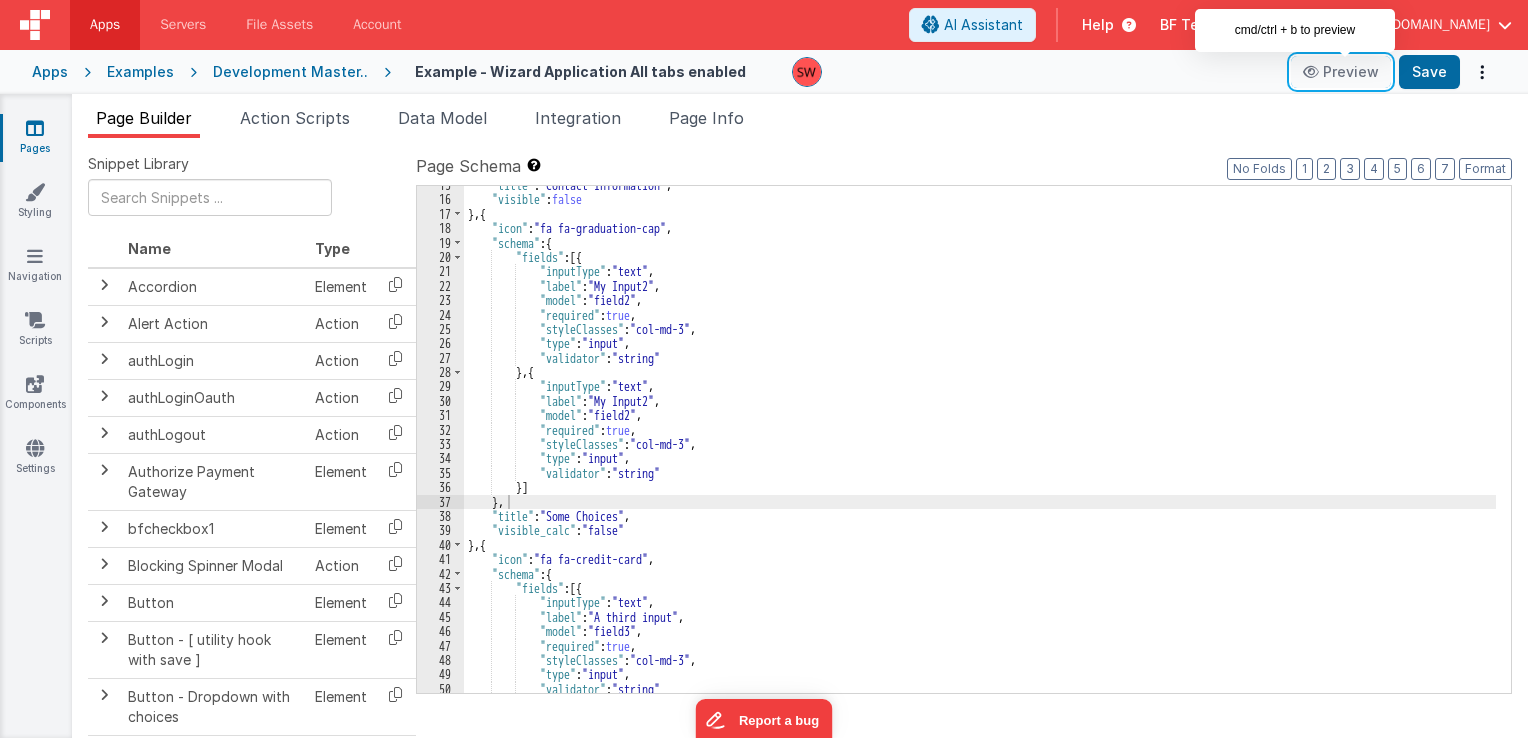 scroll, scrollTop: 269, scrollLeft: 0, axis: vertical 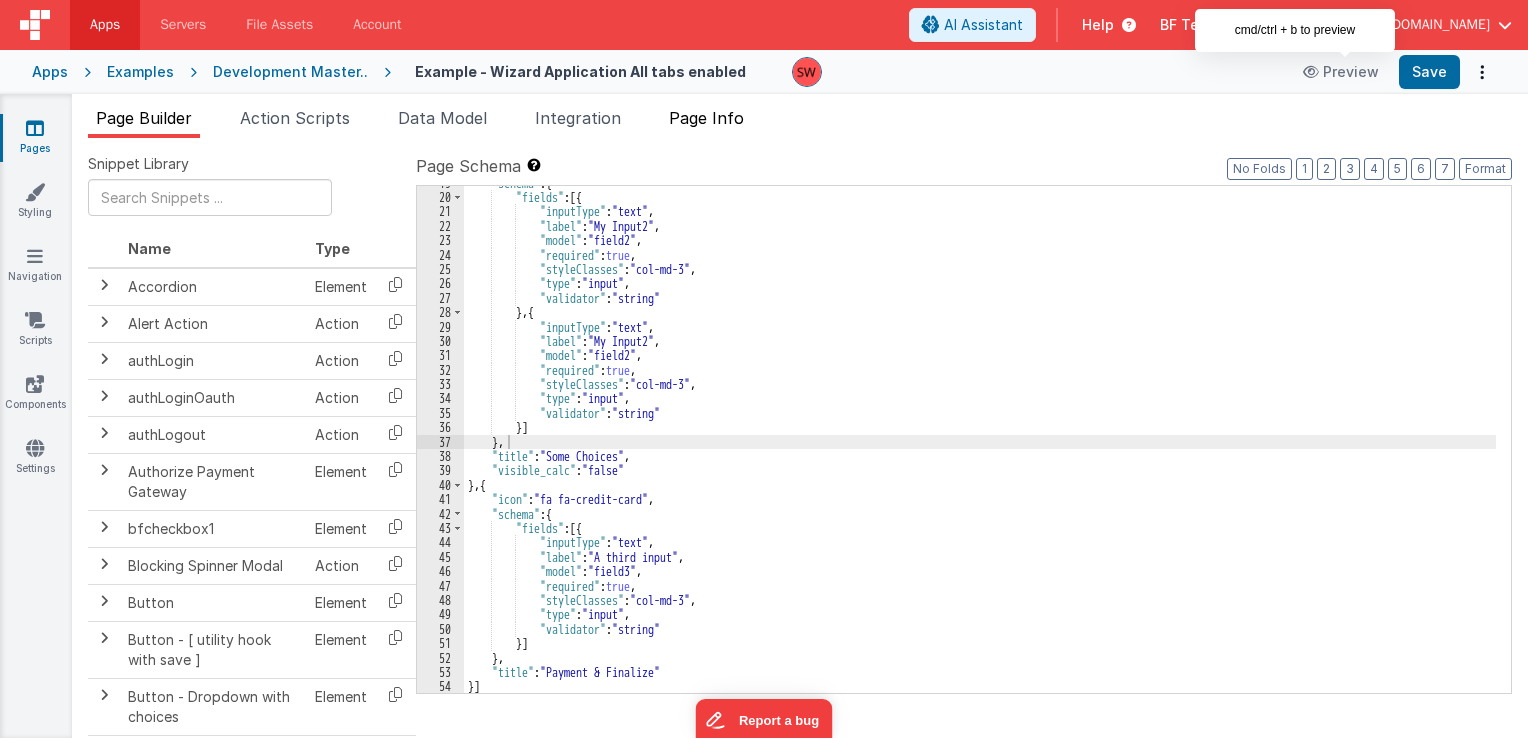 click on "Page Info" at bounding box center [706, 118] 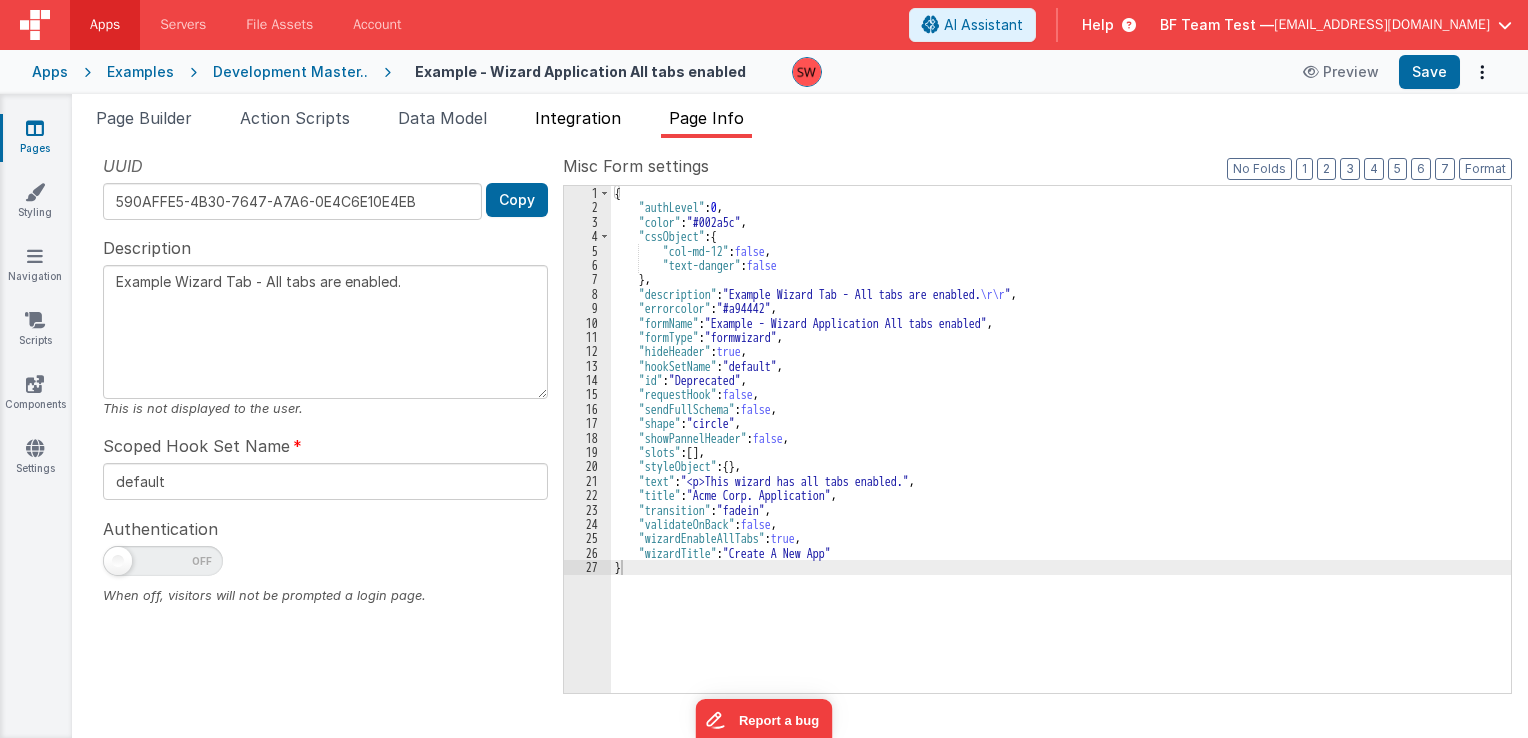 click on "Integration" at bounding box center [578, 118] 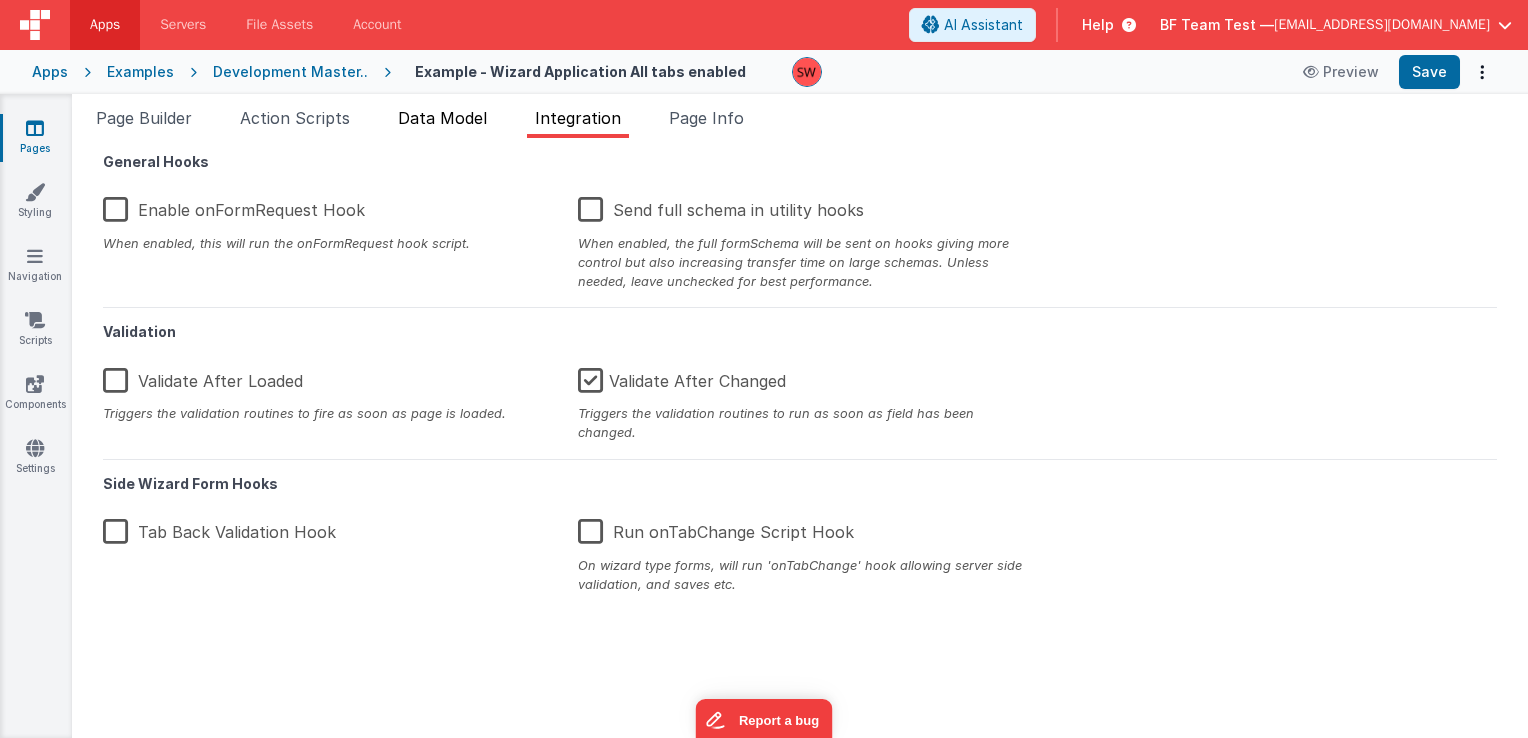 click on "Data Model" at bounding box center [442, 118] 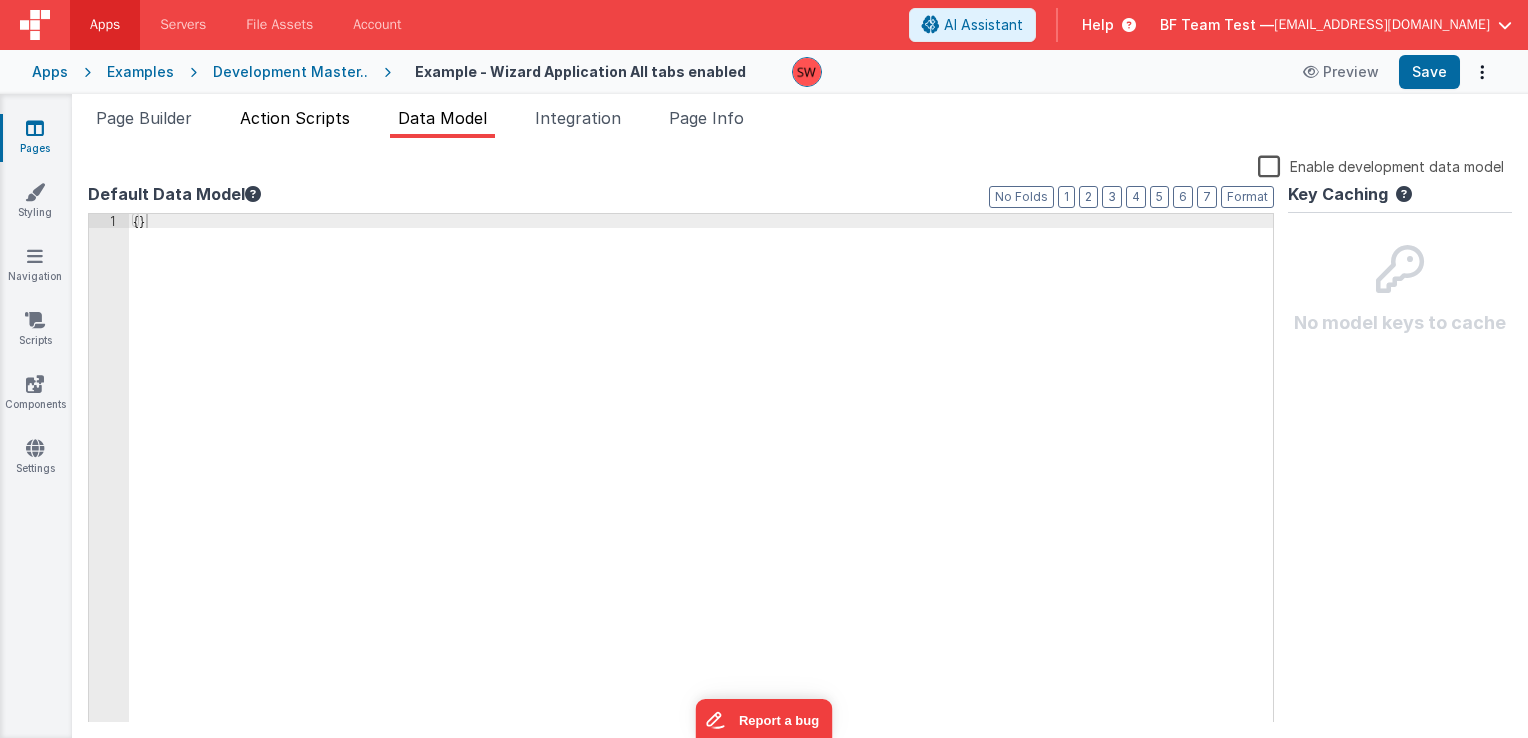 click on "Action Scripts" at bounding box center [295, 118] 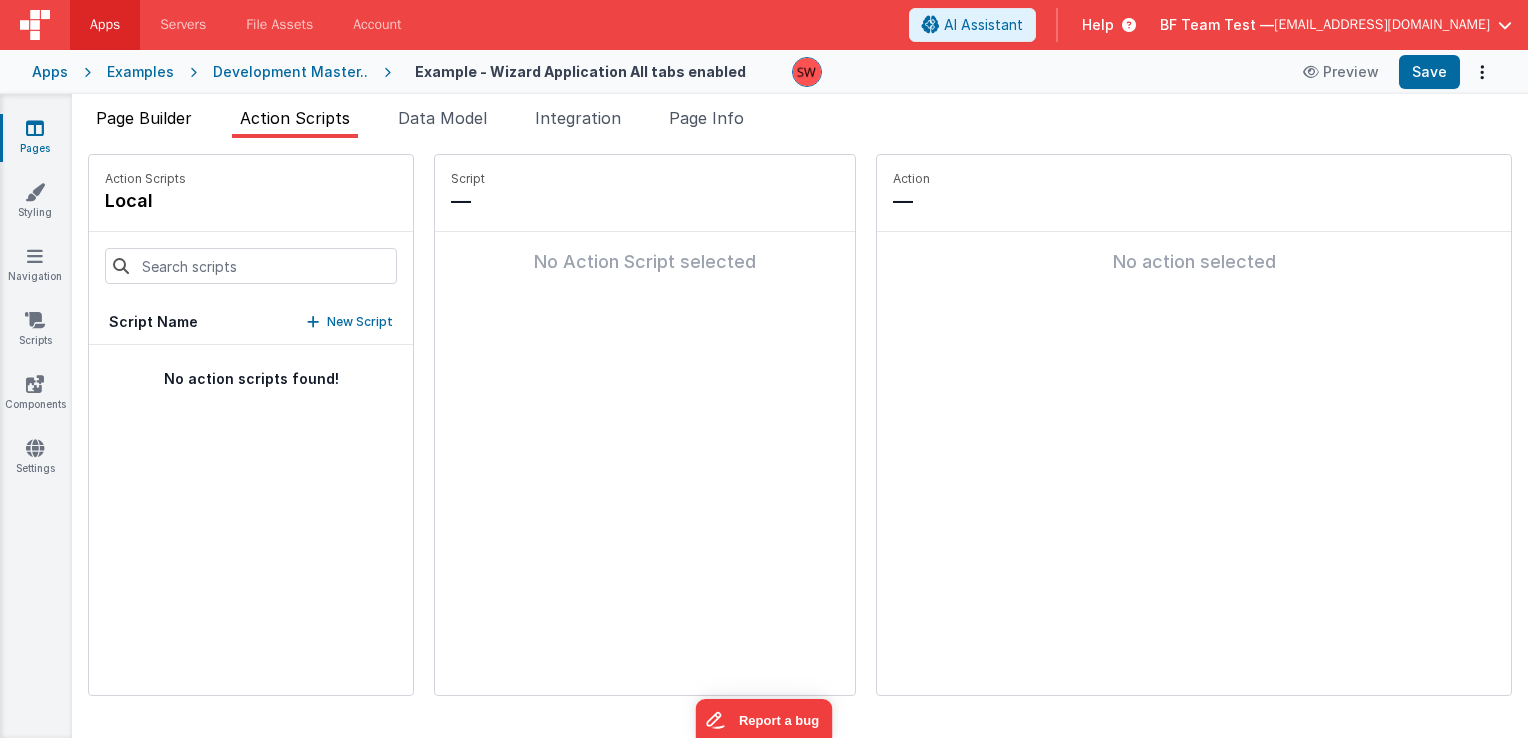 click on "Page Builder" at bounding box center (144, 118) 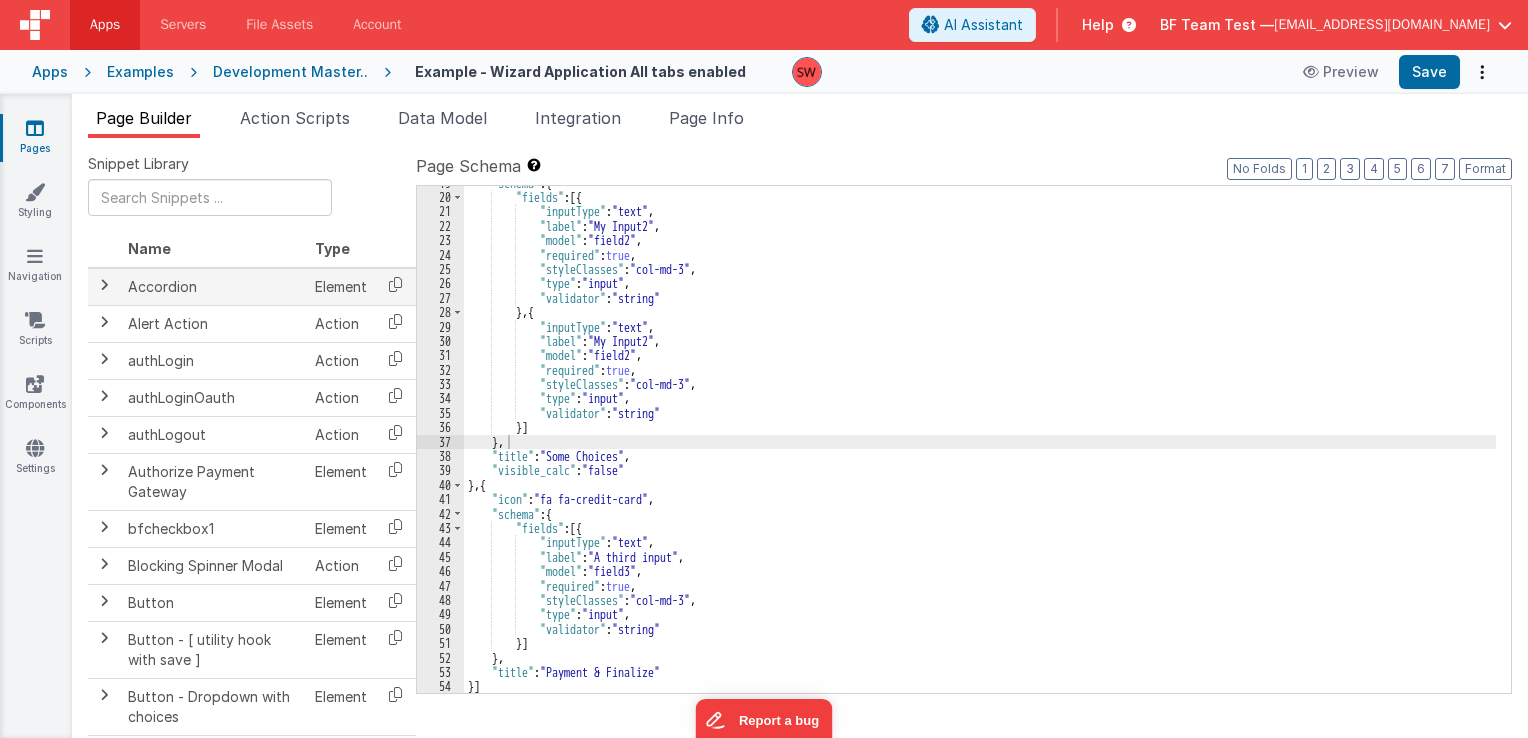 click on "Accordion" at bounding box center [213, 287] 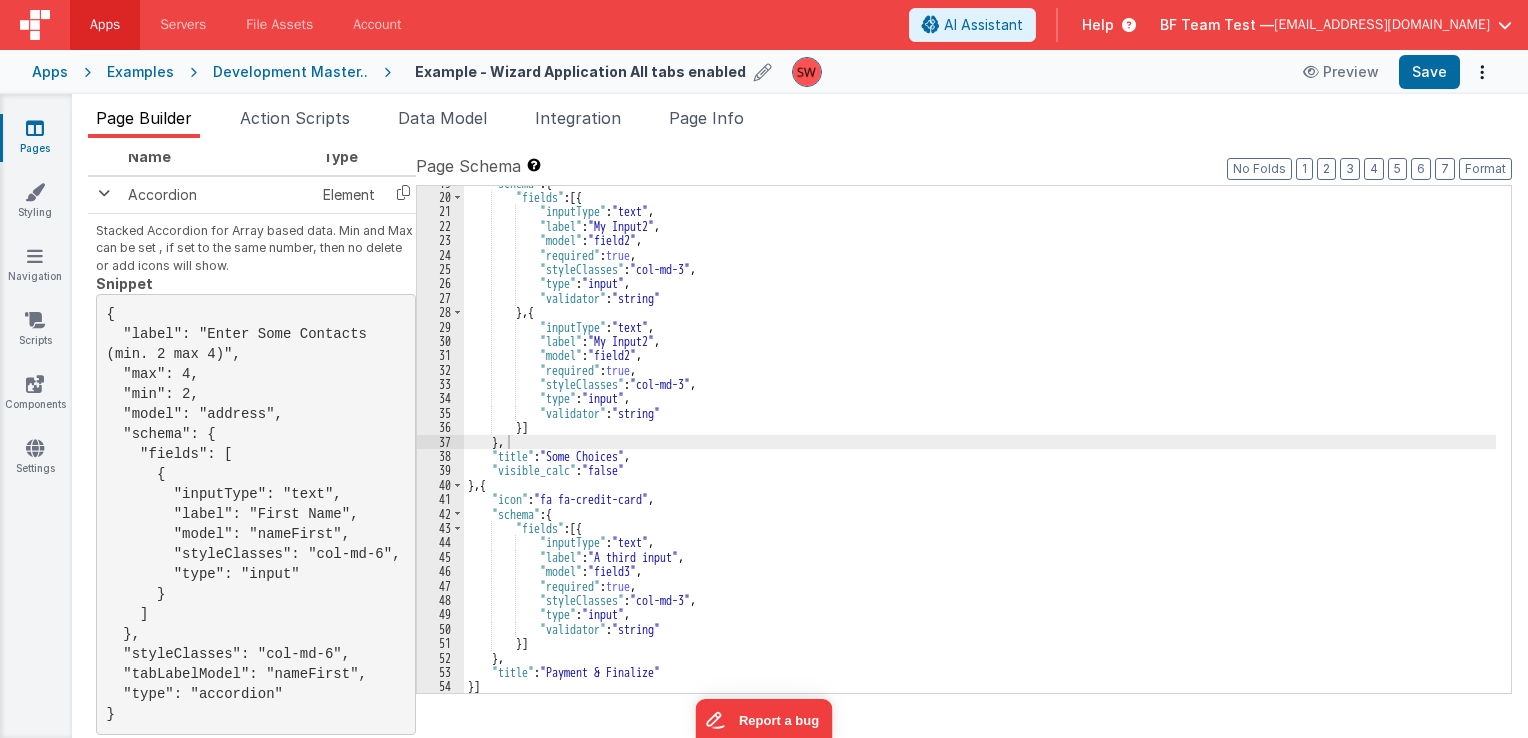 scroll, scrollTop: 100, scrollLeft: 0, axis: vertical 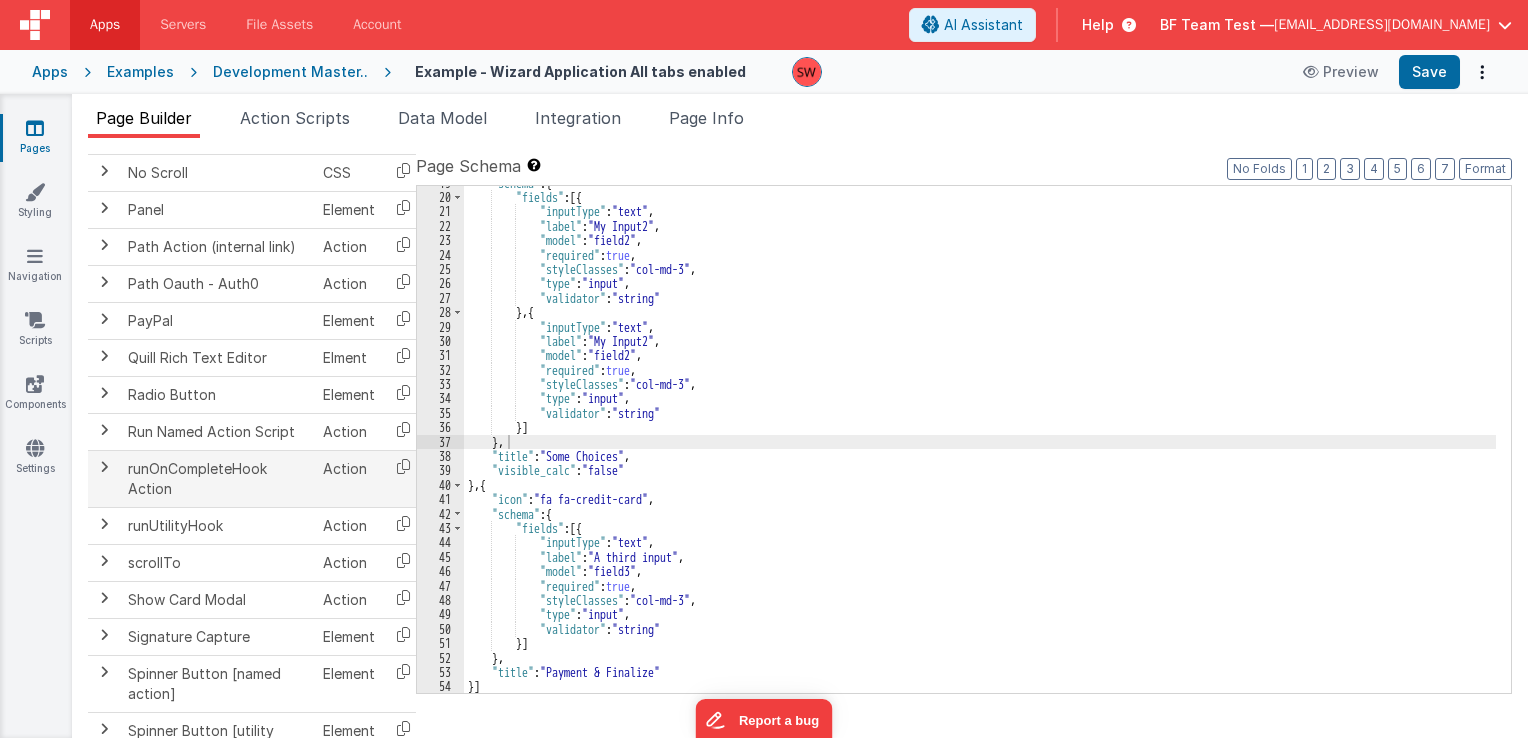 click on "runOnCompleteHook Action" at bounding box center [217, 478] 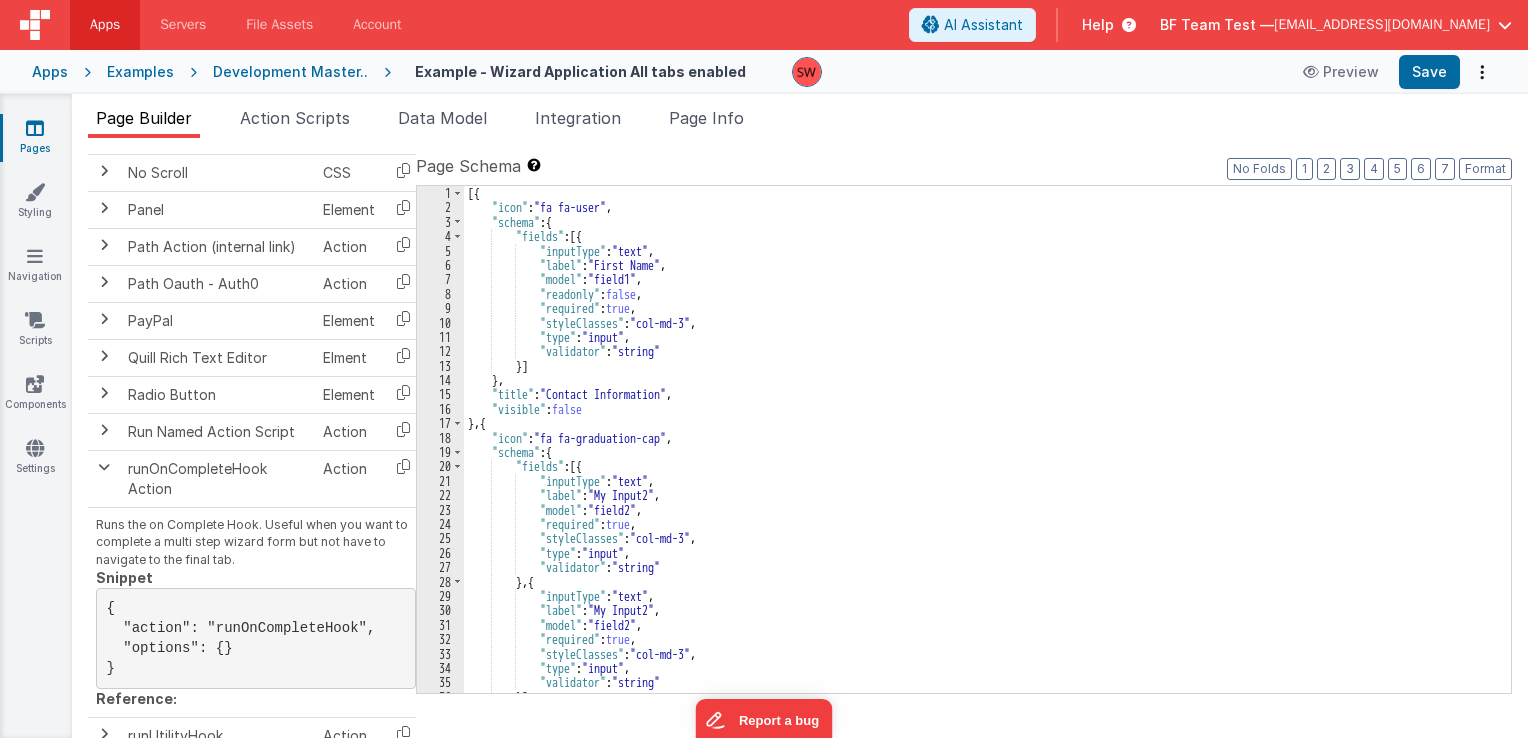 scroll, scrollTop: 0, scrollLeft: 0, axis: both 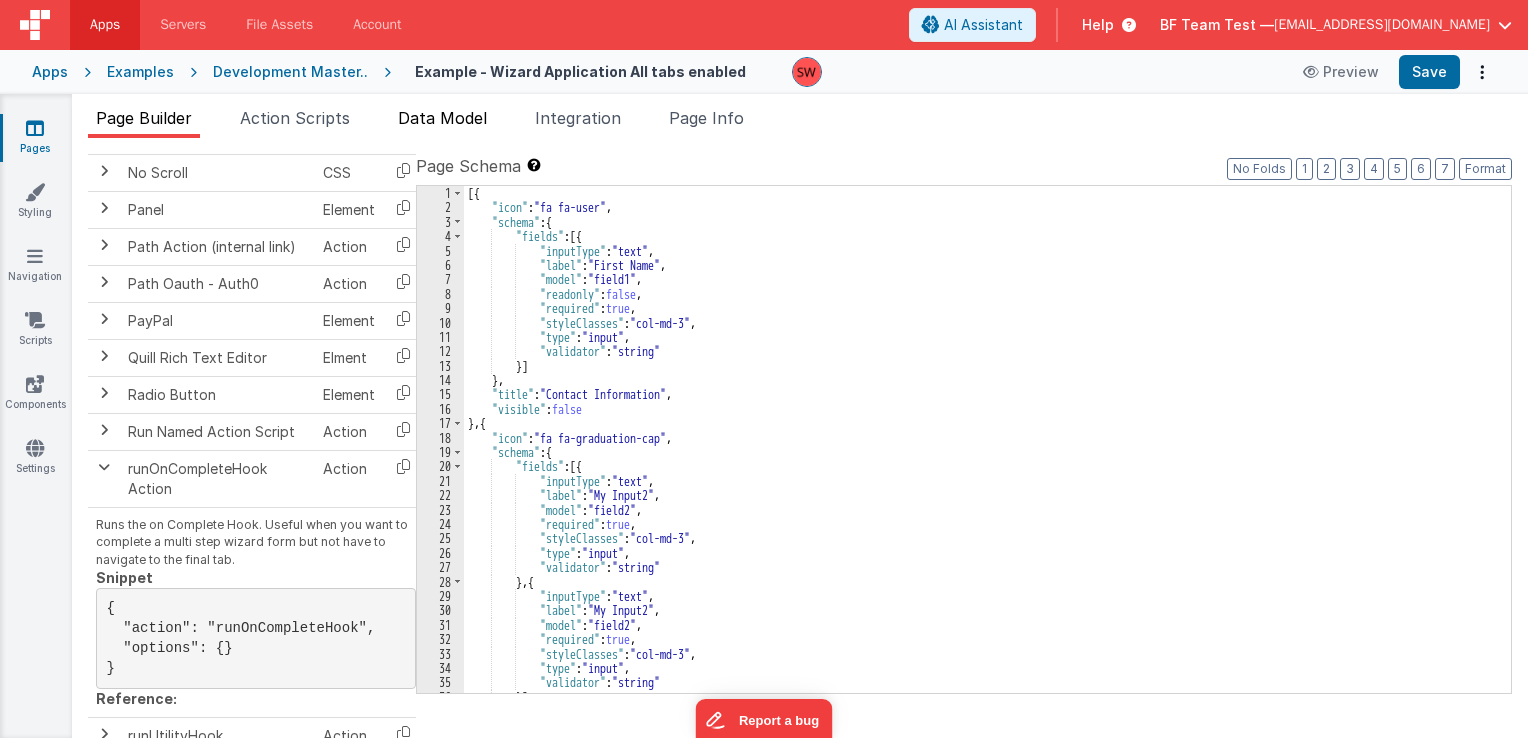 click on "Data Model" at bounding box center (442, 118) 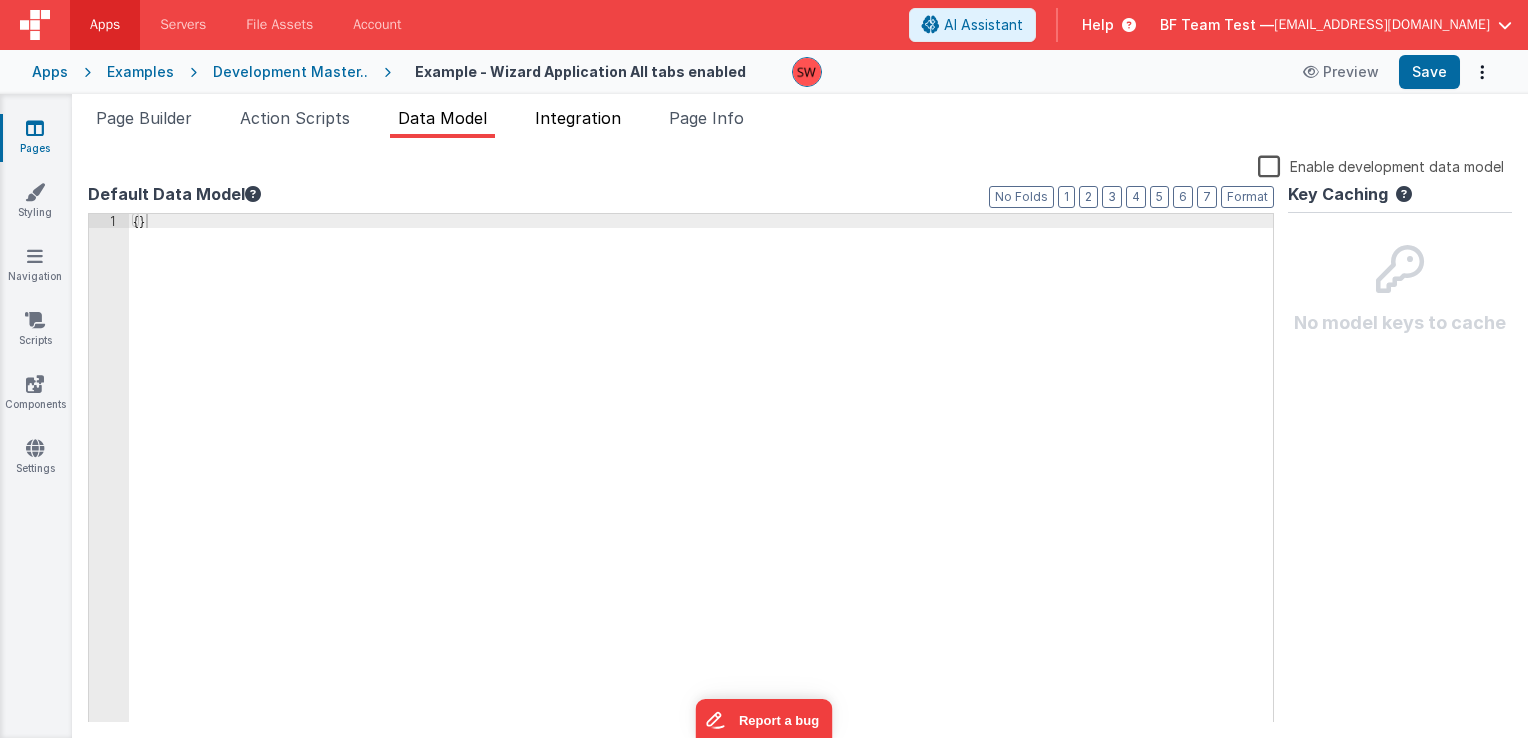 click on "Integration" at bounding box center (578, 118) 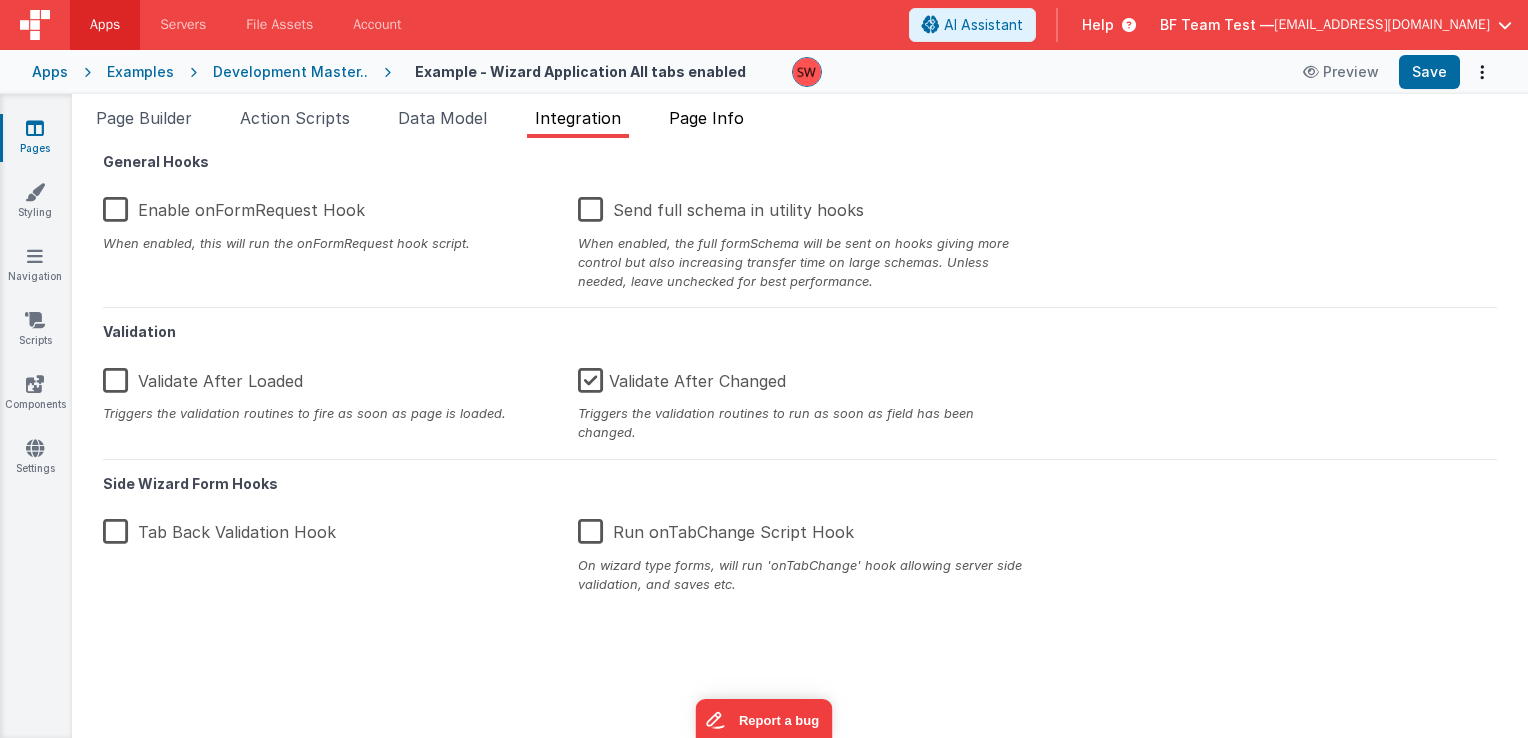 click on "Page Info" at bounding box center (706, 118) 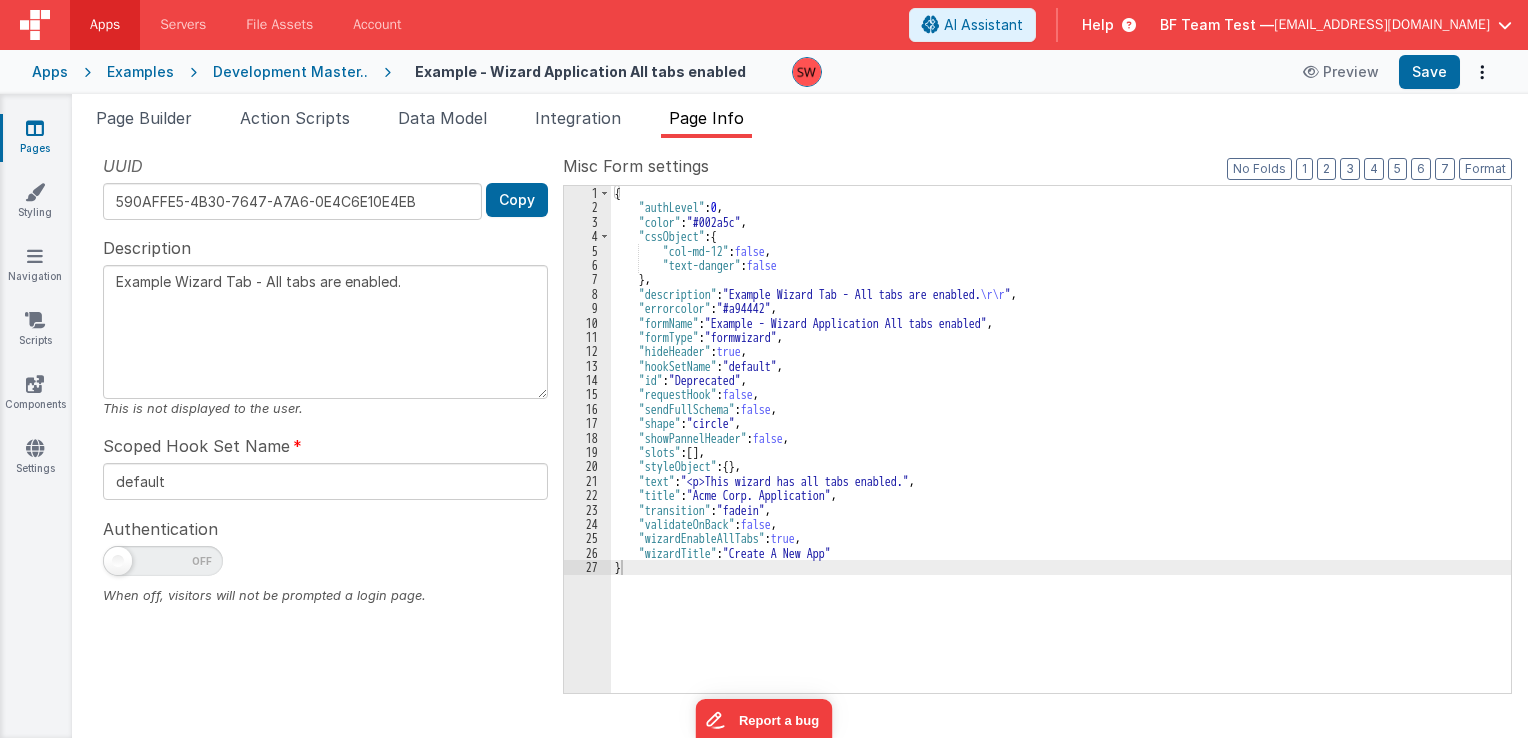 click on "Development Master.." at bounding box center [290, 72] 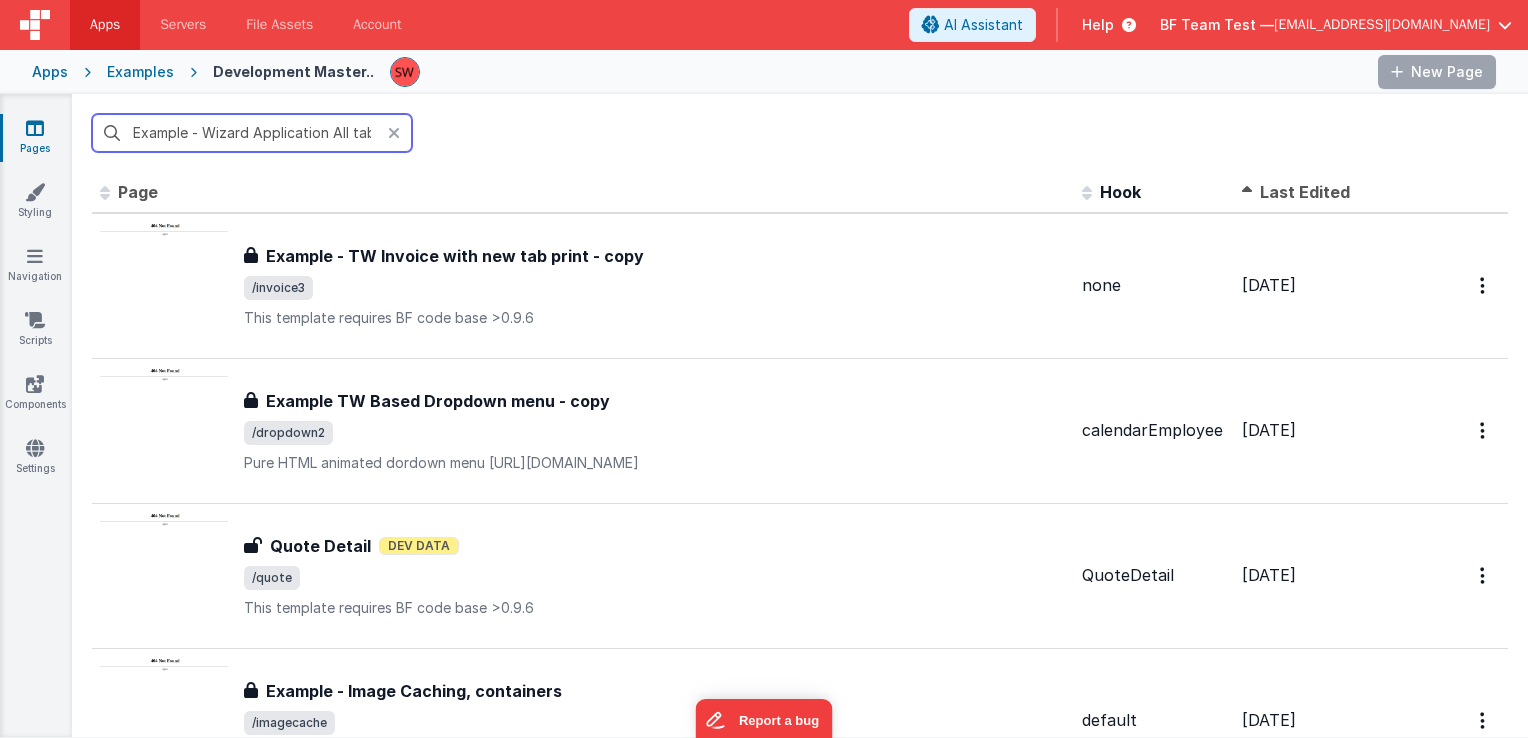 click on "Example - Wizard Application All tabs enabled" at bounding box center (252, 133) 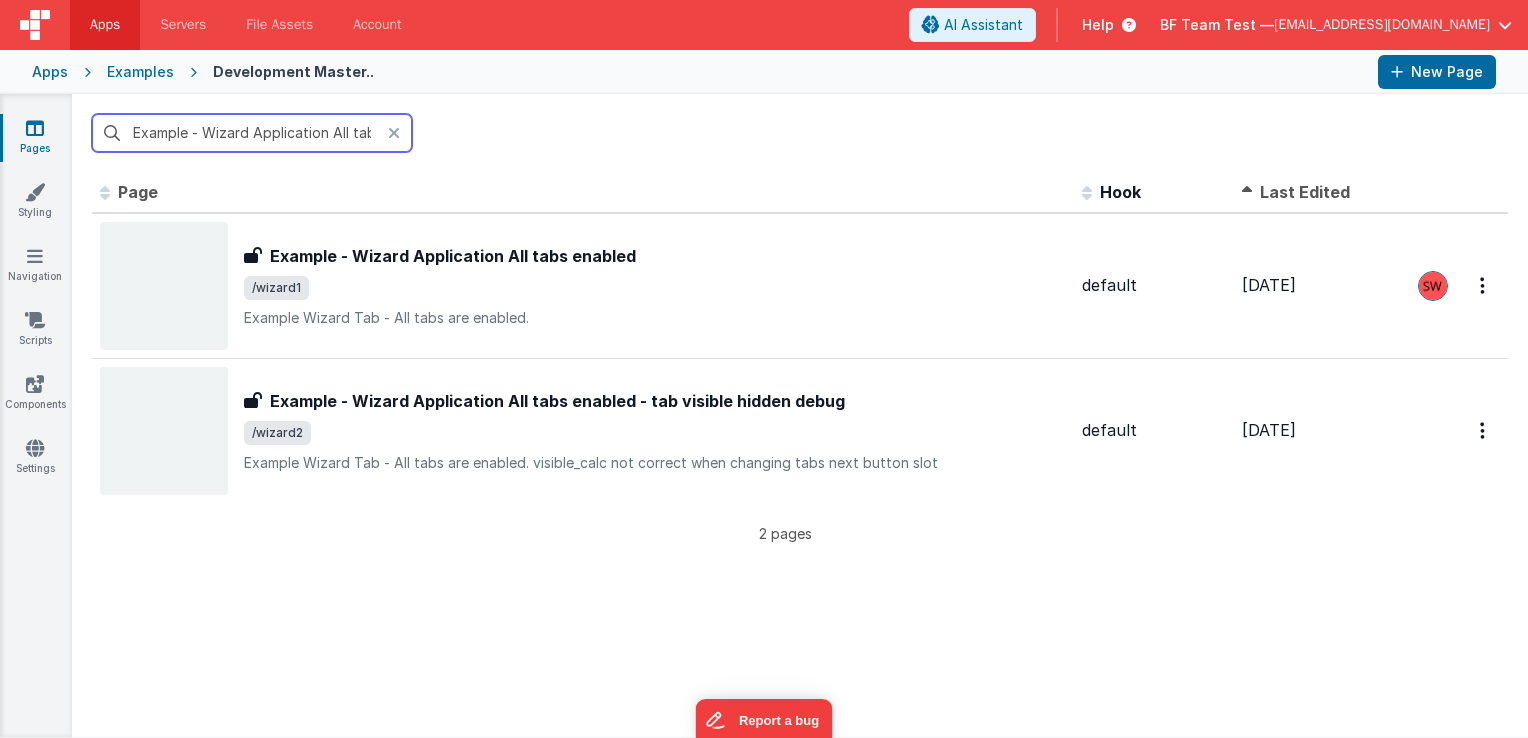 click on "Example - Wizard Application All tabs enabled" at bounding box center [252, 133] 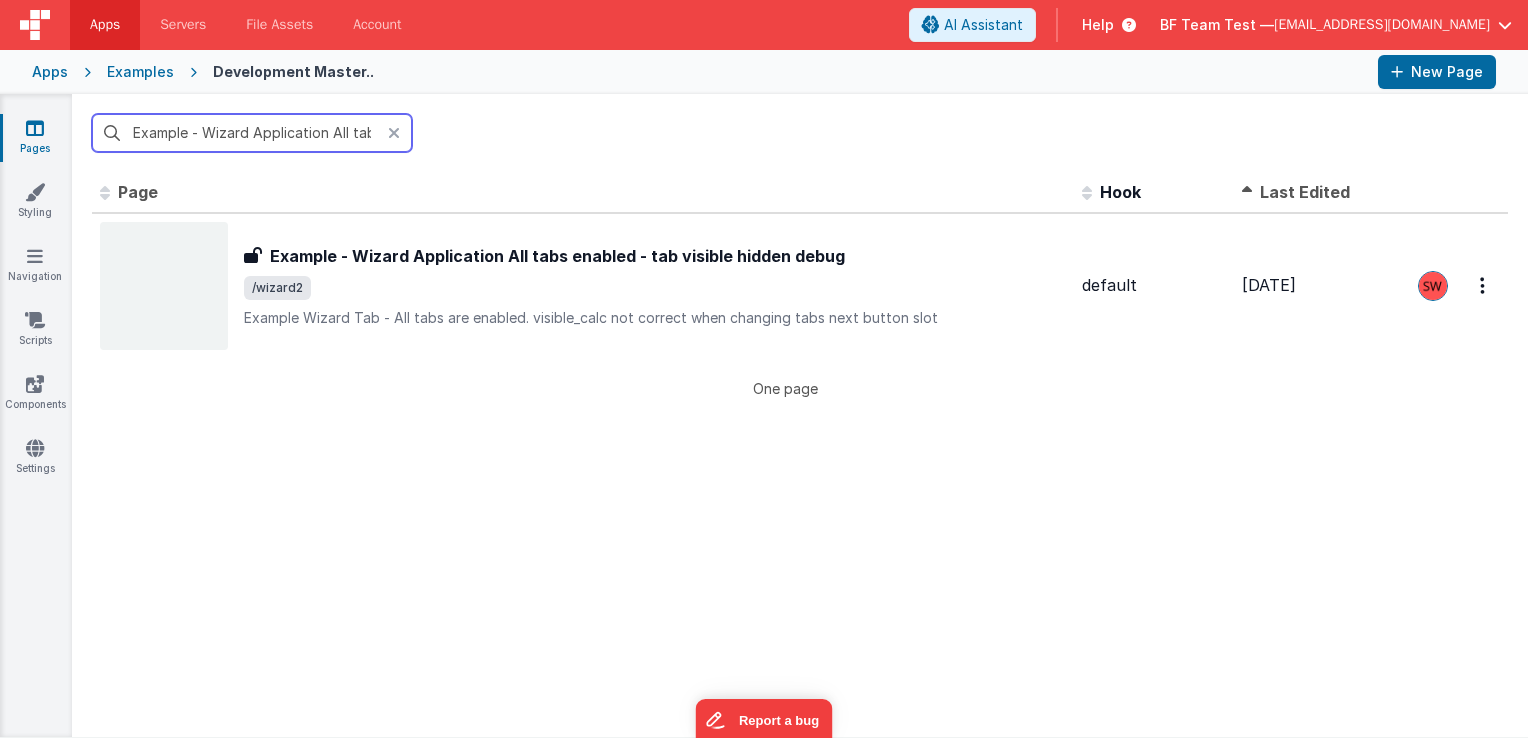 scroll, scrollTop: 0, scrollLeft: 243, axis: horizontal 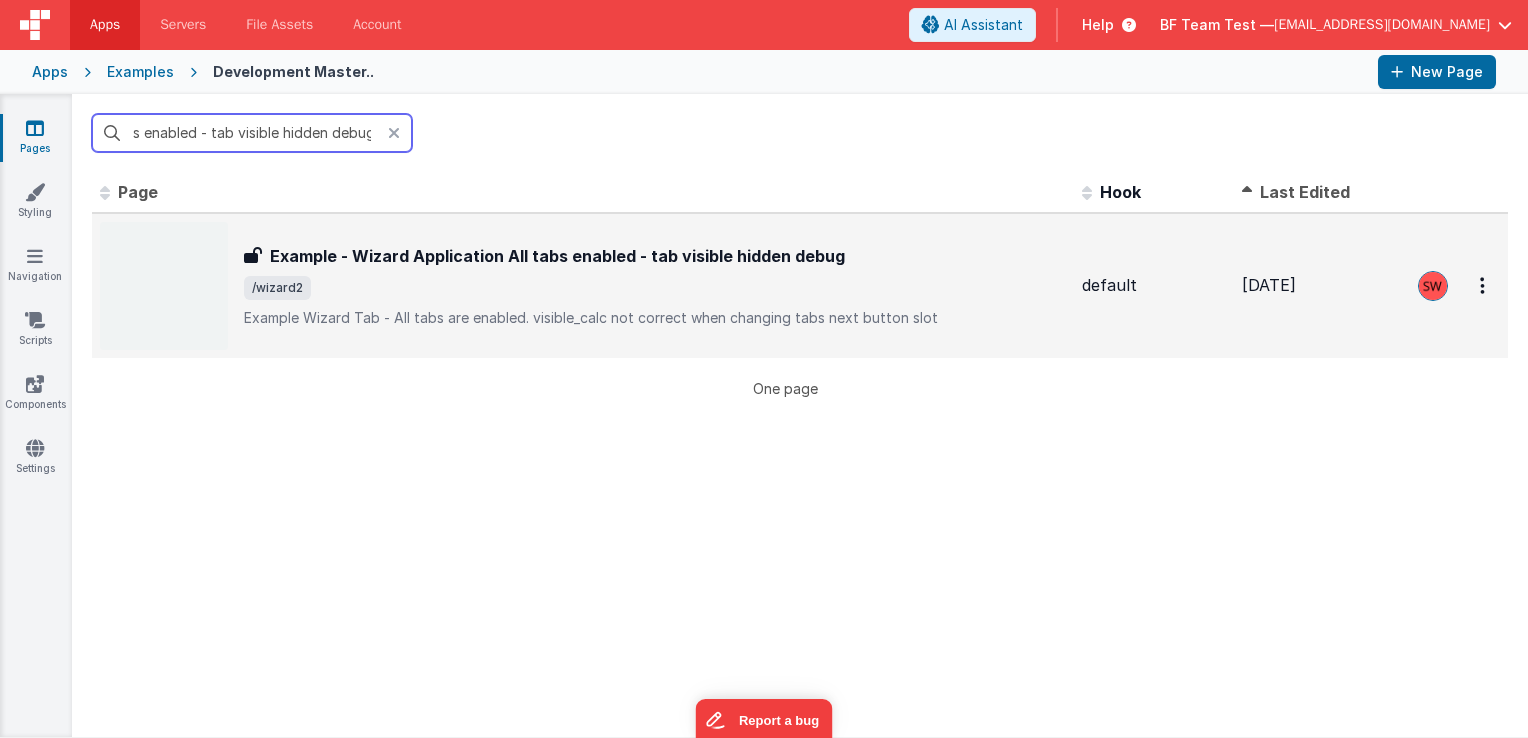 type on "Example - Wizard Application All tabs enabled - tab visible hidden debug" 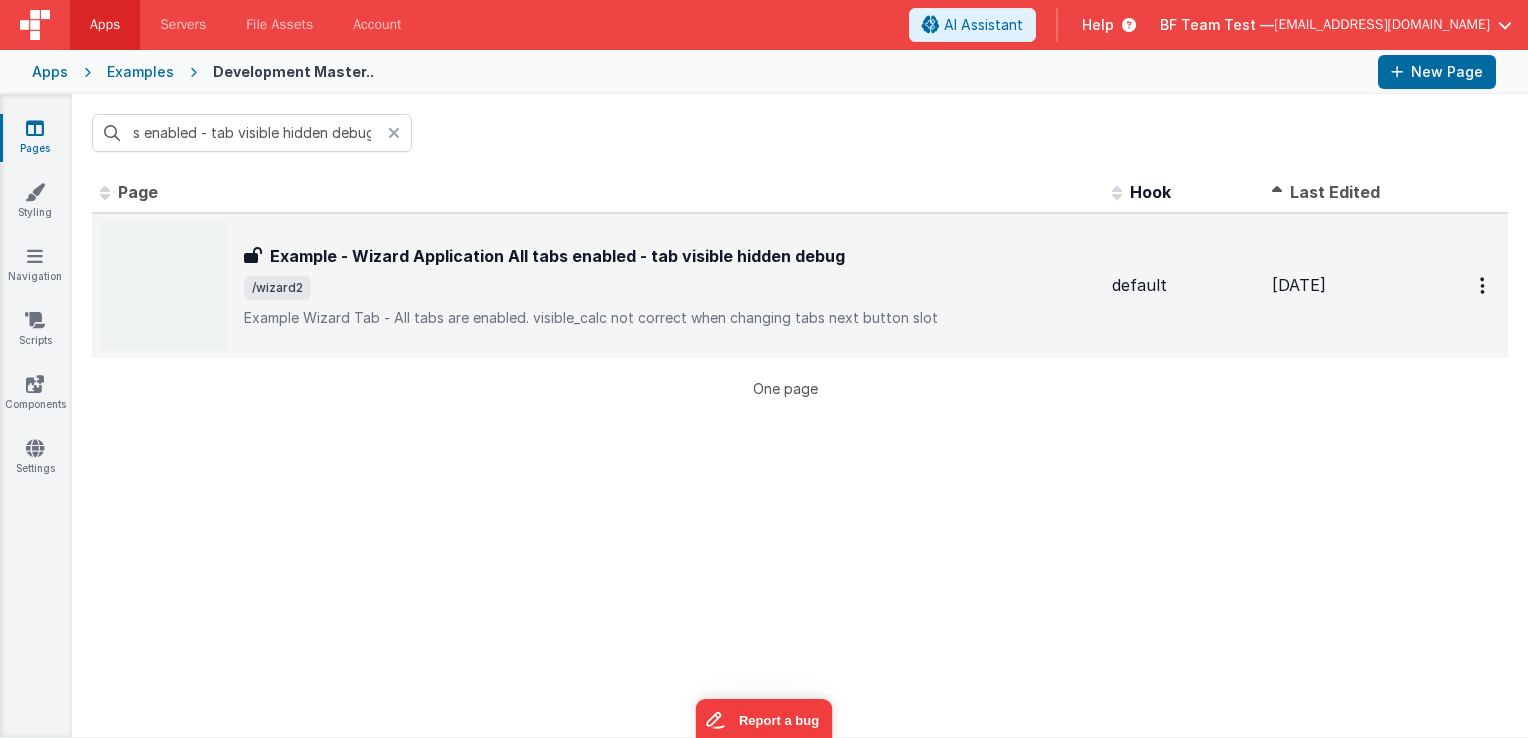 scroll, scrollTop: 0, scrollLeft: 0, axis: both 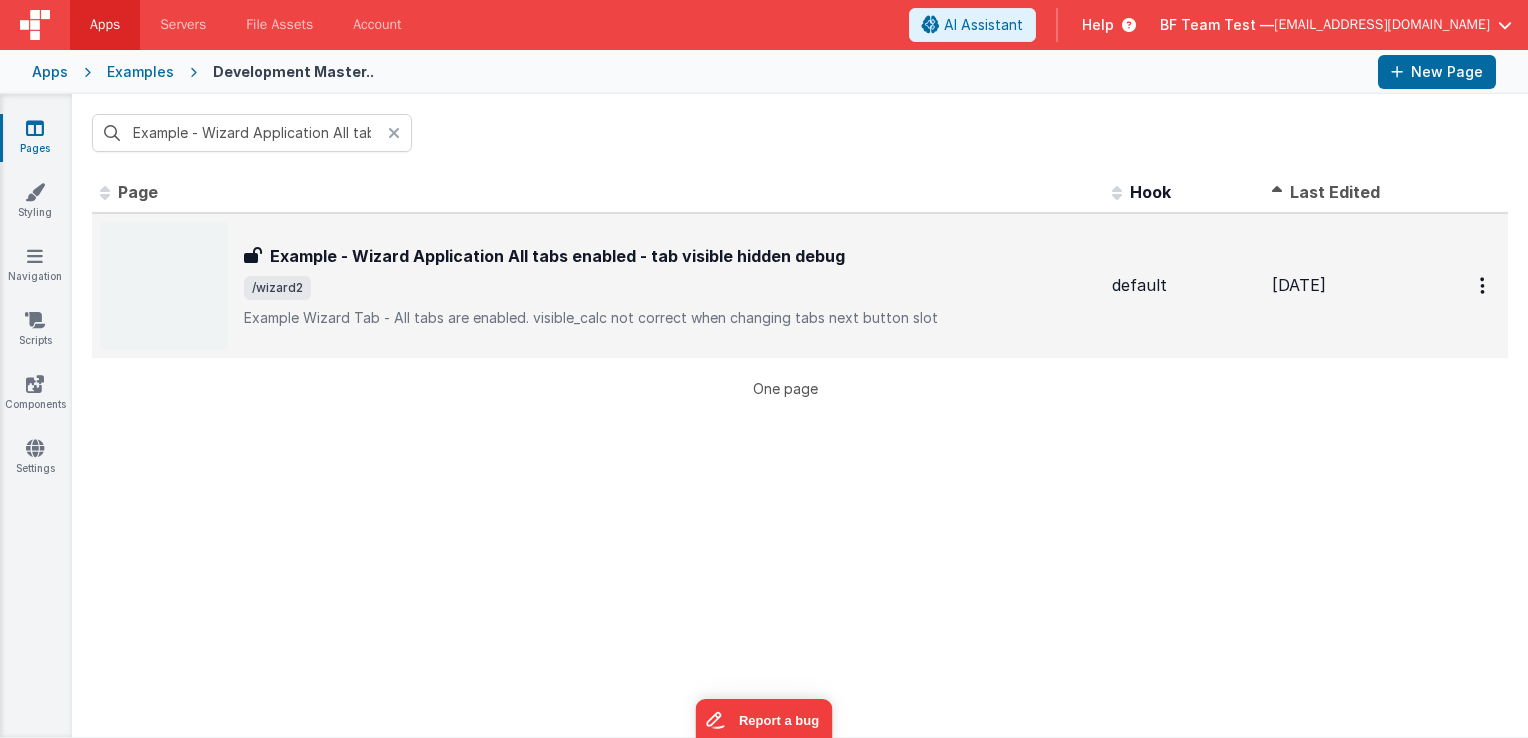 click on "/wizard2" at bounding box center [670, 288] 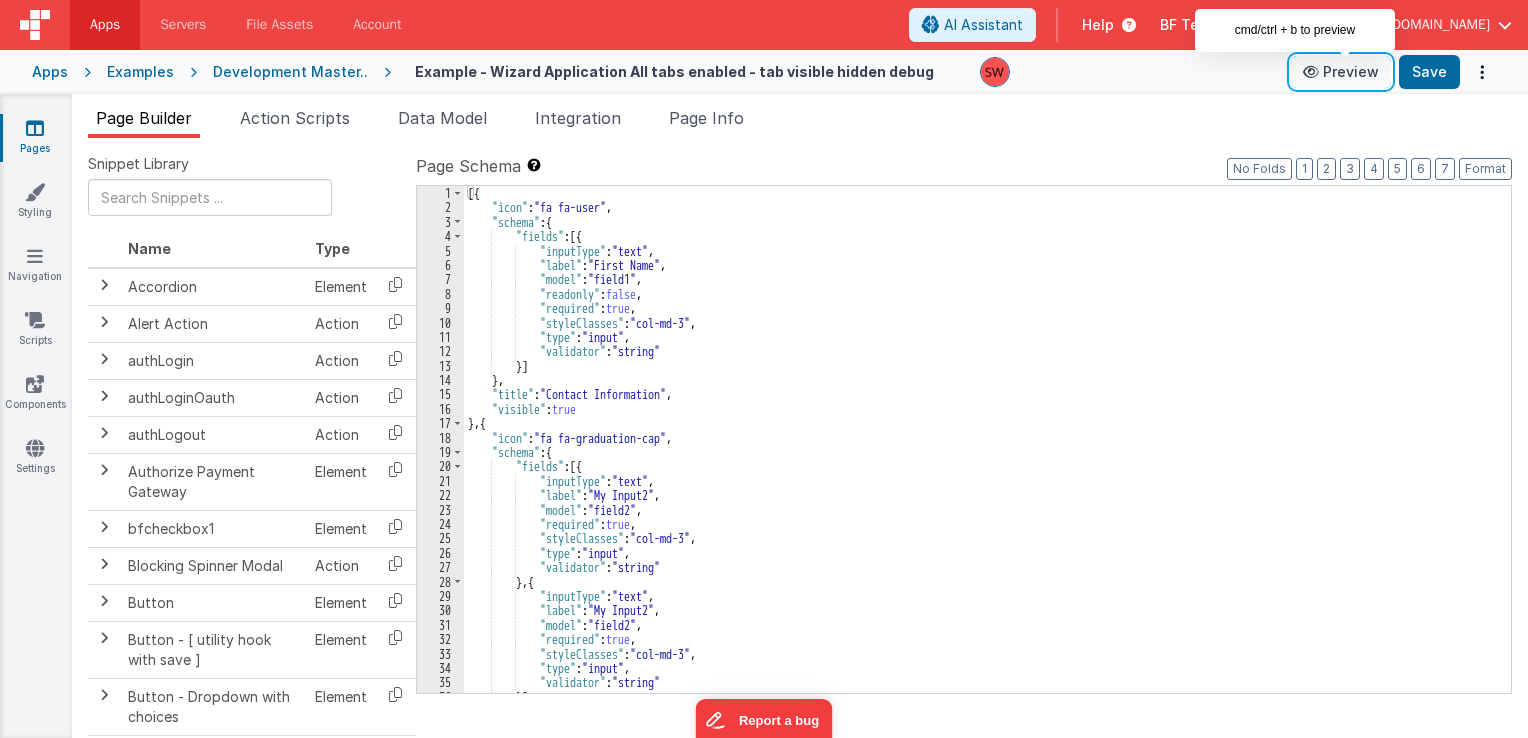 click on "Preview" at bounding box center [1341, 72] 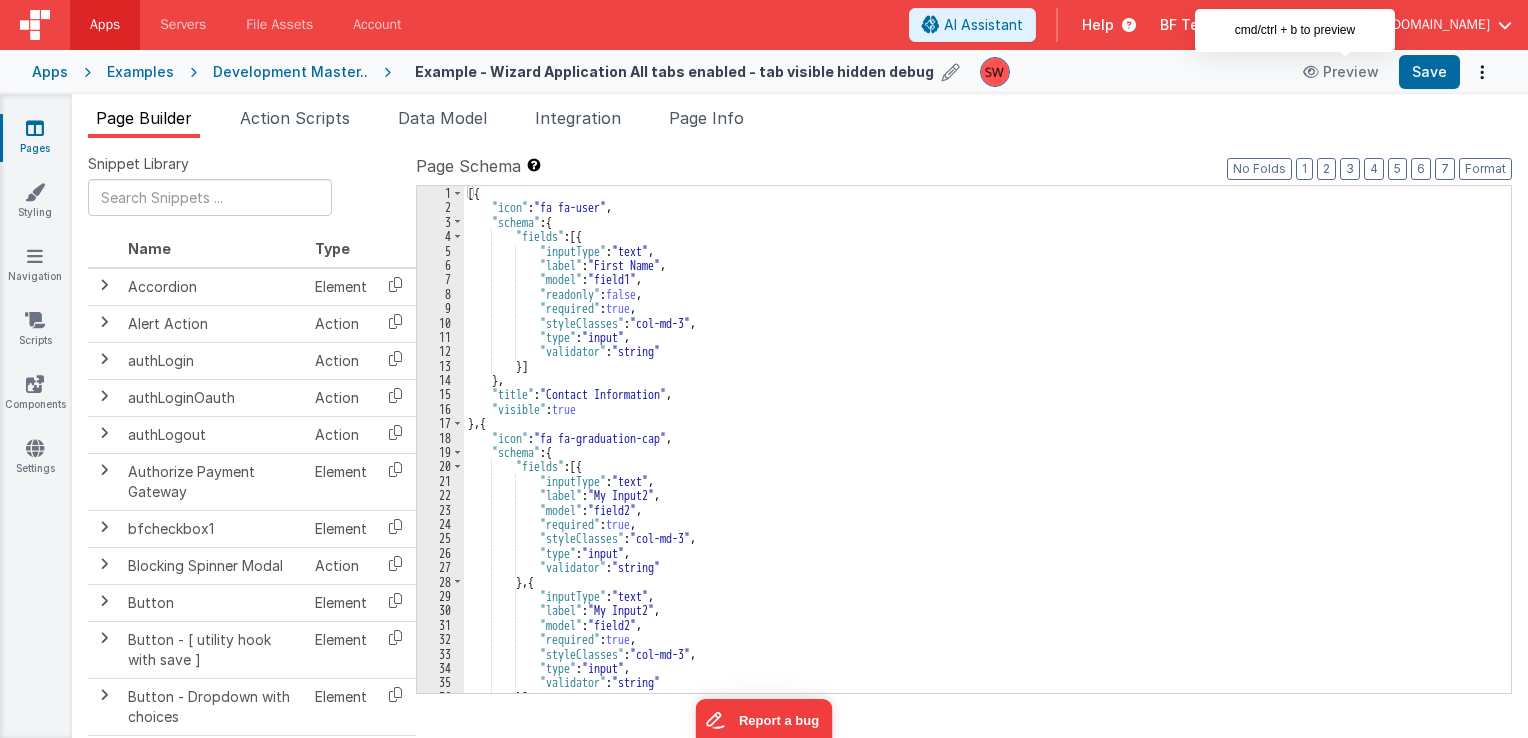 click on "Example - Wizard Application All tabs enabled - tab visible hidden debug" at bounding box center [674, 71] 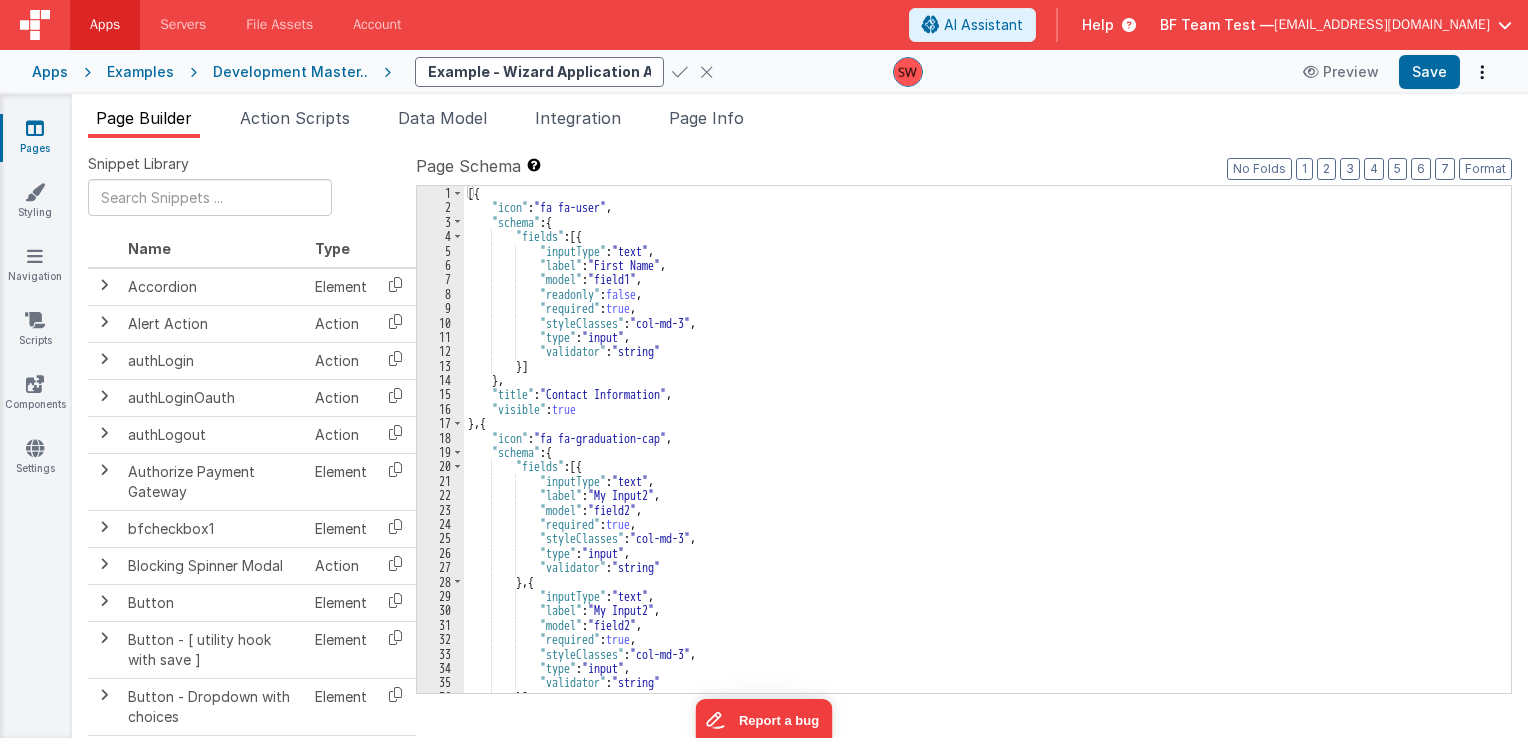 scroll, scrollTop: 0, scrollLeft: 294, axis: horizontal 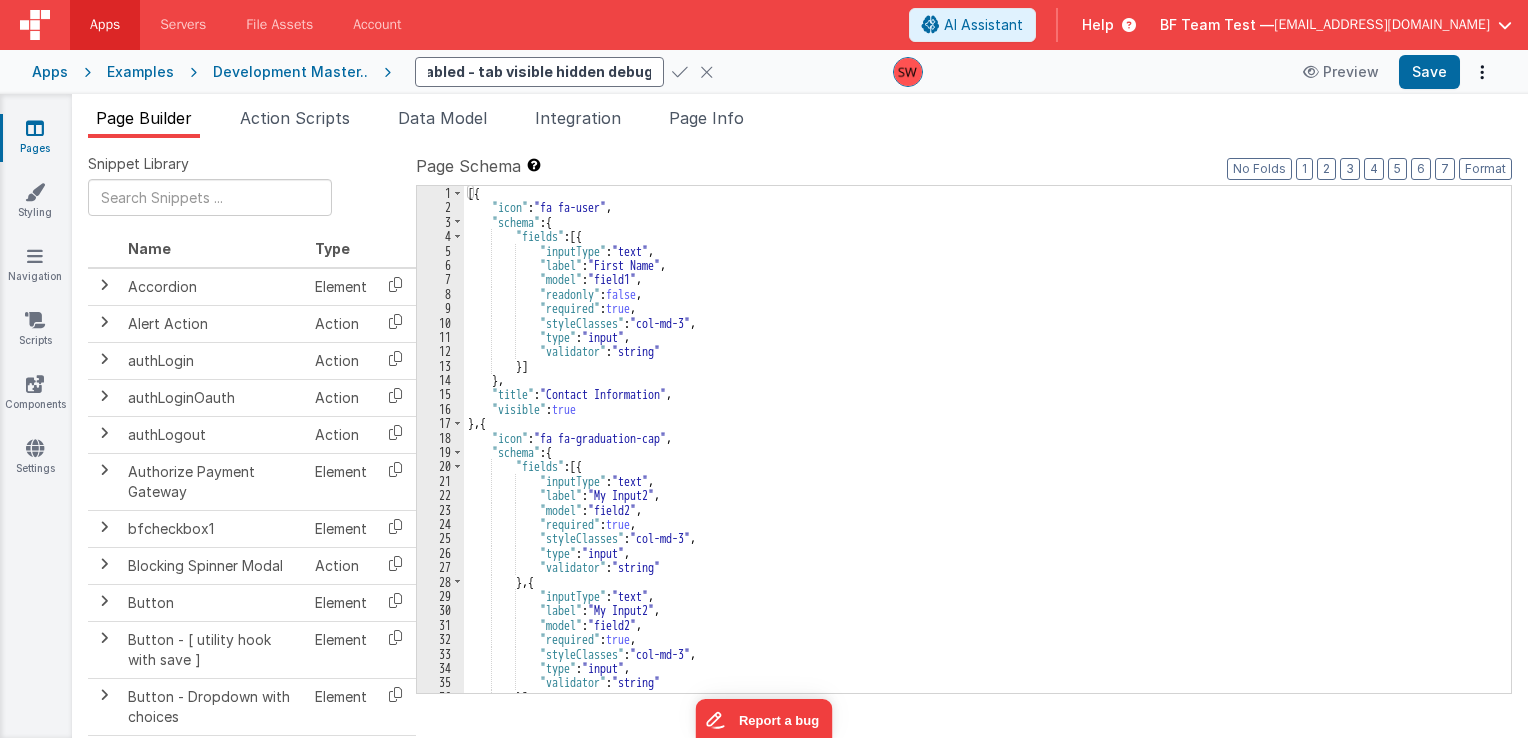 click on "Example - Wizard Application All tabs enabled - tab visible hidden debug" at bounding box center [539, 72] 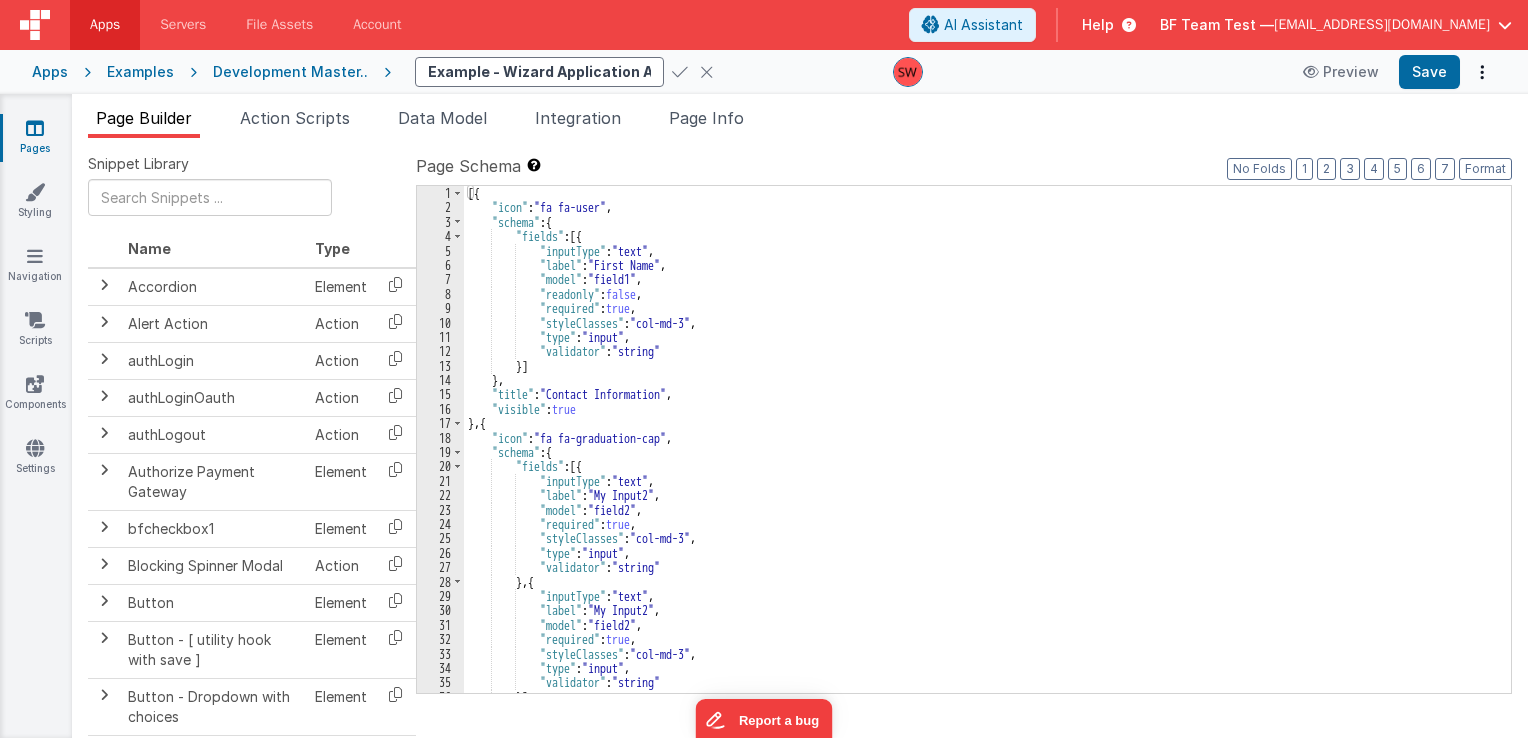 click on "Apps     Servers     File Assets
Account
Some FUTURE Slot
AI Assistant     Help       BF Team Test —    [EMAIL_ADDRESS][DOMAIN_NAME]" at bounding box center (764, 25) 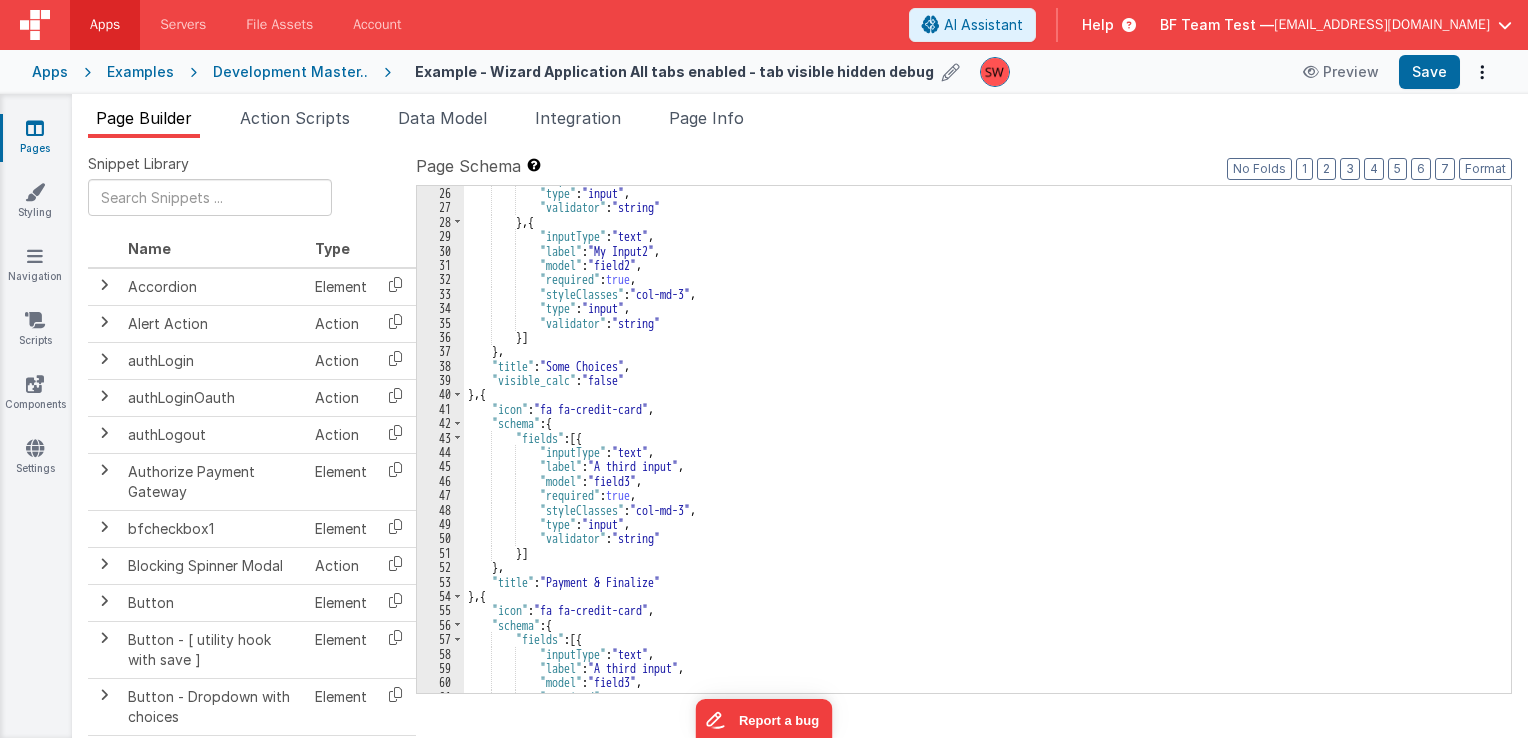 scroll, scrollTop: 471, scrollLeft: 0, axis: vertical 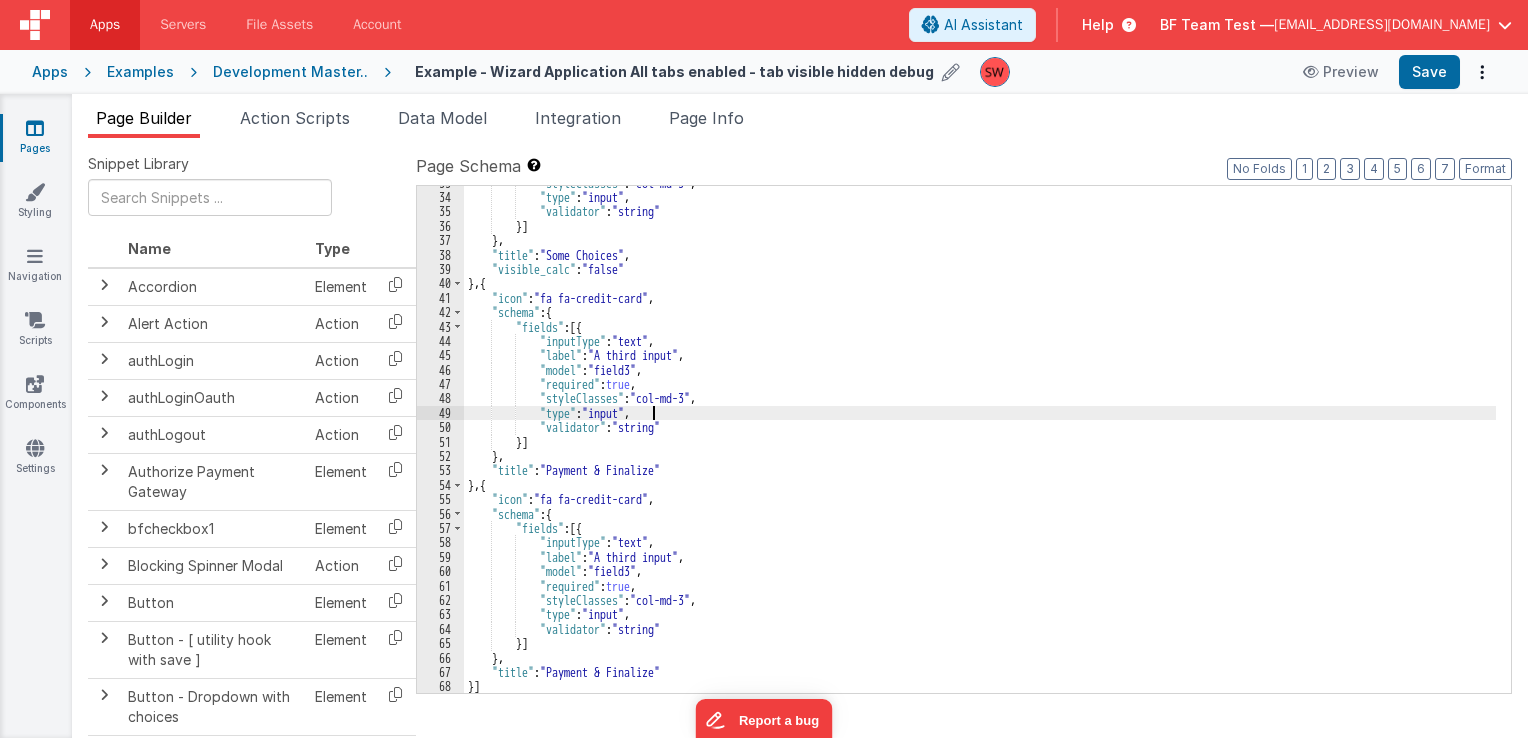 click on ""styleClasses" :  "col-md-3" ,                "type" :  "input" ,                "validator" :  "string"           }]      } ,      "title" :  "Some Choices" ,      "visible_calc" :  "false" } ,  {      "icon" :  "fa fa-credit-card" ,      "schema" :  {           "fields" :  [{                "inputType" :  "text" ,                "label" :  "A third input" ,                "model" :  "field3" ,                "required" :  true ,                "styleClasses" :  "col-md-3" ,                "type" :  "input" ,                "validator" :  "string"           }]      } ,      "title" :  "Payment & Finalize" } ,  {      "icon" :  "fa fa-credit-card" ,      "schema" :  {           "fields" :  [{                "inputType" :  "text" ,                "label" :  "A third input" ,                "model" :  "field3" ,                "required" :  true ,                "styleClasses" :  "col-md-3" ,                "type" :  "input" ,                "validator" :  "string"           }]      } ,      :" at bounding box center [980, 444] 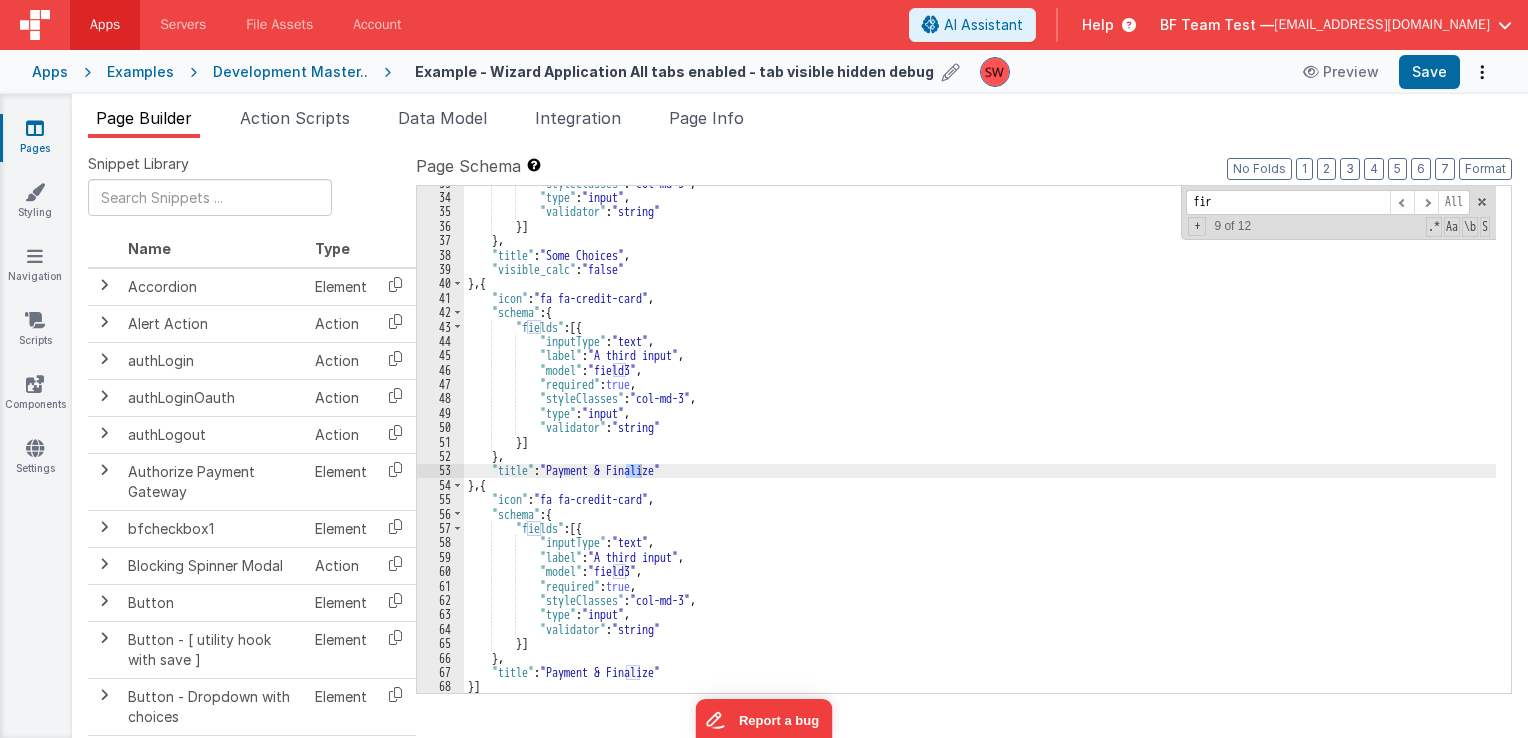 scroll, scrollTop: 0, scrollLeft: 0, axis: both 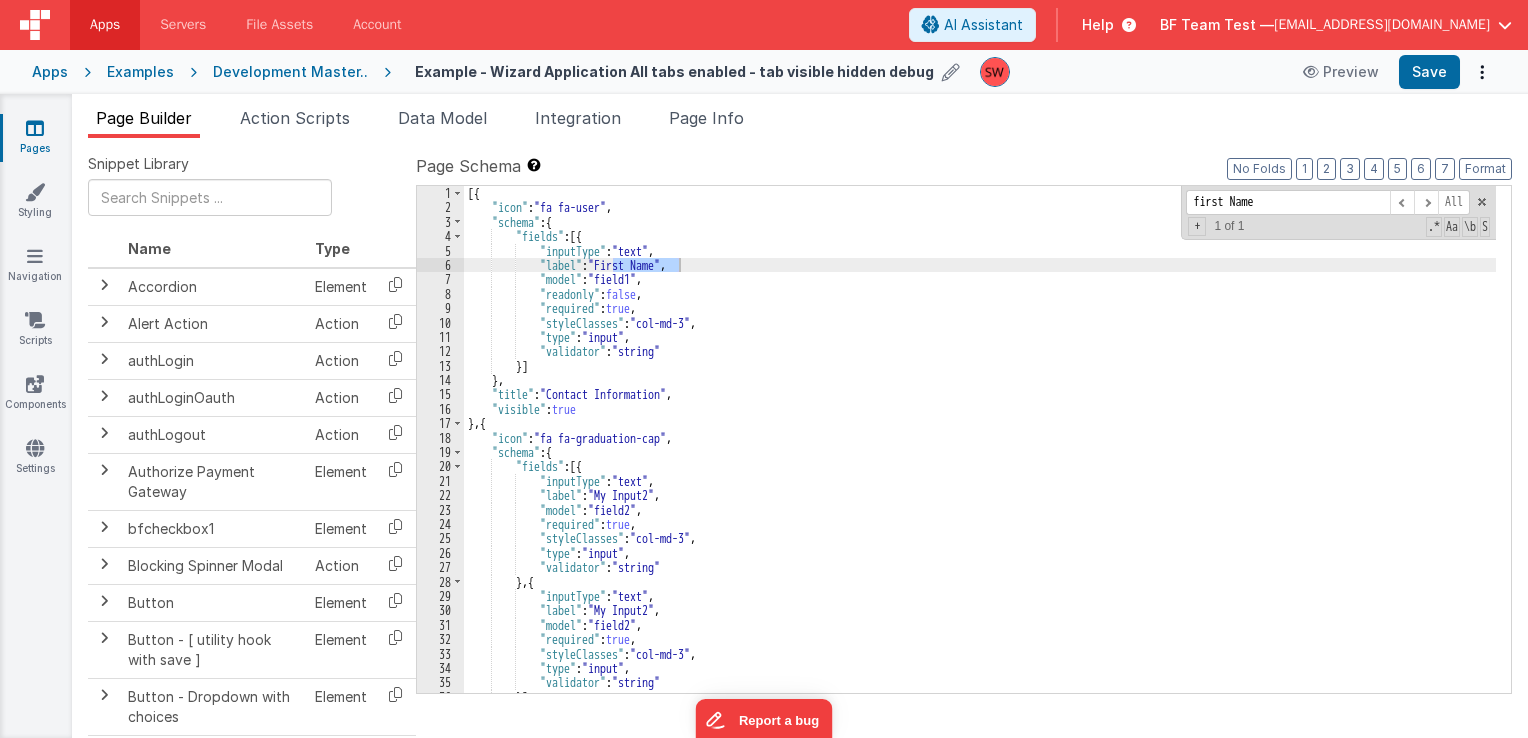 click on "[{      "icon" :  "fa fa-user" ,      "schema" :  {           "fields" :  [{                "inputType" :  "text" ,                "label" :  "First Name" ,                "model" :  "field1" ,                "readonly" :  false ,                "required" :  true ,                "styleClasses" :  "col-md-3" ,                "type" :  "input" ,                "validator" :  "string"           }]      } ,      "title" :  "Contact Information" ,      "visible" :  true } ,  {      "icon" :  "fa fa-graduation-cap" ,      "schema" :  {           "fields" :  [{                "inputType" :  "text" ,                "label" :  "My Input2" ,                "model" :  "field2" ,                "required" :  true ,                "styleClasses" :  "col-md-3" ,                "type" :  "input" ,                "validator" :  "string"           } ,  {                "inputType" :  "text" ,                "label" :  "My Input2" ,                "model" :  "field2" ,                "required" :  true ,                :  ," at bounding box center [980, 454] 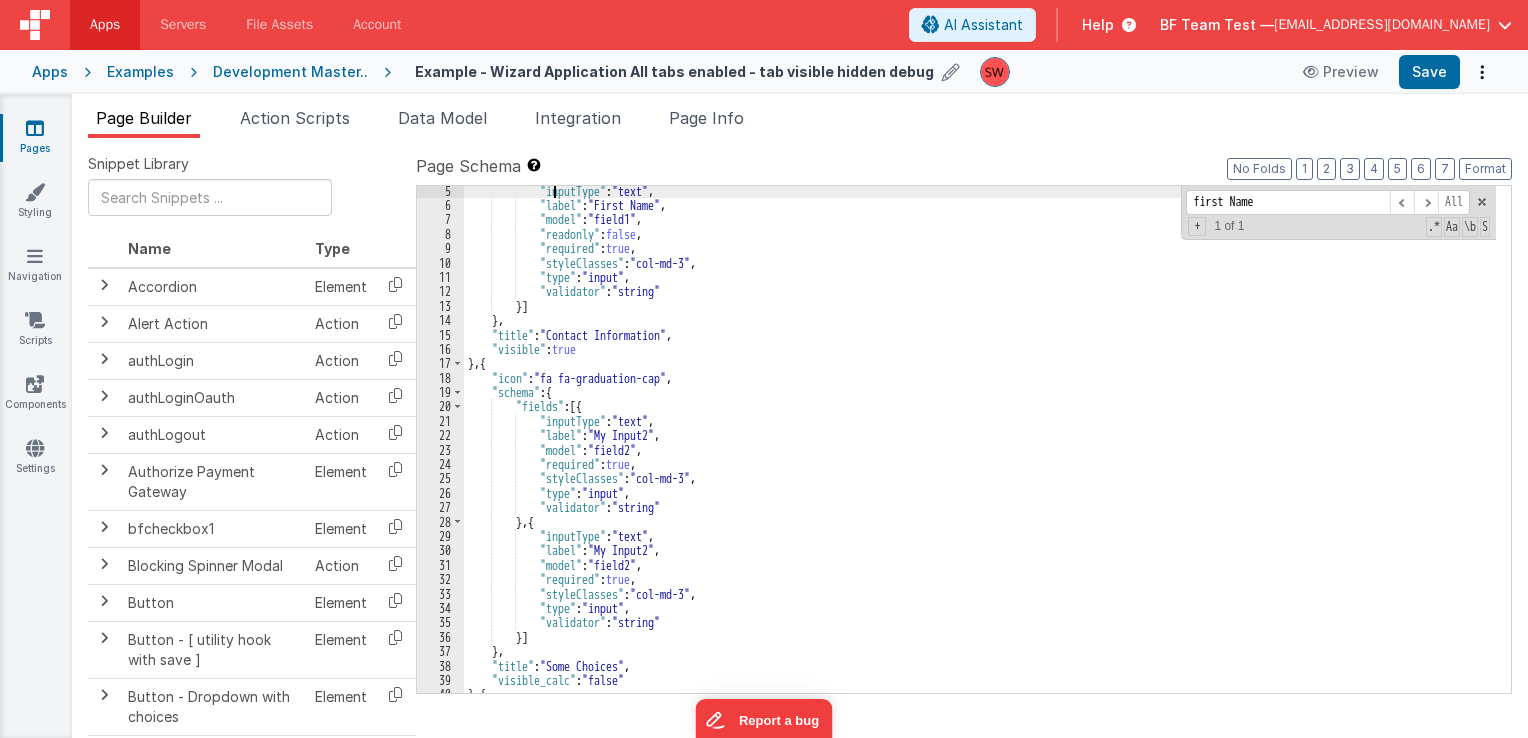 scroll, scrollTop: 120, scrollLeft: 0, axis: vertical 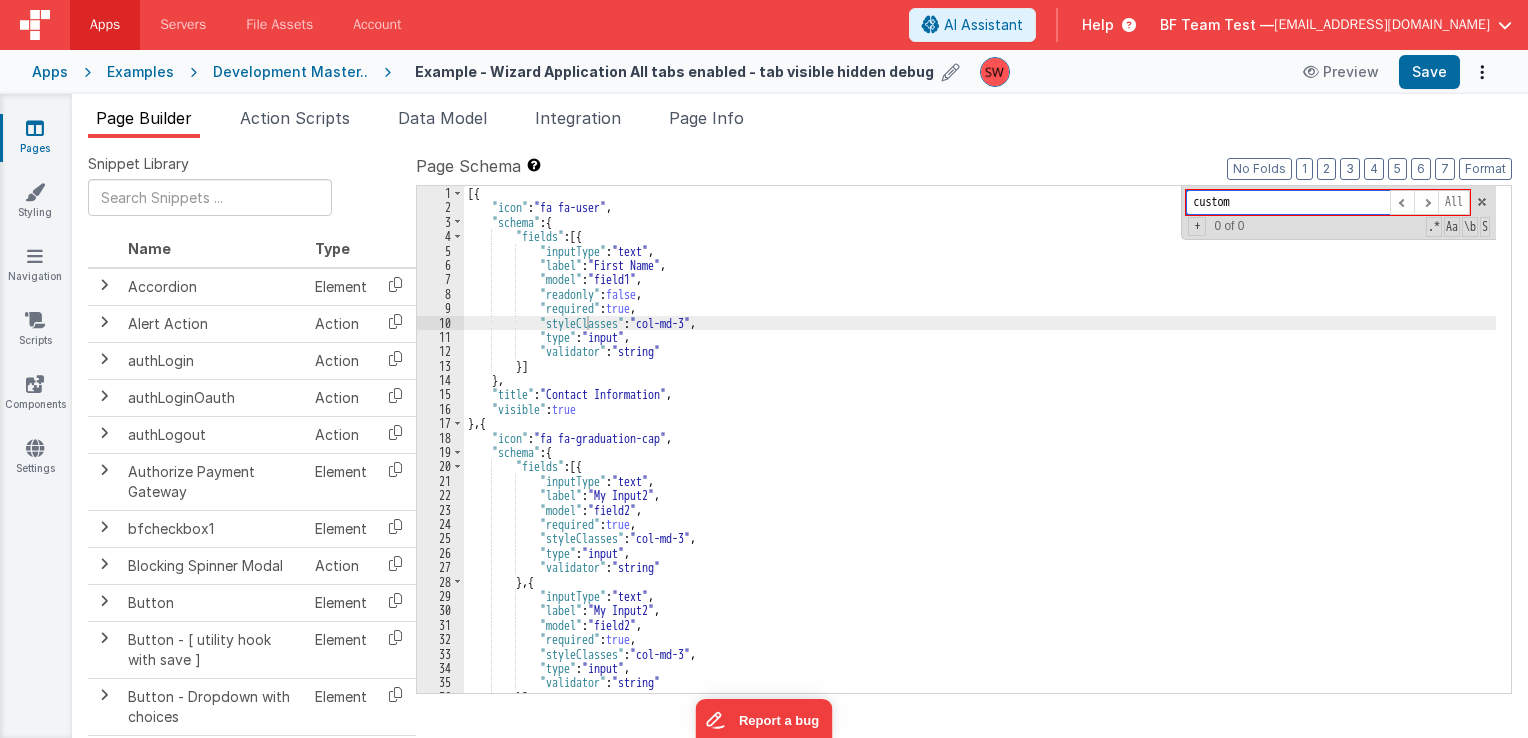 type on "custom" 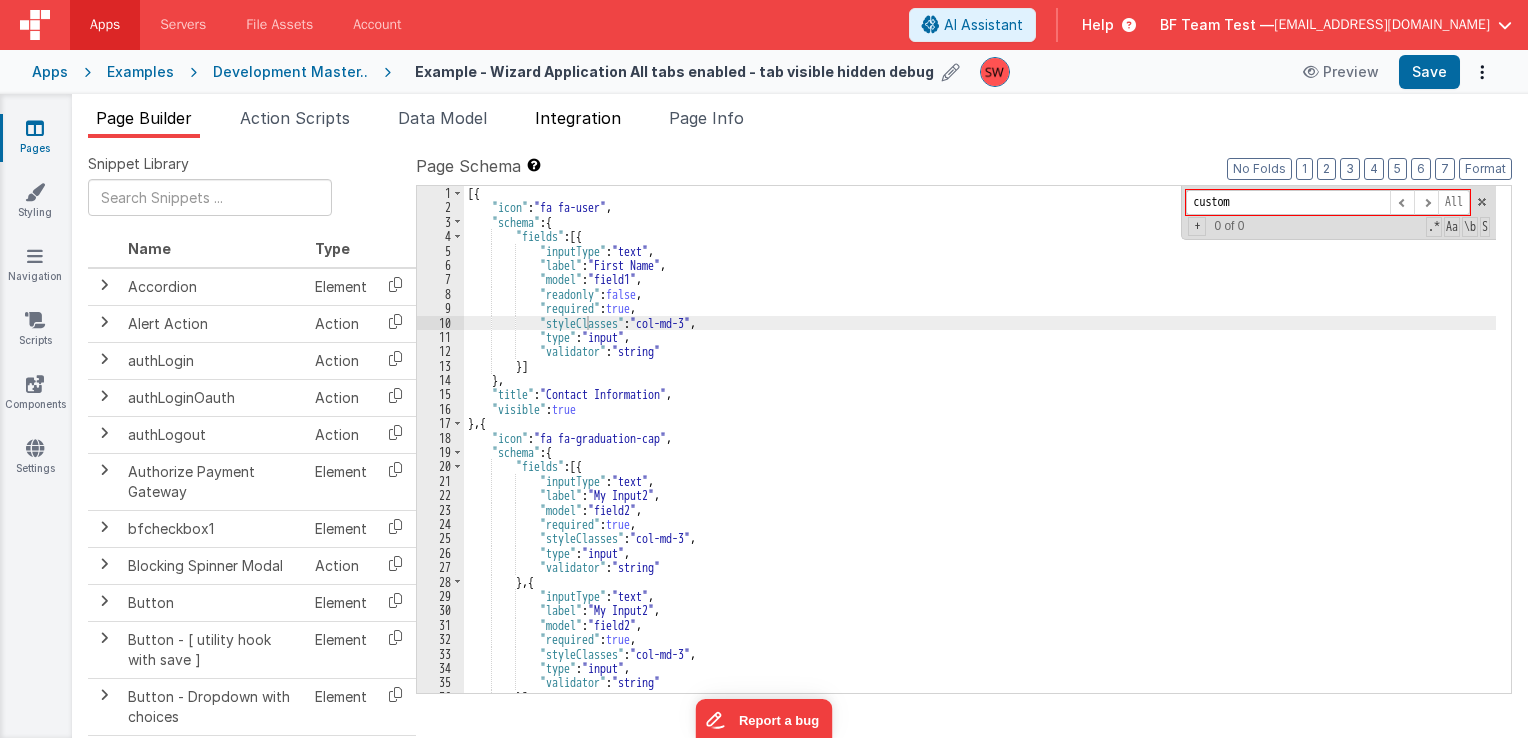 click on "Integration" at bounding box center [578, 118] 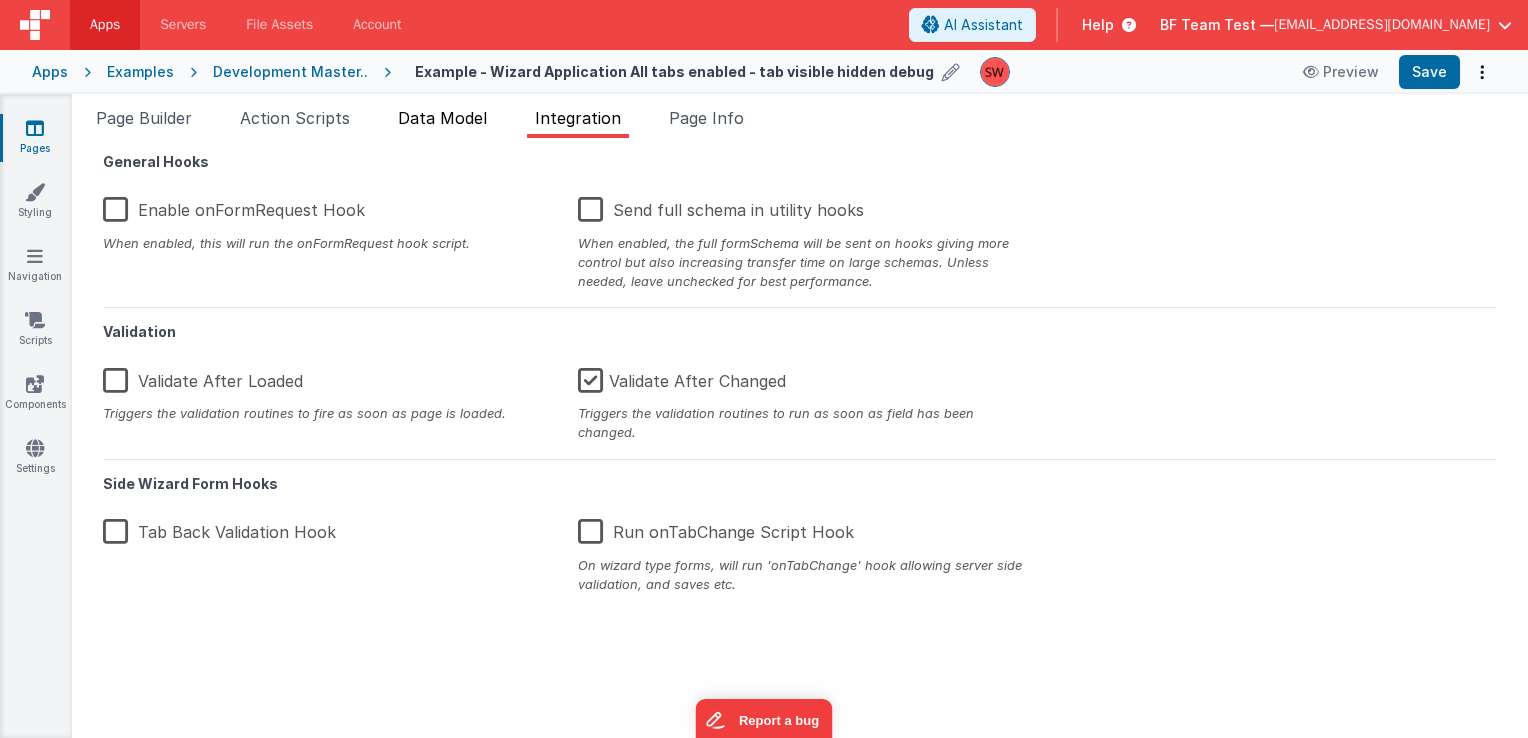 click on "Data Model" at bounding box center [442, 118] 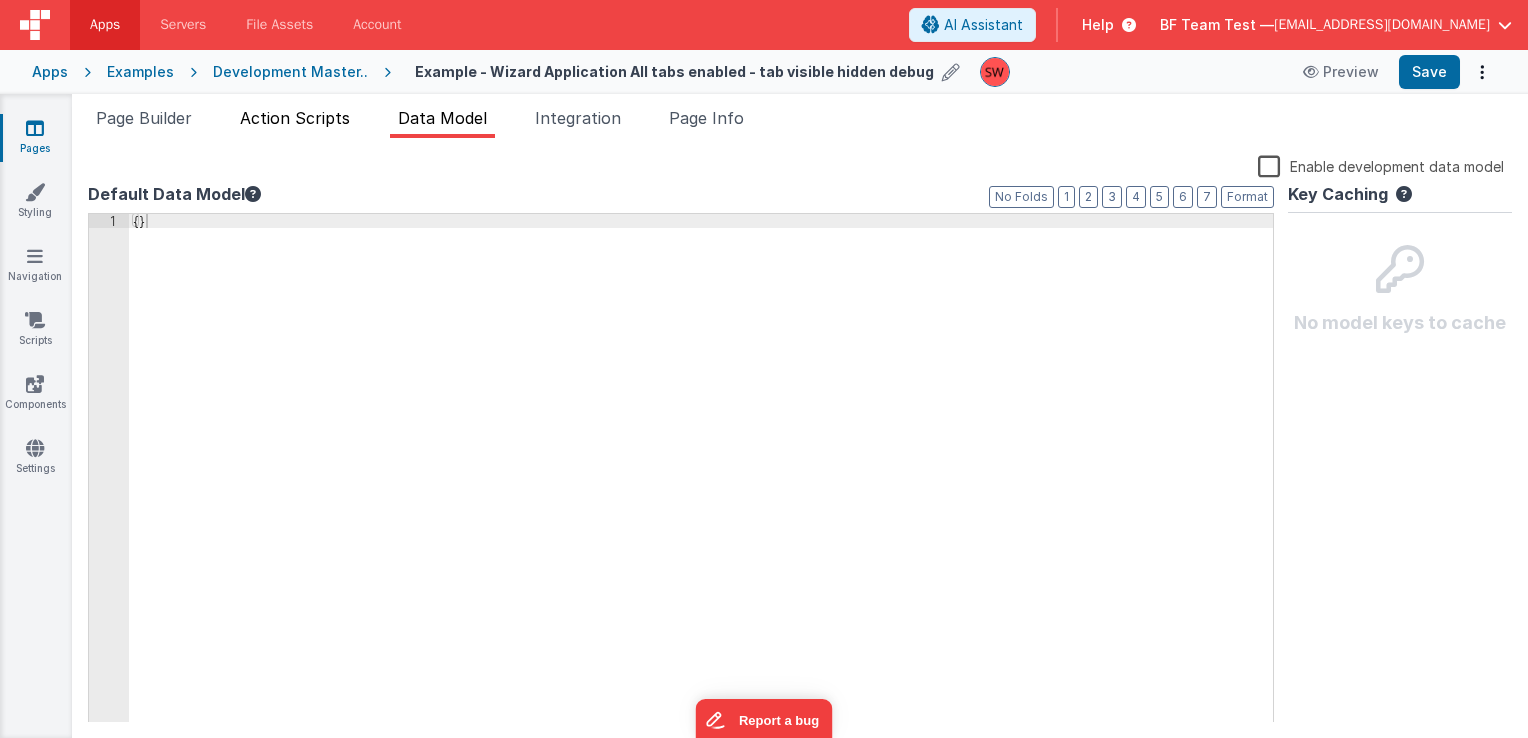click on "Action Scripts" at bounding box center [295, 122] 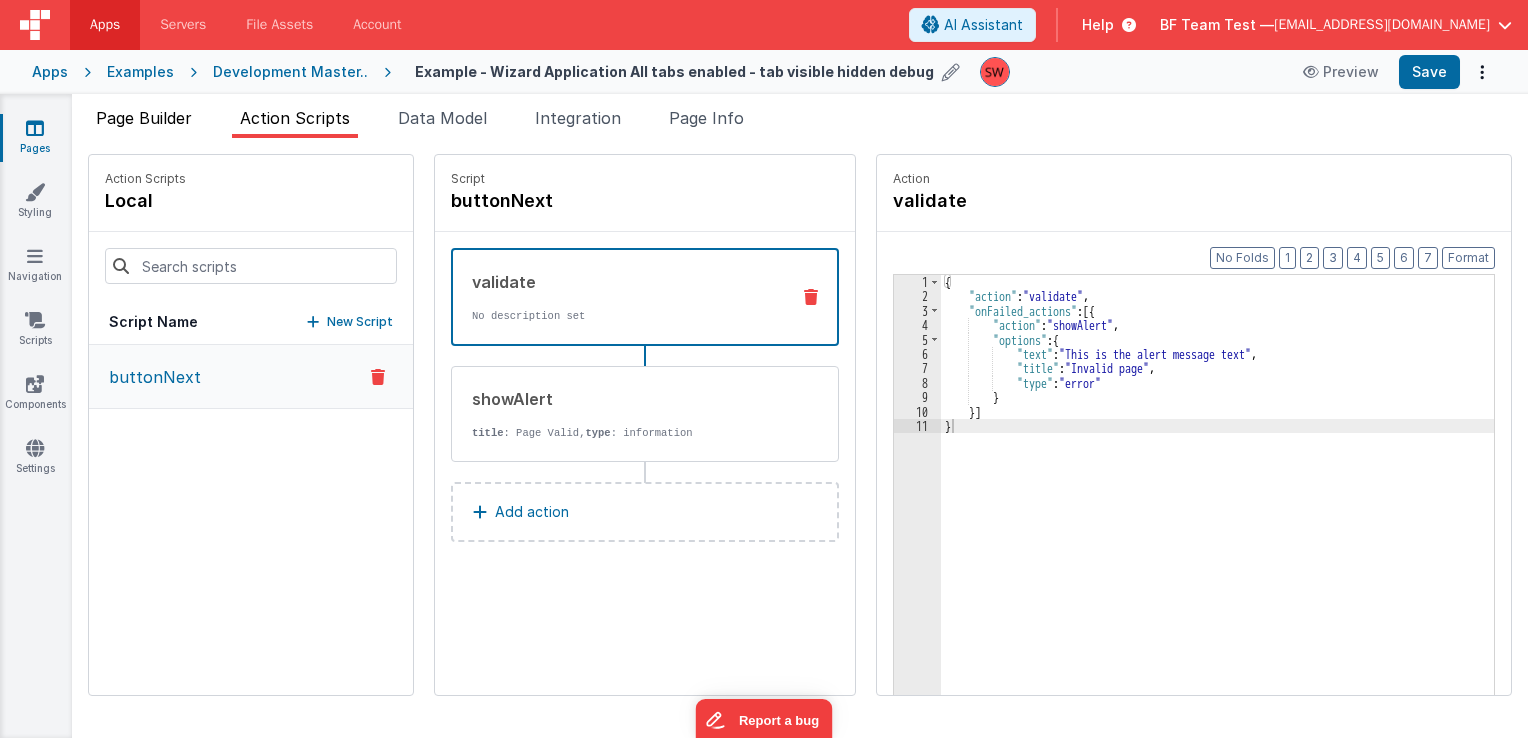 click on "Page Builder" at bounding box center [144, 118] 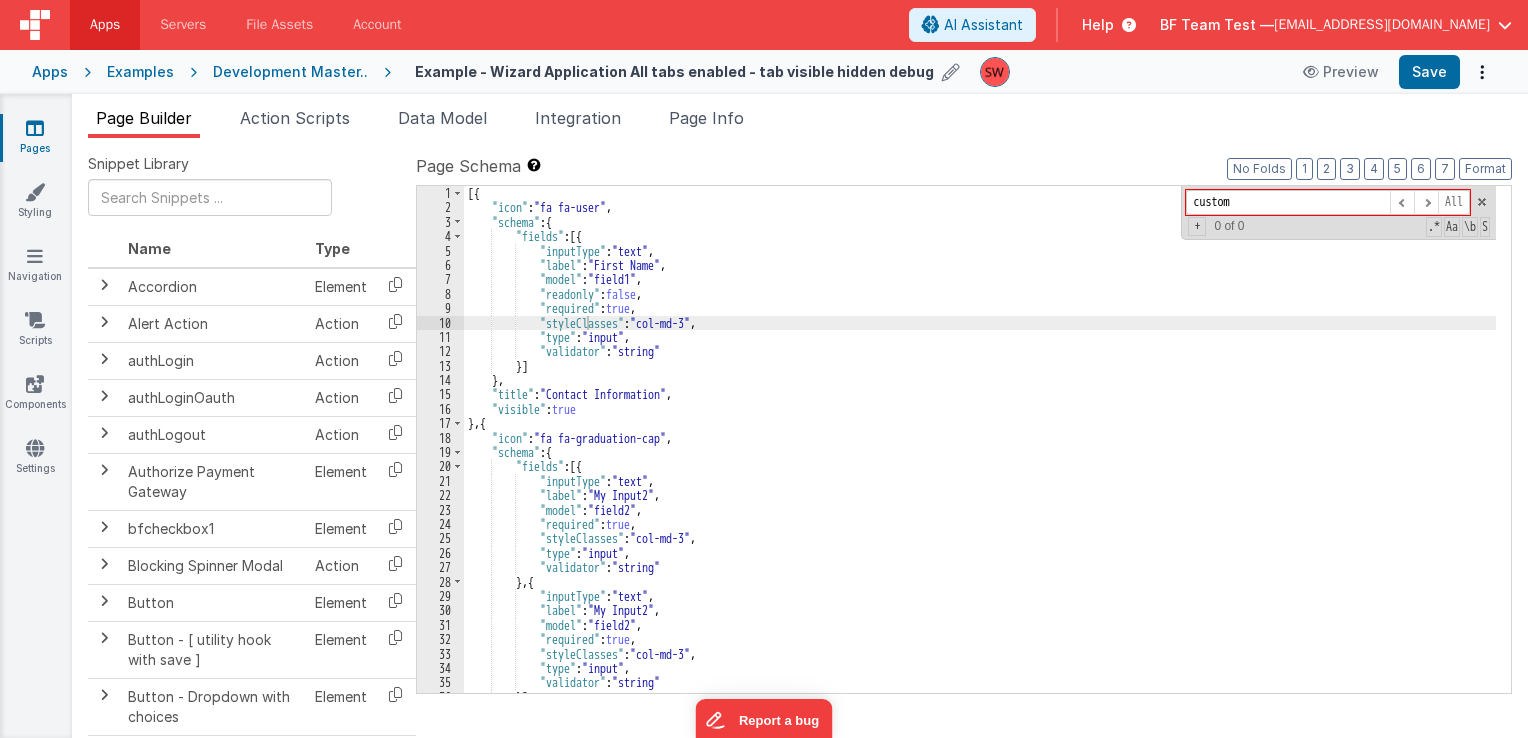 click on "Development Master.." at bounding box center (290, 72) 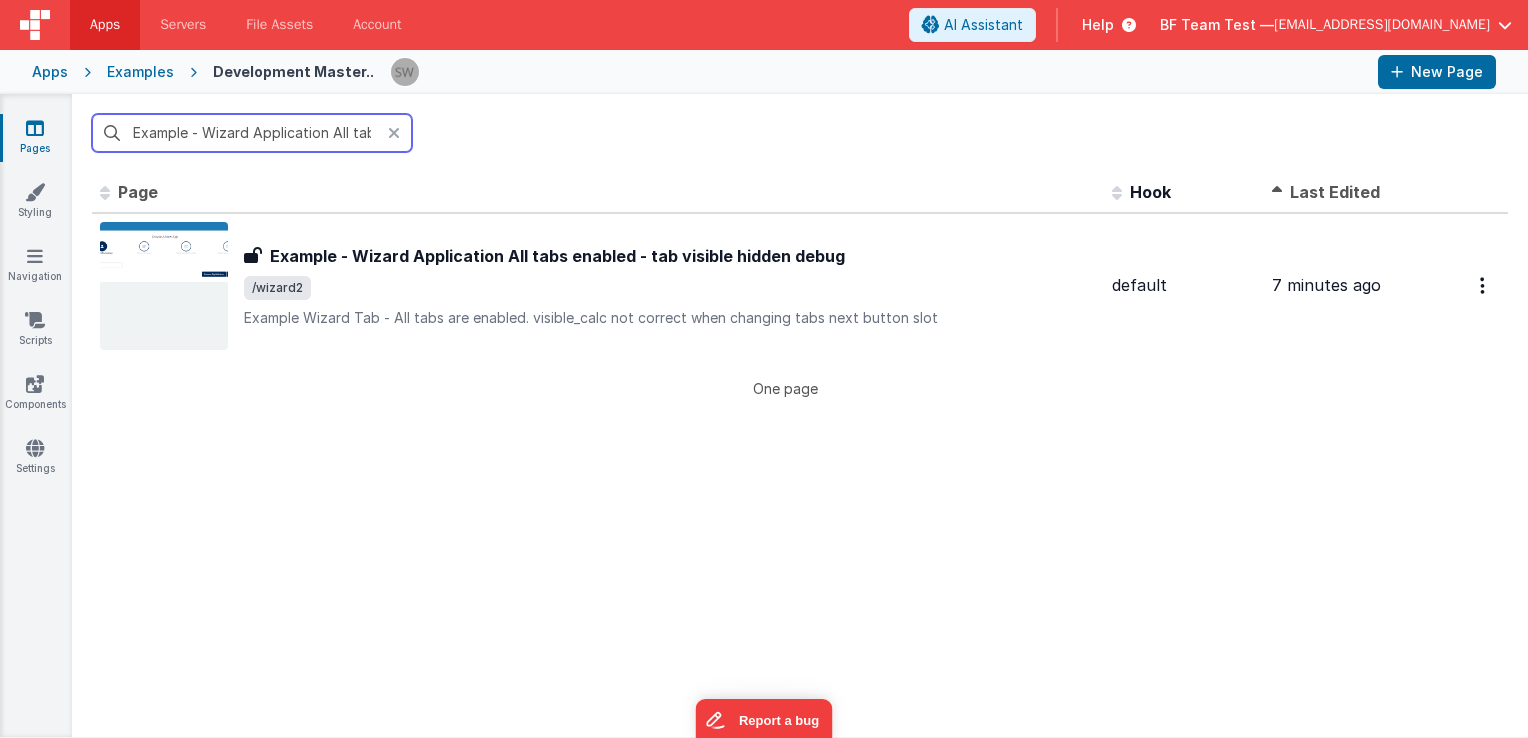 click on "Example - Wizard Application All tabs enabled - tab visible hidden debug" at bounding box center (252, 133) 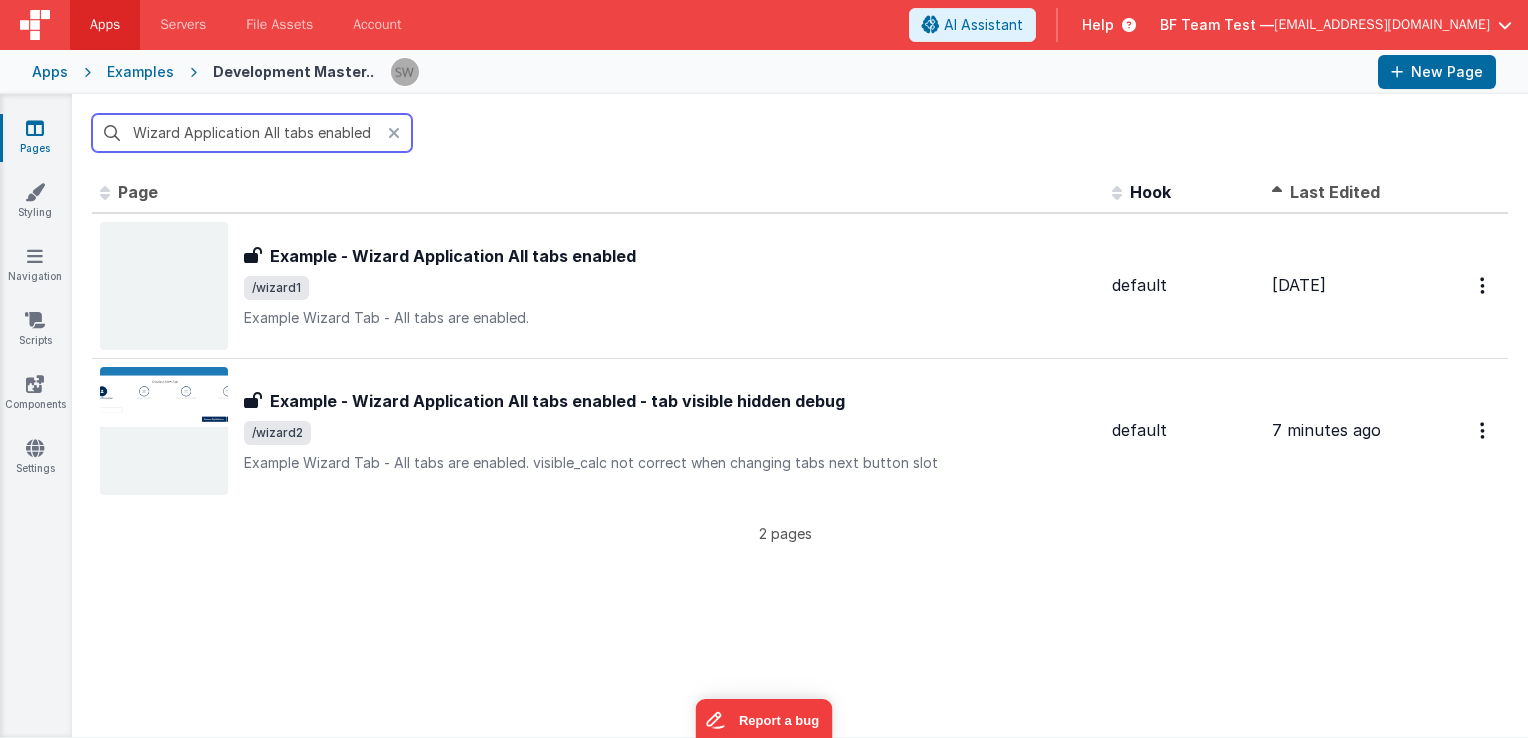 scroll, scrollTop: 0, scrollLeft: 66, axis: horizontal 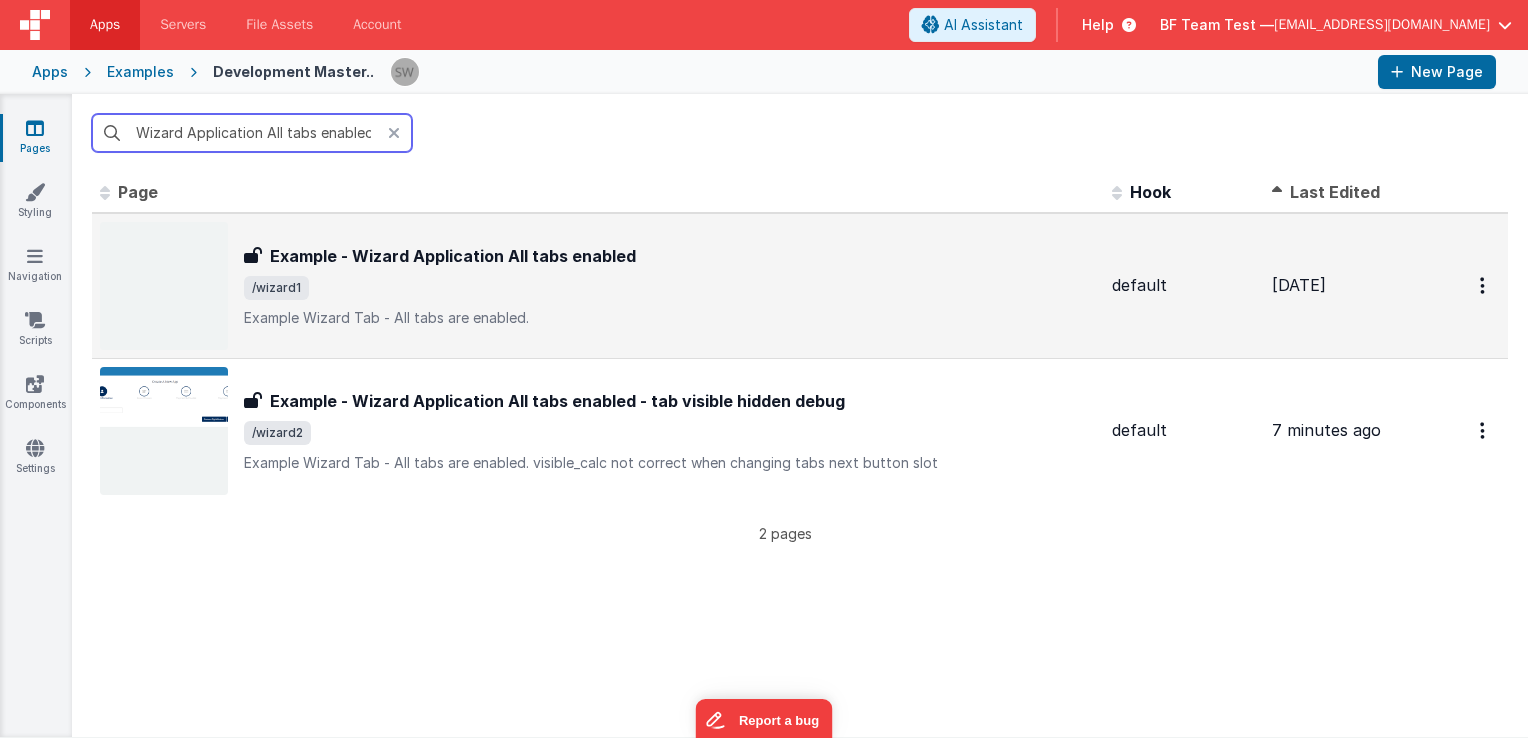 type on "Example - Wizard Application All tabs enabled" 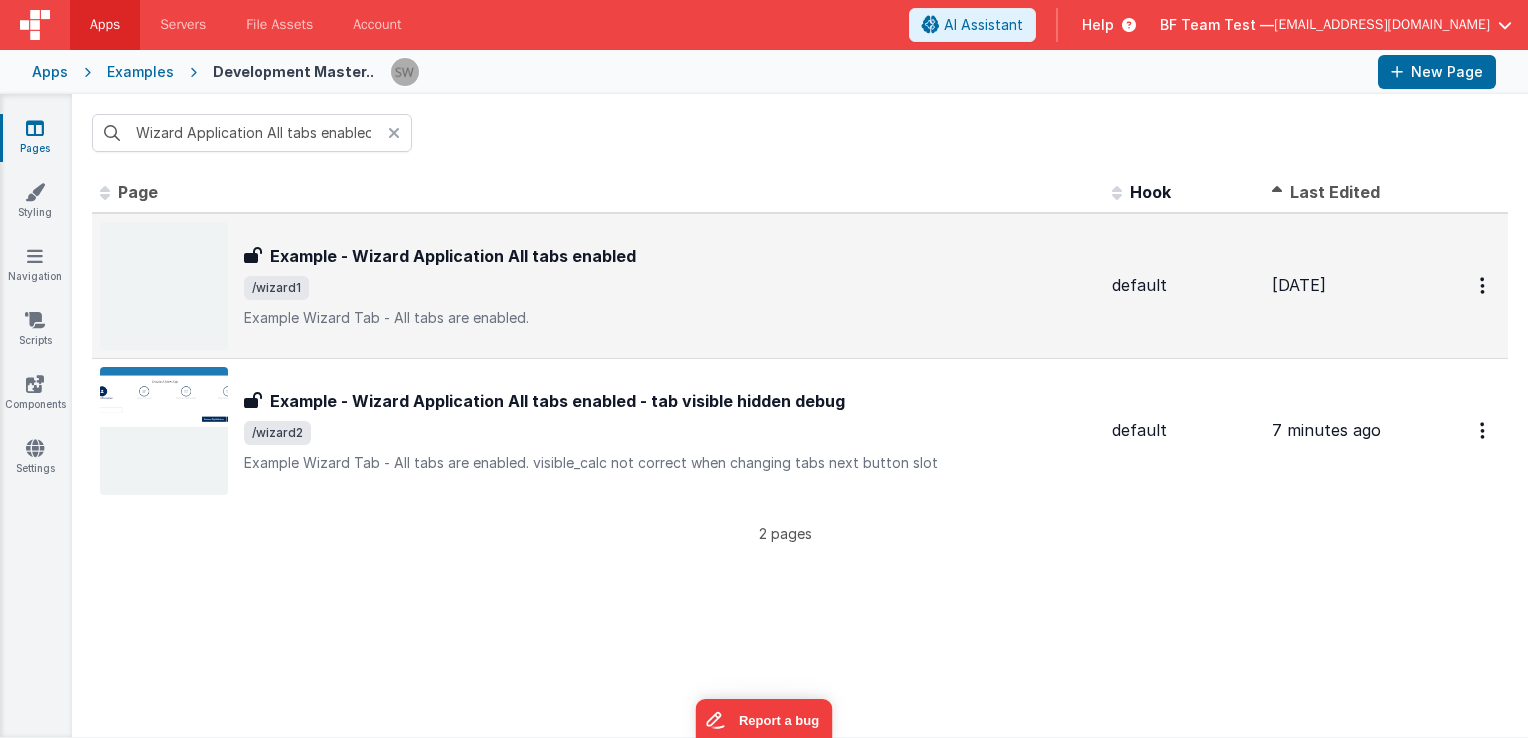 click on "/wizard1" at bounding box center [670, 288] 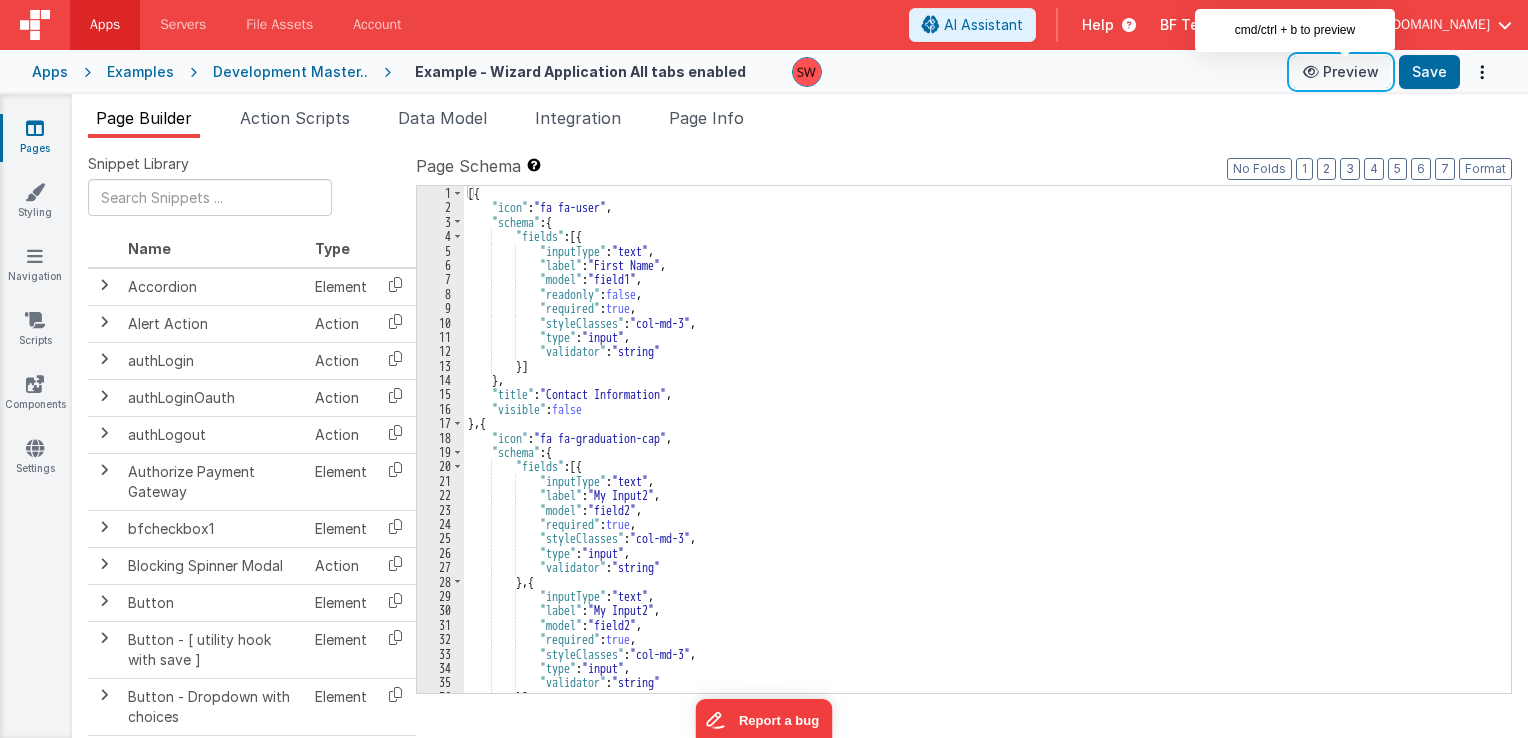 click on "Preview" at bounding box center (1341, 72) 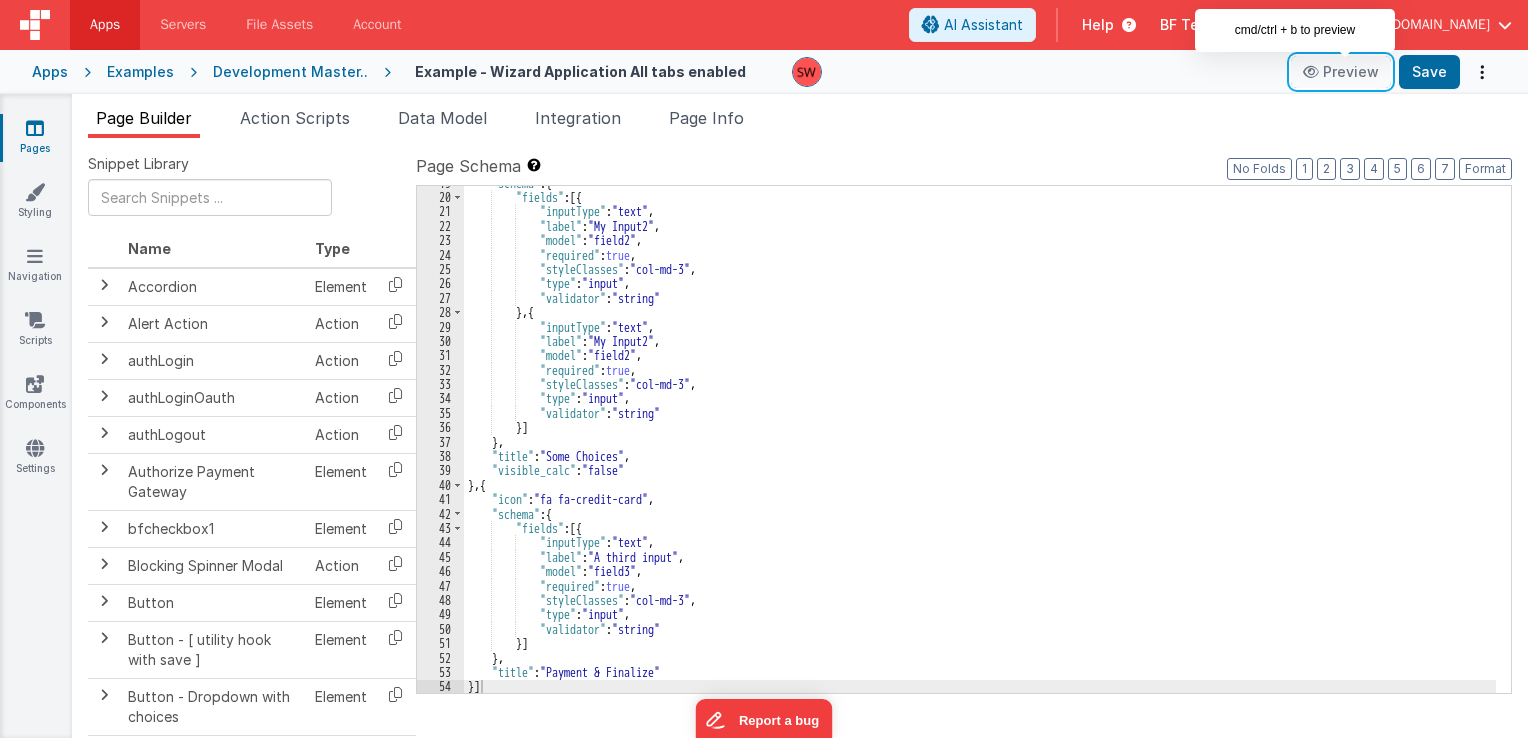 scroll, scrollTop: 269, scrollLeft: 0, axis: vertical 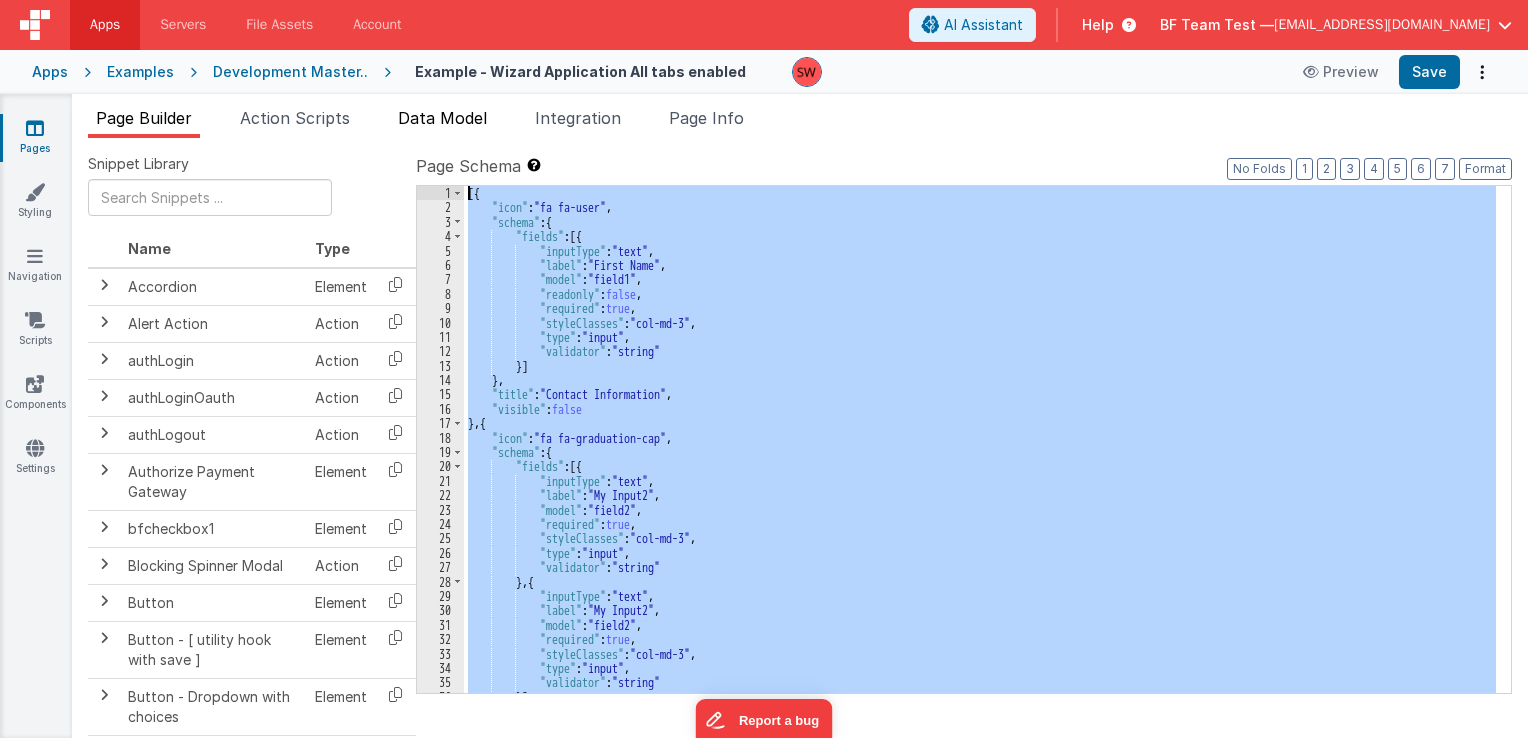 drag, startPoint x: 501, startPoint y: 691, endPoint x: 495, endPoint y: 133, distance: 558.0323 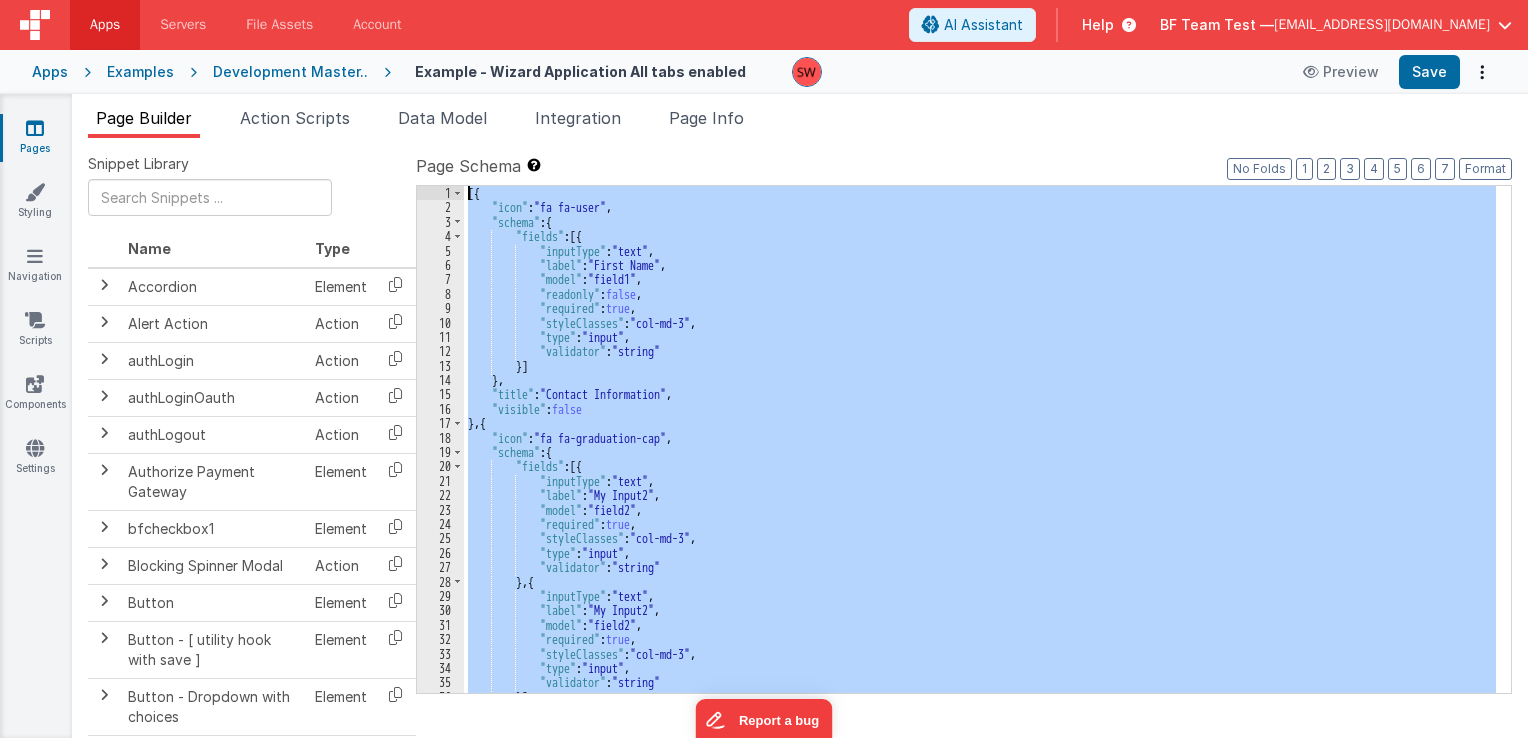 click on "[{      "icon" :  "fa fa-user" ,      "schema" :  {           "fields" :  [{                "inputType" :  "text" ,                "label" :  "First Name" ,                "model" :  "field1" ,                "readonly" :  false ,                "required" :  true ,                "styleClasses" :  "col-md-3" ,                "type" :  "input" ,                "validator" :  "string"           }]      } ,      "title" :  "Contact Information" ,      "visible" :  false } ,  {      "icon" :  "fa fa-graduation-cap" ,      "schema" :  {           "fields" :  [{                "inputType" :  "text" ,                "label" :  "My Input2" ,                "model" :  "field2" ,                "required" :  true ,                "styleClasses" :  "col-md-3" ,                "type" :  "input" ,                "validator" :  "string"           } ,  {                "inputType" :  "text" ,                "label" :  "My Input2" ,                "model" :  "field2" ,                "required" :  true ,                :  ," at bounding box center (980, 439) 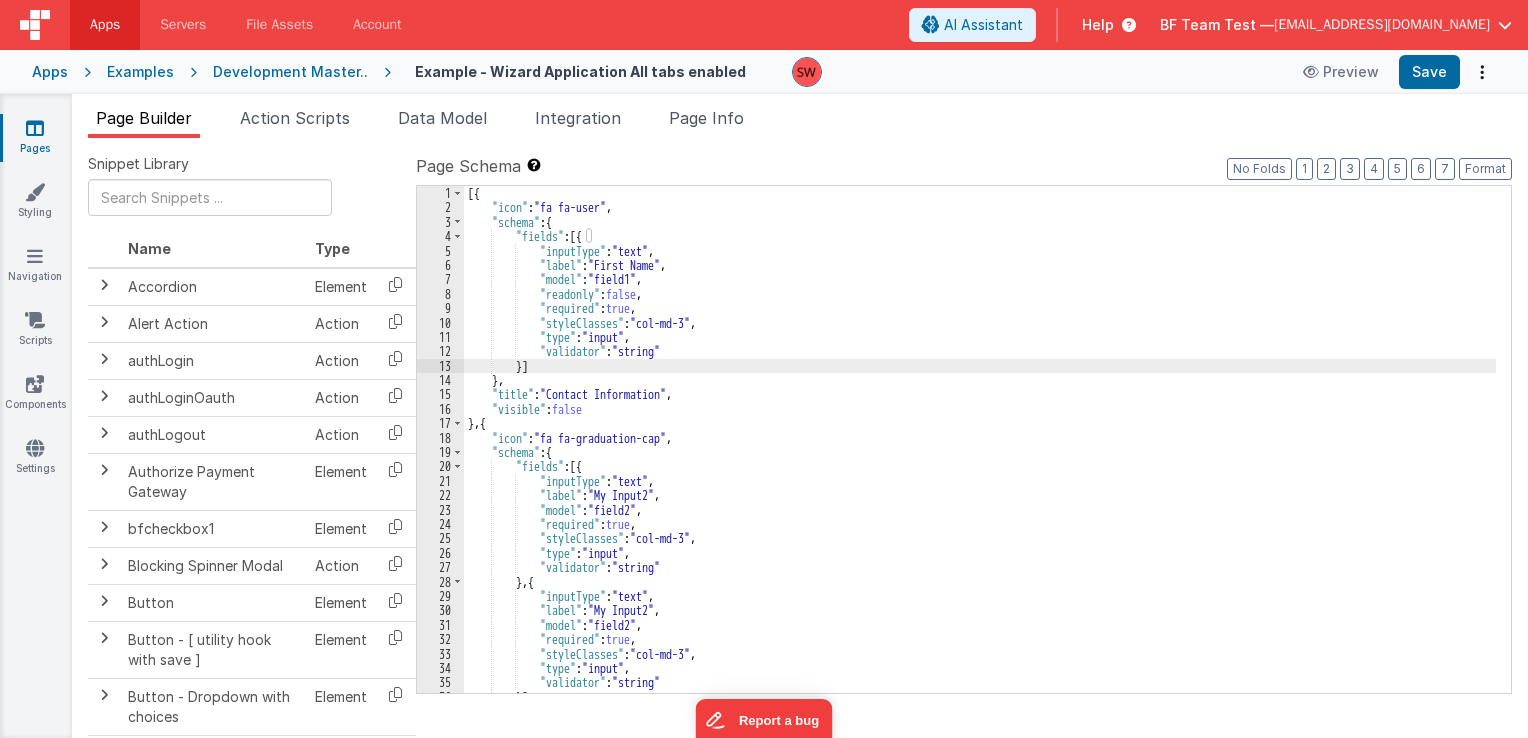 click on "[{      "icon" :  "fa fa-user" ,      "schema" :  {           "fields" :  [{                "inputType" :  "text" ,                "label" :  "First Name" ,                "model" :  "field1" ,                "readonly" :  false ,                "required" :  true ,                "styleClasses" :  "col-md-3" ,                "type" :  "input" ,                "validator" :  "string"           }]      } ,      "title" :  "Contact Information" ,      "visible" :  false } ,  {      "icon" :  "fa fa-graduation-cap" ,      "schema" :  {           "fields" :  [{                "inputType" :  "text" ,                "label" :  "My Input2" ,                "model" :  "field2" ,                "required" :  true ,                "styleClasses" :  "col-md-3" ,                "type" :  "input" ,                "validator" :  "string"           } ,  {                "inputType" :  "text" ,                "label" :  "My Input2" ,                "model" :  "field2" ,                "required" :  true ,                :  ," at bounding box center (980, 454) 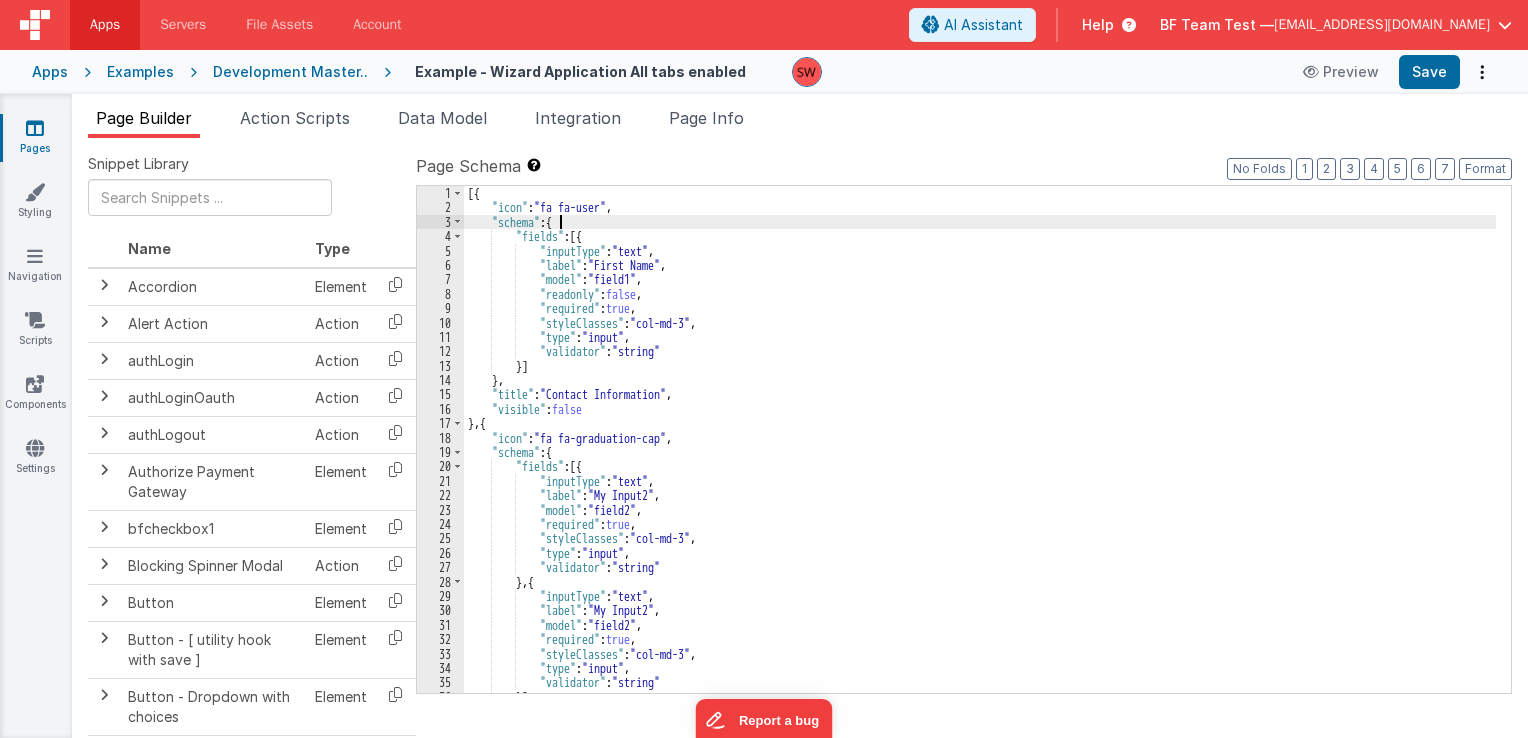 click on "[{      "icon" :  "fa fa-user" ,      "schema" :  {           "fields" :  [{                "inputType" :  "text" ,                "label" :  "First Name" ,                "model" :  "field1" ,                "readonly" :  false ,                "required" :  true ,                "styleClasses" :  "col-md-3" ,                "type" :  "input" ,                "validator" :  "string"           }]      } ,      "title" :  "Contact Information" ,      "visible" :  false } ,  {      "icon" :  "fa fa-graduation-cap" ,      "schema" :  {           "fields" :  [{                "inputType" :  "text" ,                "label" :  "My Input2" ,                "model" :  "field2" ,                "required" :  true ,                "styleClasses" :  "col-md-3" ,                "type" :  "input" ,                "validator" :  "string"           } ,  {                "inputType" :  "text" ,                "label" :  "My Input2" ,                "model" :  "field2" ,                "required" :  true ,                :  ," at bounding box center (980, 454) 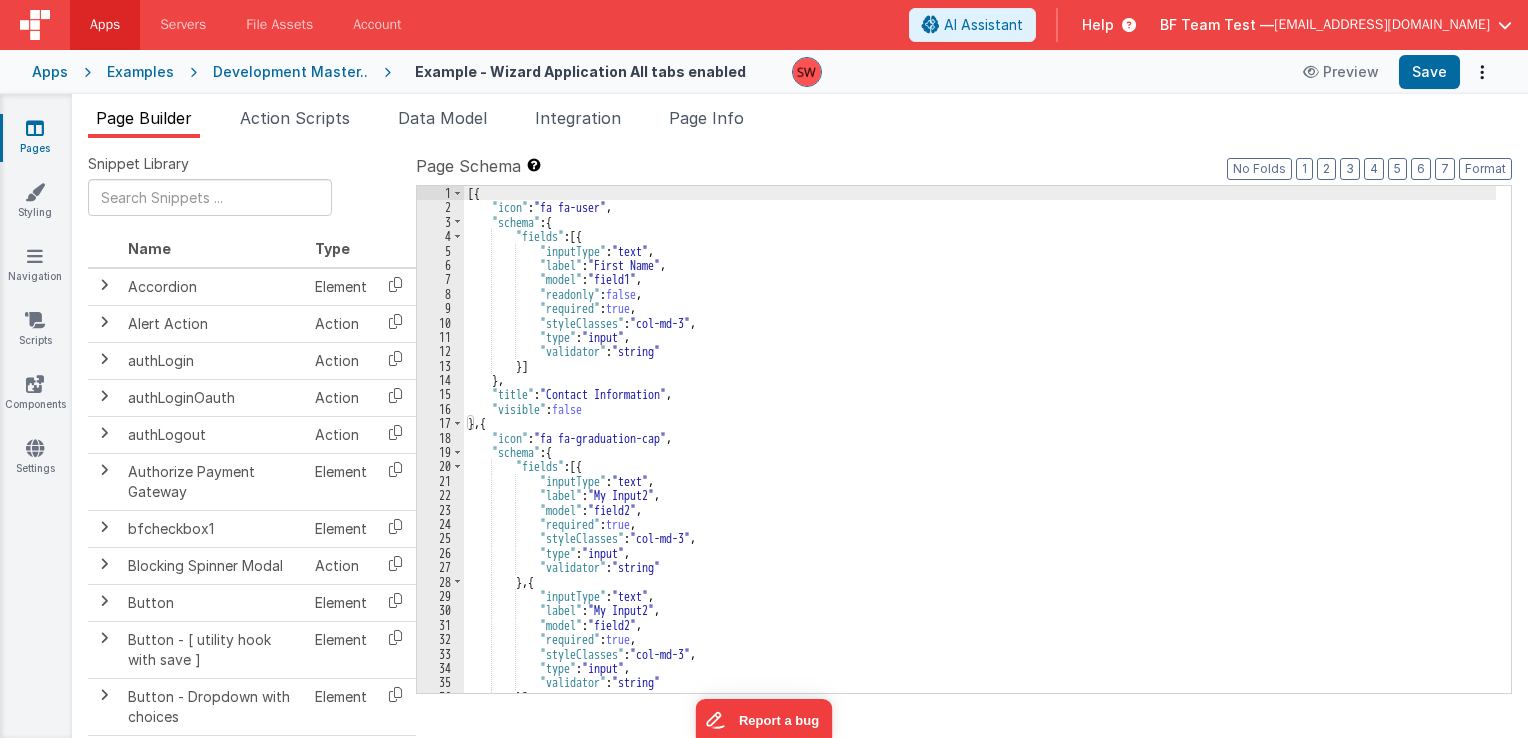 click on "[{      "icon" :  "fa fa-user" ,      "schema" :  {           "fields" :  [{                "inputType" :  "text" ,                "label" :  "First Name" ,                "model" :  "field1" ,                "readonly" :  false ,                "required" :  true ,                "styleClasses" :  "col-md-3" ,                "type" :  "input" ,                "validator" :  "string"           }]      } ,      "title" :  "Contact Information" ,      "visible" :  false } ,  {      "icon" :  "fa fa-graduation-cap" ,      "schema" :  {           "fields" :  [{                "inputType" :  "text" ,                "label" :  "My Input2" ,                "model" :  "field2" ,                "required" :  true ,                "styleClasses" :  "col-md-3" ,                "type" :  "input" ,                "validator" :  "string"           } ,  {                "inputType" :  "text" ,                "label" :  "My Input2" ,                "model" :  "field2" ,                "required" :  true ,                :  ," at bounding box center (980, 454) 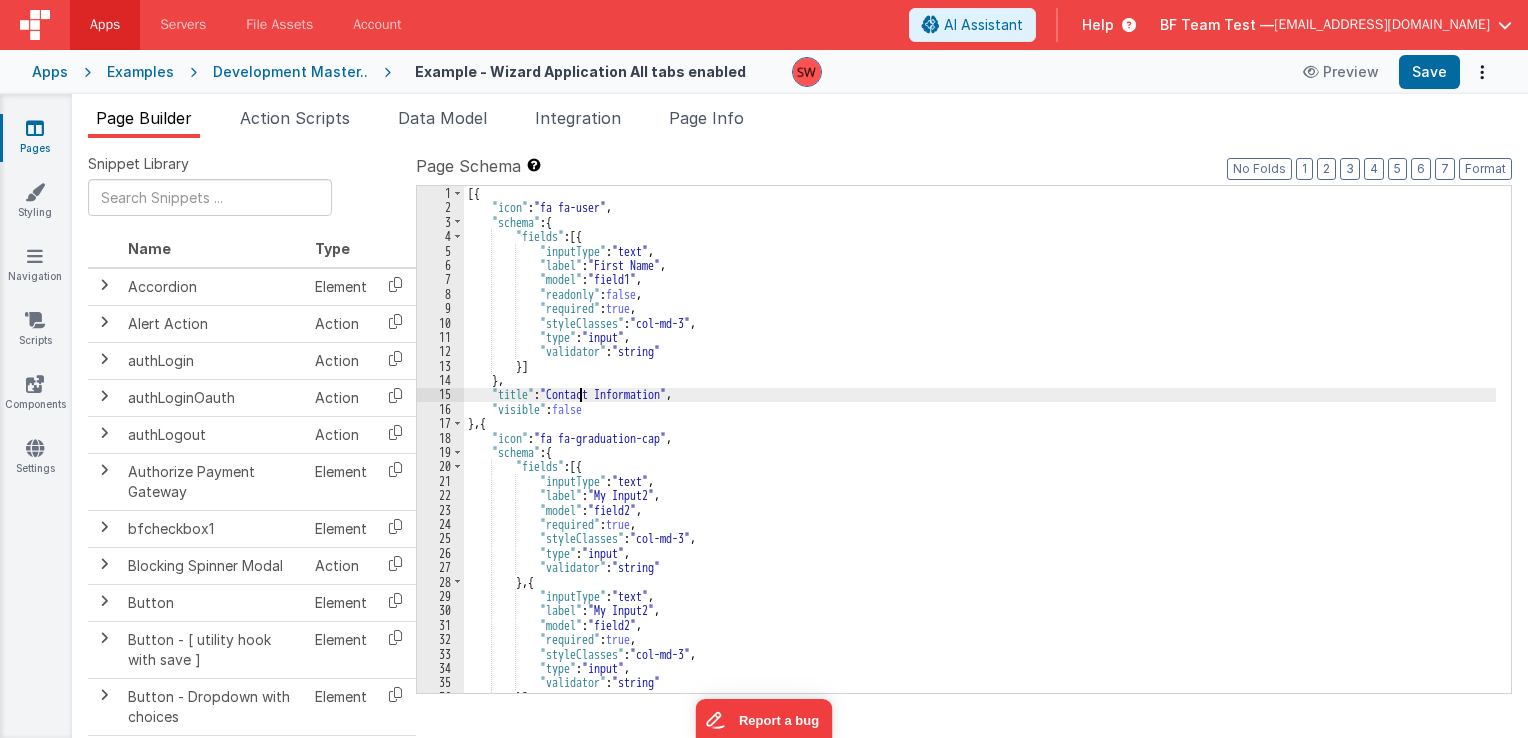 click on "[{      "icon" :  "fa fa-user" ,      "schema" :  {           "fields" :  [{                "inputType" :  "text" ,                "label" :  "First Name" ,                "model" :  "field1" ,                "readonly" :  false ,                "required" :  true ,                "styleClasses" :  "col-md-3" ,                "type" :  "input" ,                "validator" :  "string"           }]      } ,      "title" :  "Contact Information" ,      "visible" :  false } ,  {      "icon" :  "fa fa-graduation-cap" ,      "schema" :  {           "fields" :  [{                "inputType" :  "text" ,                "label" :  "My Input2" ,                "model" :  "field2" ,                "required" :  true ,                "styleClasses" :  "col-md-3" ,                "type" :  "input" ,                "validator" :  "string"           } ,  {                "inputType" :  "text" ,                "label" :  "My Input2" ,                "model" :  "field2" ,                "required" :  true ,                :  ," at bounding box center (980, 454) 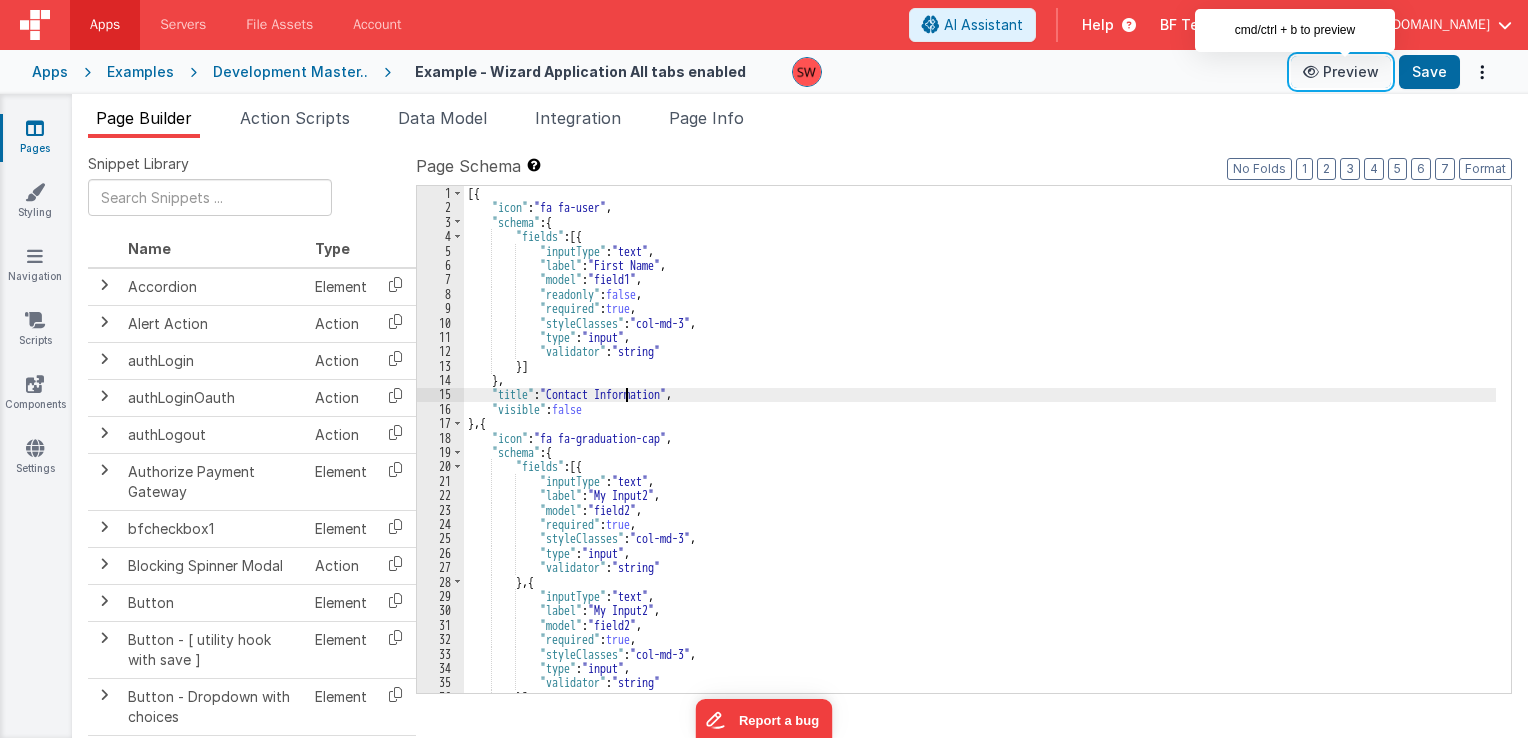 click on "Preview" at bounding box center [1341, 72] 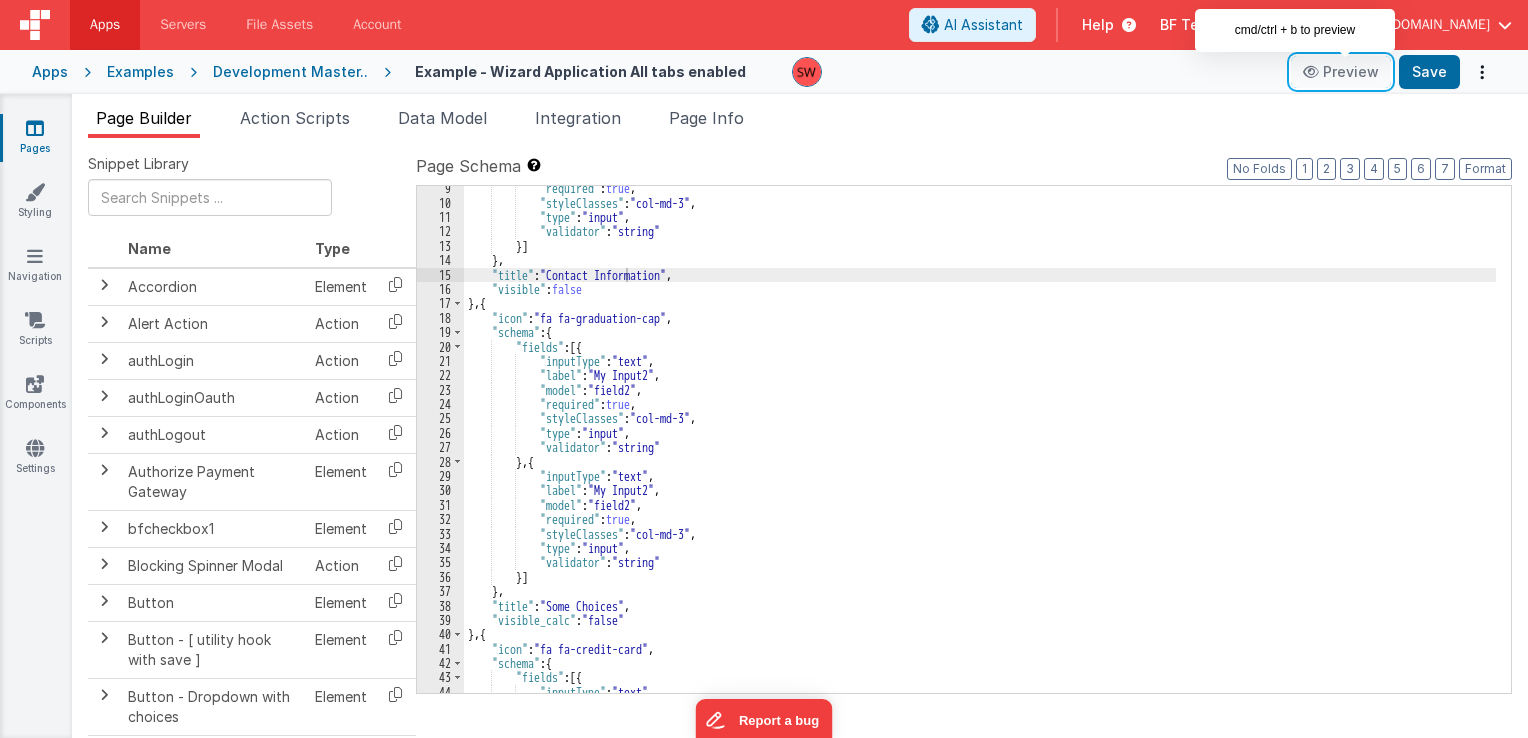 scroll, scrollTop: 180, scrollLeft: 0, axis: vertical 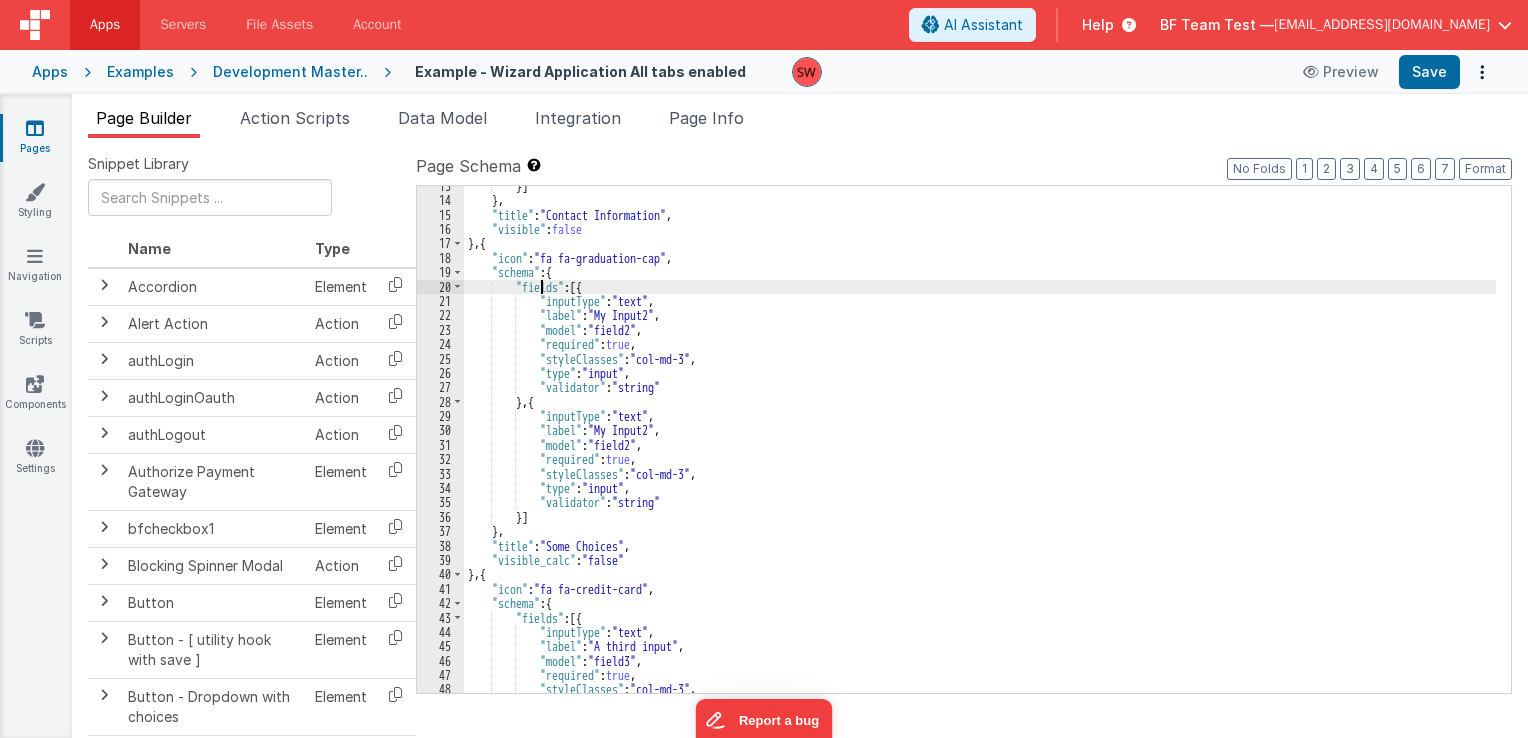 click on "}]      } ,      "title" :  "Contact Information" ,      "visible" :  false } ,  {      "icon" :  "fa fa-graduation-cap" ,      "schema" :  {           "fields" :  [{                "inputType" :  "text" ,                "label" :  "My Input2" ,                "model" :  "field2" ,                "required" :  true ,                "styleClasses" :  "col-md-3" ,                "type" :  "input" ,                "validator" :  "string"           } ,  {                "inputType" :  "text" ,                "label" :  "My Input2" ,                "model" :  "field2" ,                "required" :  true ,                "styleClasses" :  "col-md-3" ,                "type" :  "input" ,                "validator" :  "string"           }]      } ,      "title" :  "Some Choices" ,      "visible_calc" :  "false" } ,  {      "icon" :  "fa fa-credit-card" ,      "schema" :  {           "fields" :  [{                "inputType" :  "text" ,                "label" :  "A third input" ,                "model" :  , ," at bounding box center [980, 447] 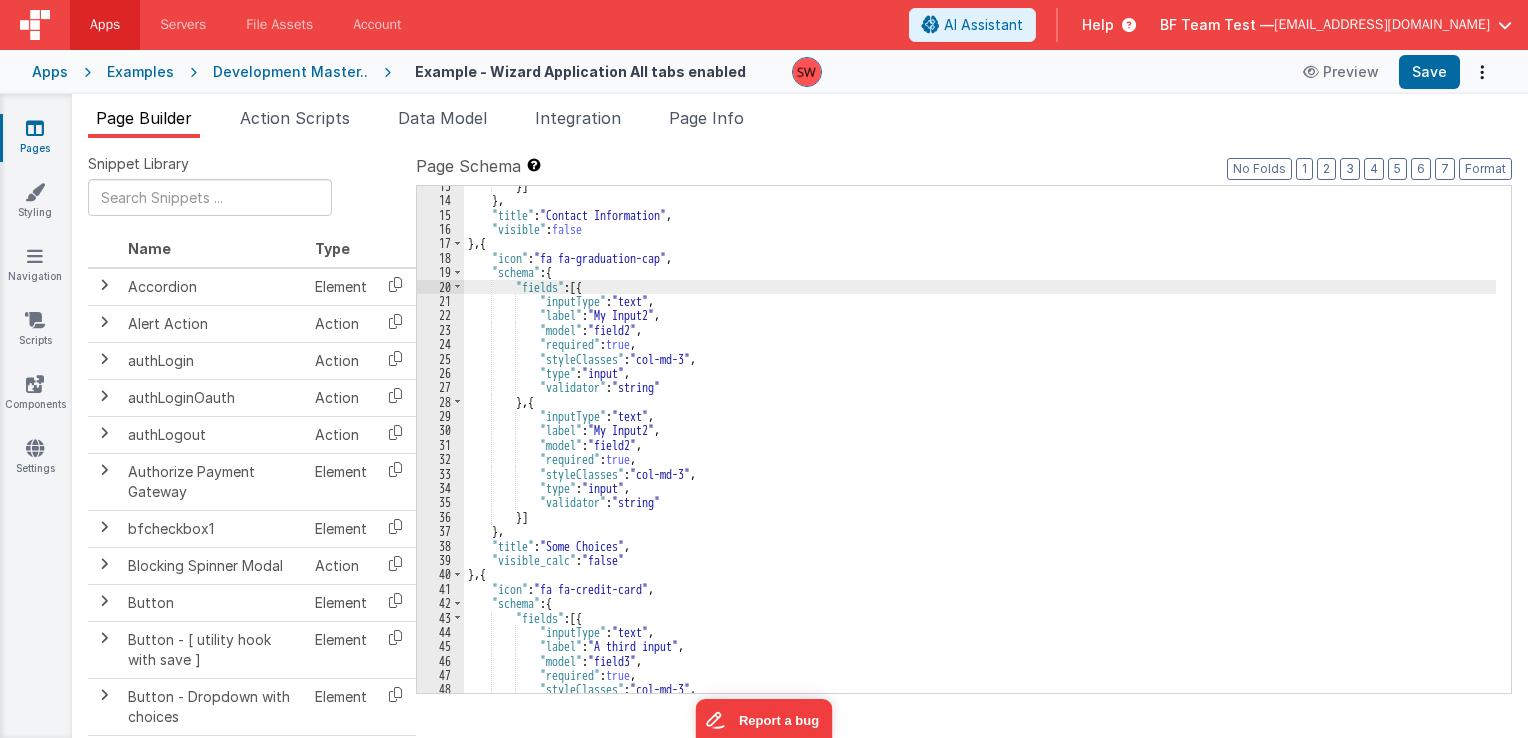 scroll, scrollTop: 269, scrollLeft: 0, axis: vertical 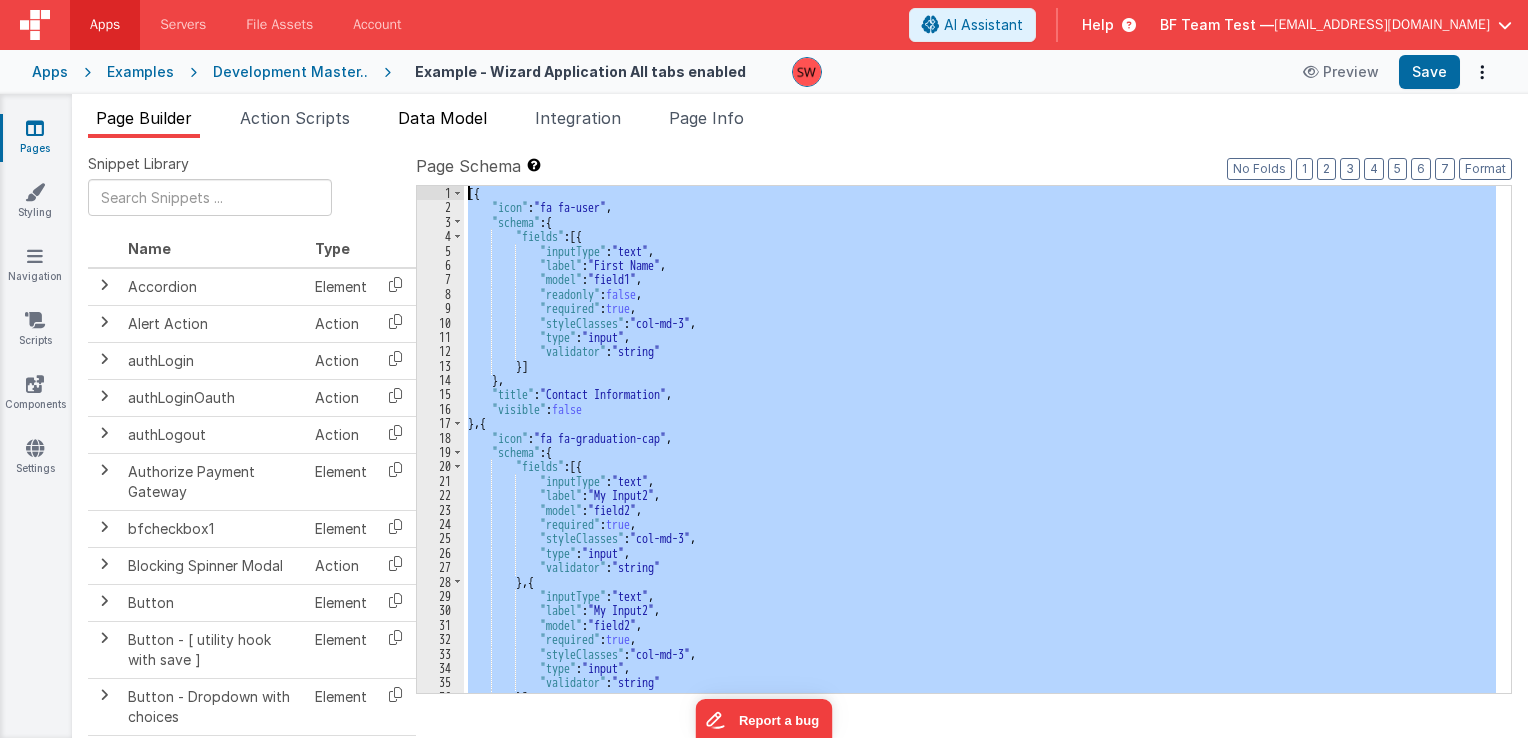 drag, startPoint x: 484, startPoint y: 691, endPoint x: 427, endPoint y: 137, distance: 556.92456 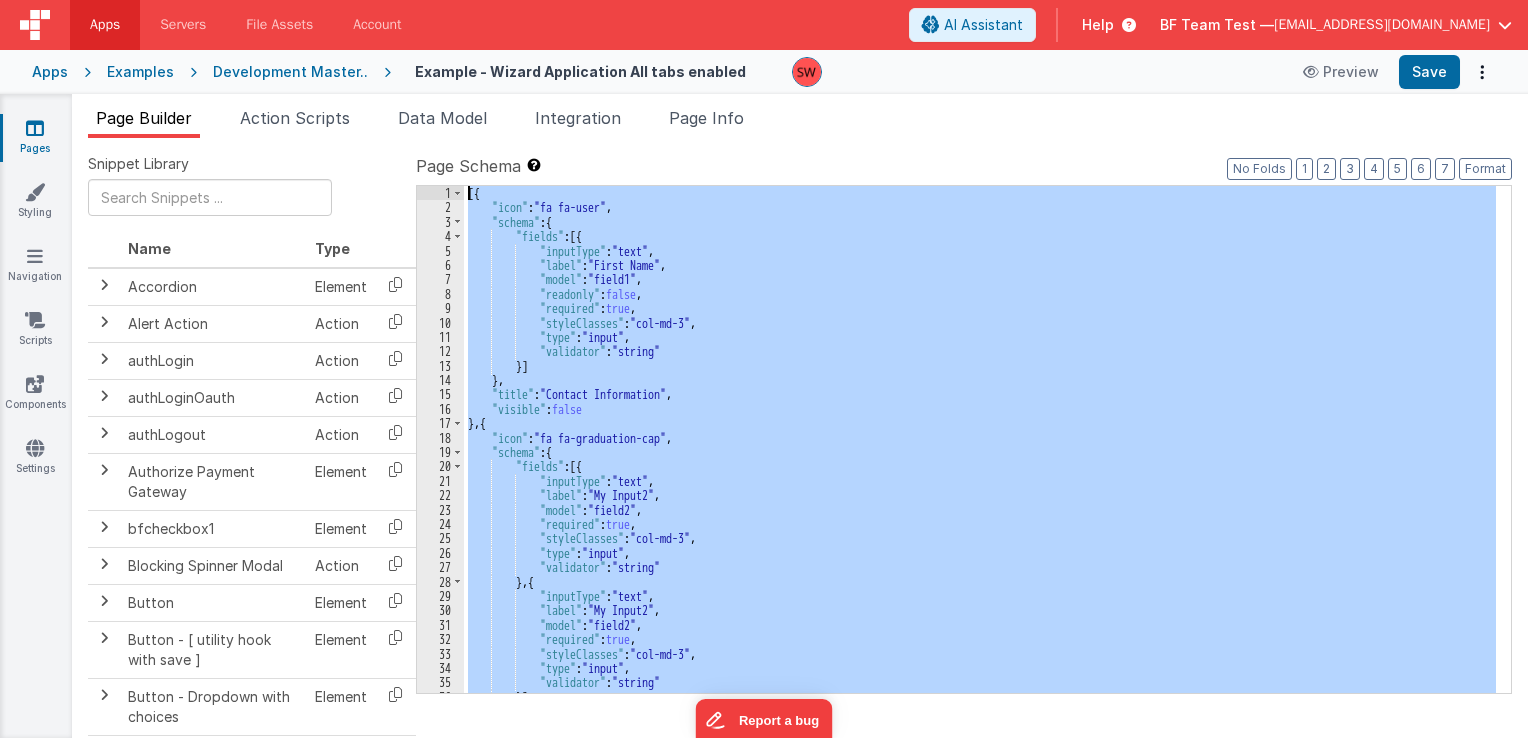 click on "[{      "icon" :  "fa fa-user" ,      "schema" :  {           "fields" :  [{                "inputType" :  "text" ,                "label" :  "First Name" ,                "model" :  "field1" ,                "readonly" :  false ,                "required" :  true ,                "styleClasses" :  "col-md-3" ,                "type" :  "input" ,                "validator" :  "string"           }]      } ,      "title" :  "Contact Information" ,      "visible" :  false } ,  {      "icon" :  "fa fa-graduation-cap" ,      "schema" :  {           "fields" :  [{                "inputType" :  "text" ,                "label" :  "My Input2" ,                "model" :  "field2" ,                "required" :  true ,                "styleClasses" :  "col-md-3" ,                "type" :  "input" ,                "validator" :  "string"           } ,  {                "inputType" :  "text" ,                "label" :  "My Input2" ,                "model" :  "field2" ,                "required" :  true ,                :  ," at bounding box center [980, 439] 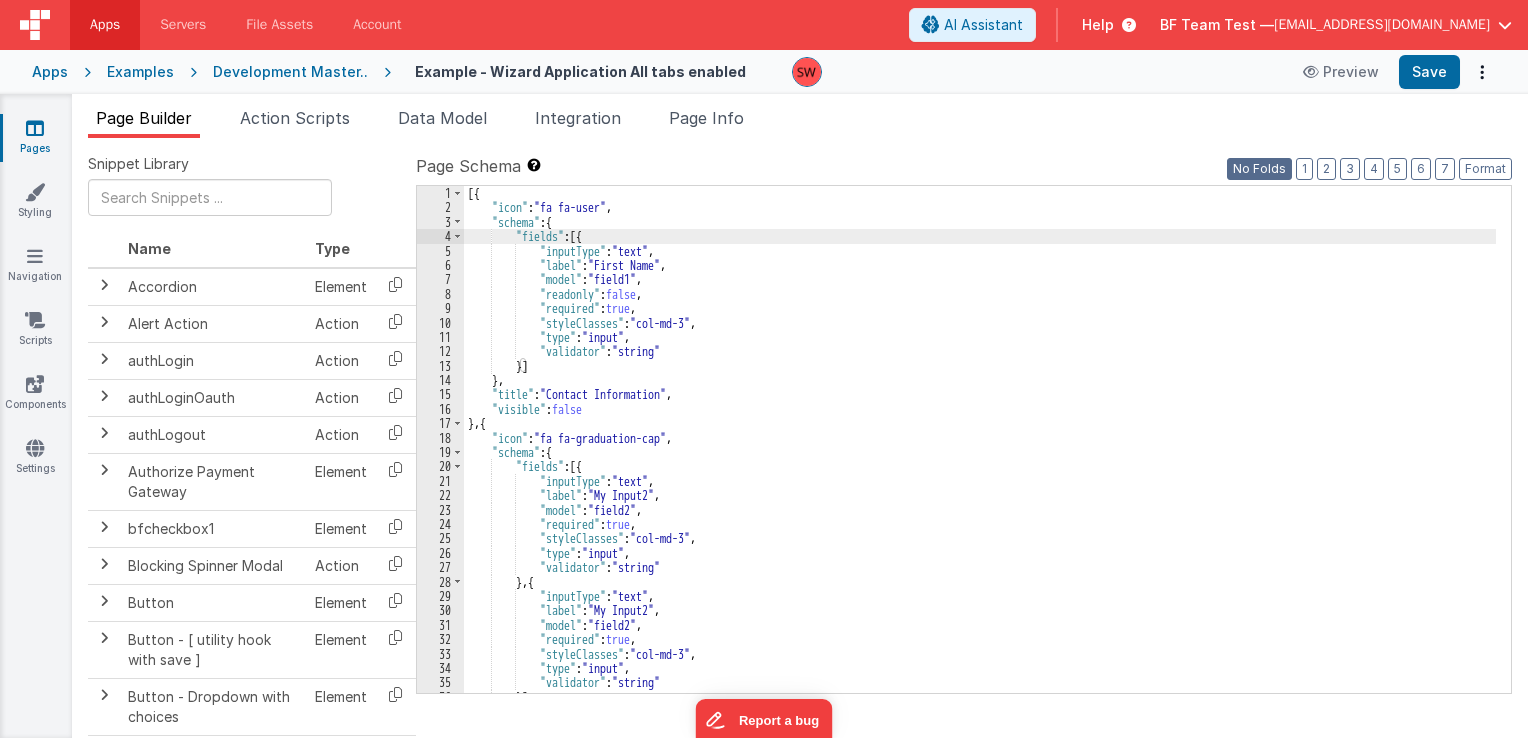 click on "No Folds" at bounding box center [1259, 169] 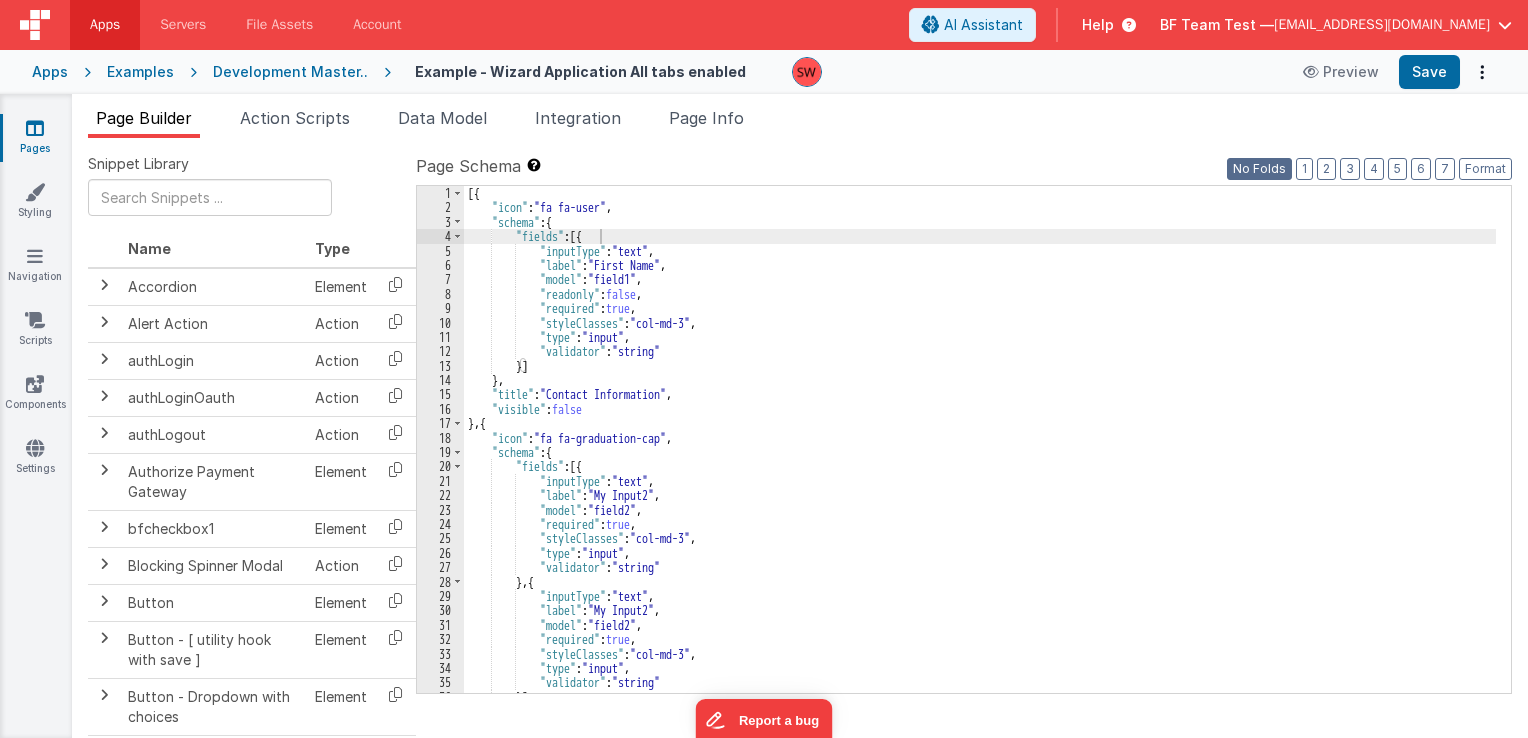 click on "No Folds" at bounding box center (1259, 169) 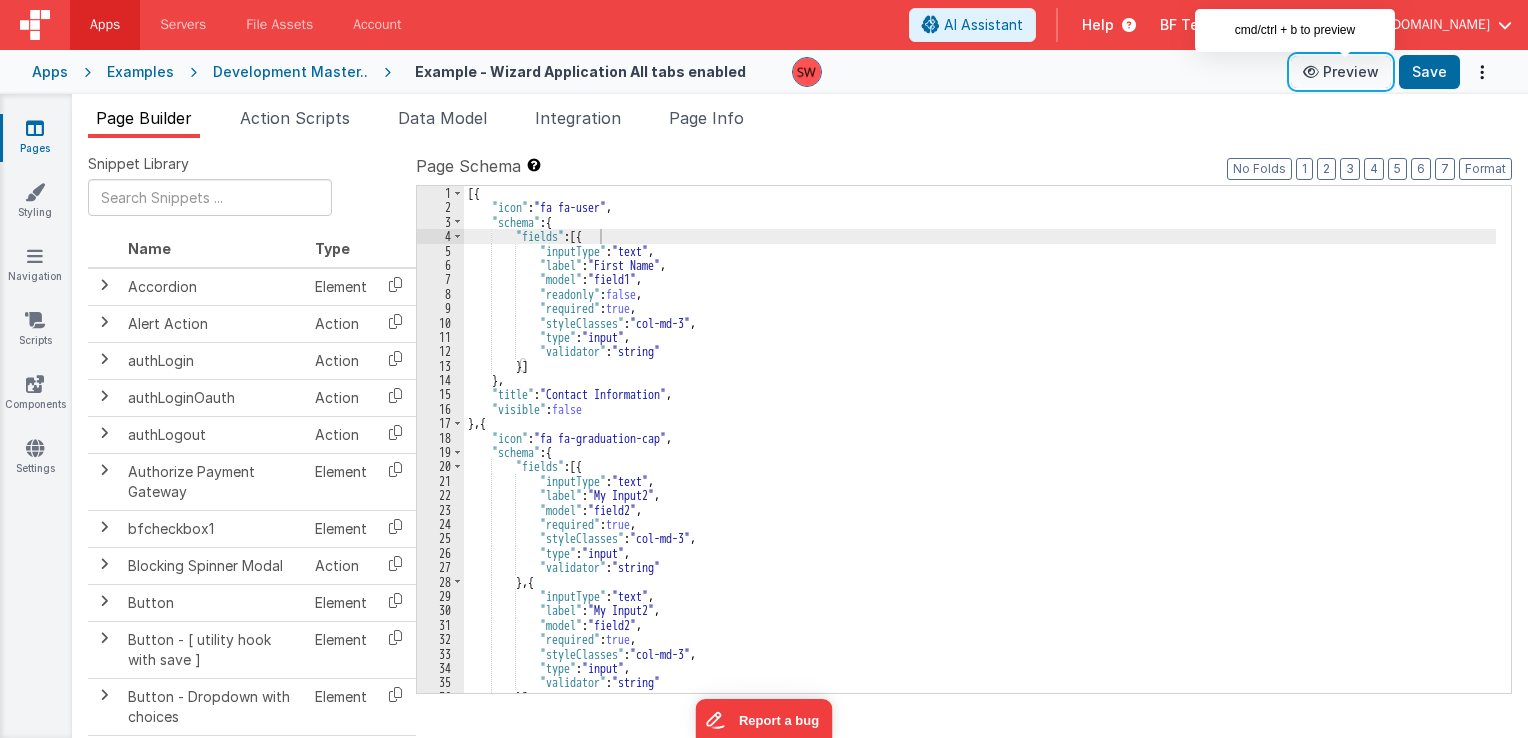 click on "Preview" at bounding box center (1341, 72) 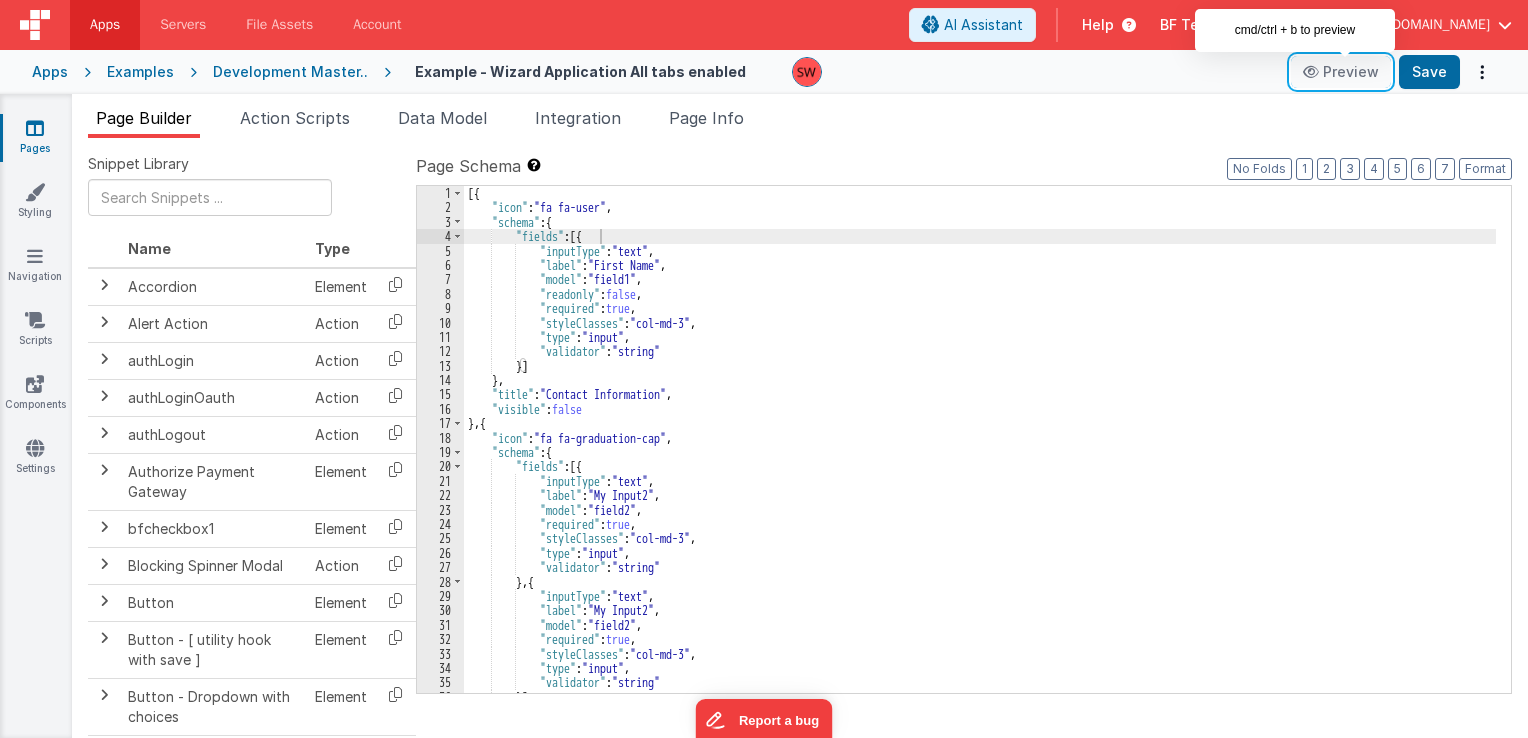 scroll, scrollTop: 60, scrollLeft: 0, axis: vertical 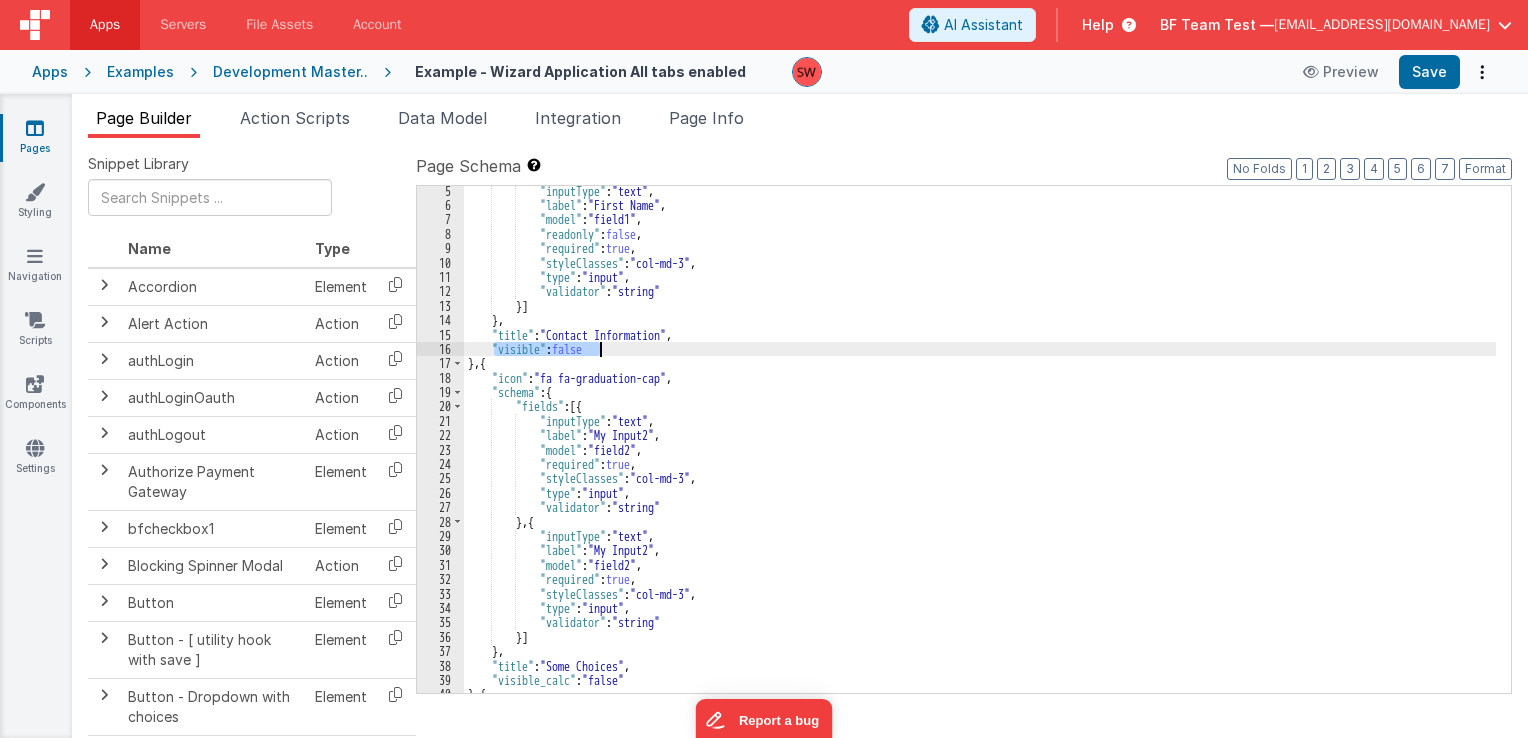 drag, startPoint x: 495, startPoint y: 349, endPoint x: 606, endPoint y: 350, distance: 111.0045 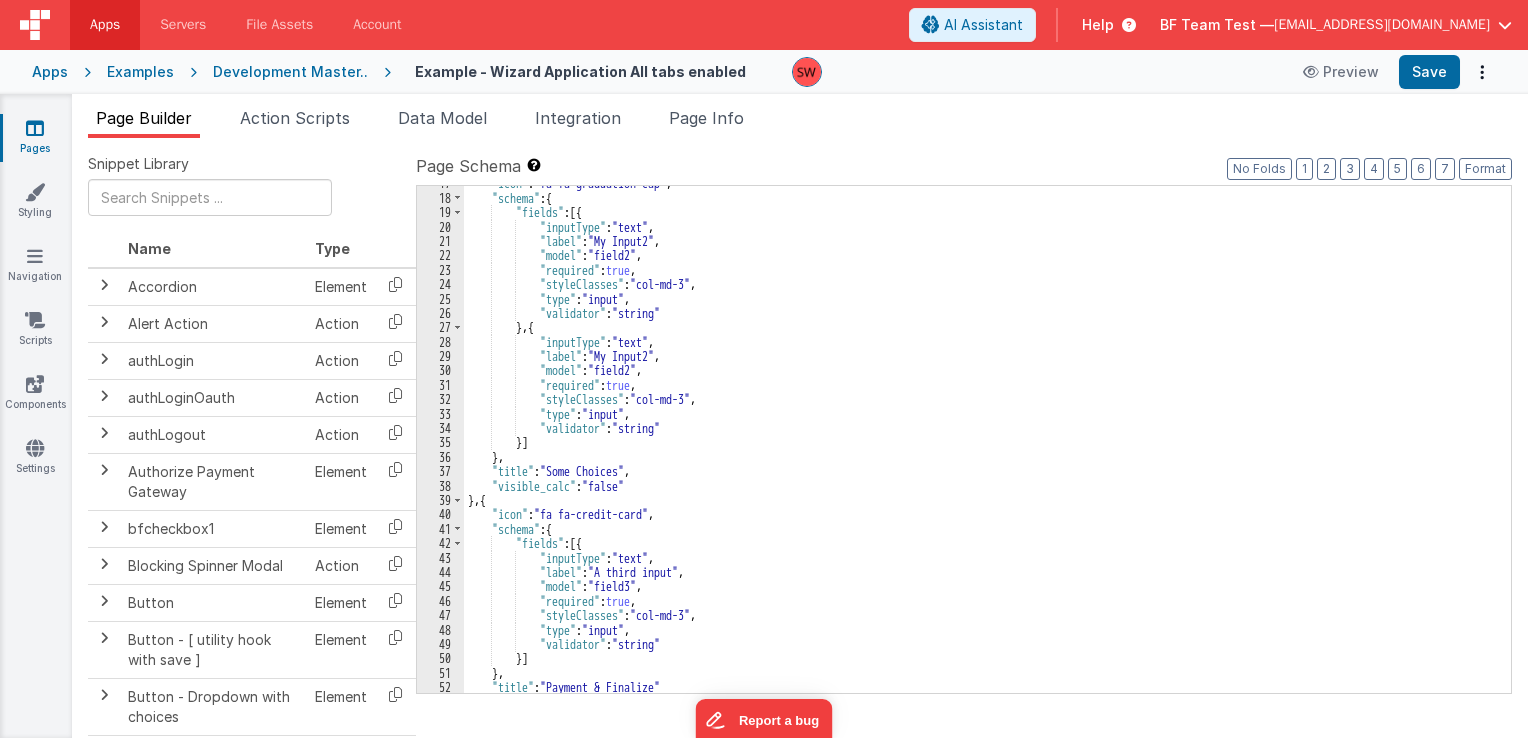 scroll, scrollTop: 255, scrollLeft: 0, axis: vertical 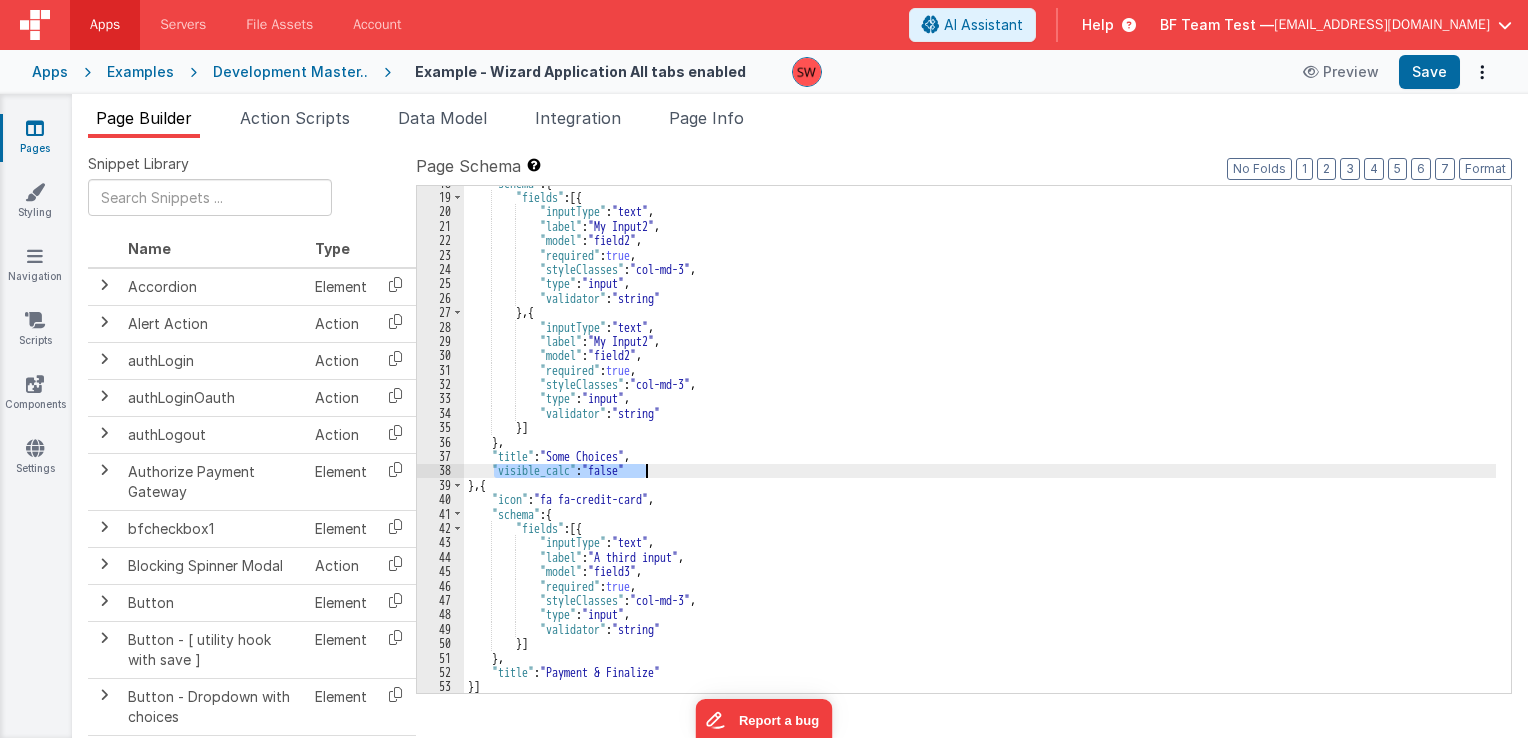 drag, startPoint x: 495, startPoint y: 472, endPoint x: 646, endPoint y: 474, distance: 151.01324 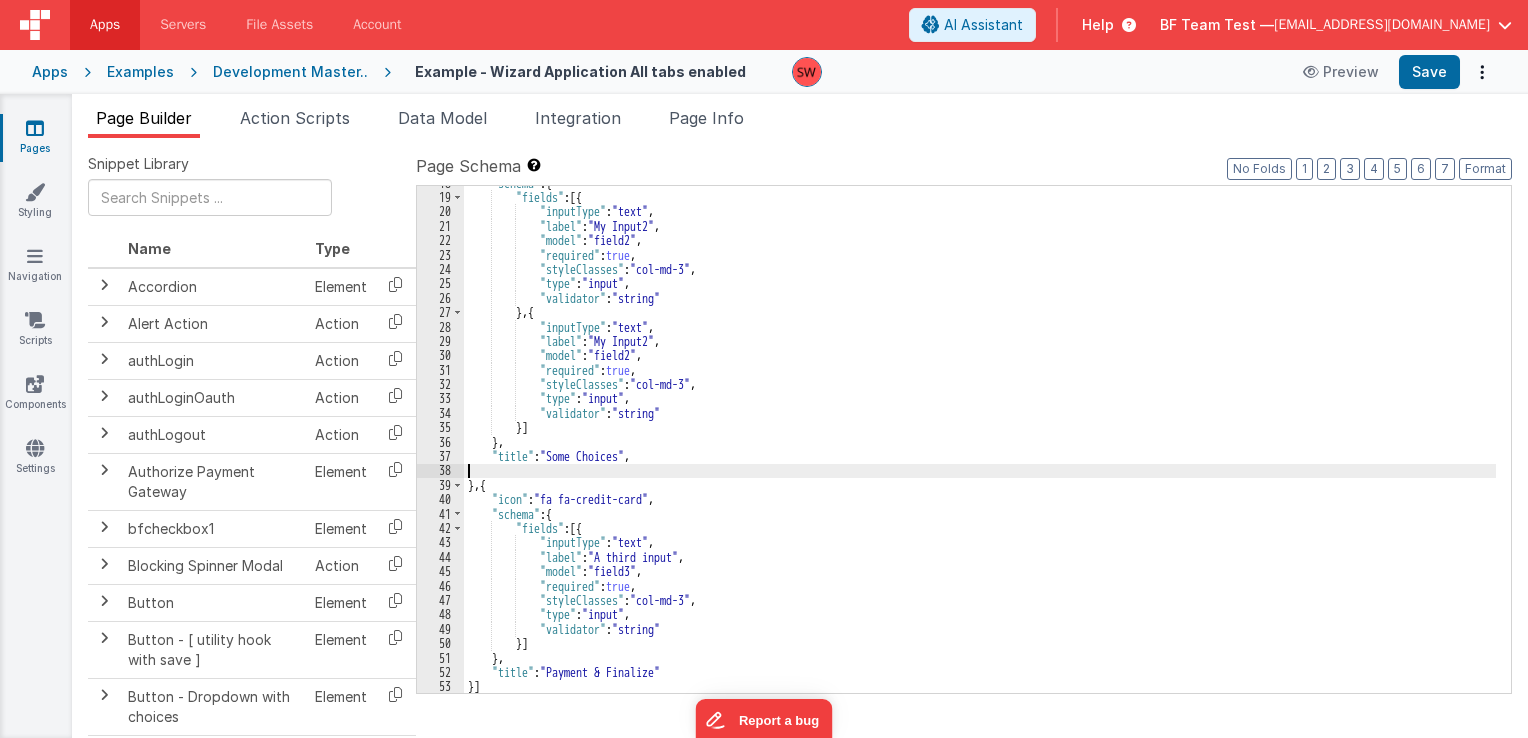 scroll, scrollTop: 240, scrollLeft: 0, axis: vertical 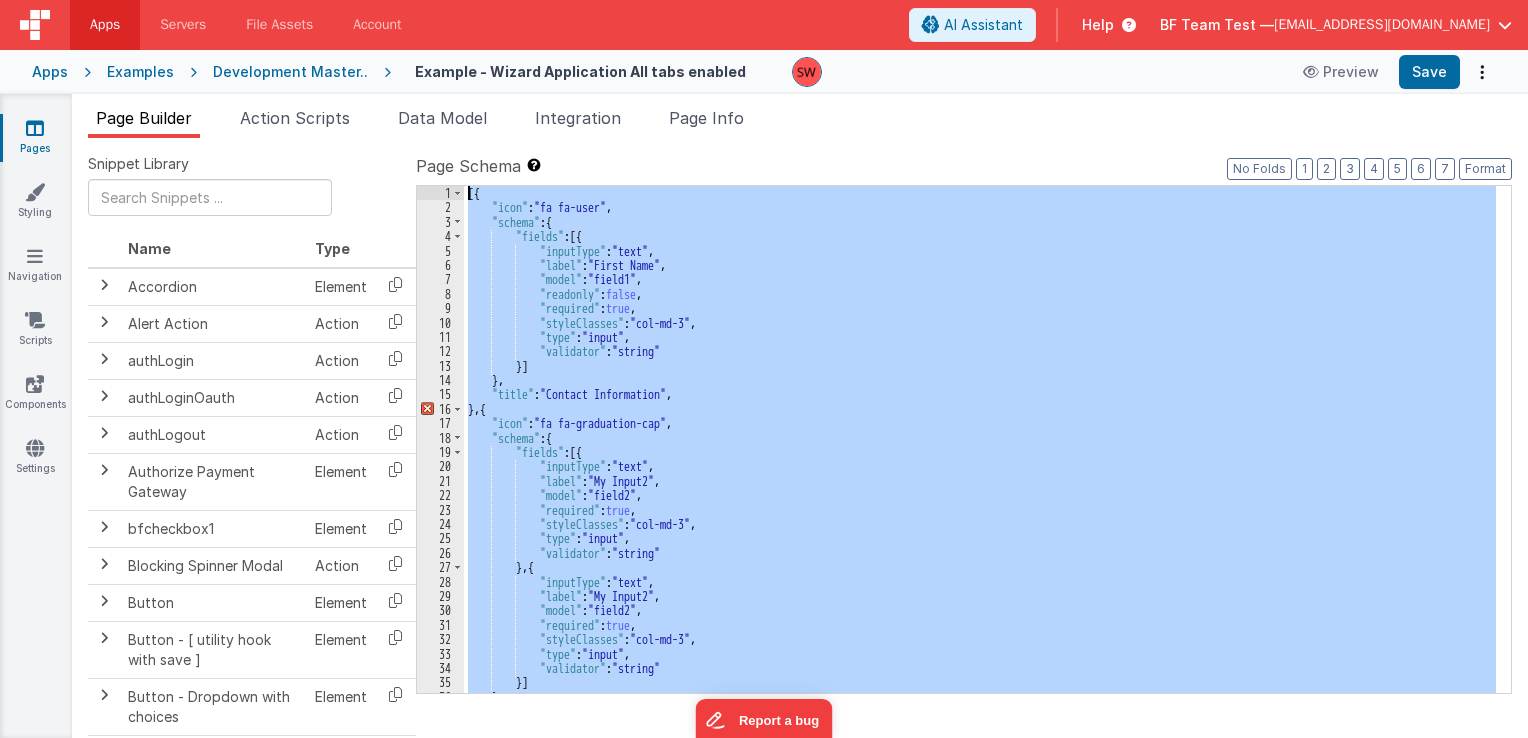 drag, startPoint x: 500, startPoint y: 685, endPoint x: 462, endPoint y: 139, distance: 547.32074 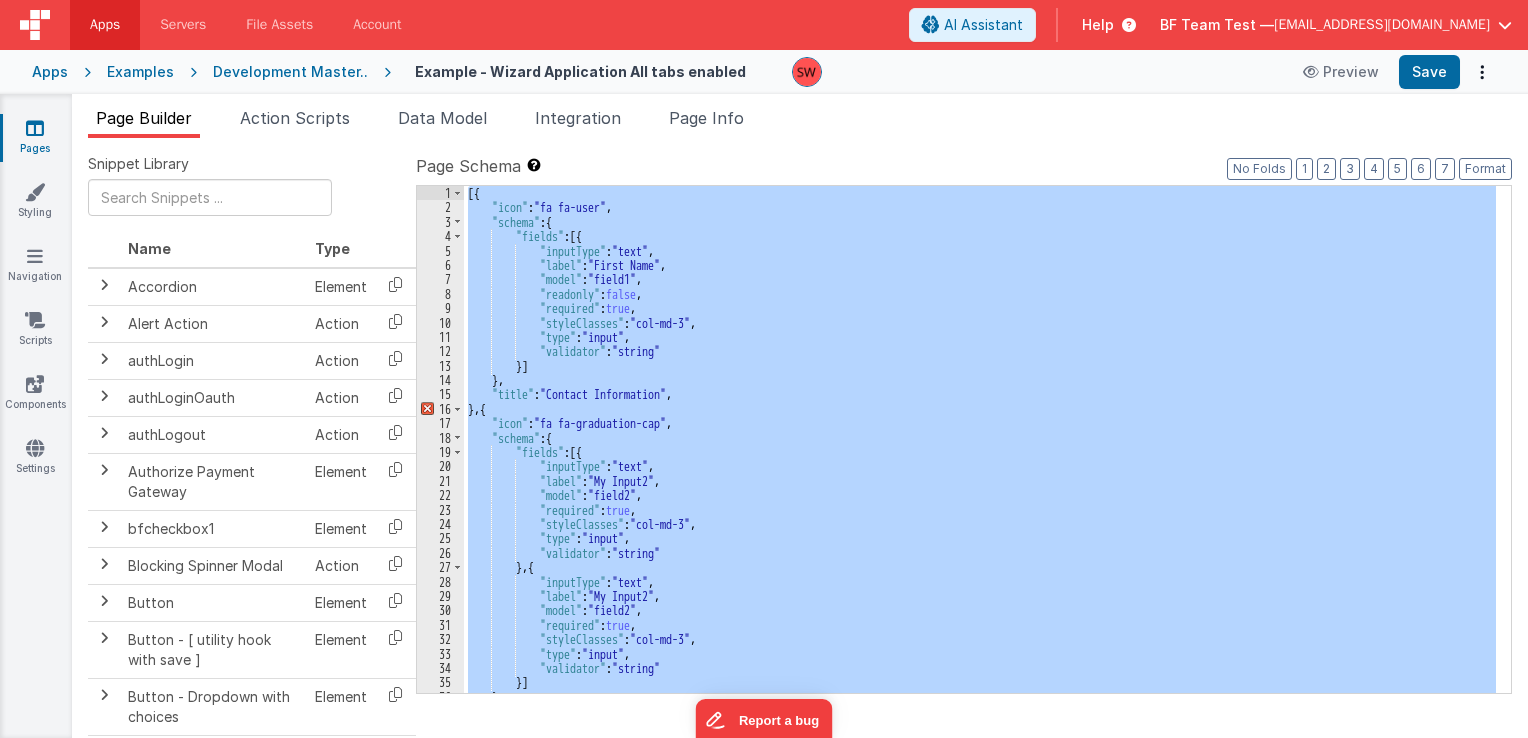 click on "[{      "icon" :  "fa fa-user" ,      "schema" :  {           "fields" :  [{                "inputType" :  "text" ,                "label" :  "First Name" ,                "model" :  "field1" ,                "readonly" :  false ,                "required" :  true ,                "styleClasses" :  "col-md-3" ,                "type" :  "input" ,                "validator" :  "string"           }]      } ,      "title" :  "Contact Information" , } ,  {      "icon" :  "fa fa-graduation-cap" ,      "schema" :  {           "fields" :  [{                "inputType" :  "text" ,                "label" :  "My Input2" ,                "model" :  "field2" ,                "required" :  true ,                "styleClasses" :  "col-md-3" ,                "type" :  "input" ,                "validator" :  "string"           } ,  {                "inputType" :  "text" ,                "label" :  "My Input2" ,                "model" :  "field2" ,                "required" :  true ,                "styleClasses" :  "col-md-3"" at bounding box center (980, 439) 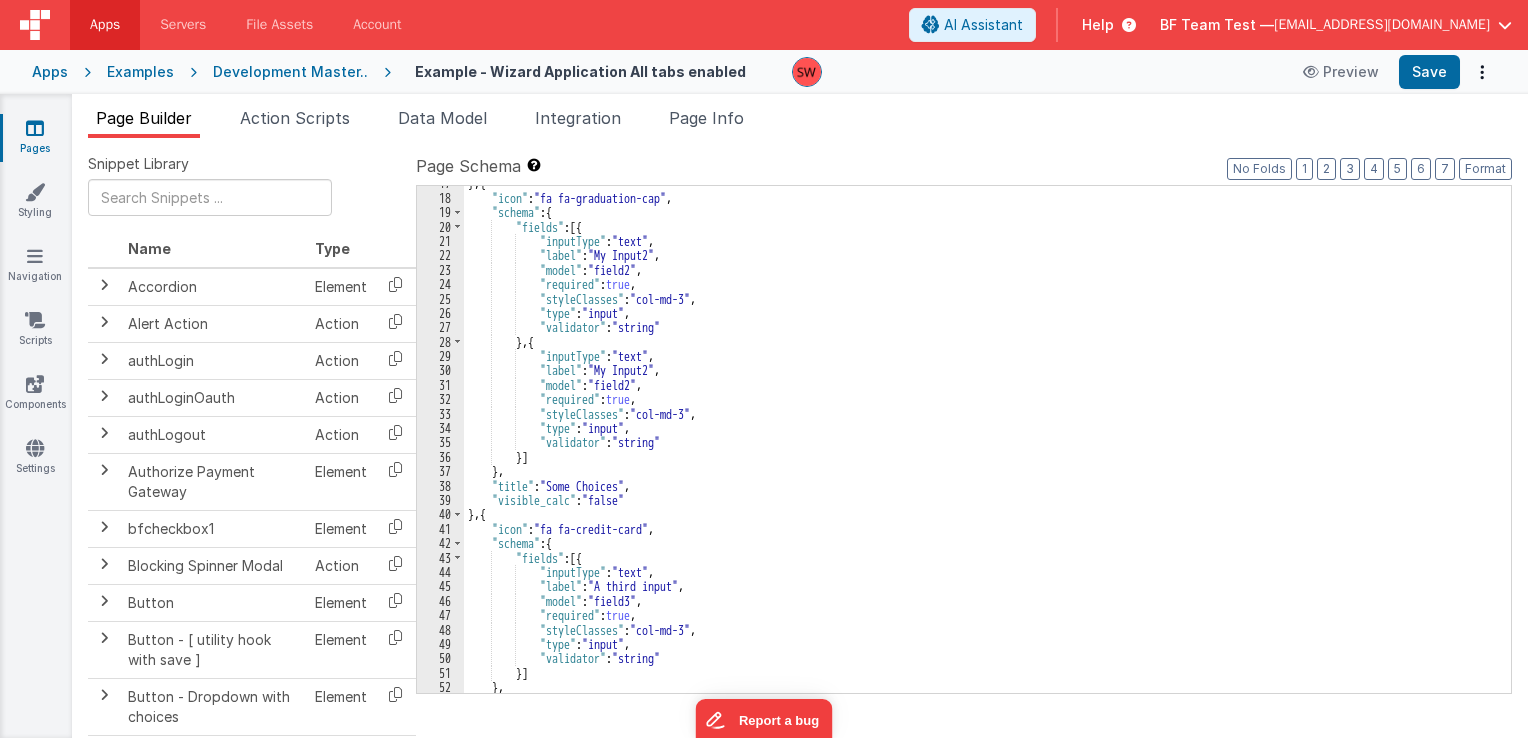 scroll, scrollTop: 269, scrollLeft: 0, axis: vertical 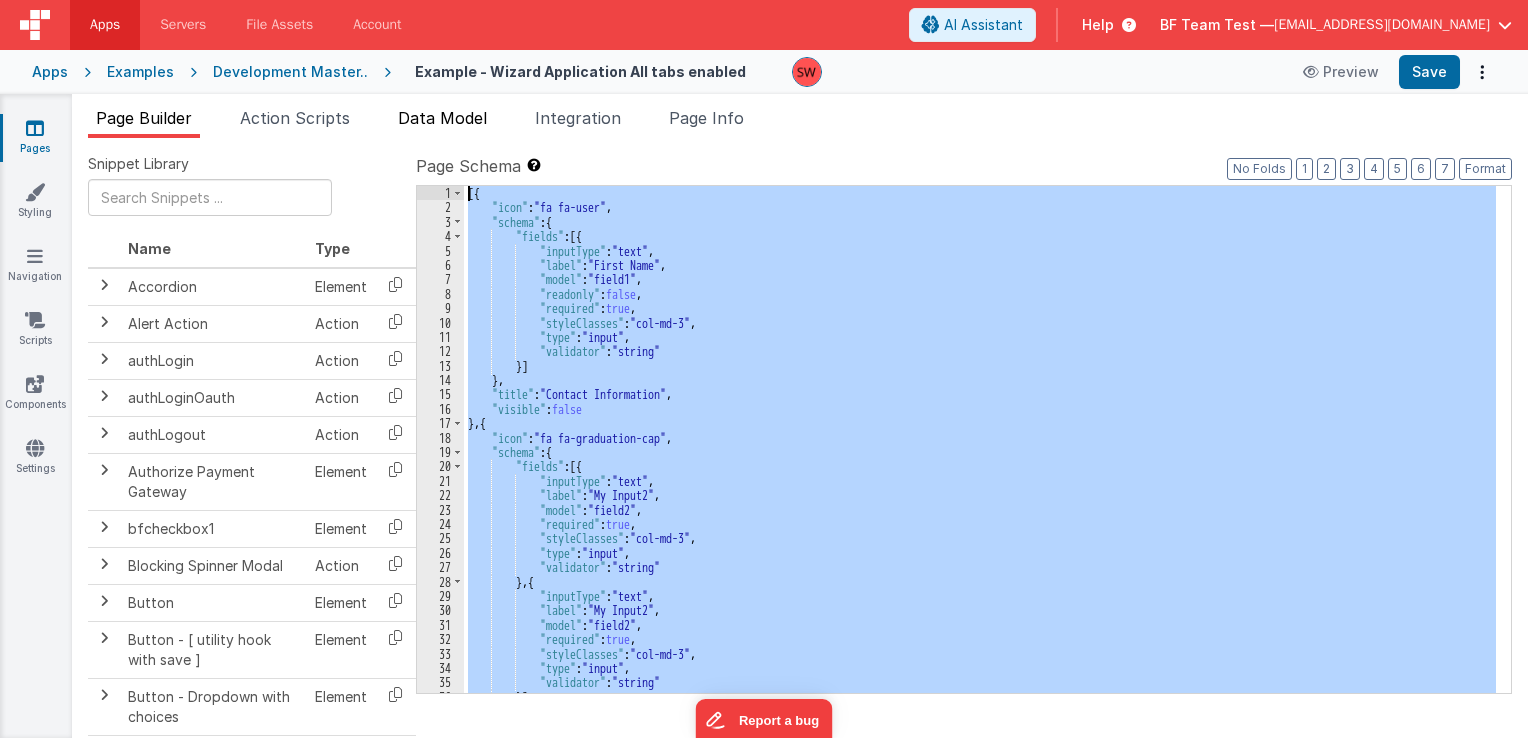 drag, startPoint x: 494, startPoint y: 689, endPoint x: 404, endPoint y: 118, distance: 578.0493 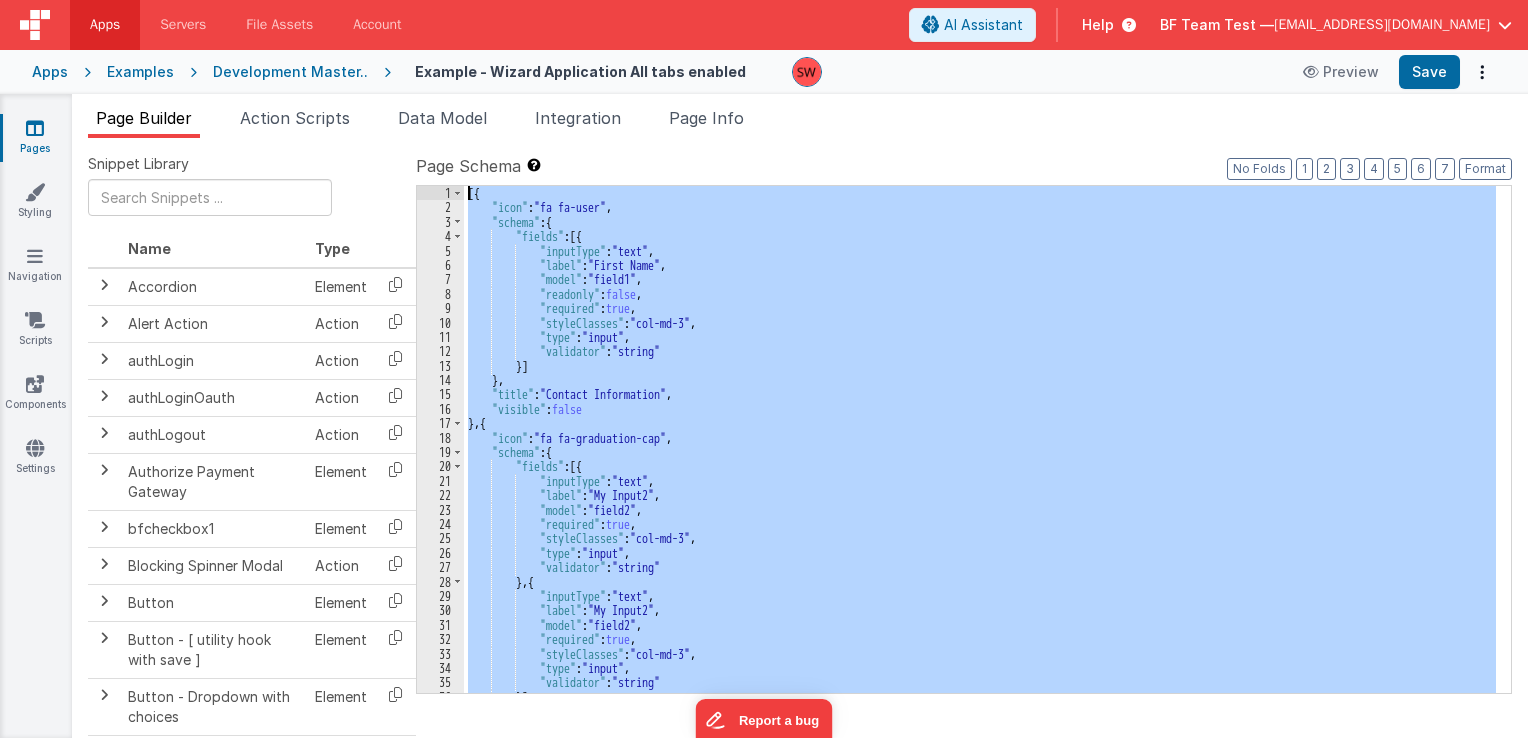 click on "Pages
Styling
Navigation
Scripts
Components
Settings" at bounding box center [36, 416] 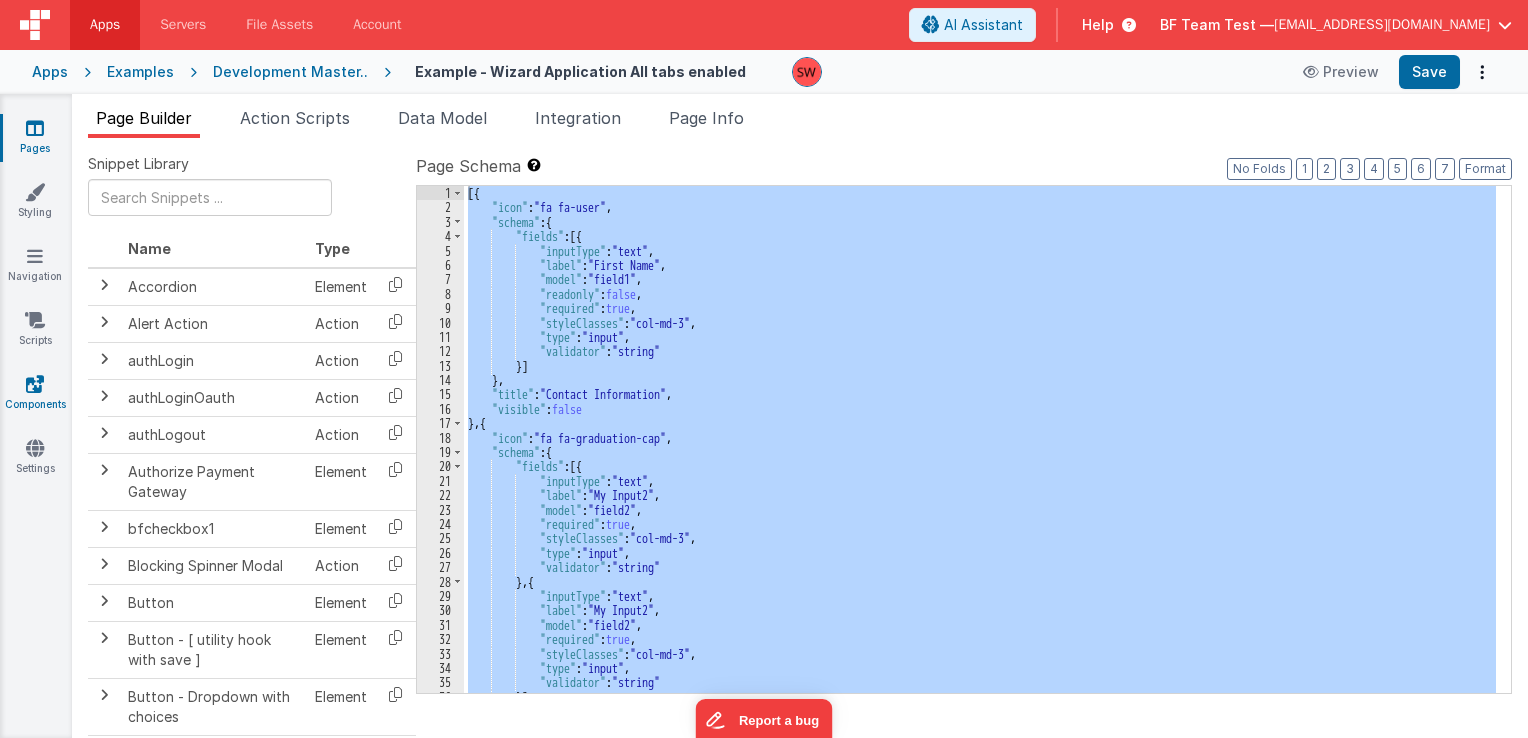 click on "Components" at bounding box center [35, 394] 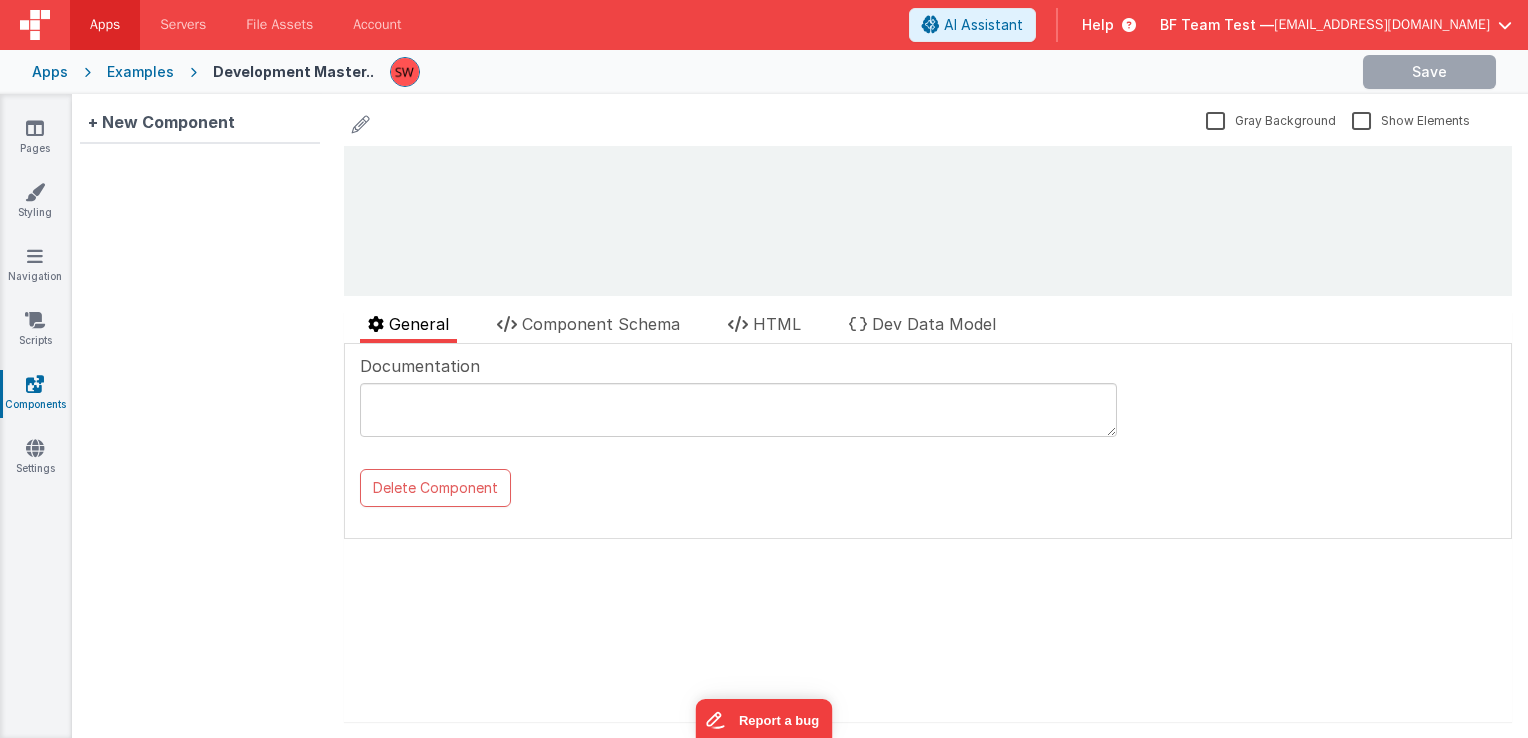 scroll, scrollTop: 0, scrollLeft: 0, axis: both 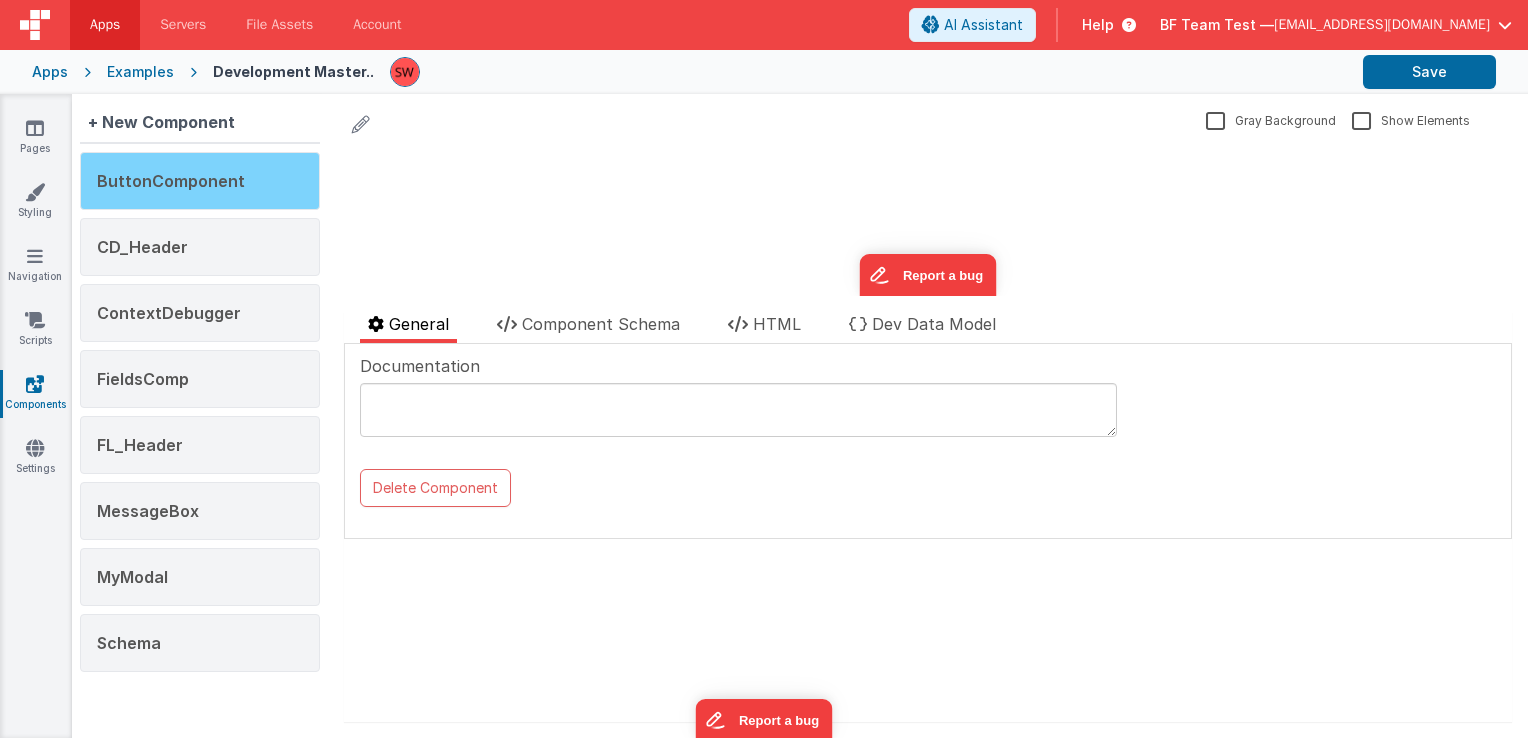 click on "ButtonComponent" at bounding box center (171, 181) 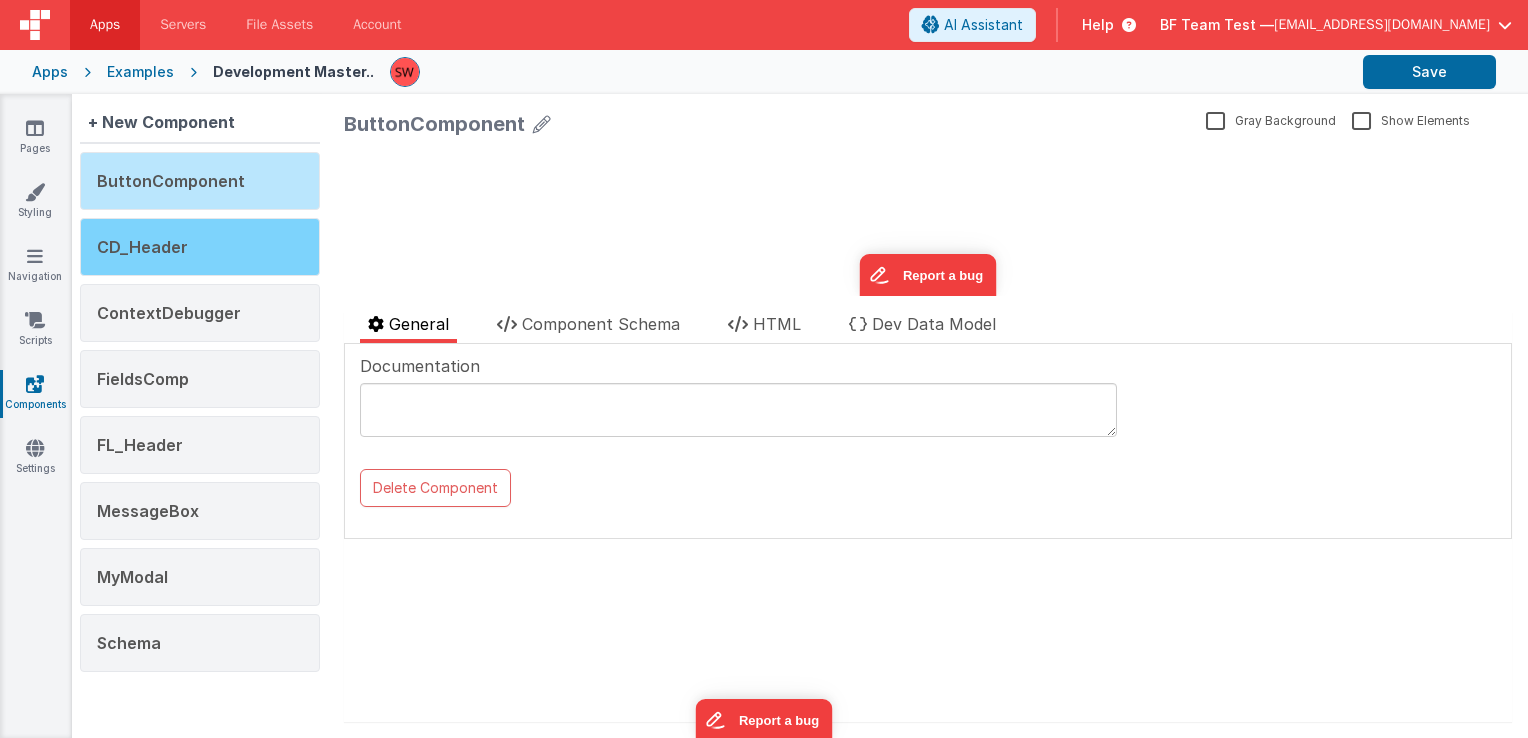 click on "CD_Header" at bounding box center [200, 247] 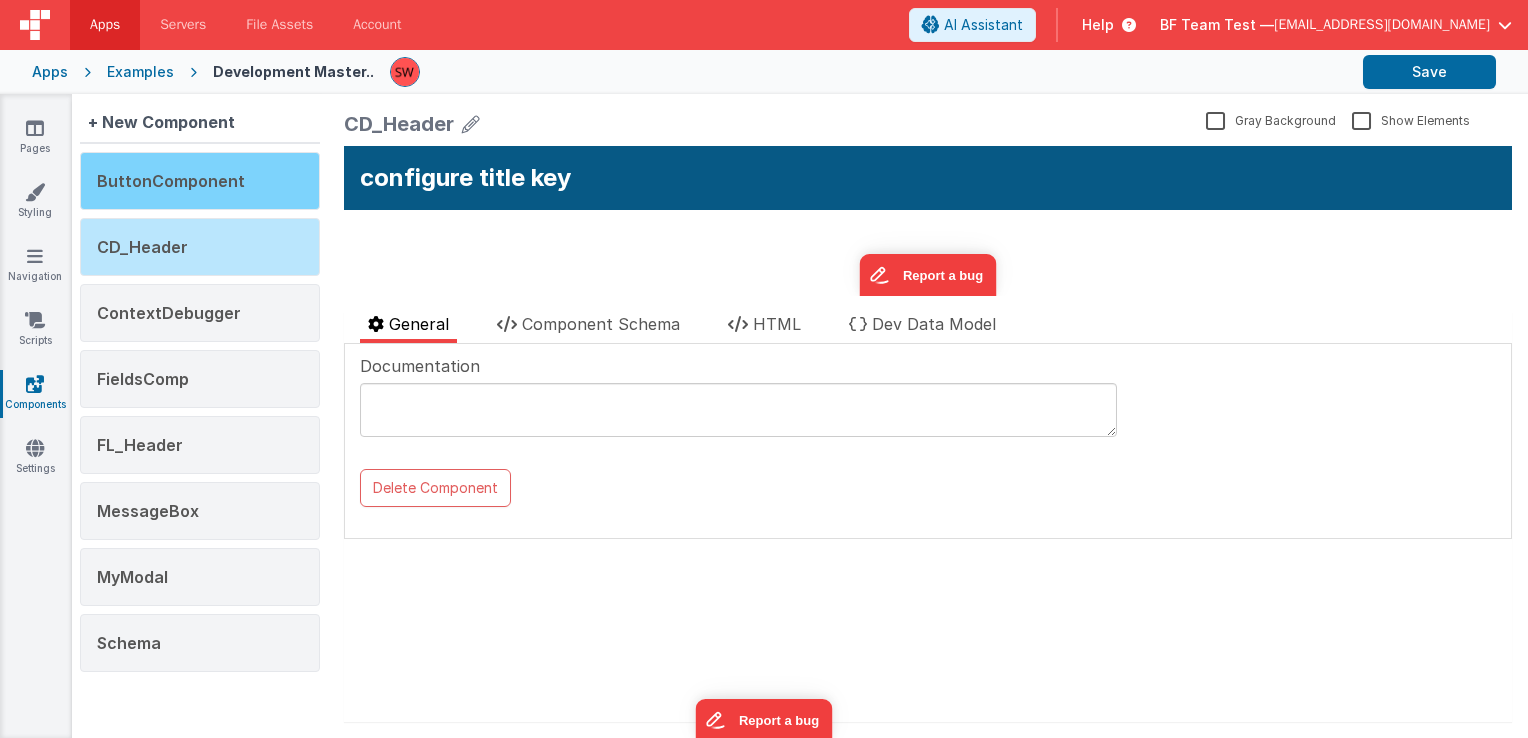 click on "ButtonComponent" at bounding box center [200, 181] 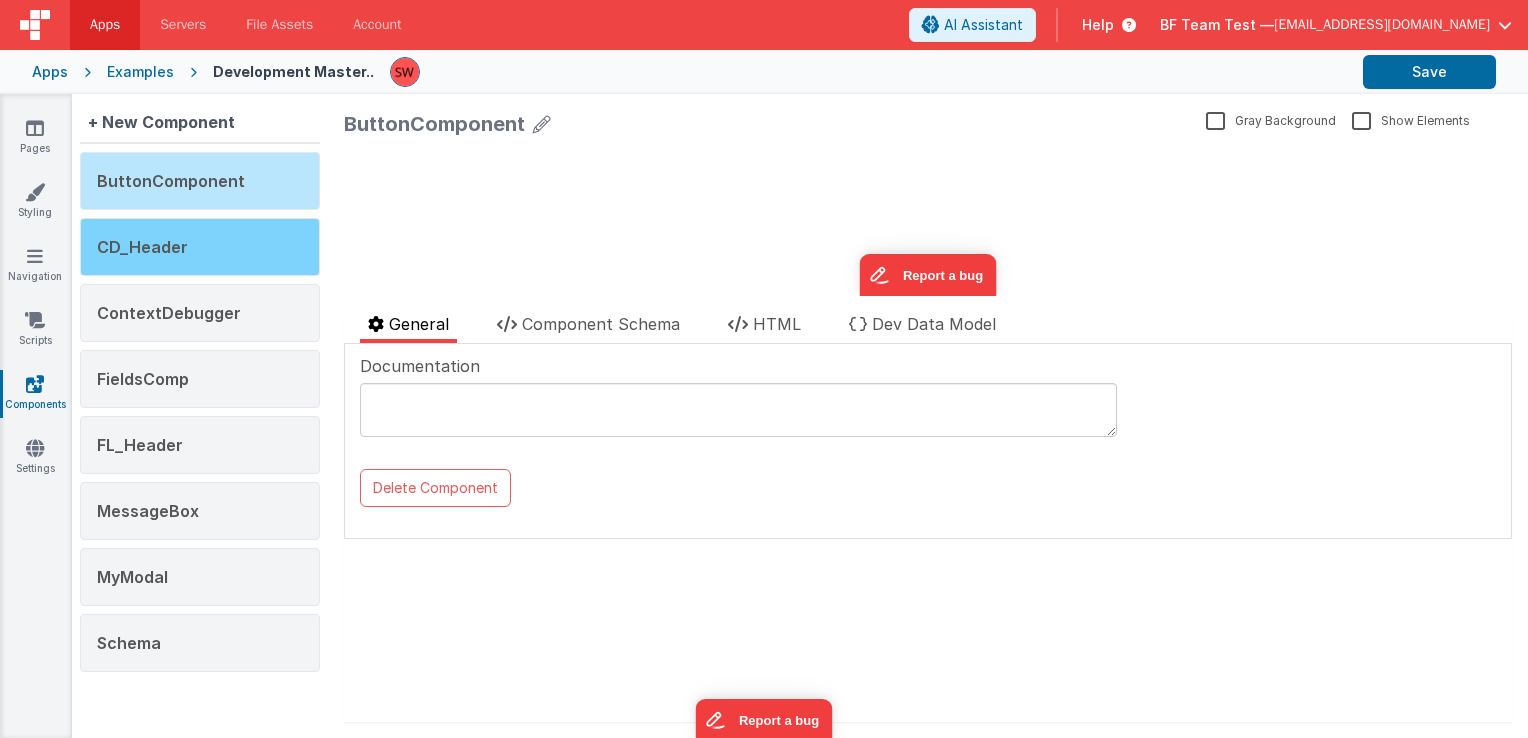 click on "CD_Header" at bounding box center [200, 247] 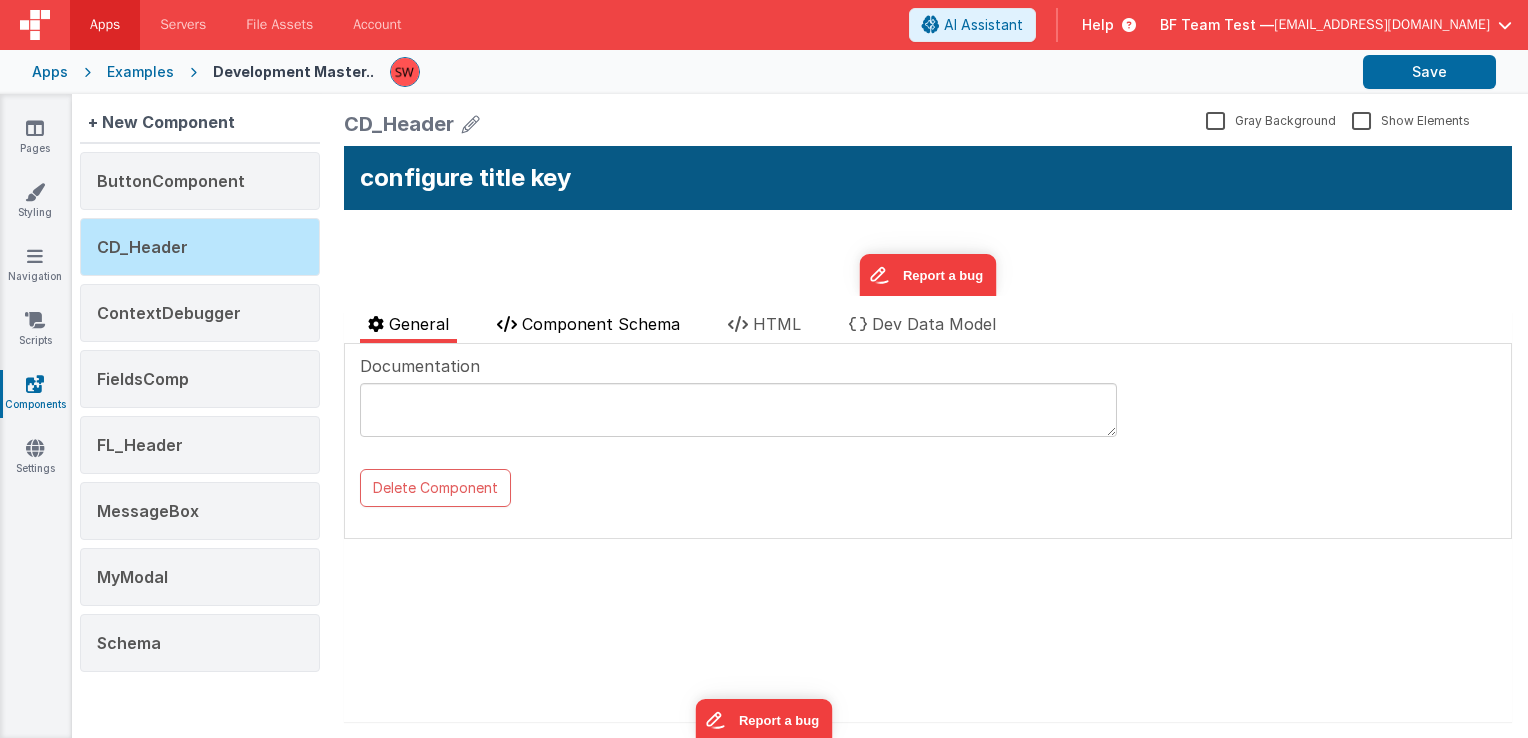 click on "Component Schema" at bounding box center [601, 324] 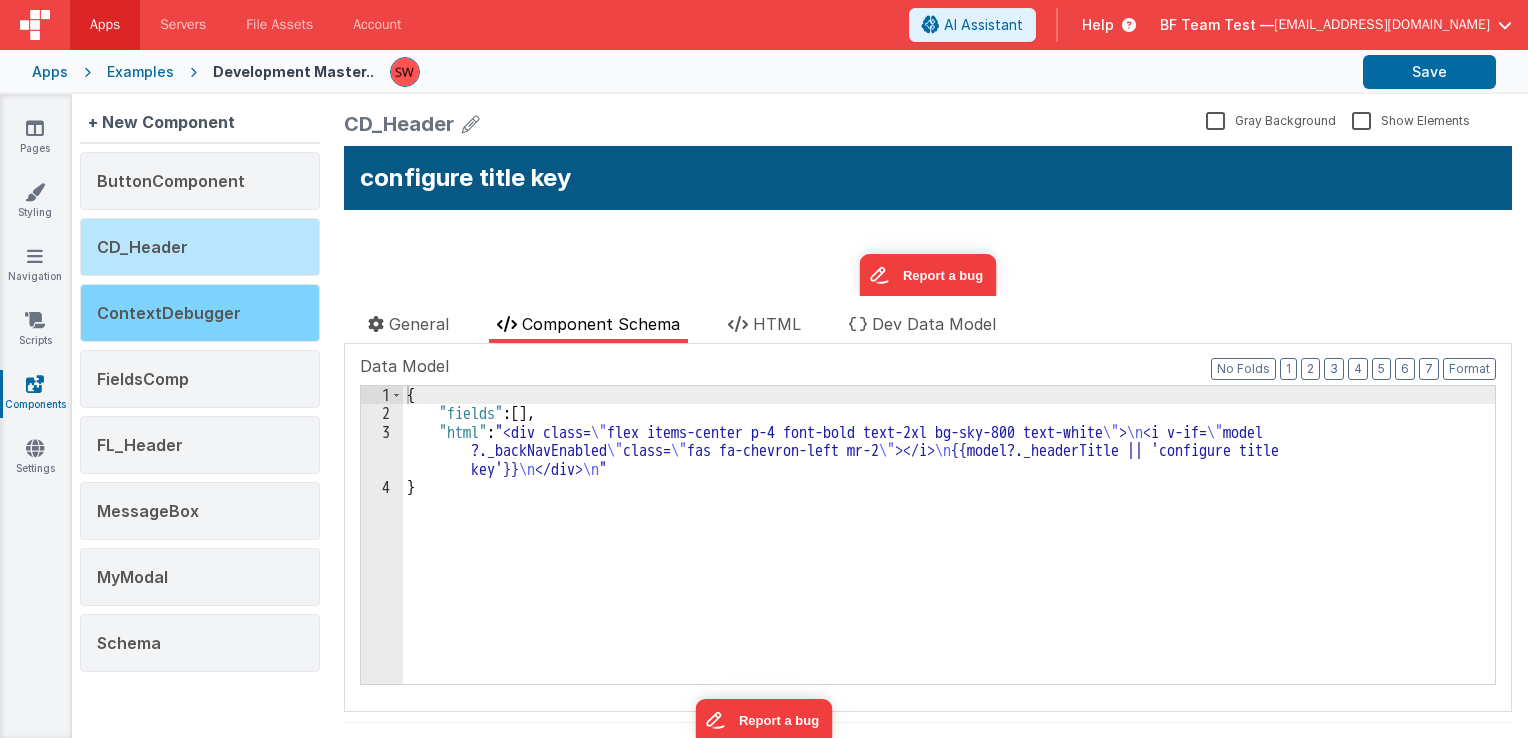 click on "ContextDebugger" at bounding box center (169, 313) 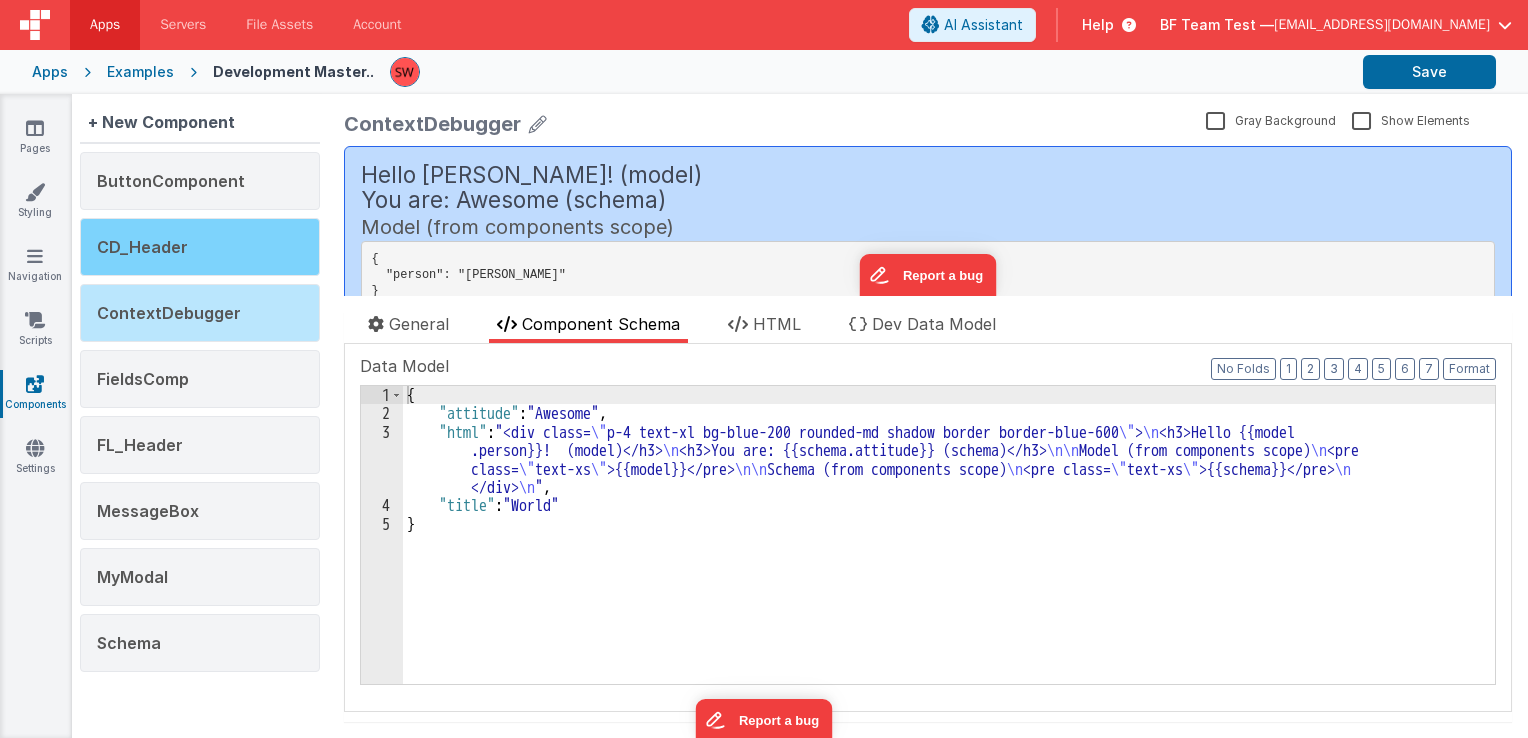 click on "CD_Header" at bounding box center [200, 247] 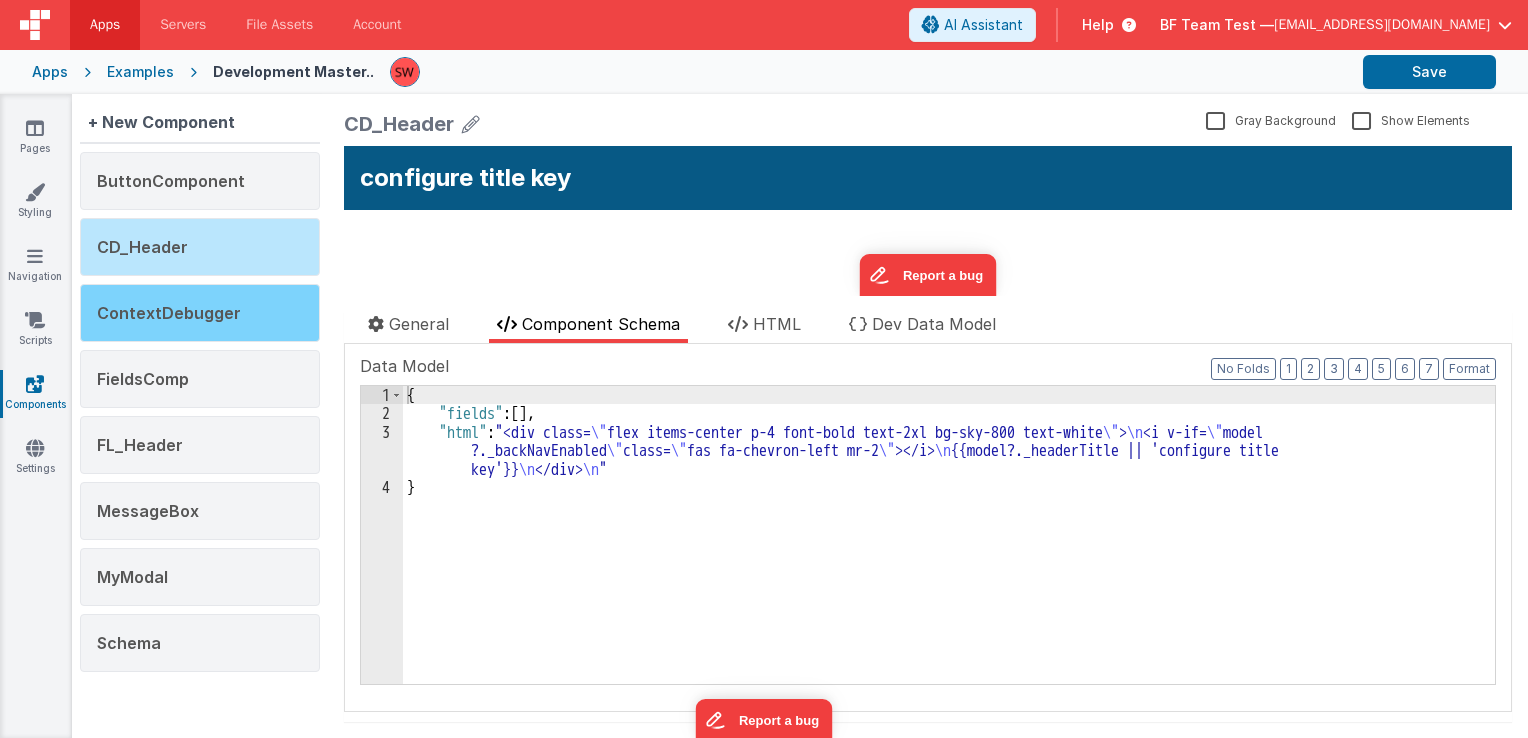 click on "ContextDebugger" at bounding box center [200, 313] 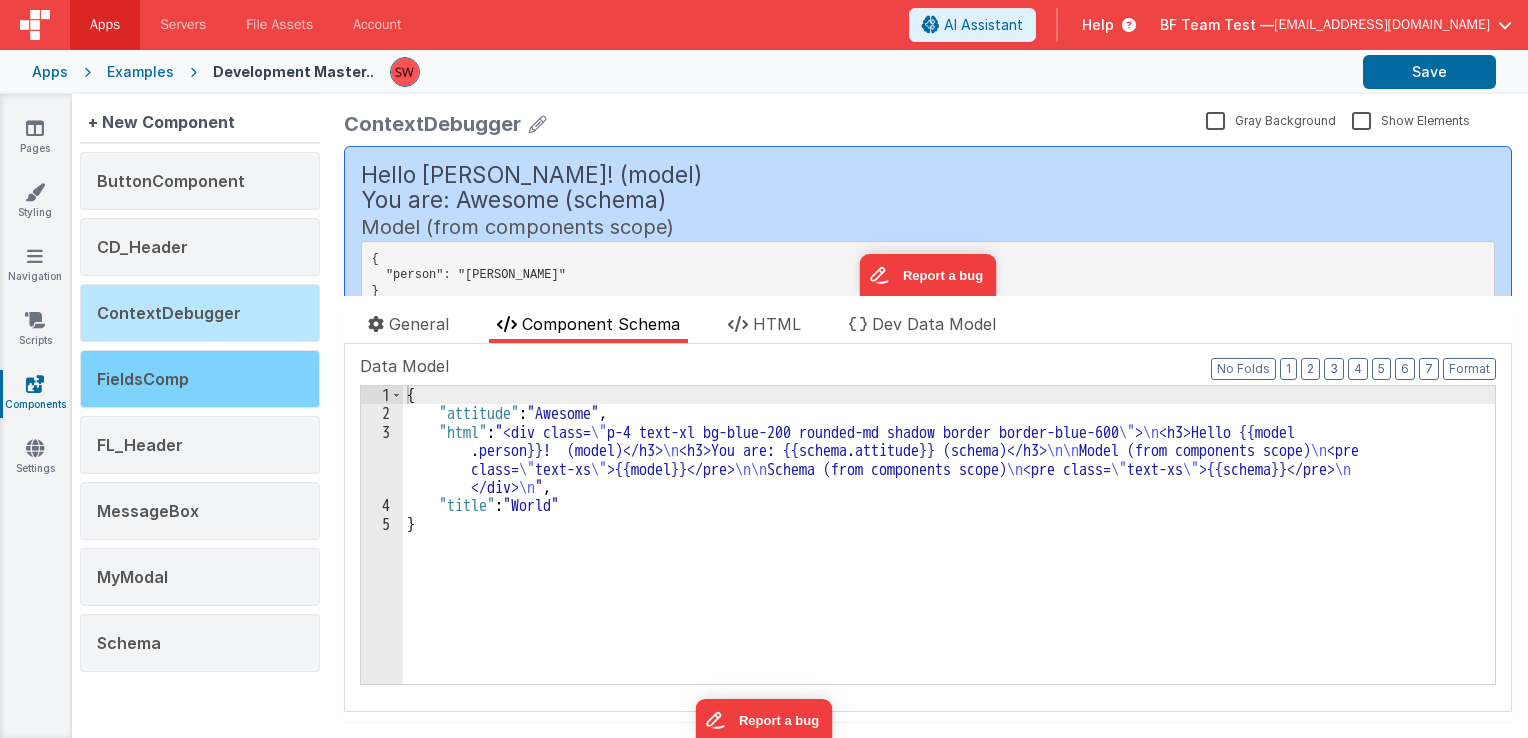 click on "FieldsComp" at bounding box center [200, 379] 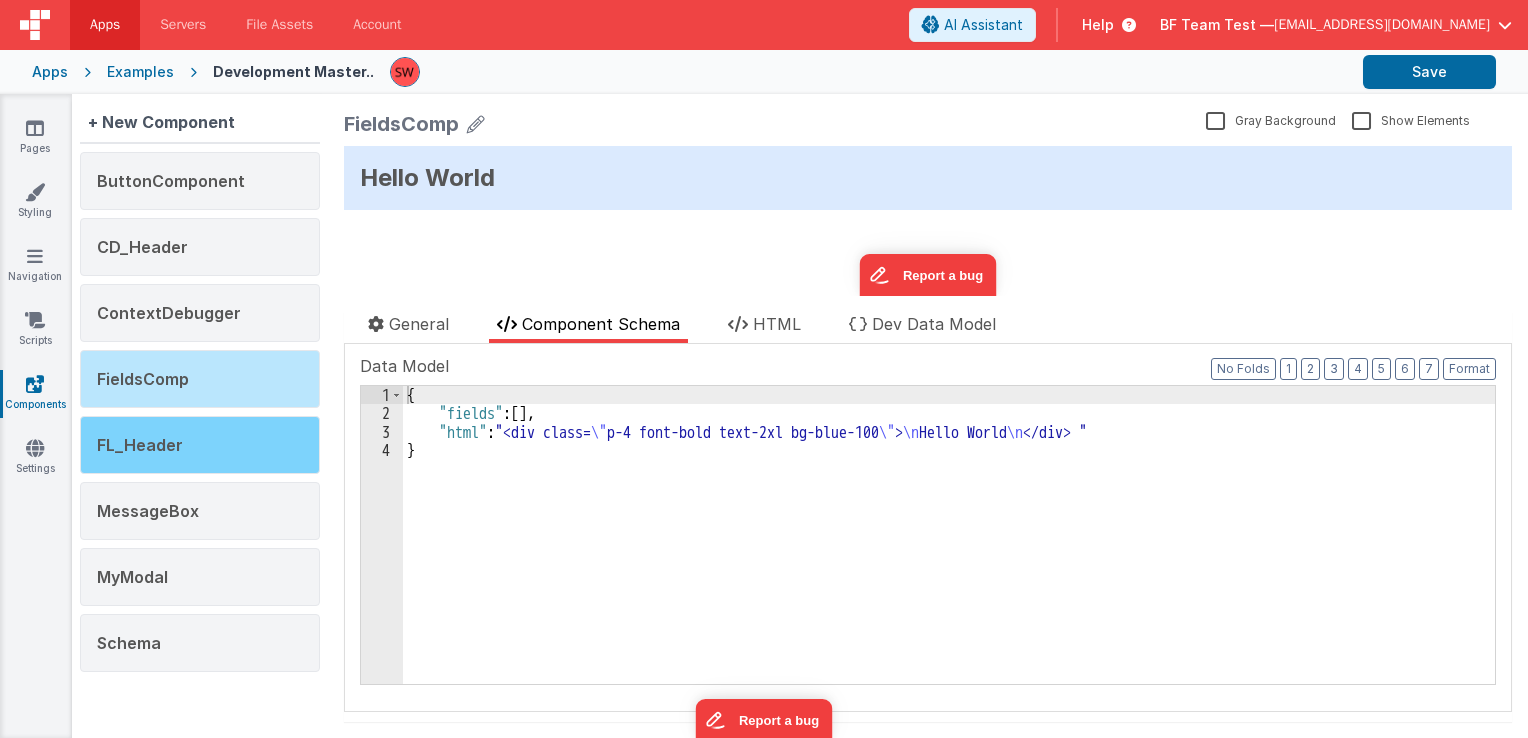 click on "FL_Header" at bounding box center [200, 445] 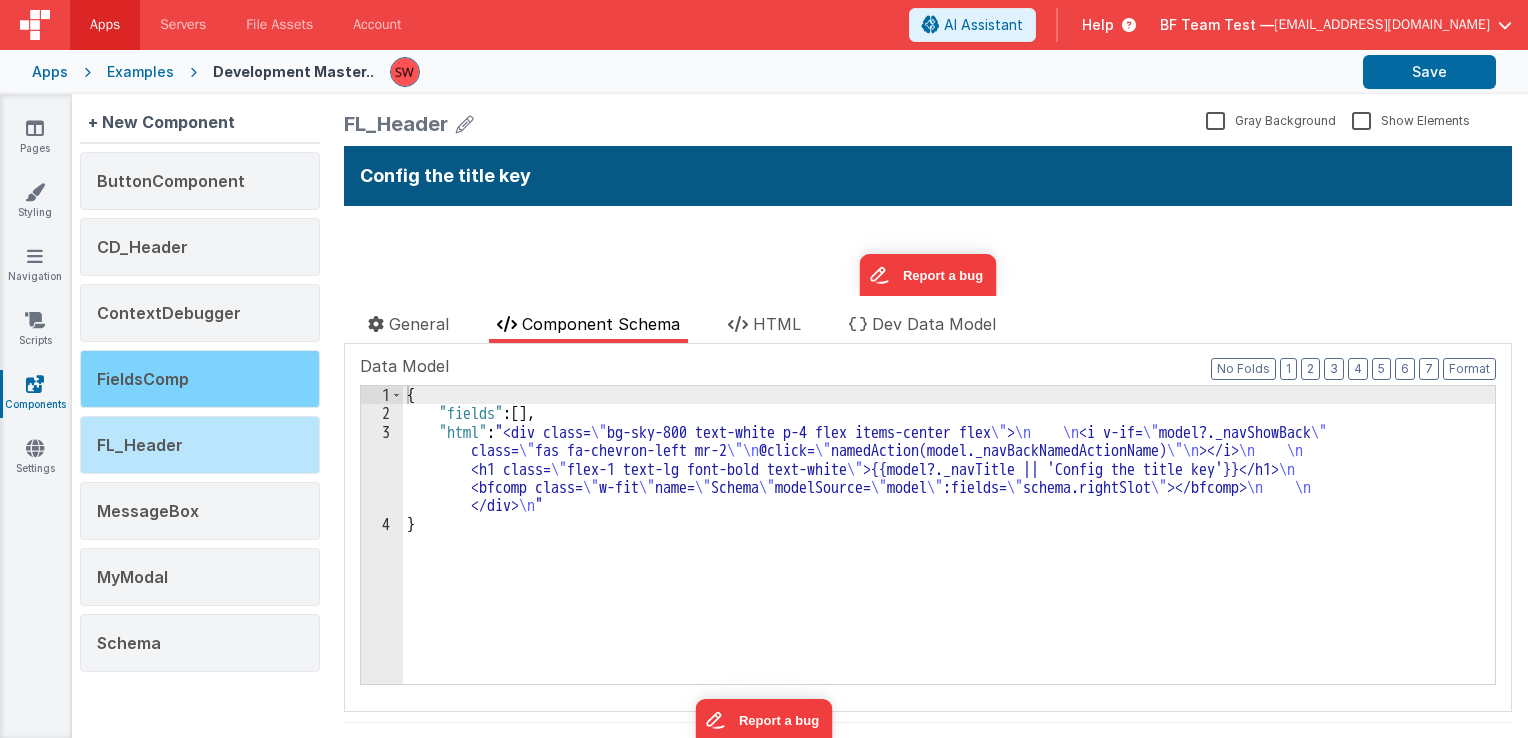 click on "FieldsComp" at bounding box center (200, 379) 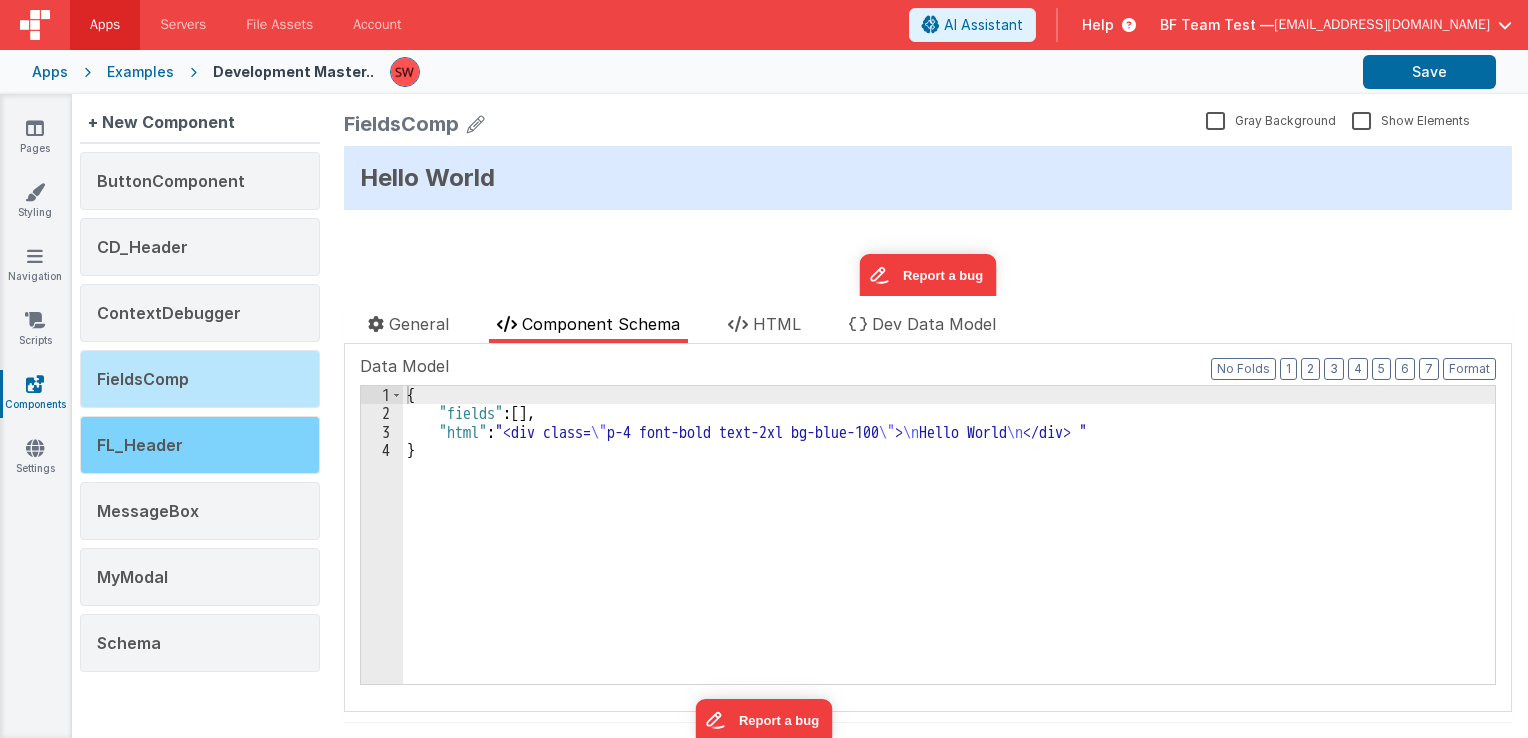 click on "FL_Header" at bounding box center [200, 445] 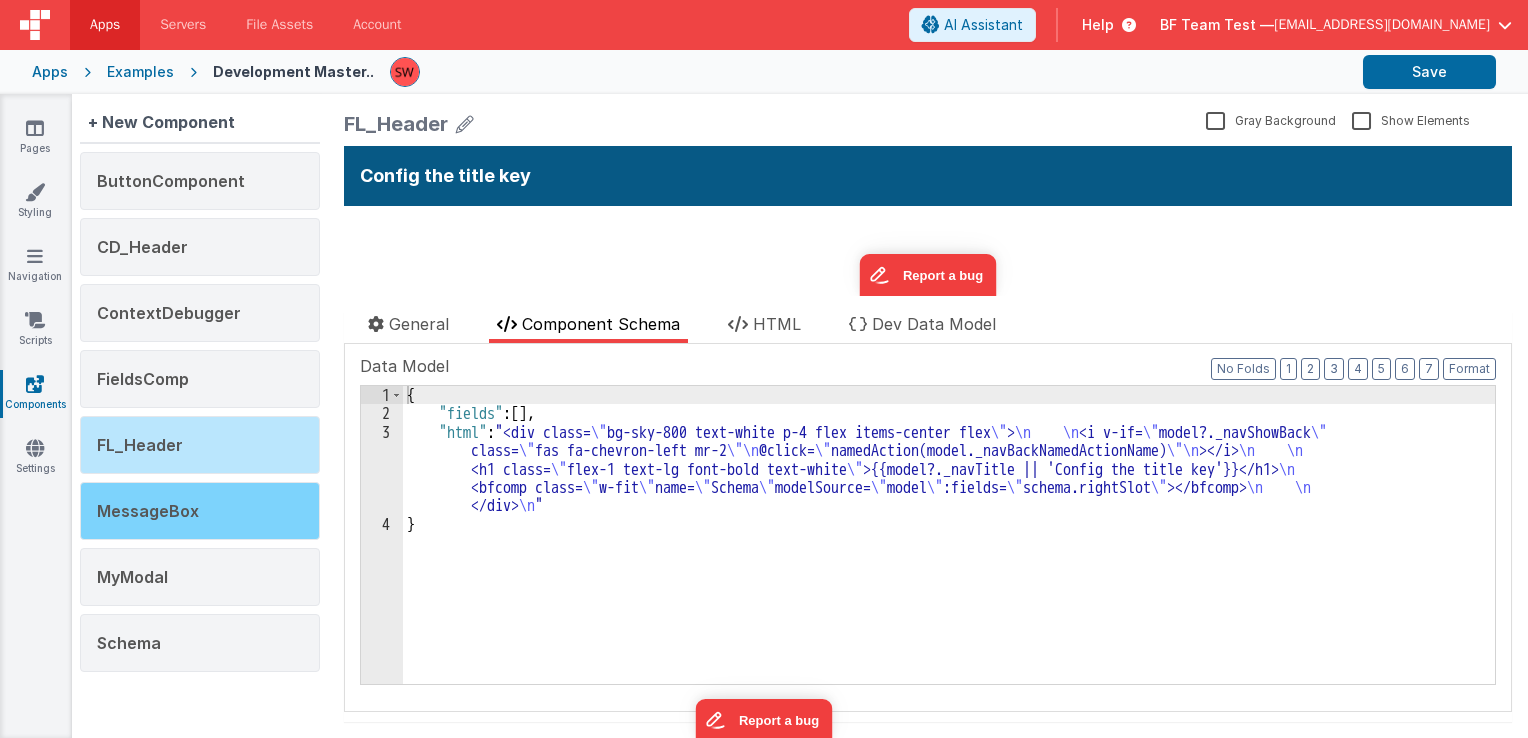 drag, startPoint x: 212, startPoint y: 487, endPoint x: 99, endPoint y: 506, distance: 114.58621 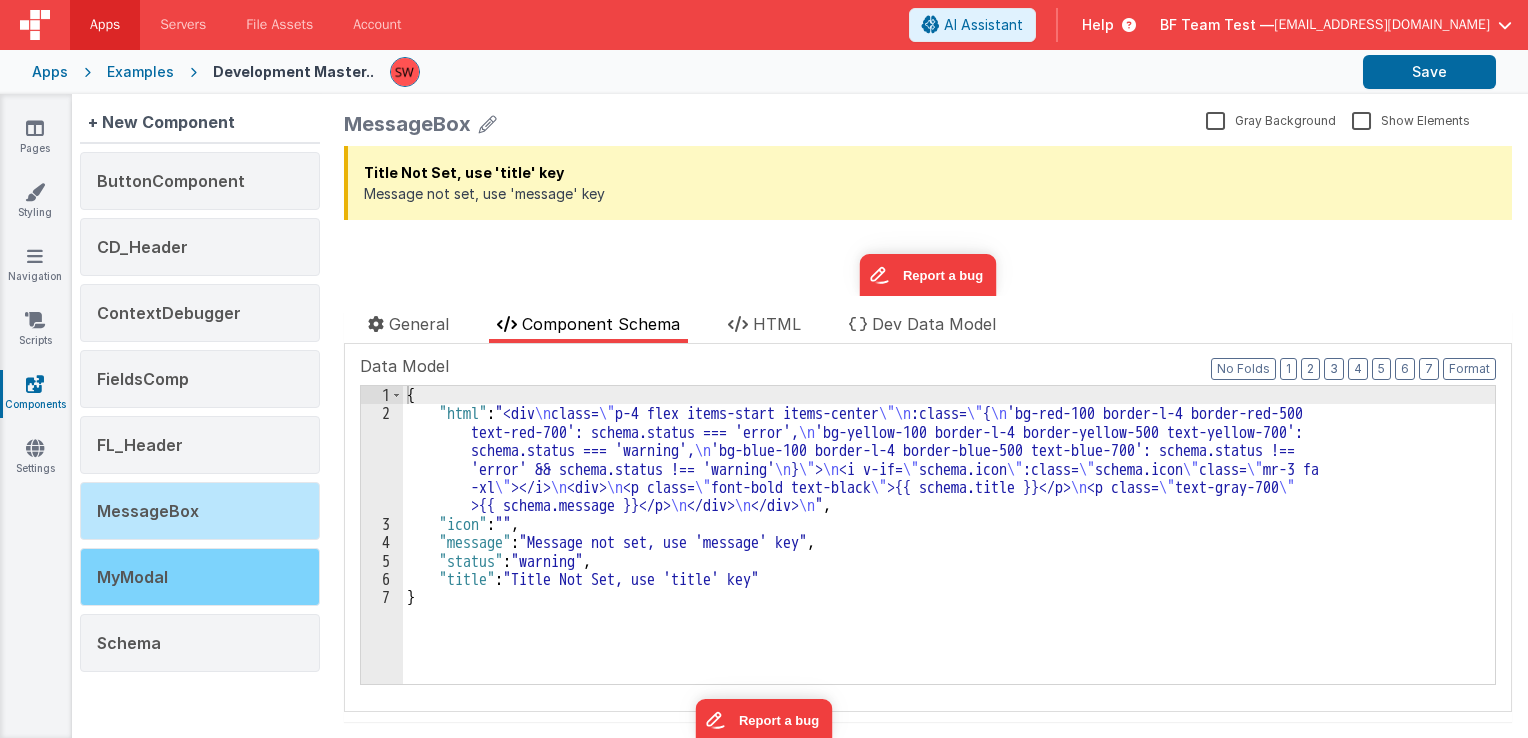 click on "MyModal" at bounding box center [200, 577] 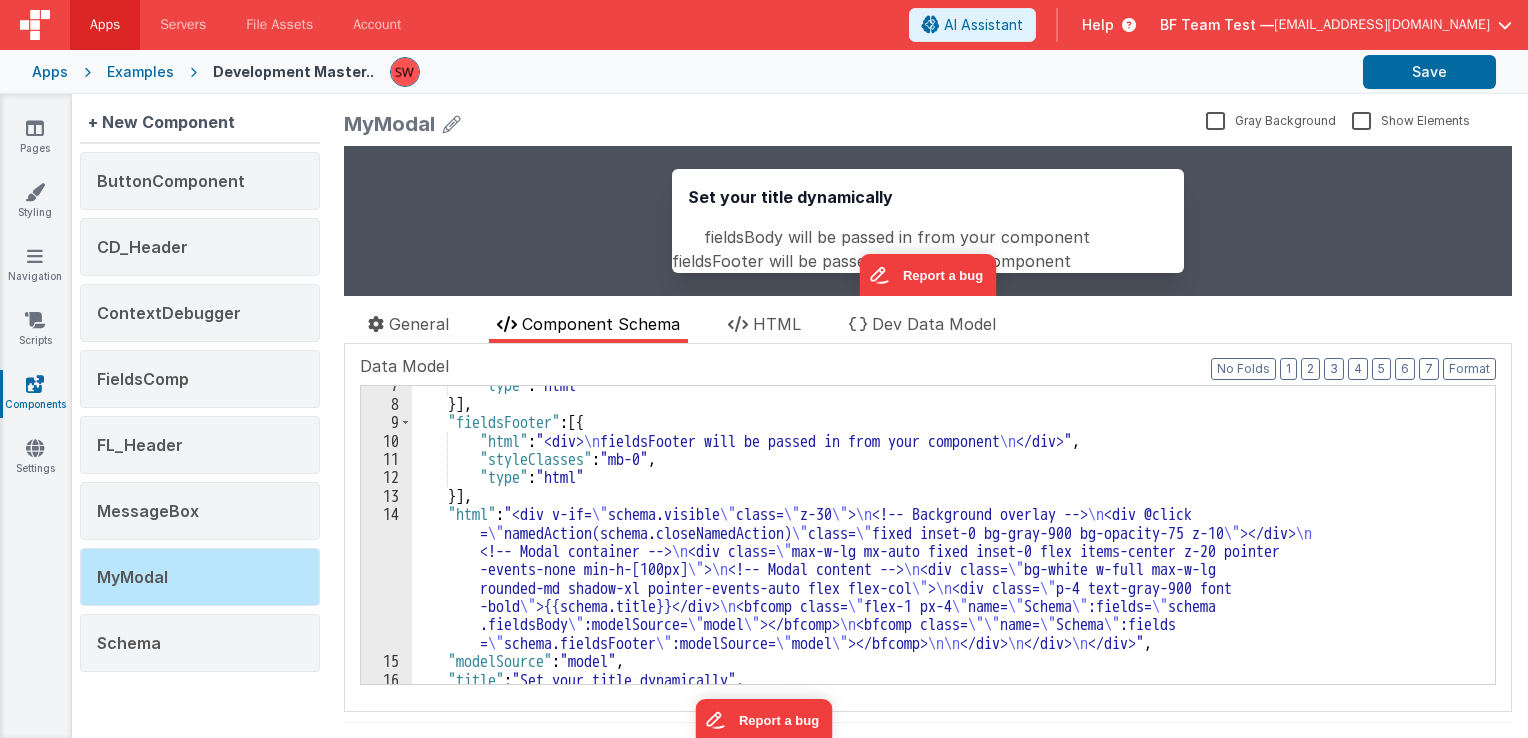 scroll, scrollTop: 161, scrollLeft: 0, axis: vertical 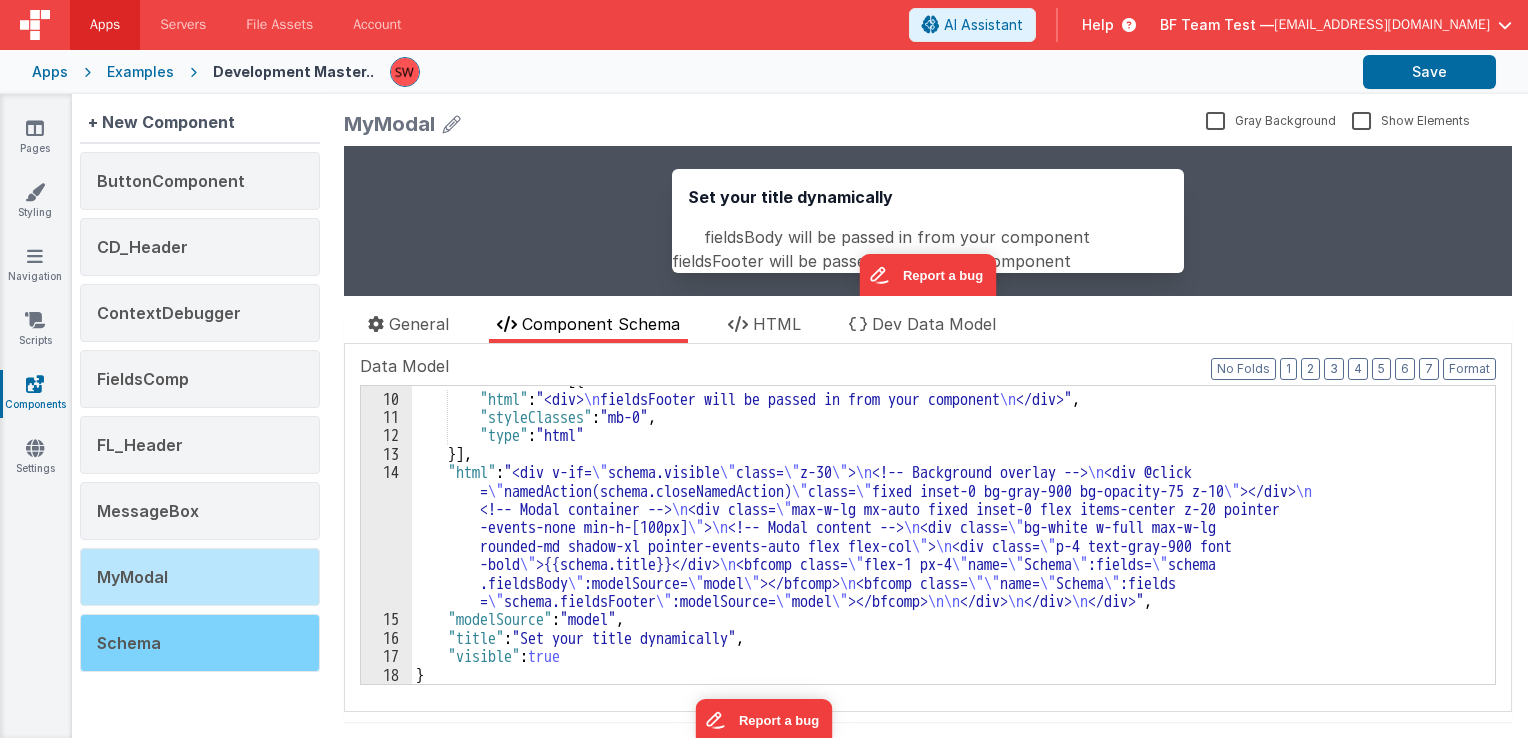 click on "Schema" at bounding box center [200, 643] 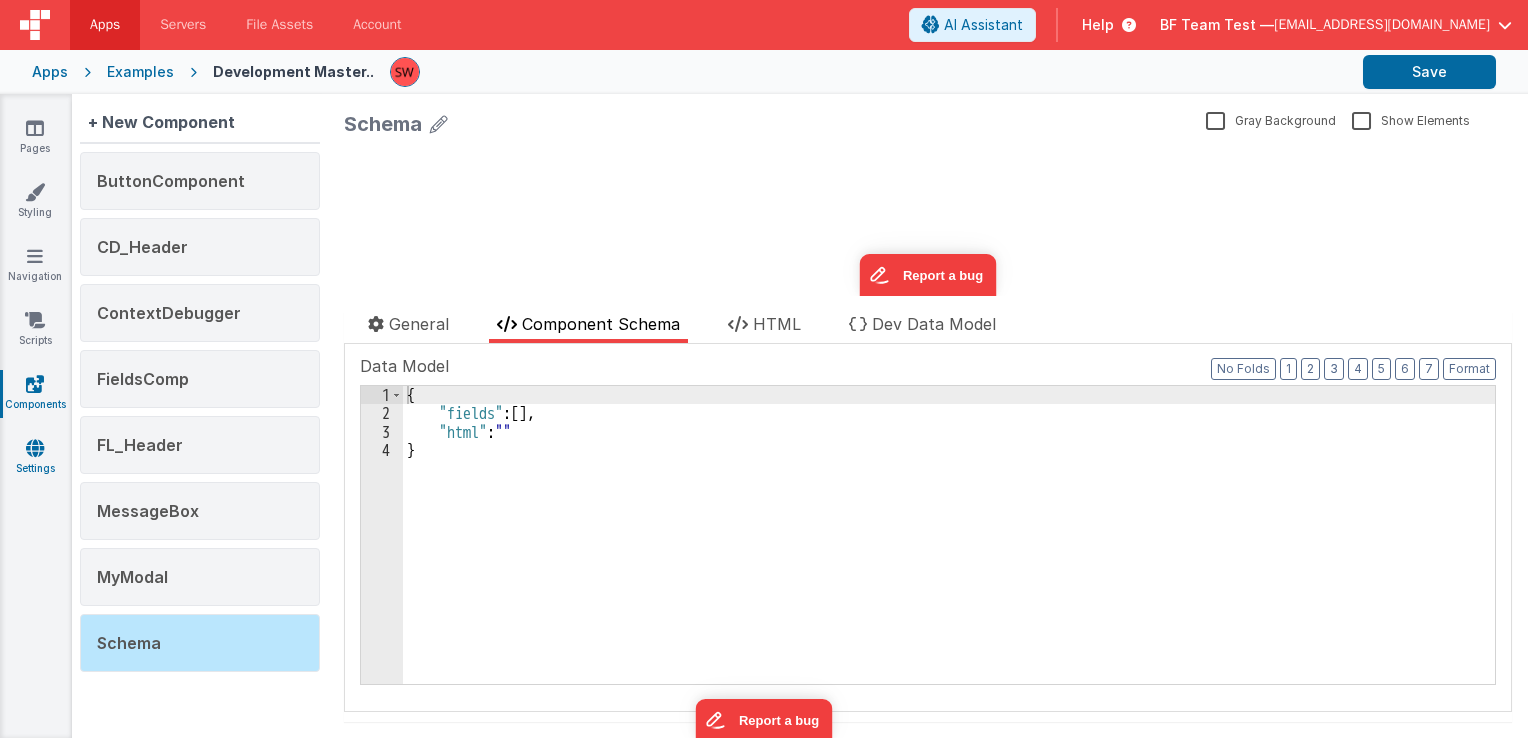 click on "Settings" at bounding box center [35, 458] 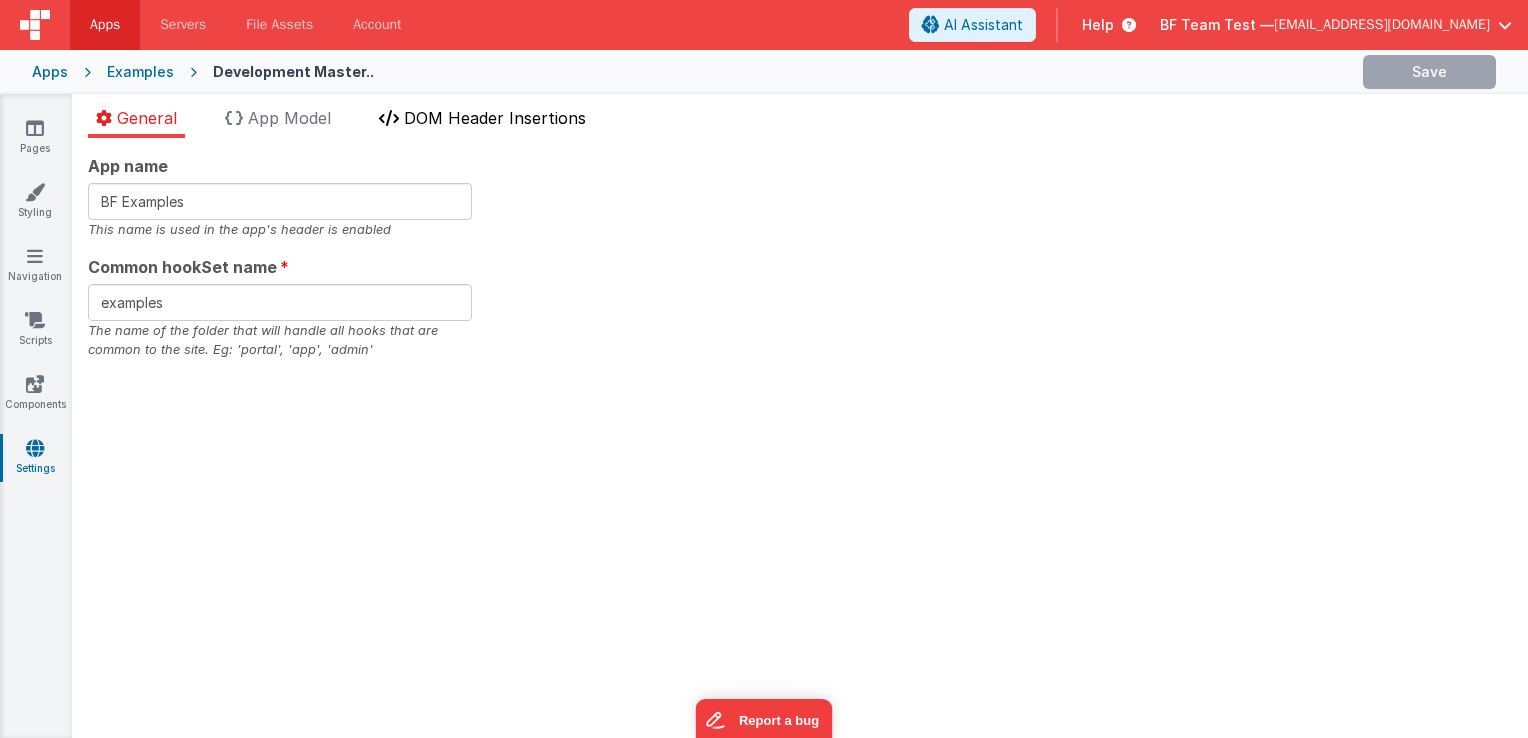 click on "DOM Header Insertions" at bounding box center (495, 118) 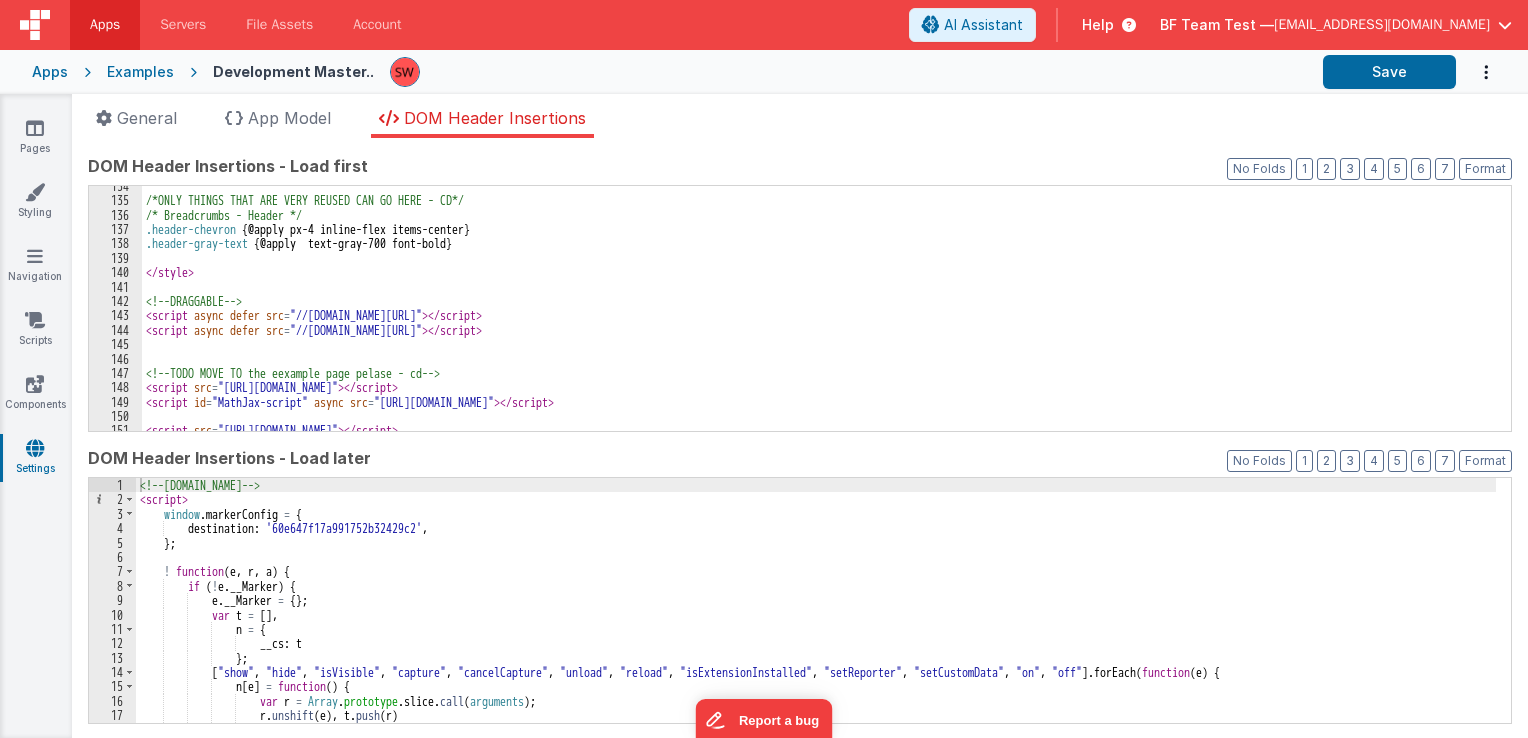 scroll, scrollTop: 2000, scrollLeft: 0, axis: vertical 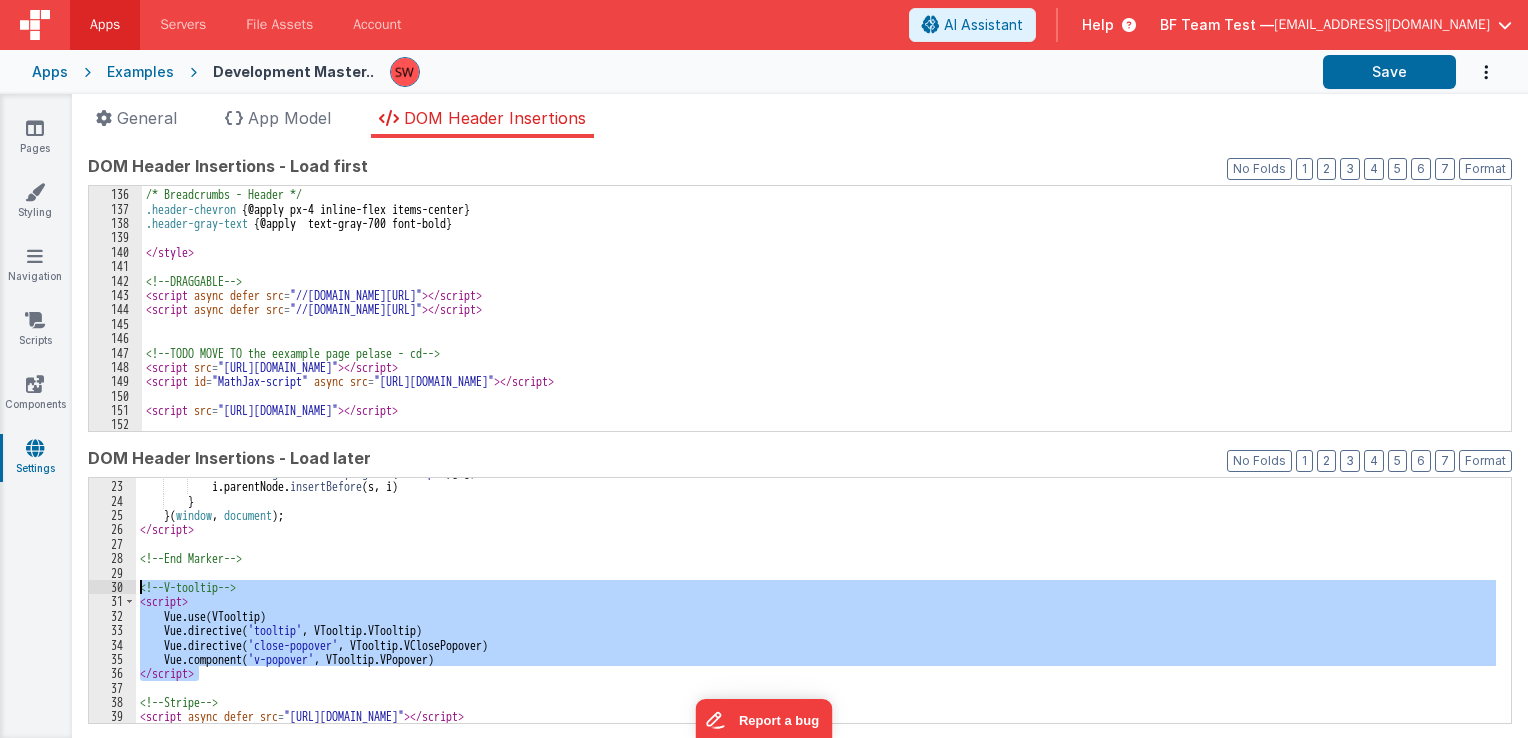 drag, startPoint x: 223, startPoint y: 674, endPoint x: 140, endPoint y: 583, distance: 123.16656 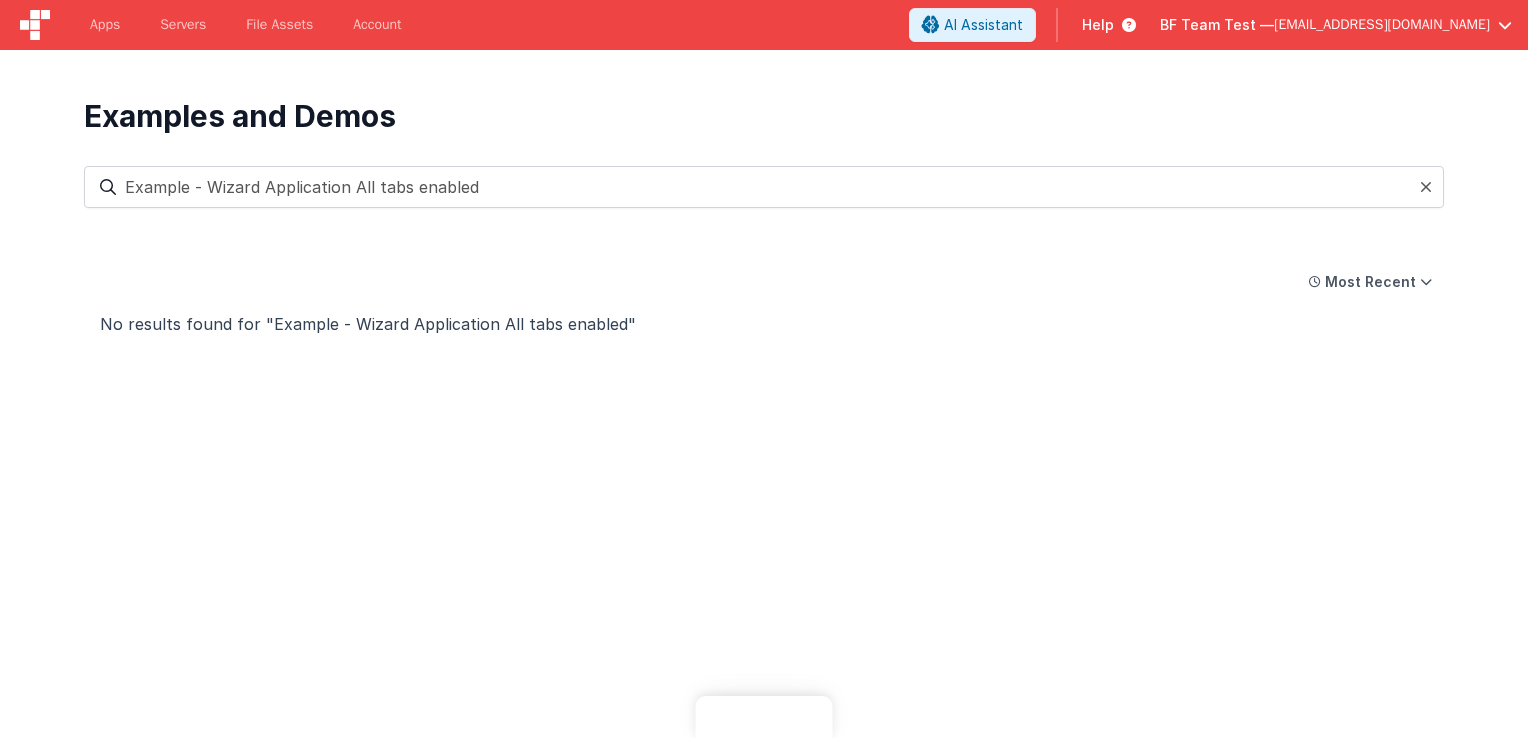 scroll, scrollTop: 0, scrollLeft: 0, axis: both 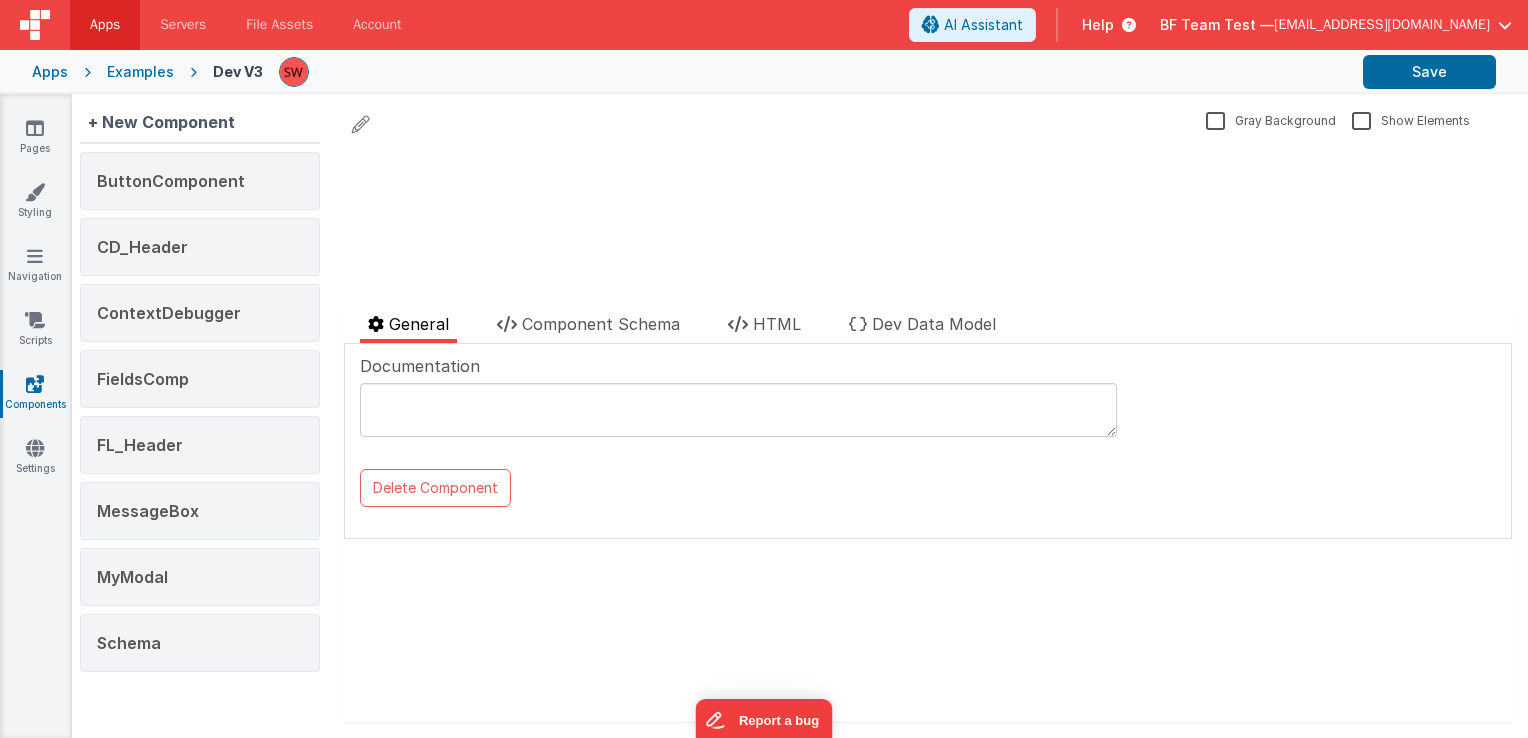 click on "Pages
Styling
Navigation
Scripts
Components
Settings" at bounding box center (36, 416) 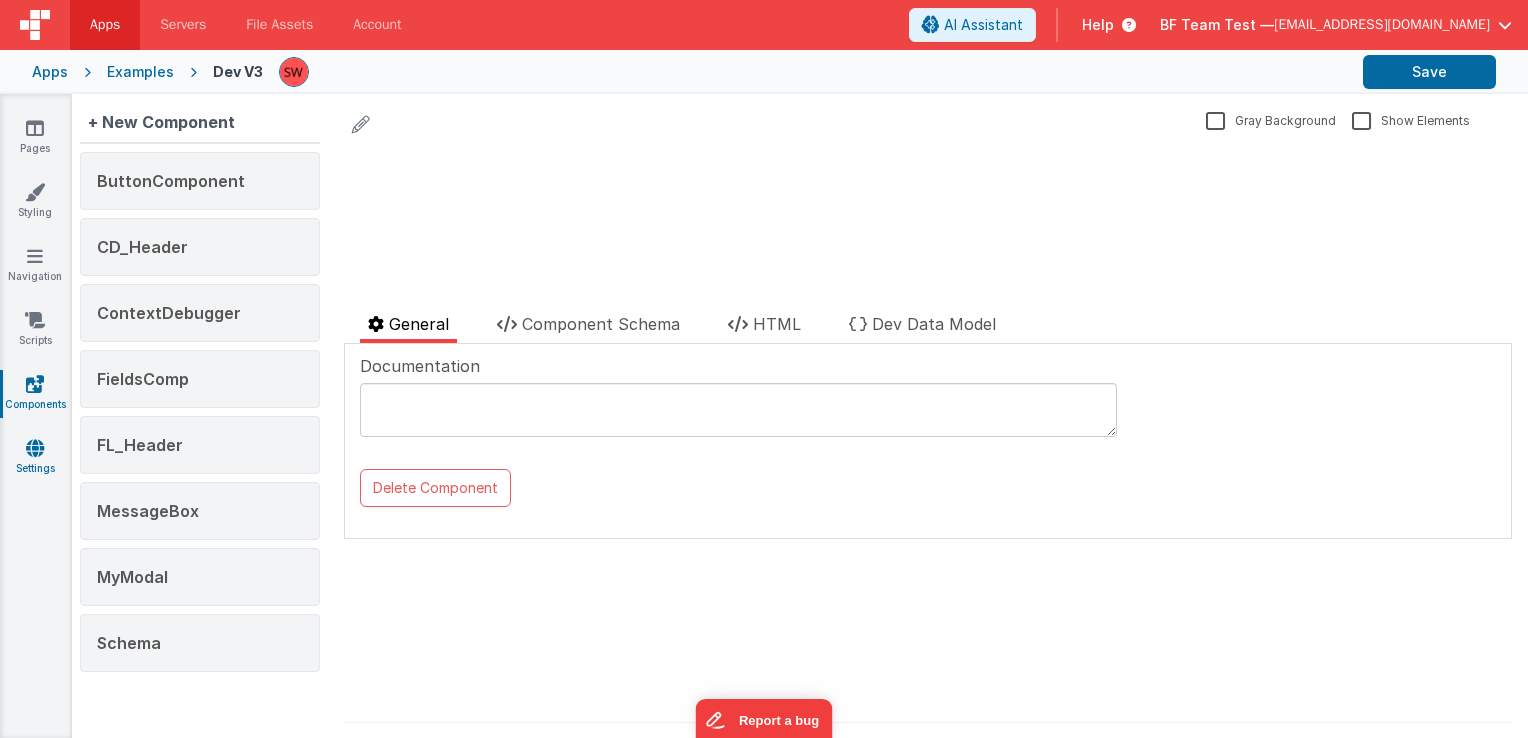 click on "Settings" at bounding box center [35, 458] 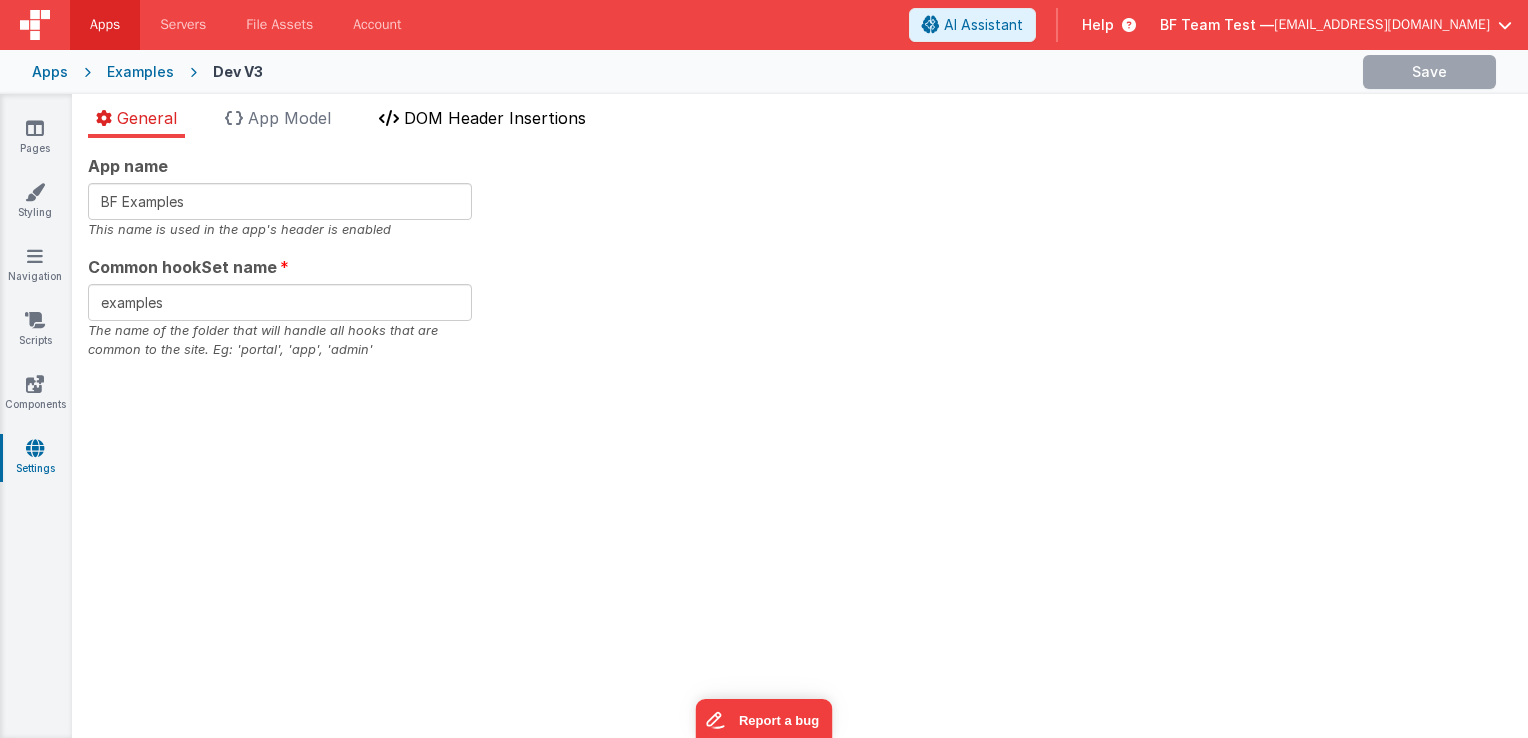 click on "DOM Header Insertions" at bounding box center (495, 118) 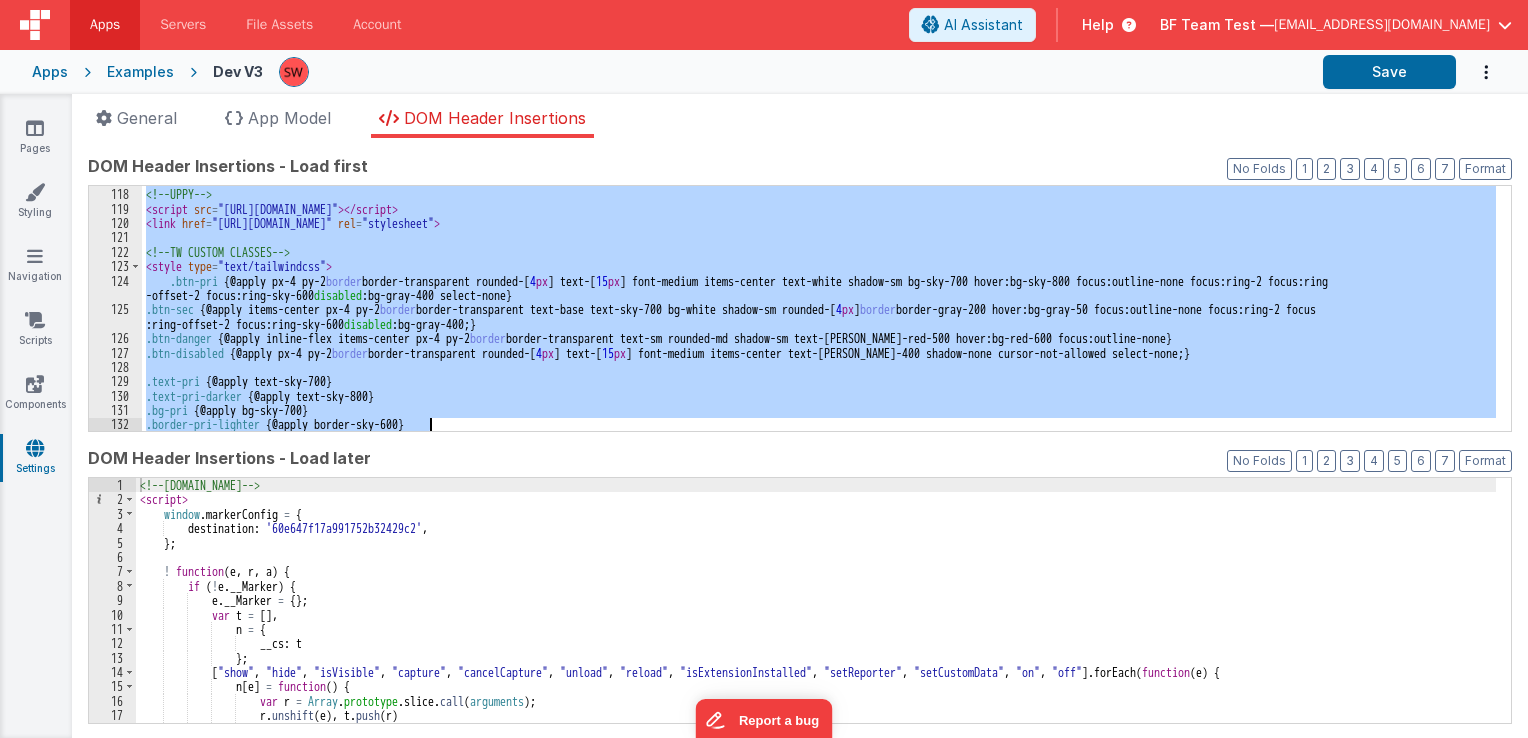 scroll, scrollTop: 2000, scrollLeft: 0, axis: vertical 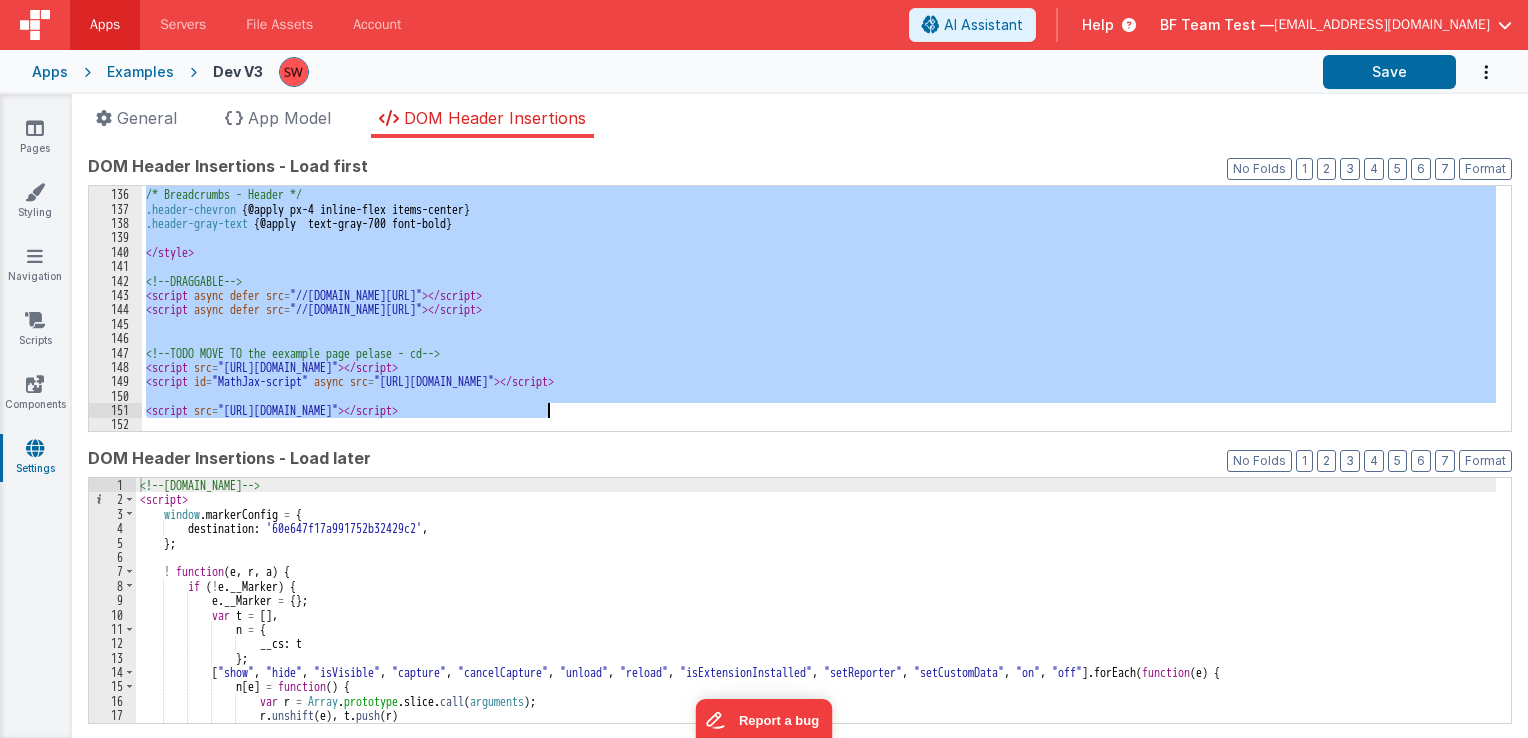drag, startPoint x: 143, startPoint y: 192, endPoint x: 586, endPoint y: 410, distance: 493.73373 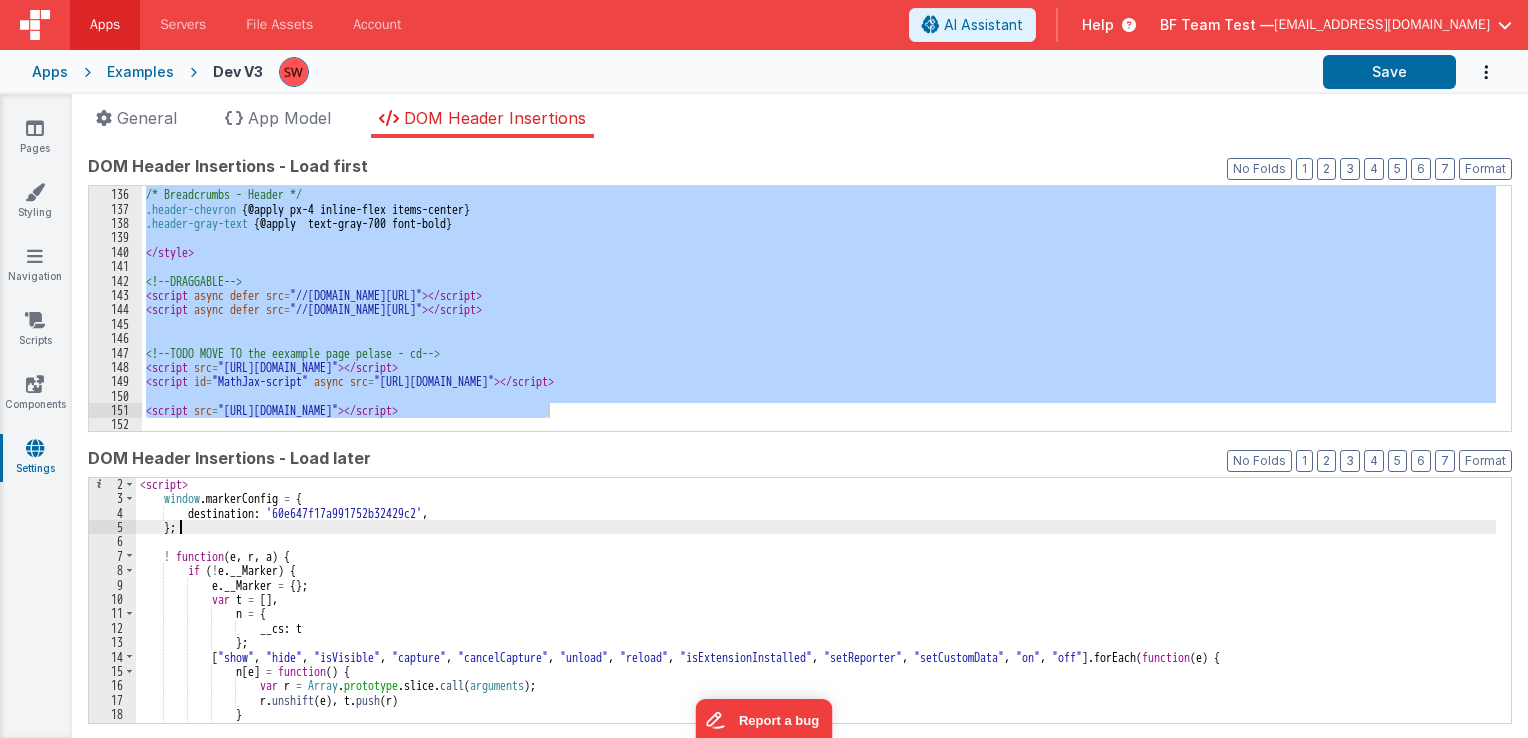 scroll, scrollTop: 0, scrollLeft: 0, axis: both 